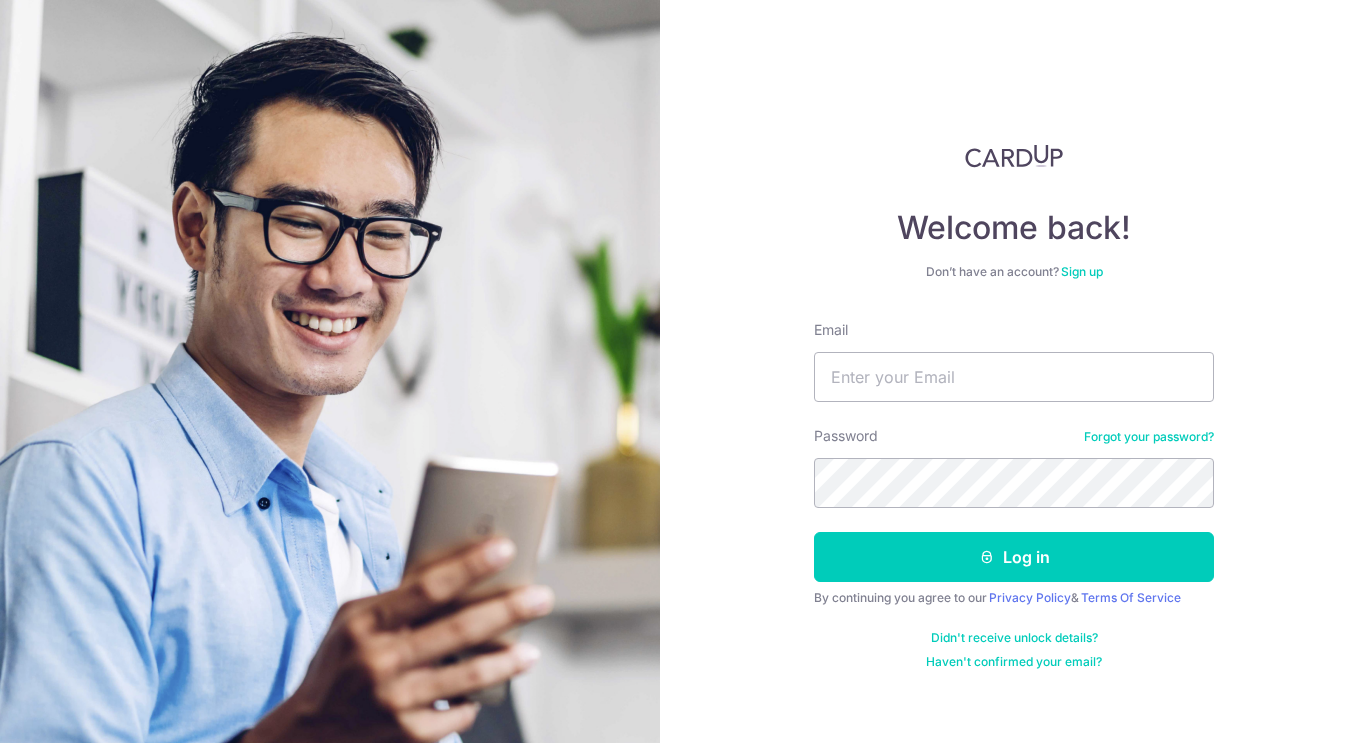 scroll, scrollTop: 0, scrollLeft: 0, axis: both 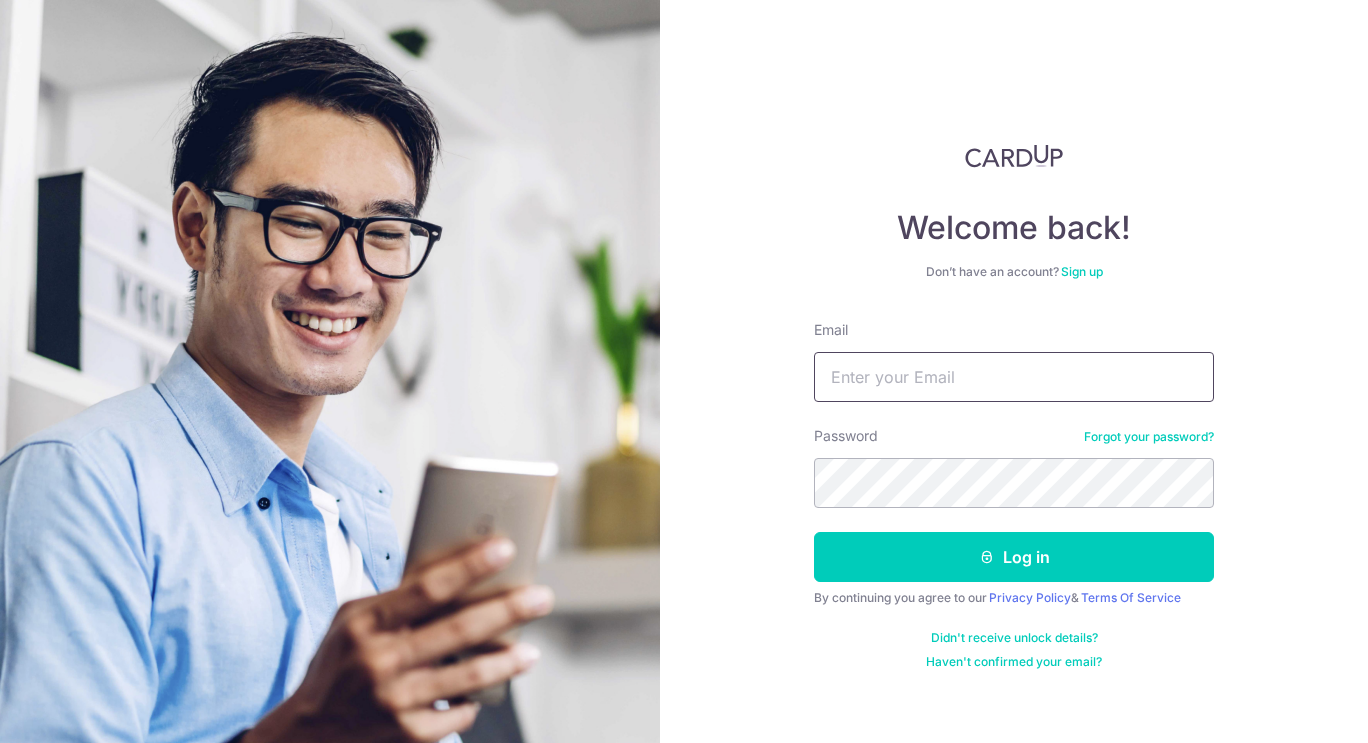 type on "[PERSON_NAME][EMAIL_ADDRESS][DOMAIN_NAME]" 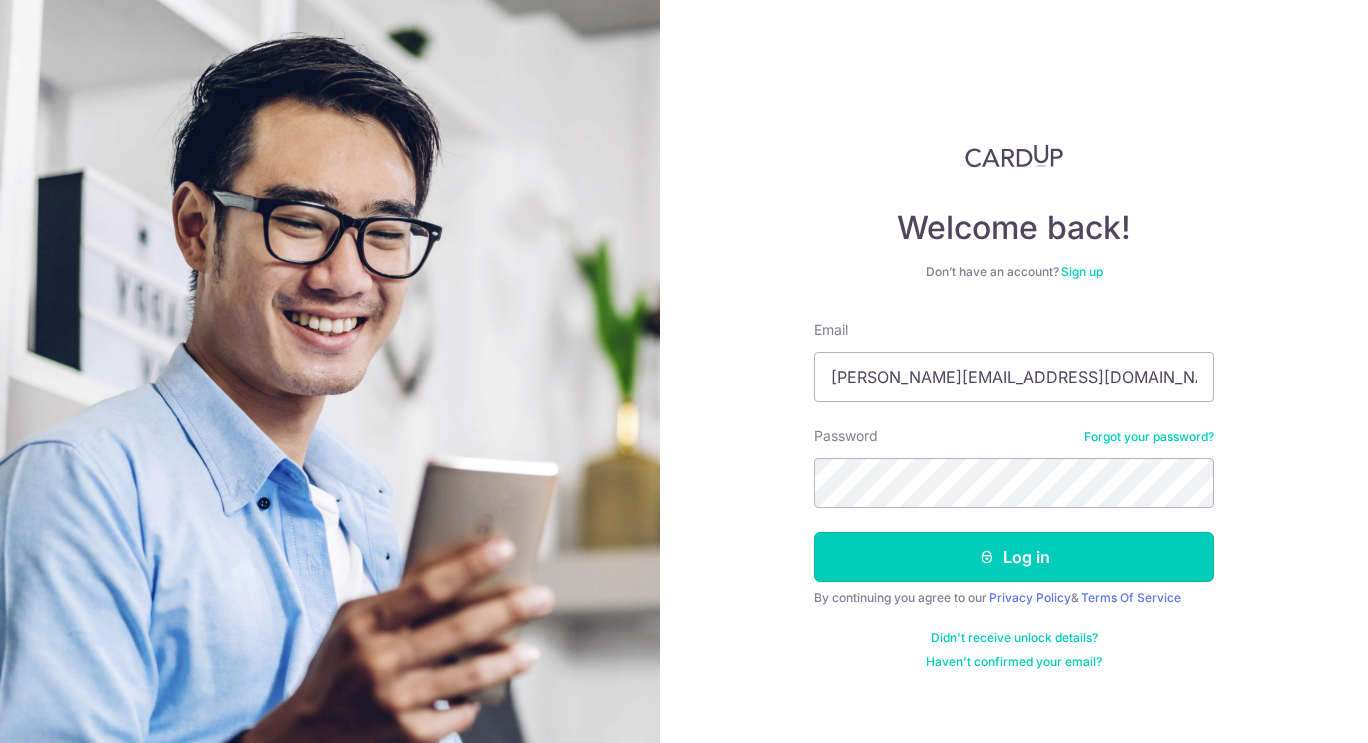 scroll, scrollTop: 0, scrollLeft: 0, axis: both 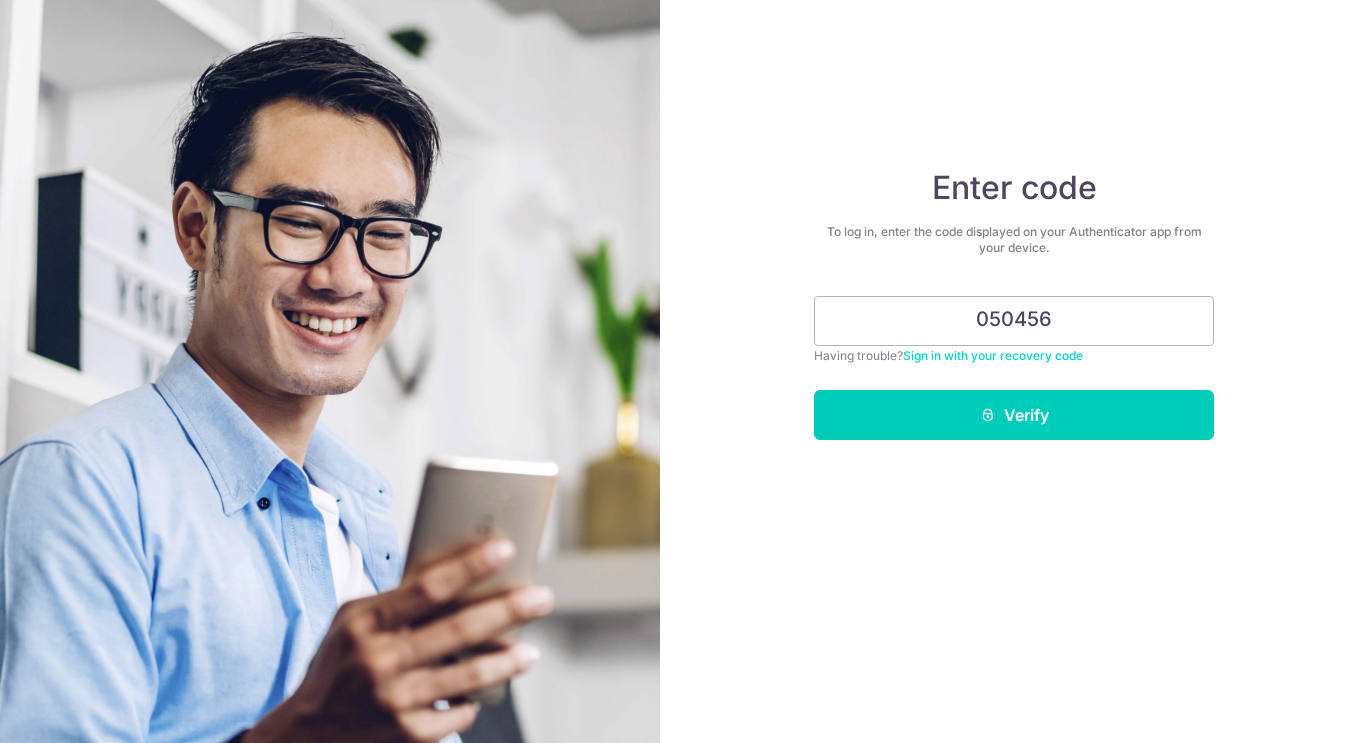 type on "050456" 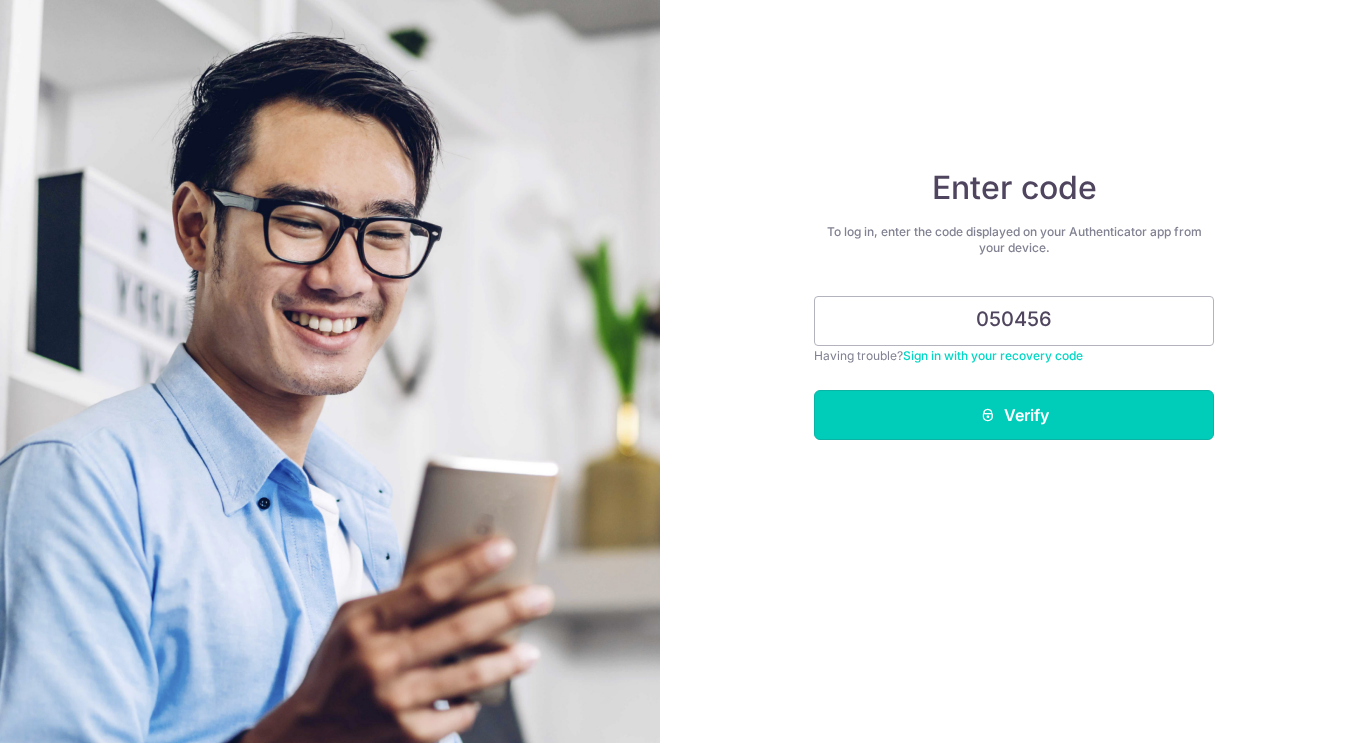 click on "Verify" at bounding box center (1014, 415) 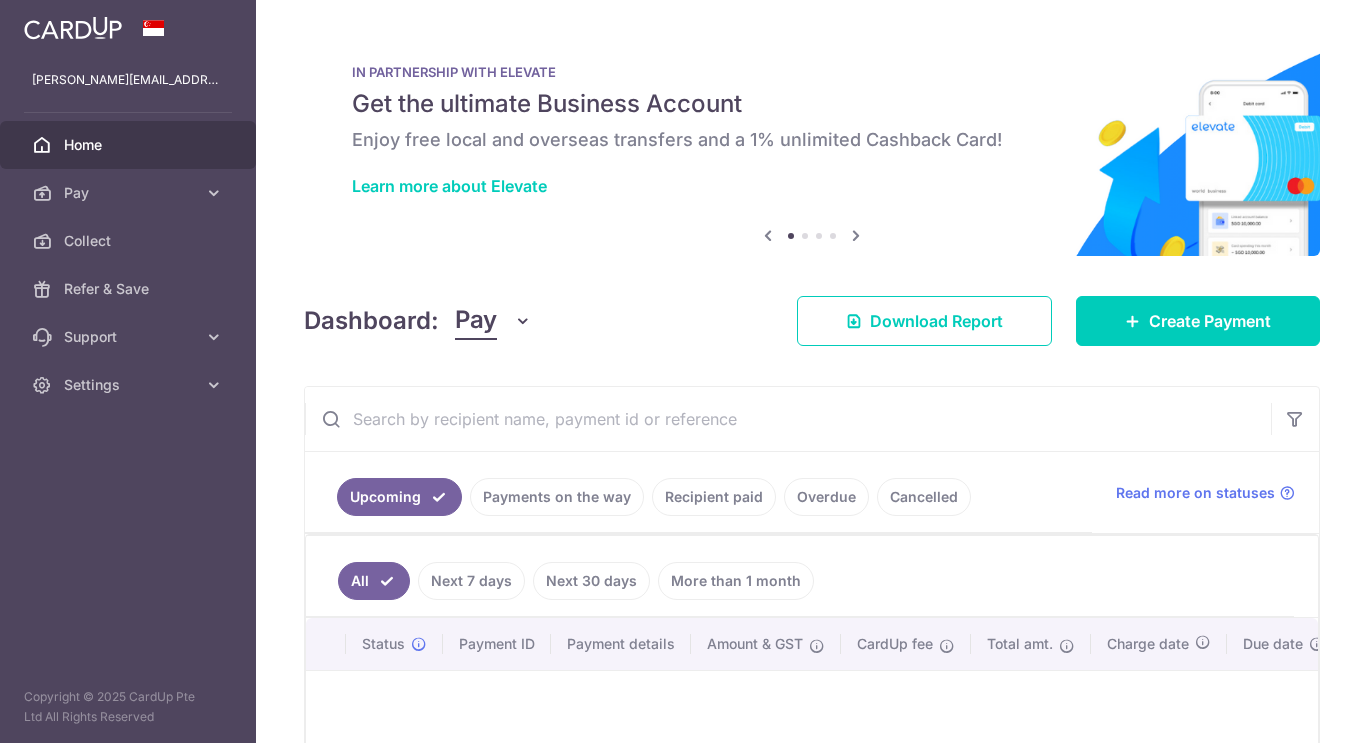 scroll, scrollTop: 0, scrollLeft: 0, axis: both 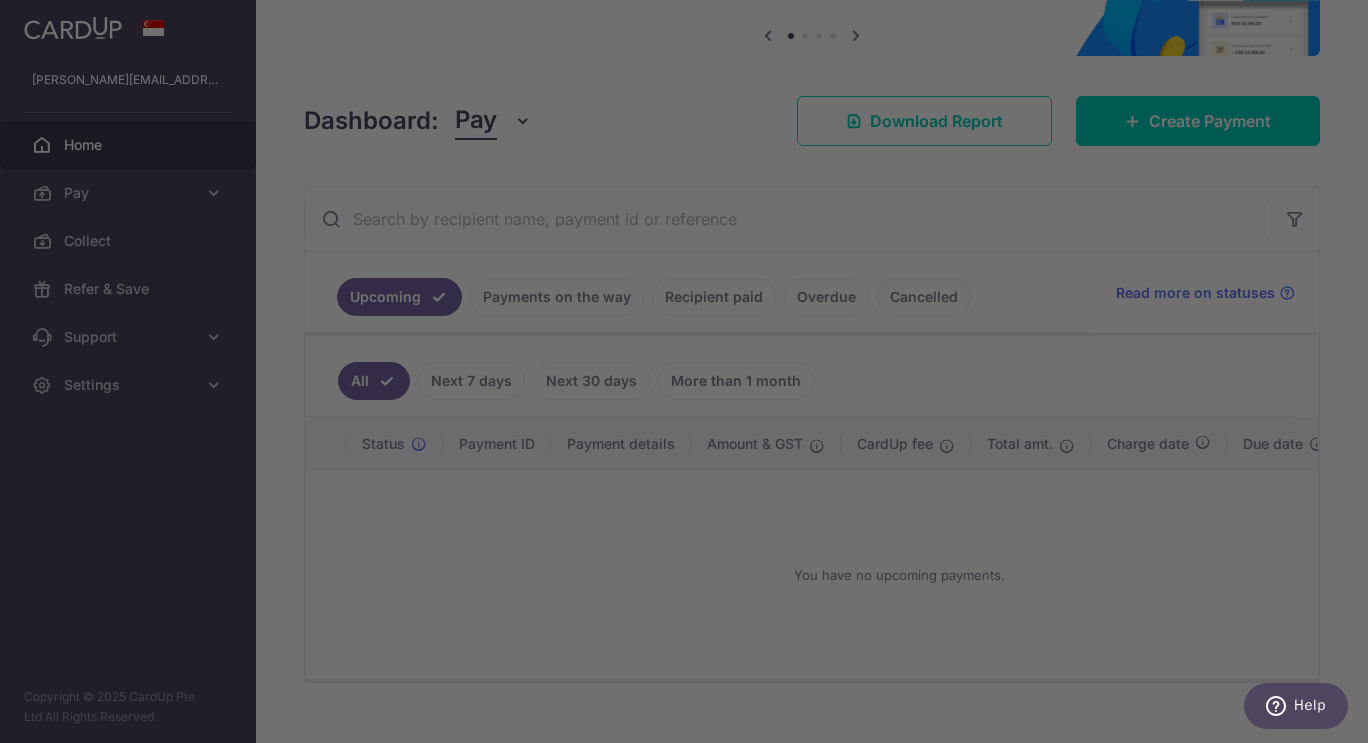 click at bounding box center (691, 375) 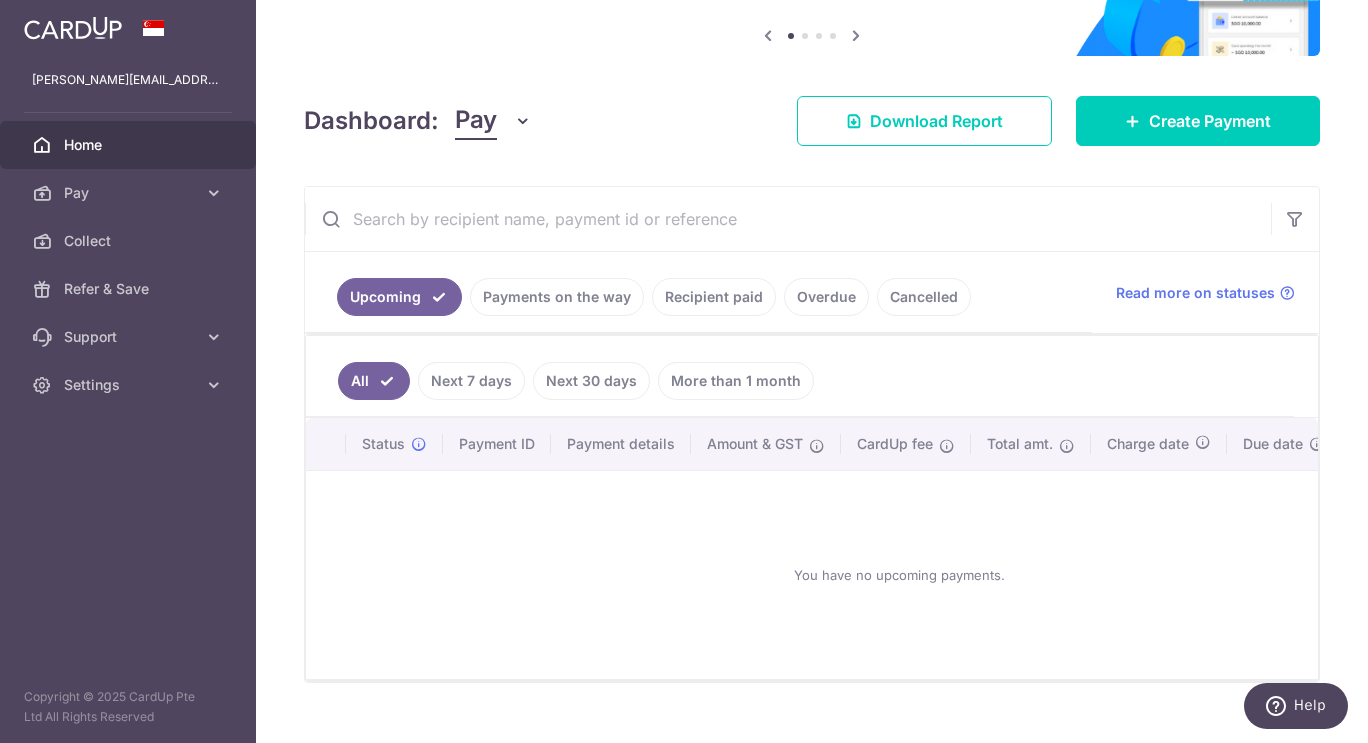 click on "Pay" at bounding box center (130, 193) 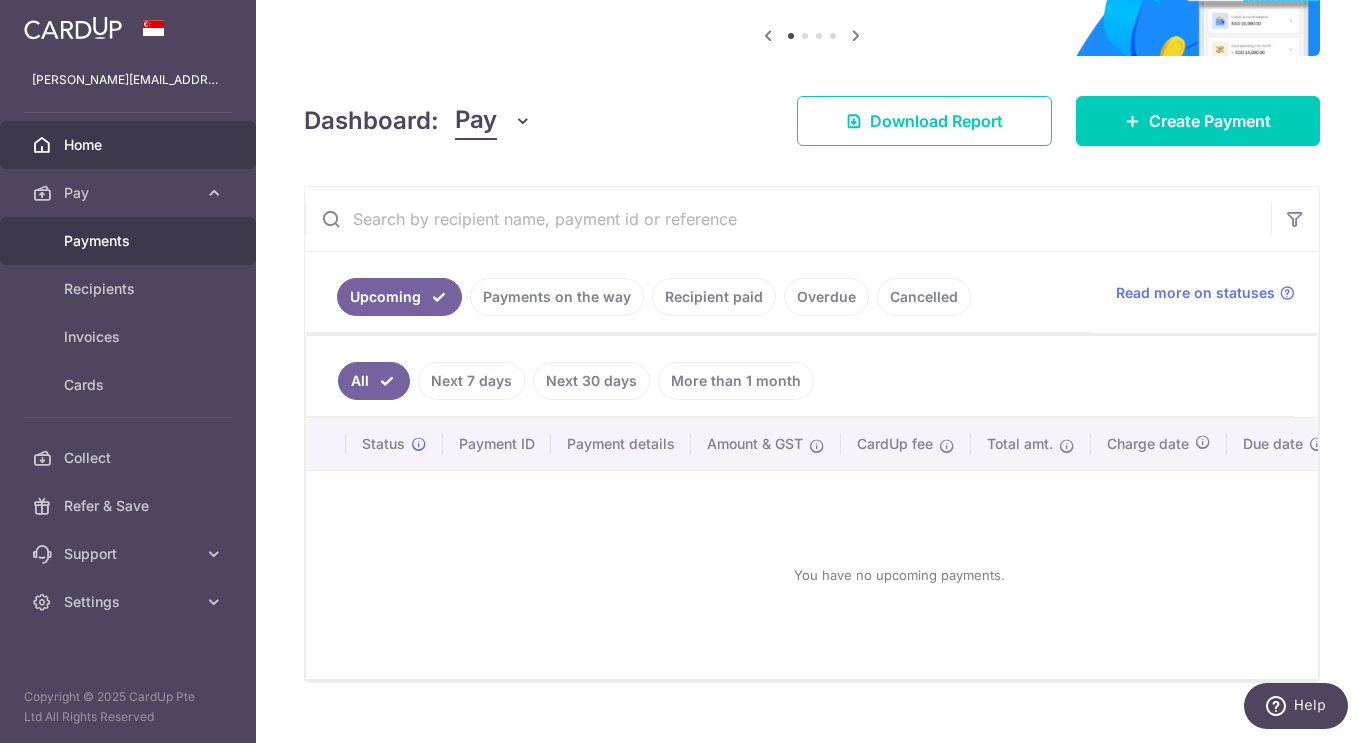 click on "Payments" at bounding box center [130, 241] 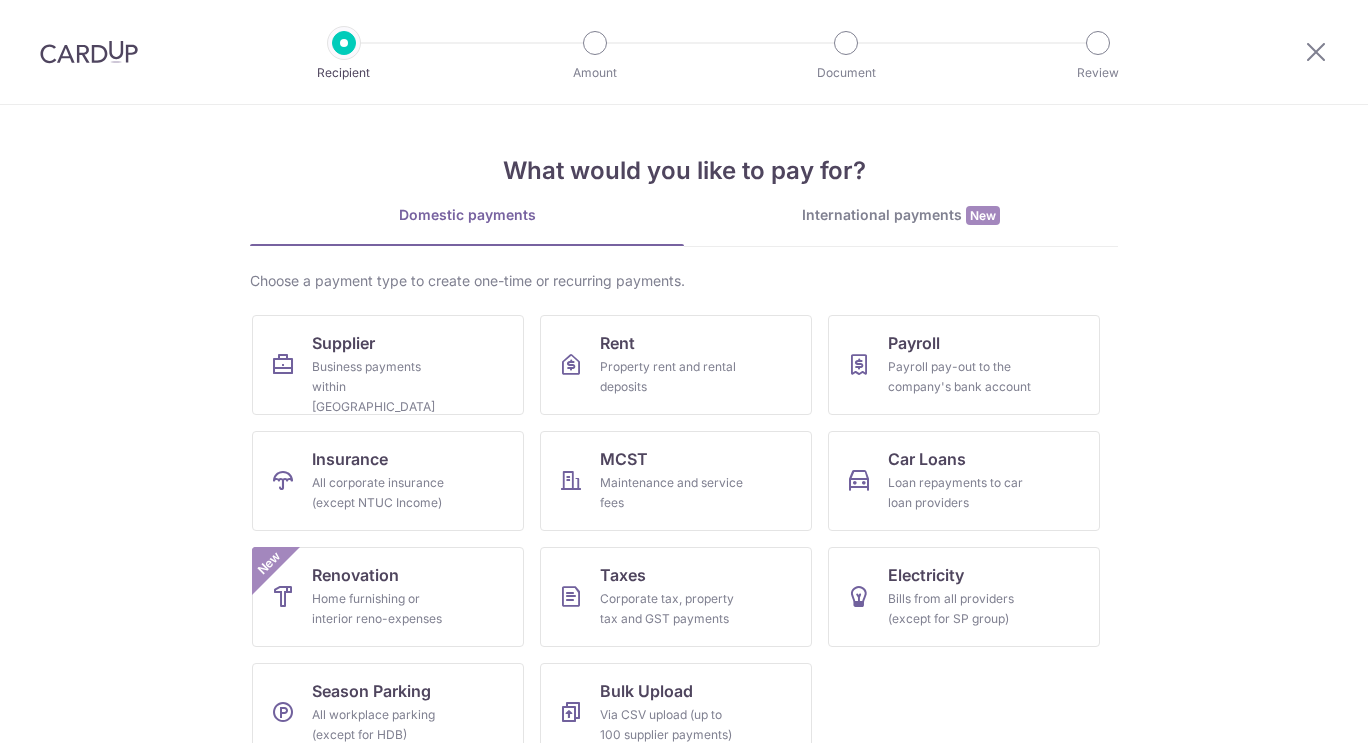 scroll, scrollTop: 0, scrollLeft: 0, axis: both 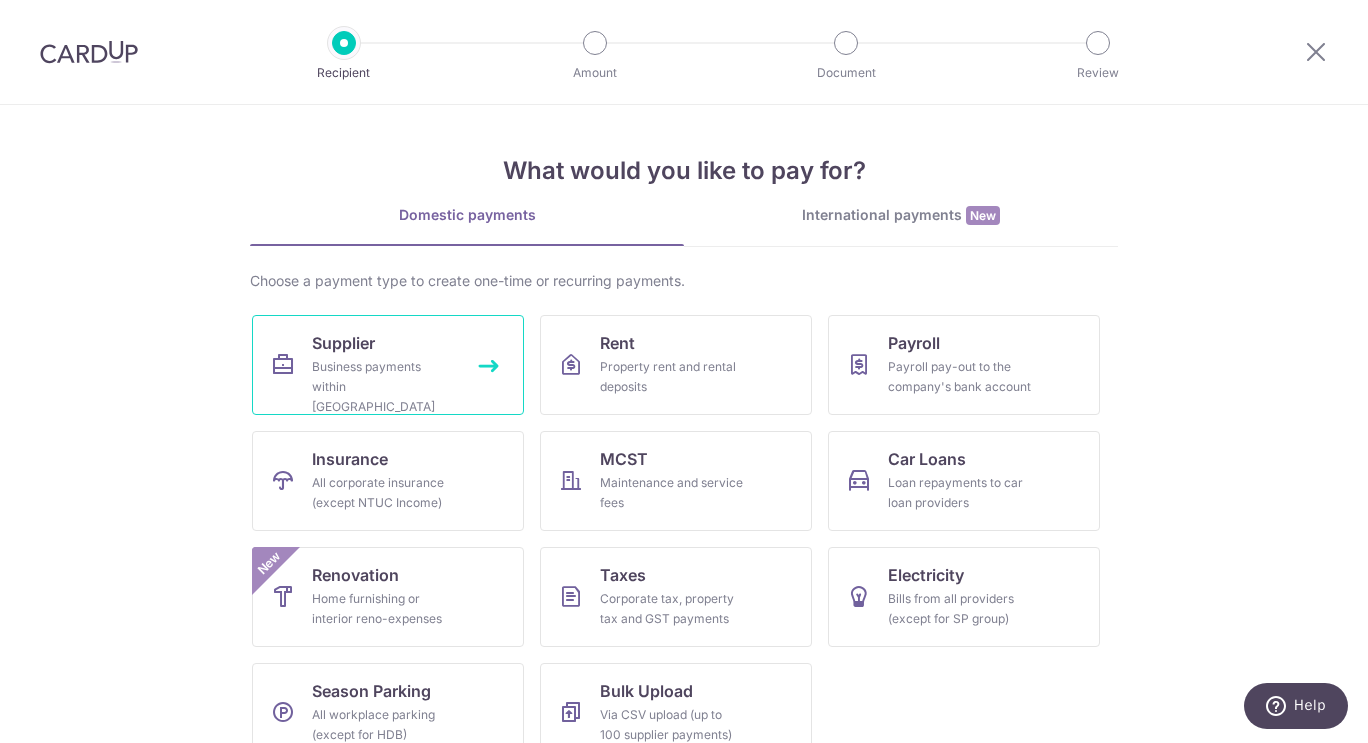 click on "Business payments within Singapore" at bounding box center (384, 387) 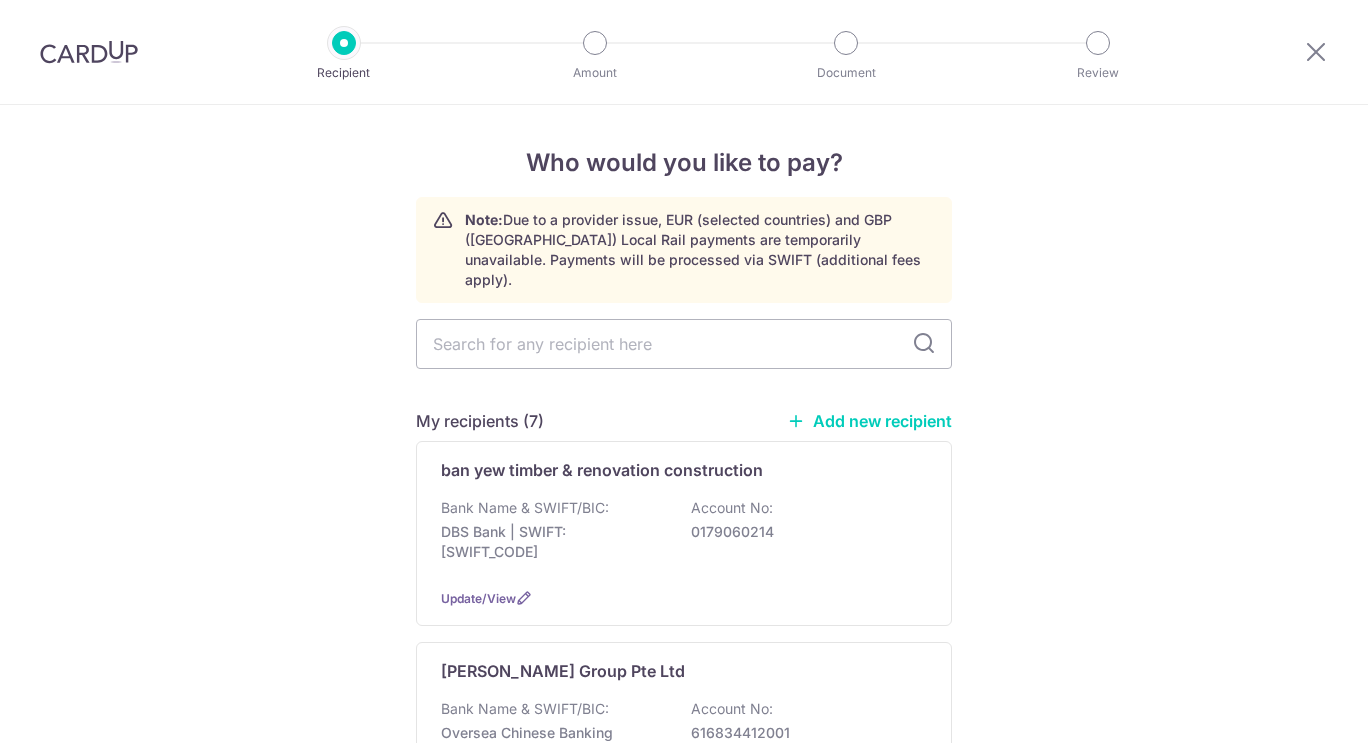 scroll, scrollTop: 0, scrollLeft: 0, axis: both 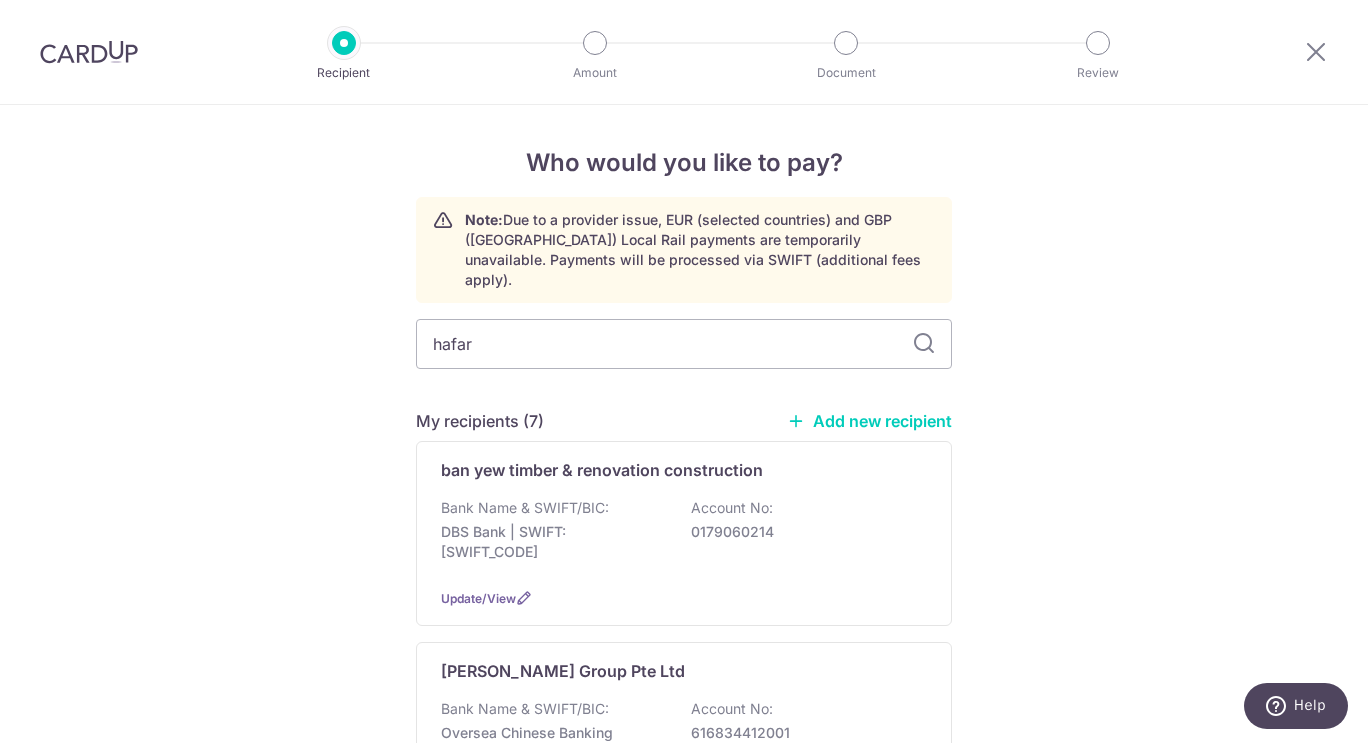 type on "hafary" 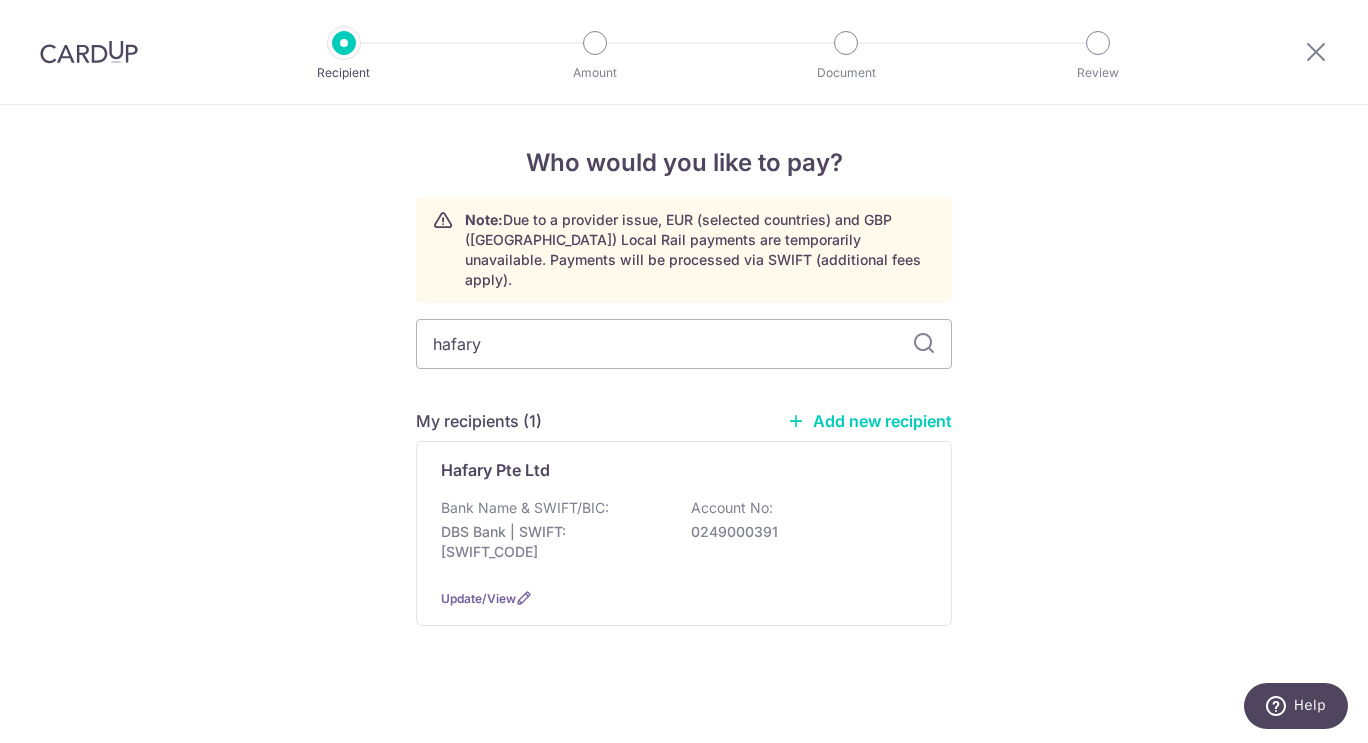 click on "Bank Name & SWIFT/BIC:" at bounding box center [525, 508] 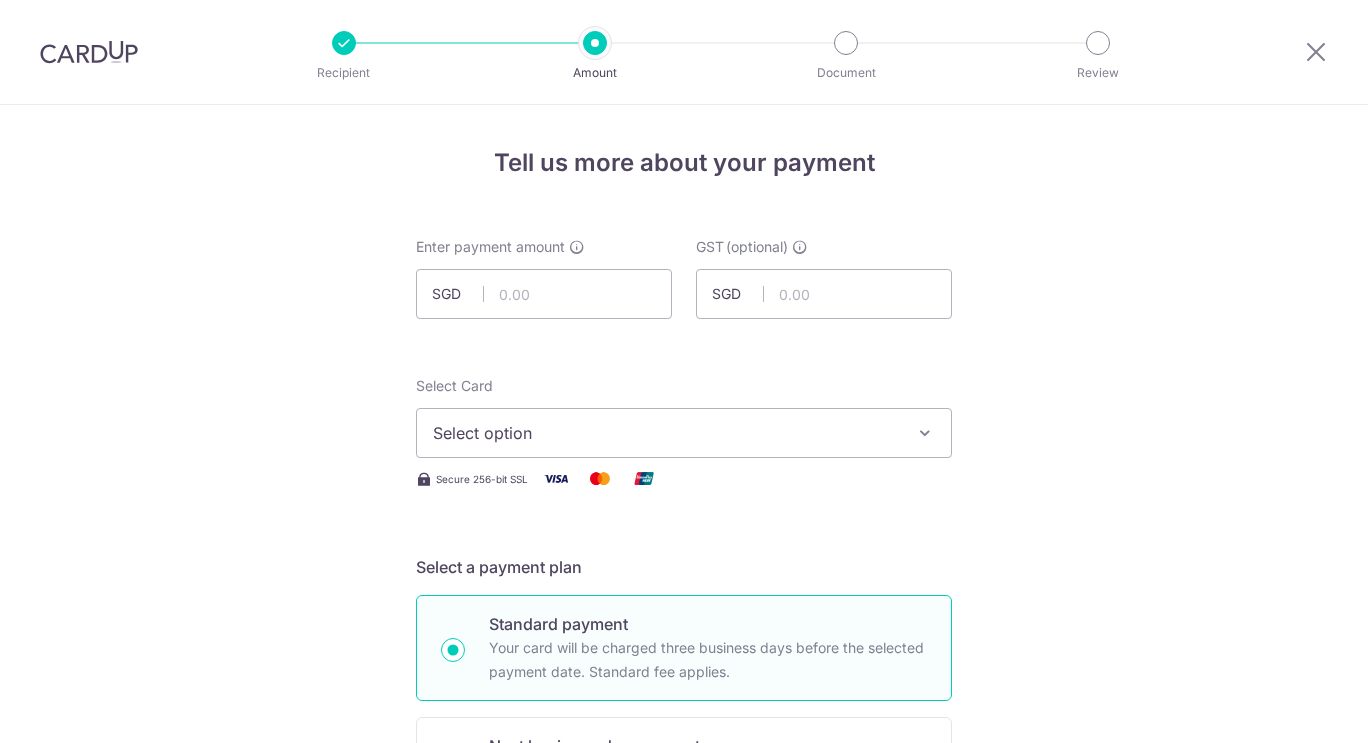 scroll, scrollTop: 0, scrollLeft: 0, axis: both 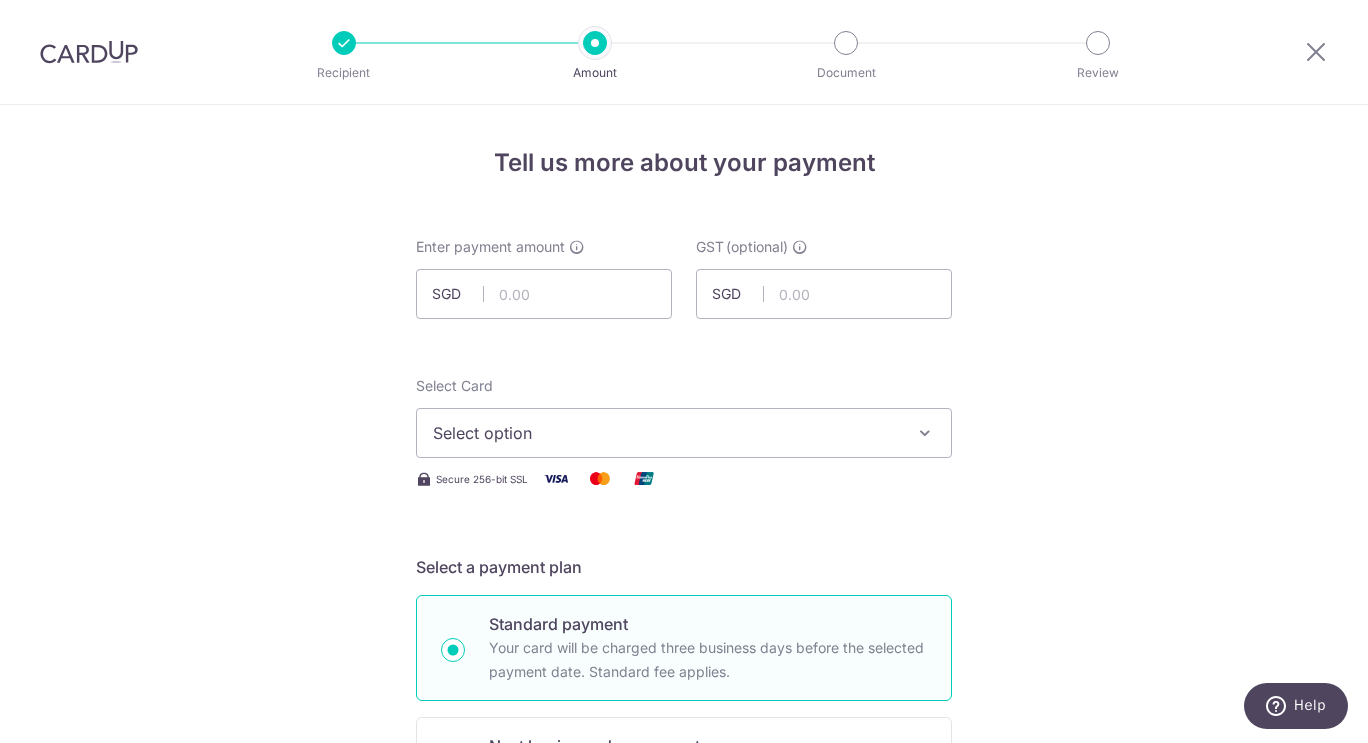 click on "Select option" at bounding box center (684, 433) 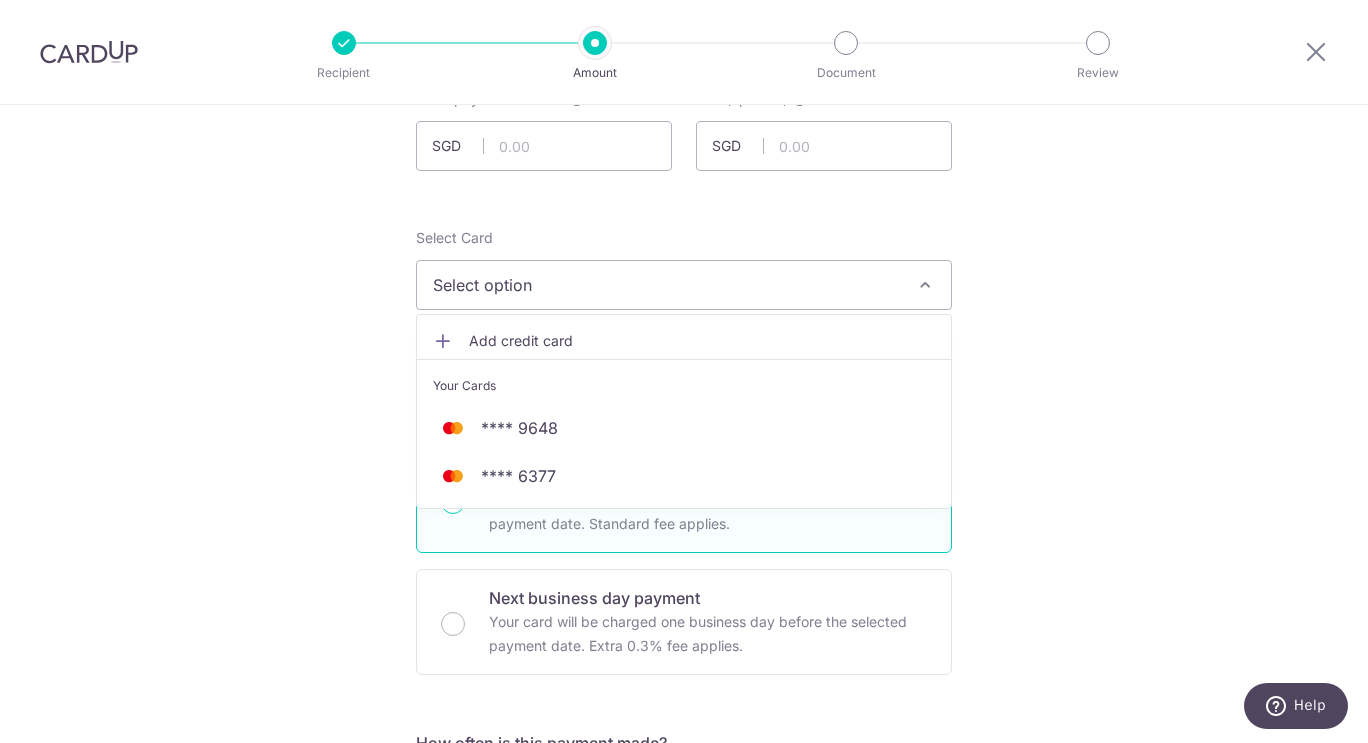 scroll, scrollTop: 200, scrollLeft: 0, axis: vertical 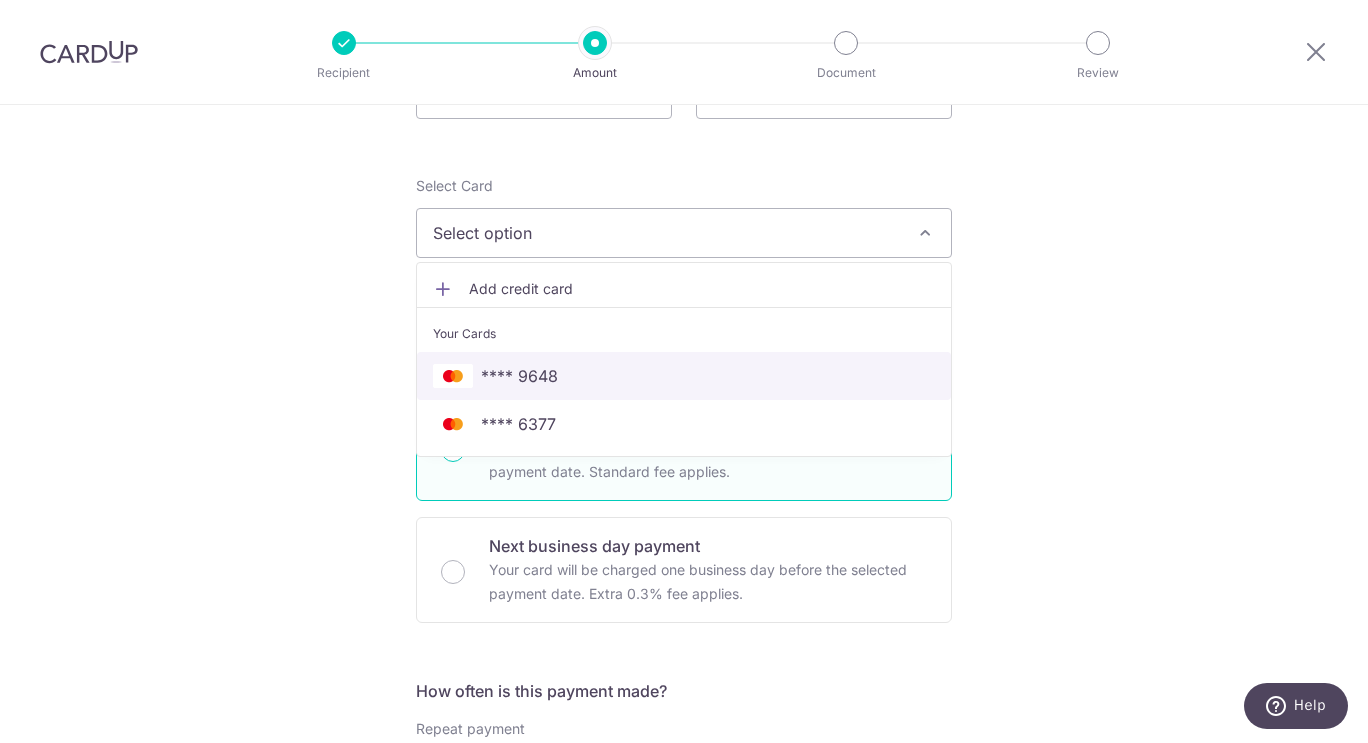 click on "**** 9648" at bounding box center [684, 376] 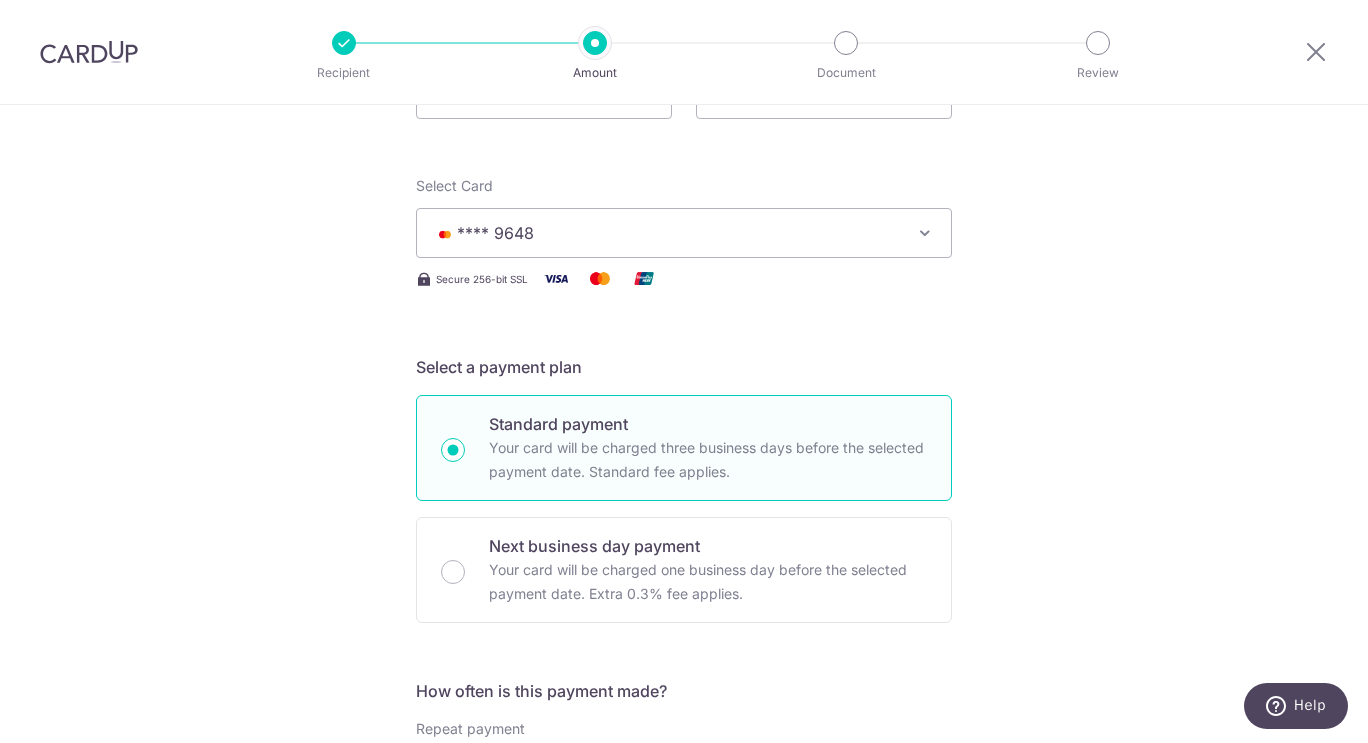 click on "Tell us more about your payment
Enter payment amount
SGD
GST
(optional)
SGD
Select Card
**** 9648
Add credit card
Your Cards
**** 9648
**** 6377
Secure 256-bit SSL" at bounding box center (684, 876) 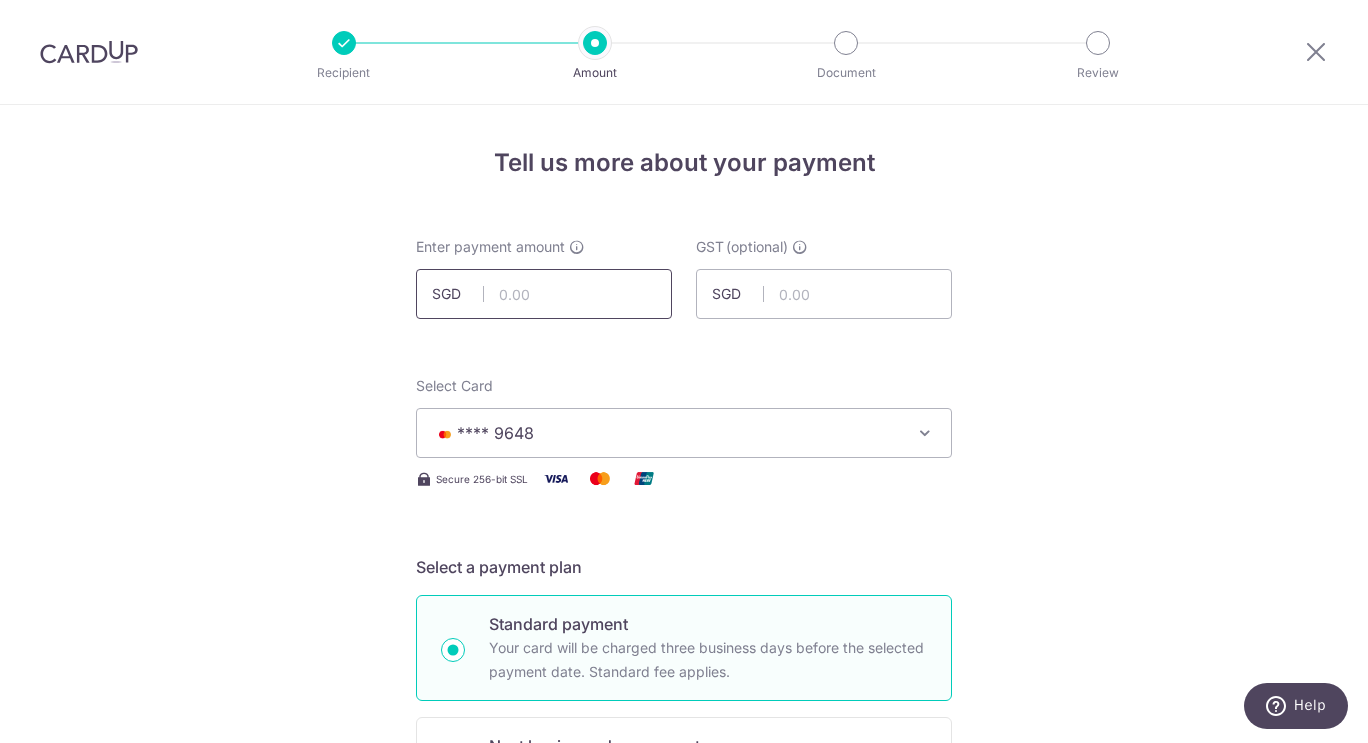 click at bounding box center [544, 294] 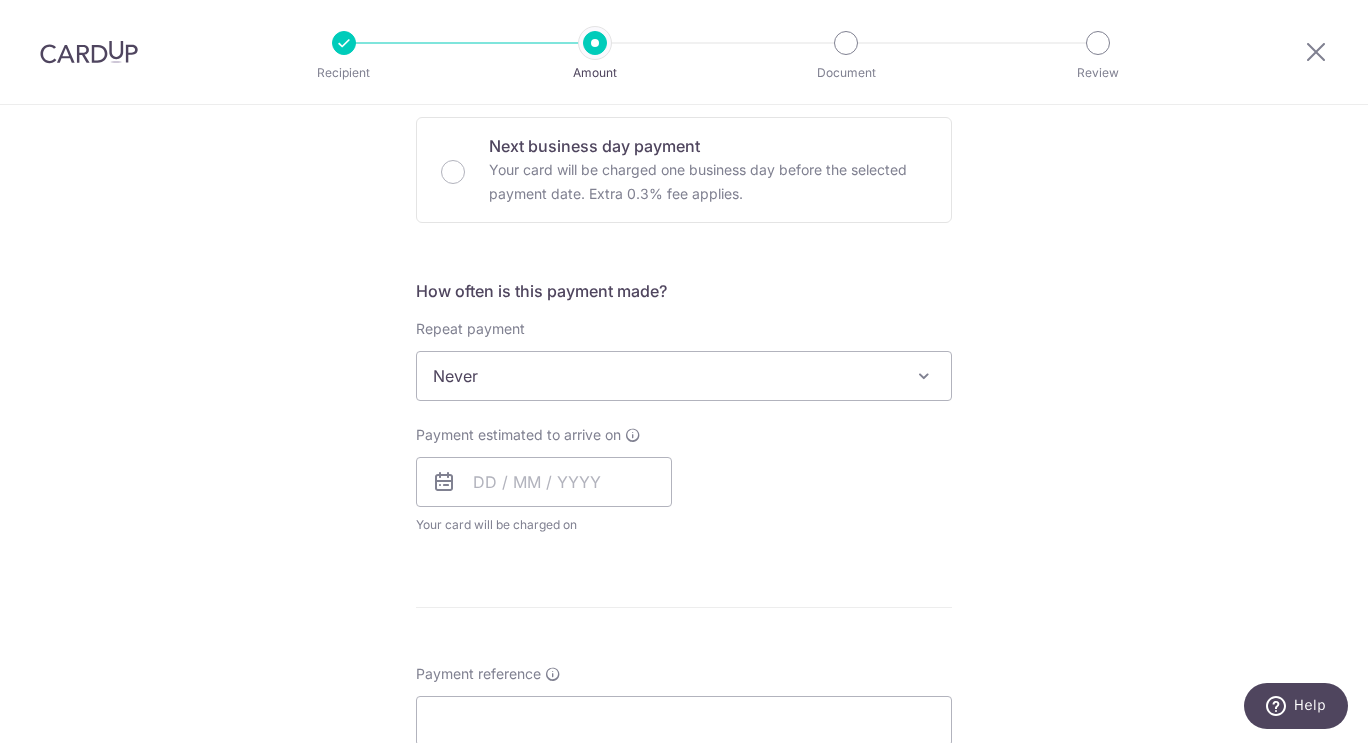 scroll, scrollTop: 0, scrollLeft: 0, axis: both 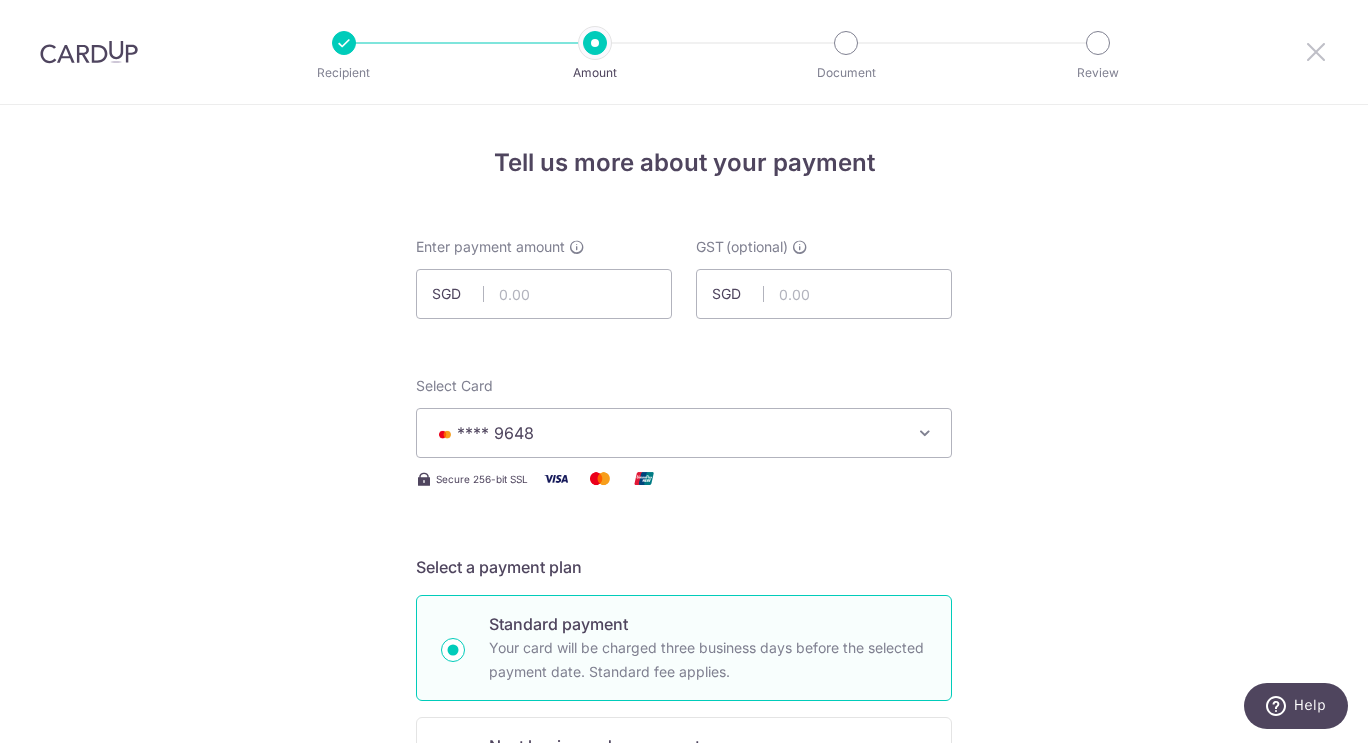 click at bounding box center (1316, 51) 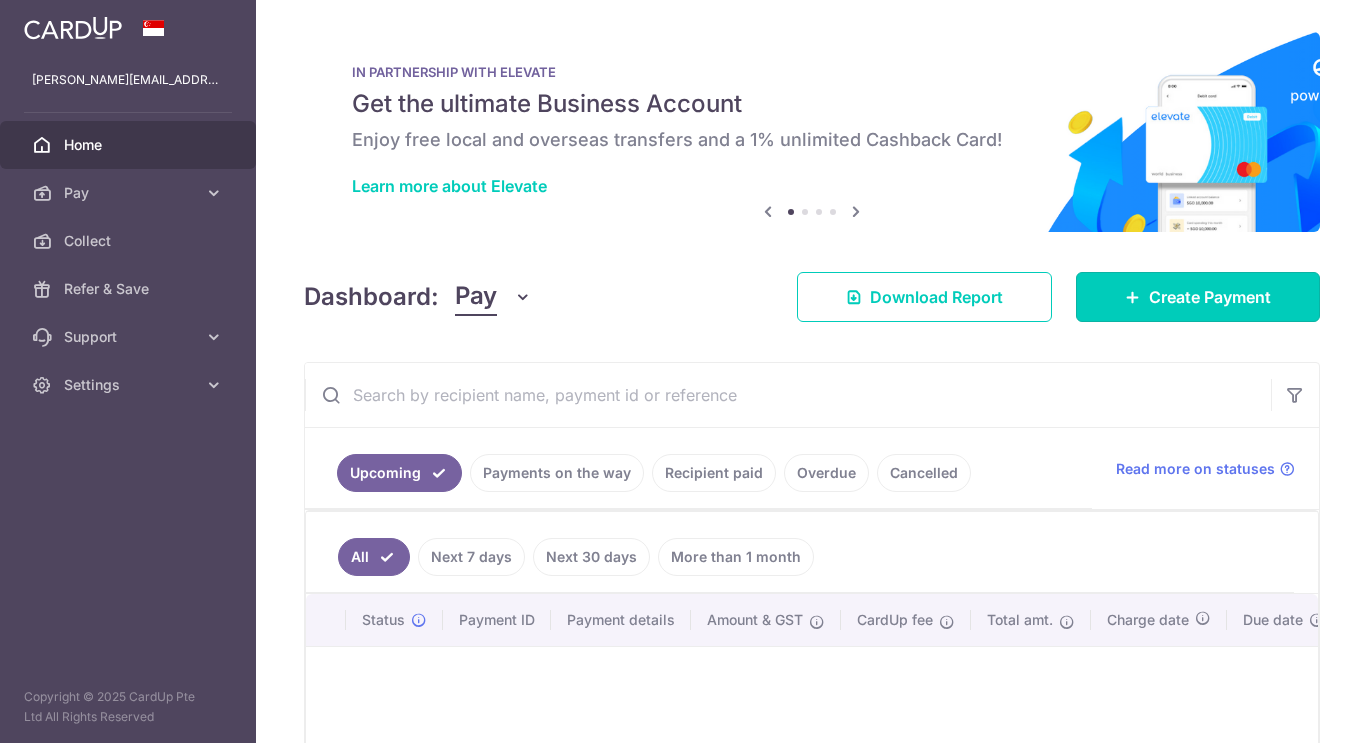 click at bounding box center [1133, 297] 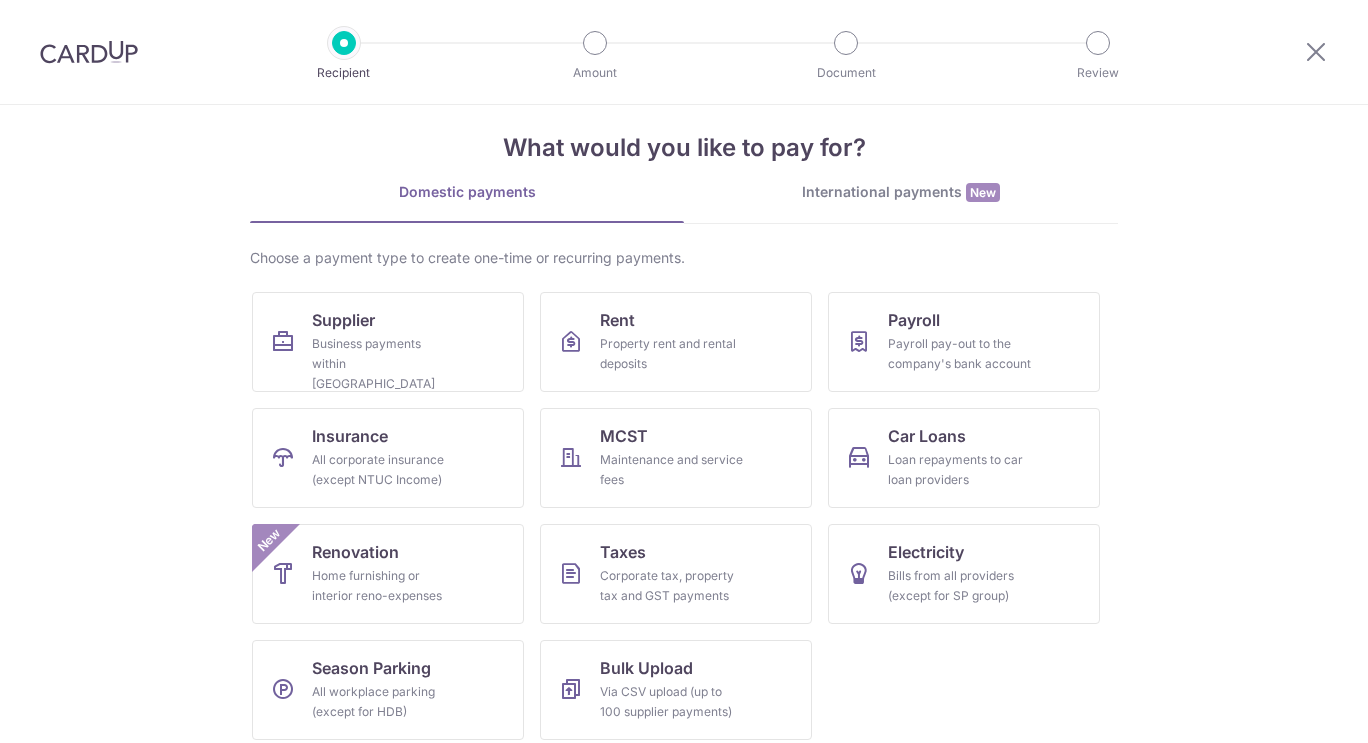 scroll, scrollTop: 36, scrollLeft: 0, axis: vertical 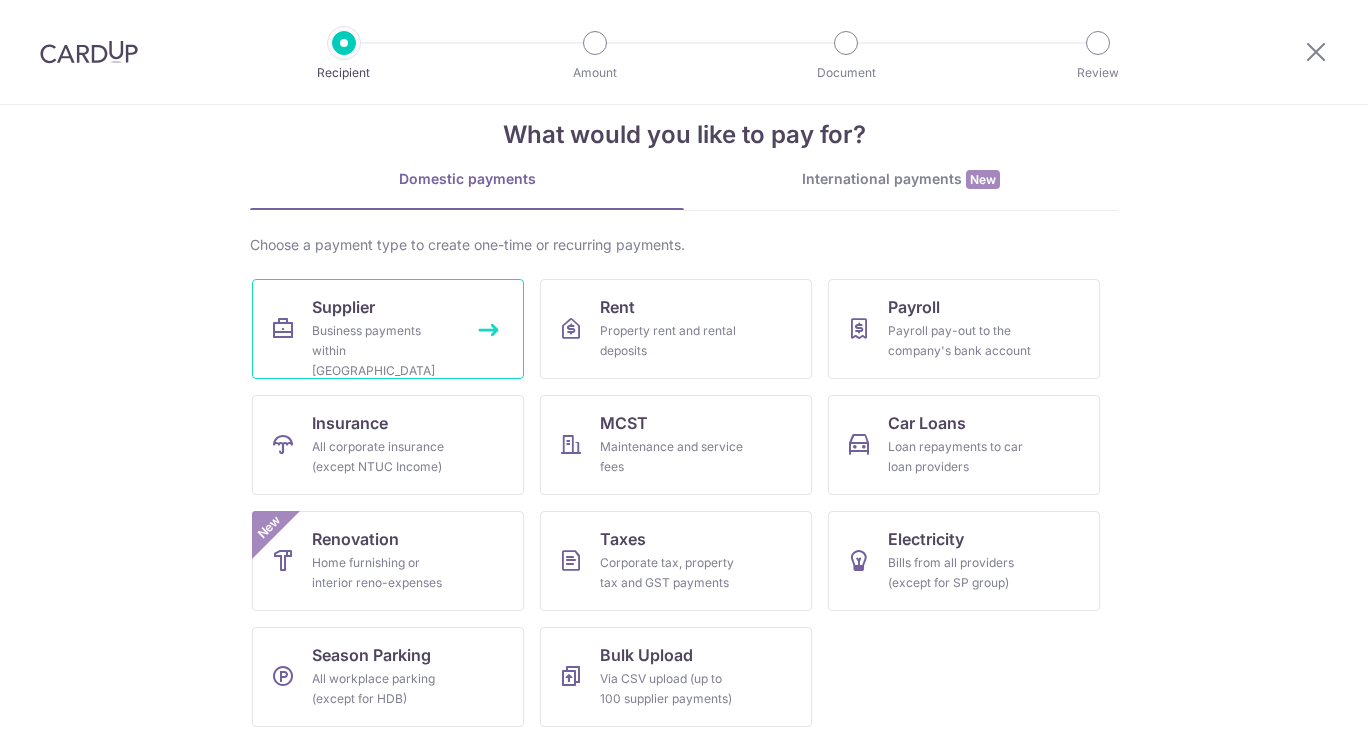click on "Business payments within Singapore" at bounding box center [384, 351] 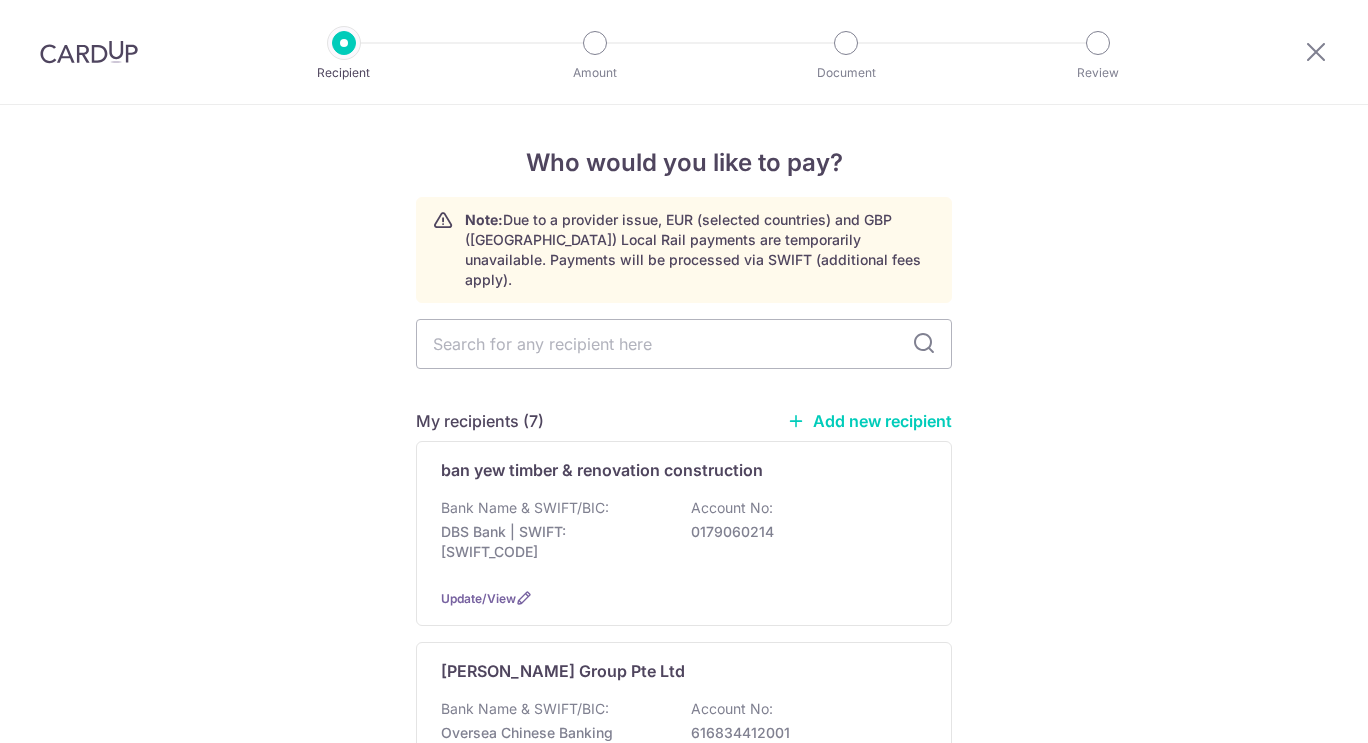 scroll, scrollTop: 0, scrollLeft: 0, axis: both 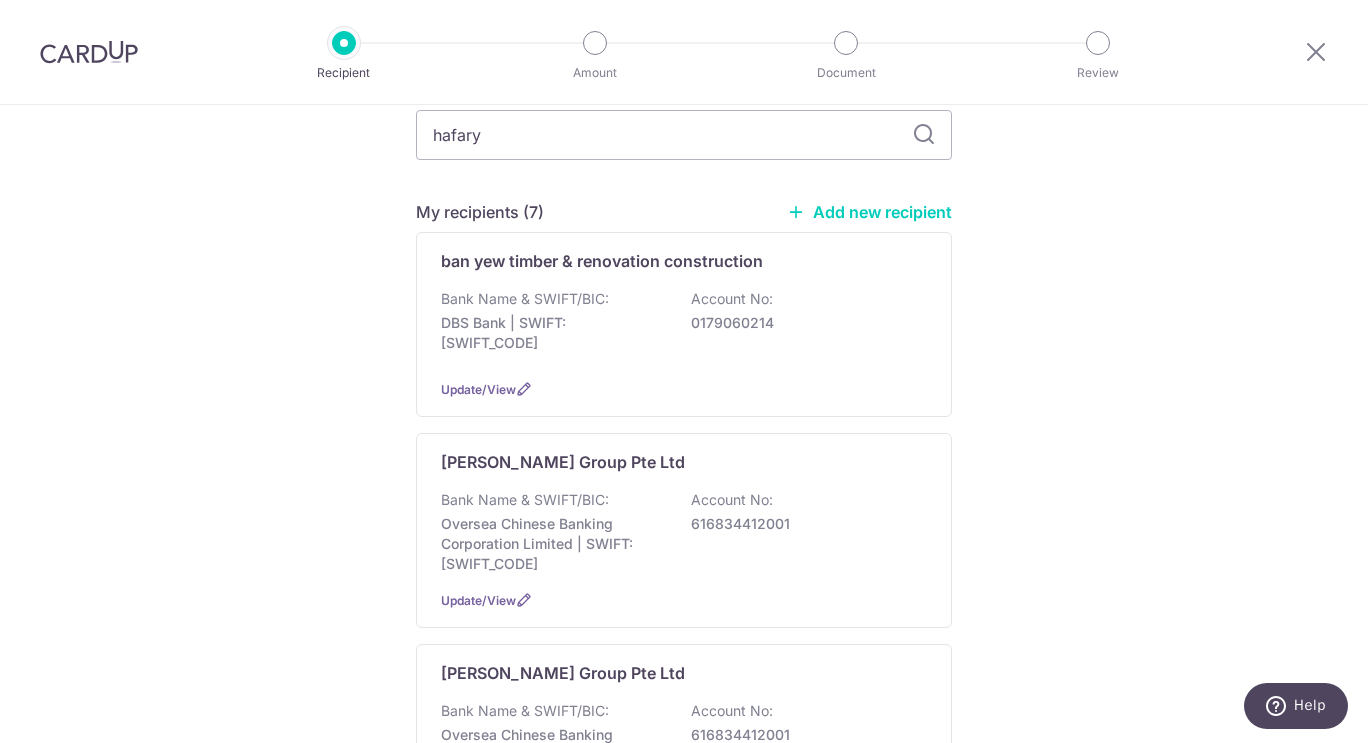 type on "hafary" 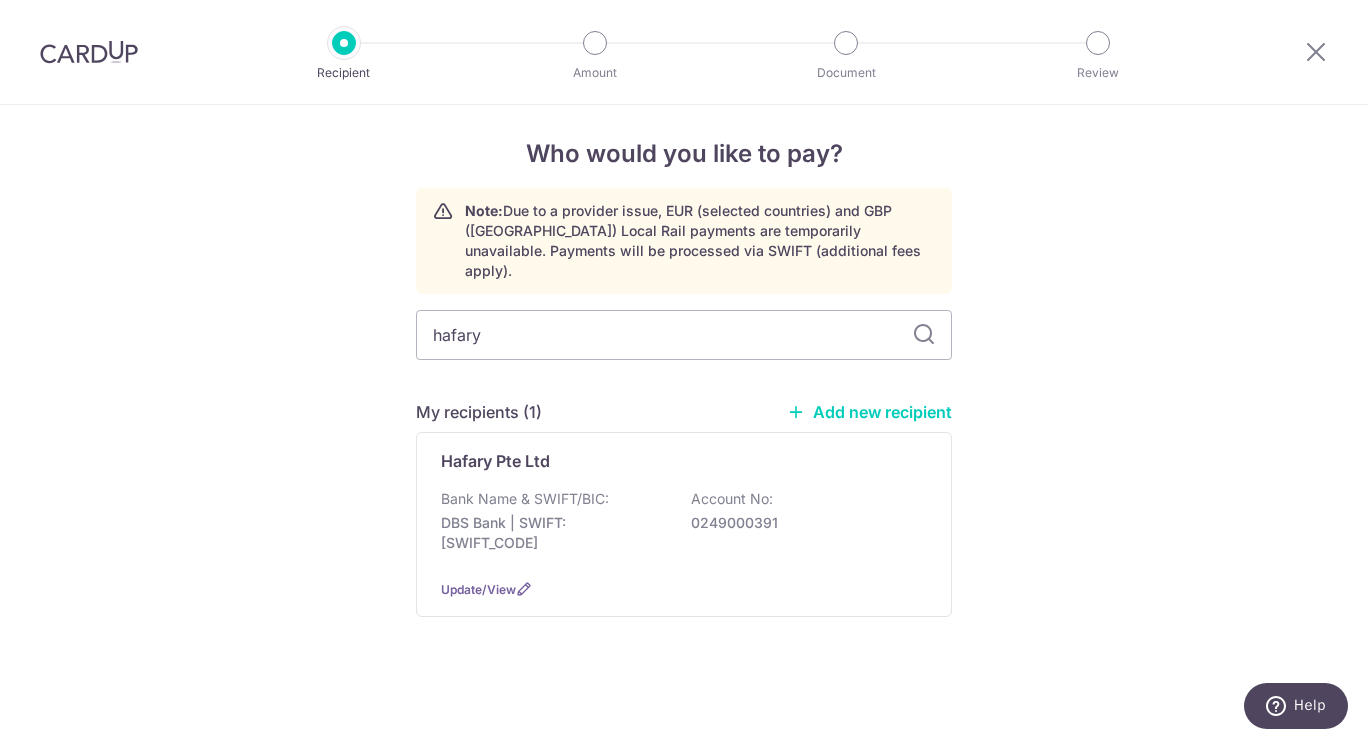 scroll, scrollTop: 0, scrollLeft: 0, axis: both 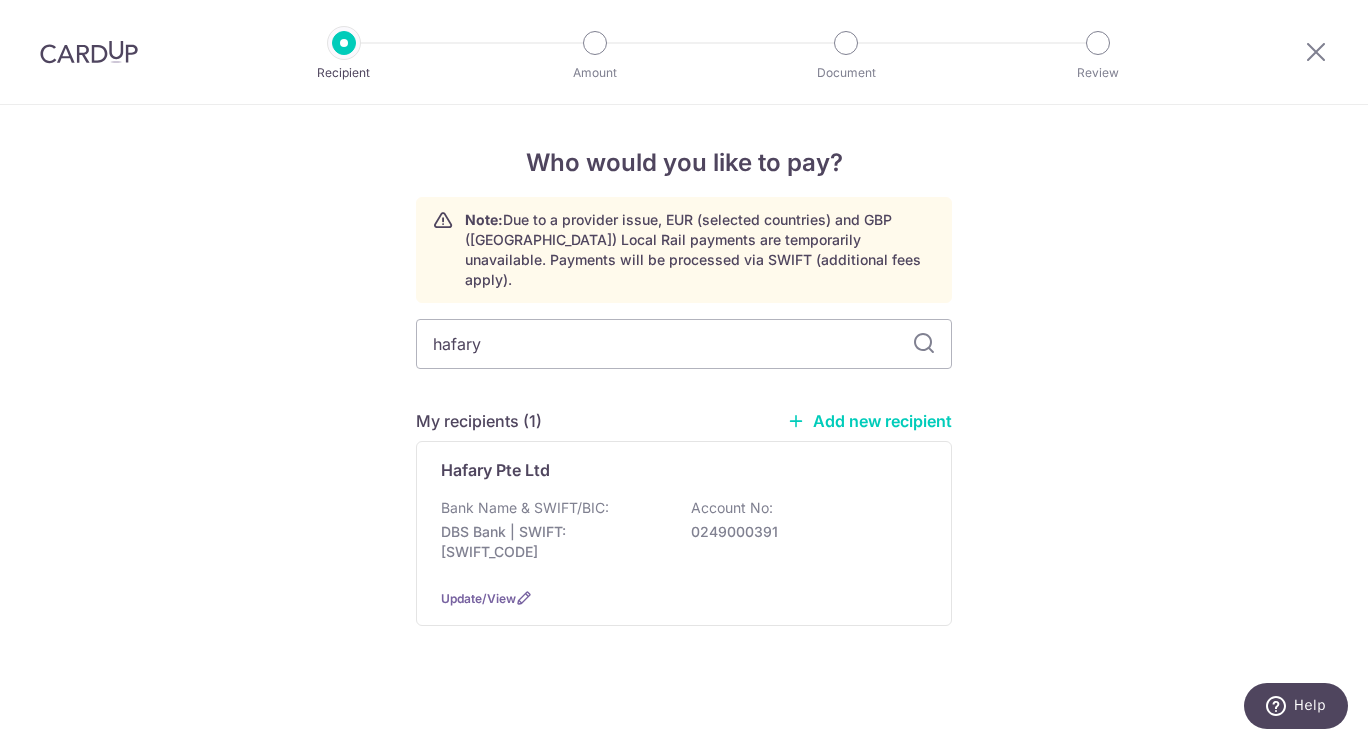 click on "Hafary Pte Ltd
Bank Name & SWIFT/BIC:
DBS Bank | SWIFT: [SWIFT_CODE]
Account No:
0249000391
Update/View" at bounding box center (684, 533) 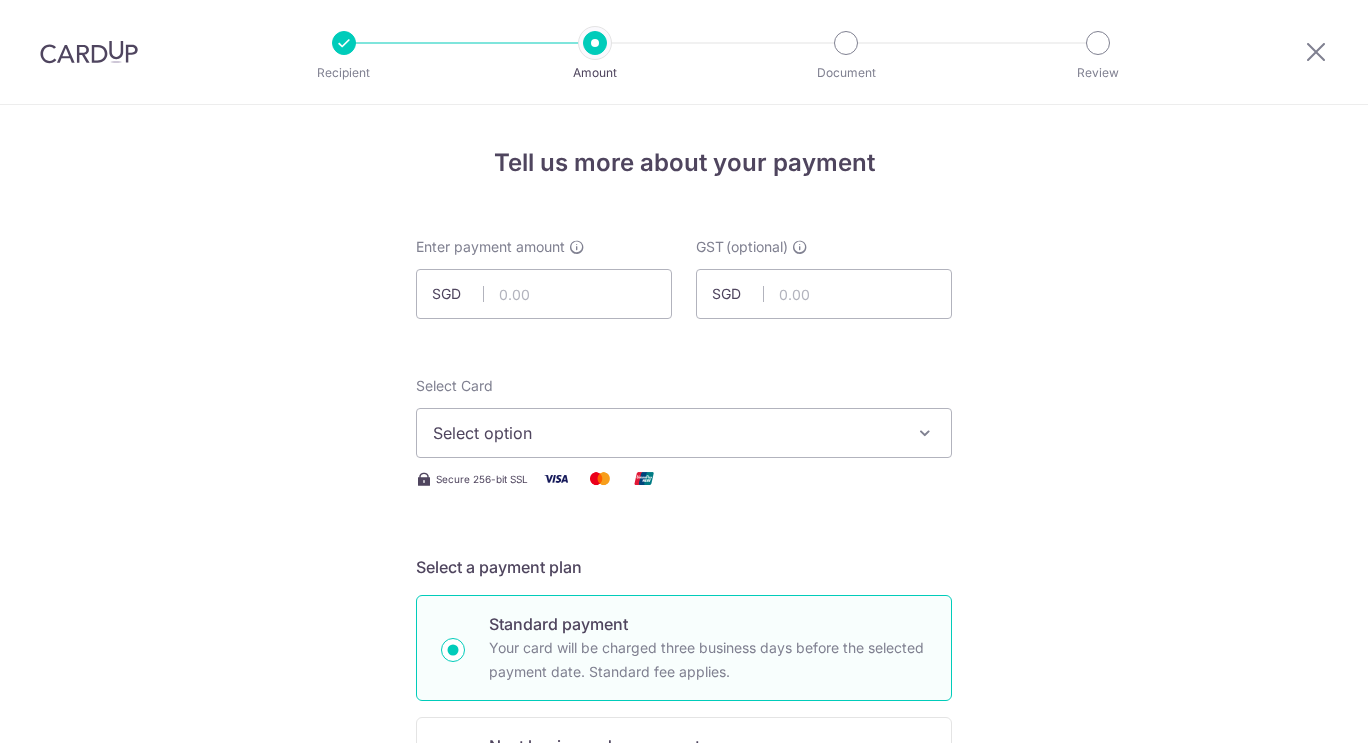 scroll, scrollTop: 0, scrollLeft: 0, axis: both 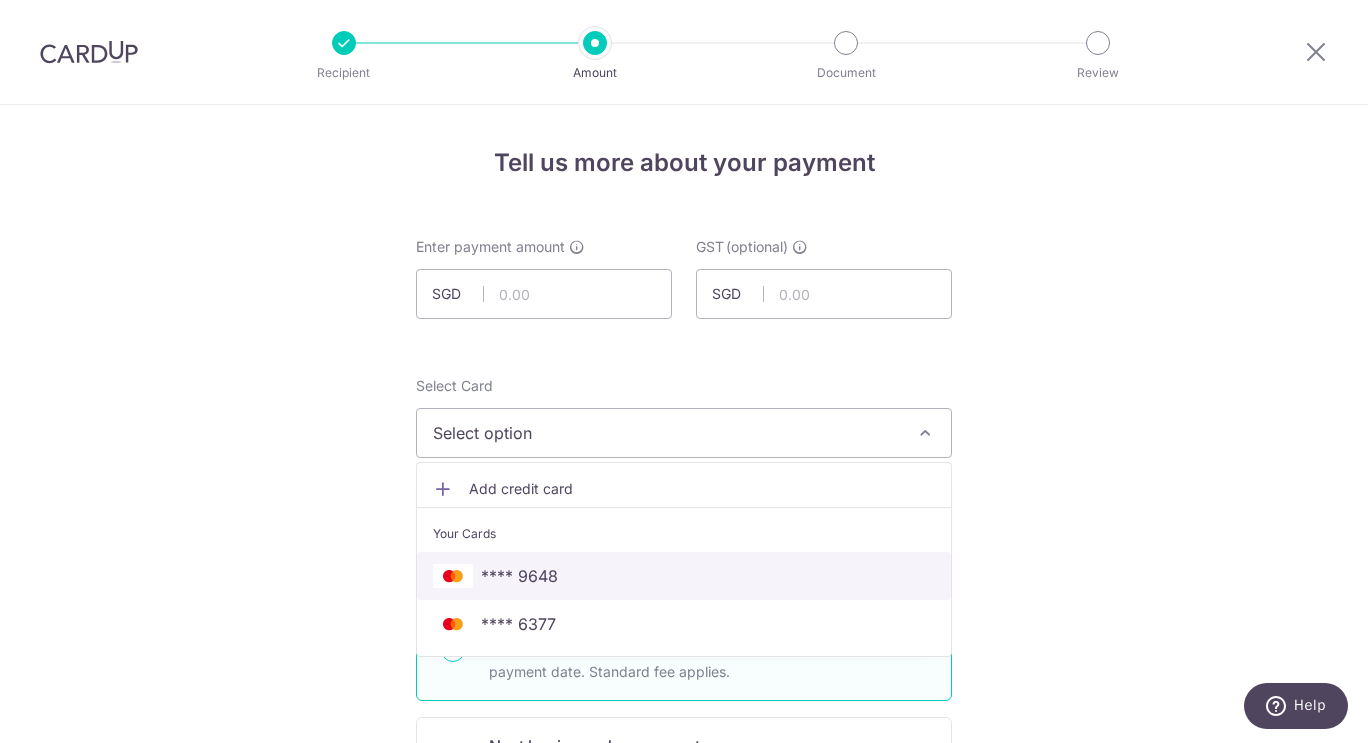 click on "**** 9648" at bounding box center (684, 576) 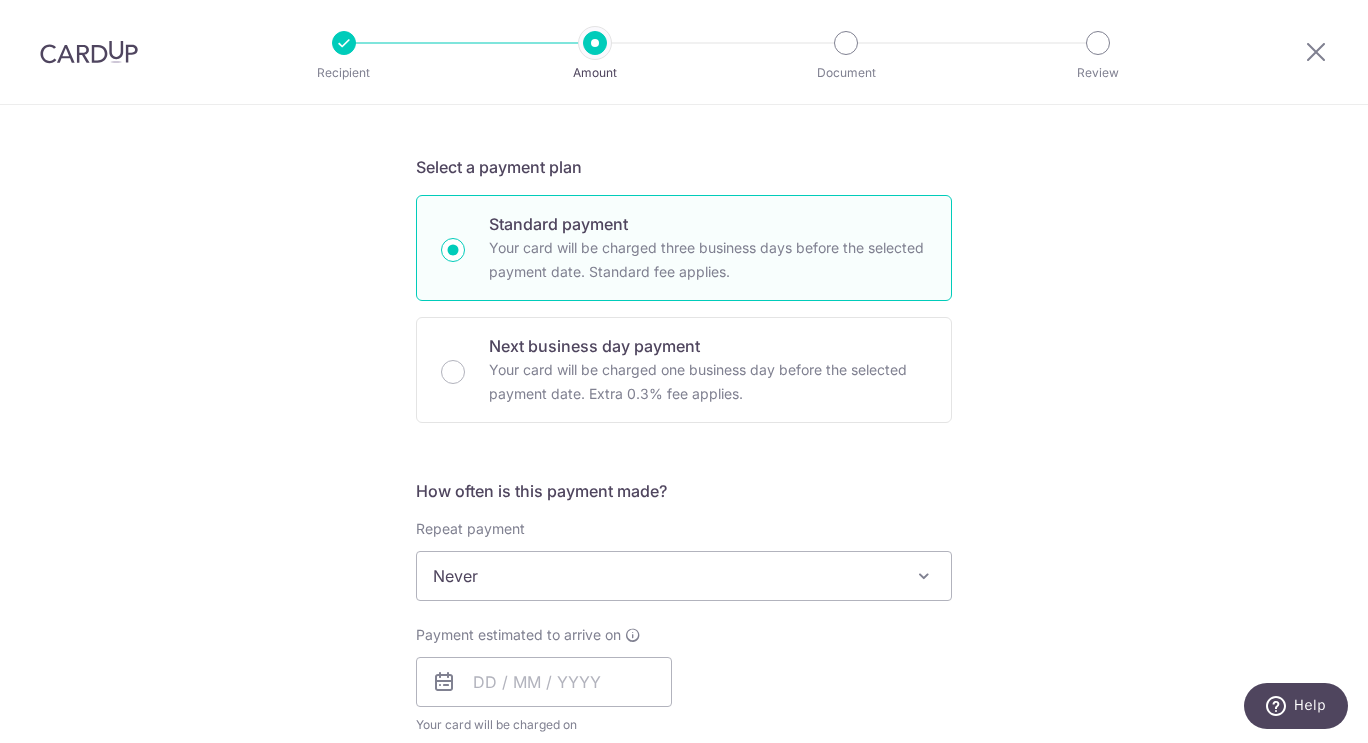 scroll, scrollTop: 500, scrollLeft: 0, axis: vertical 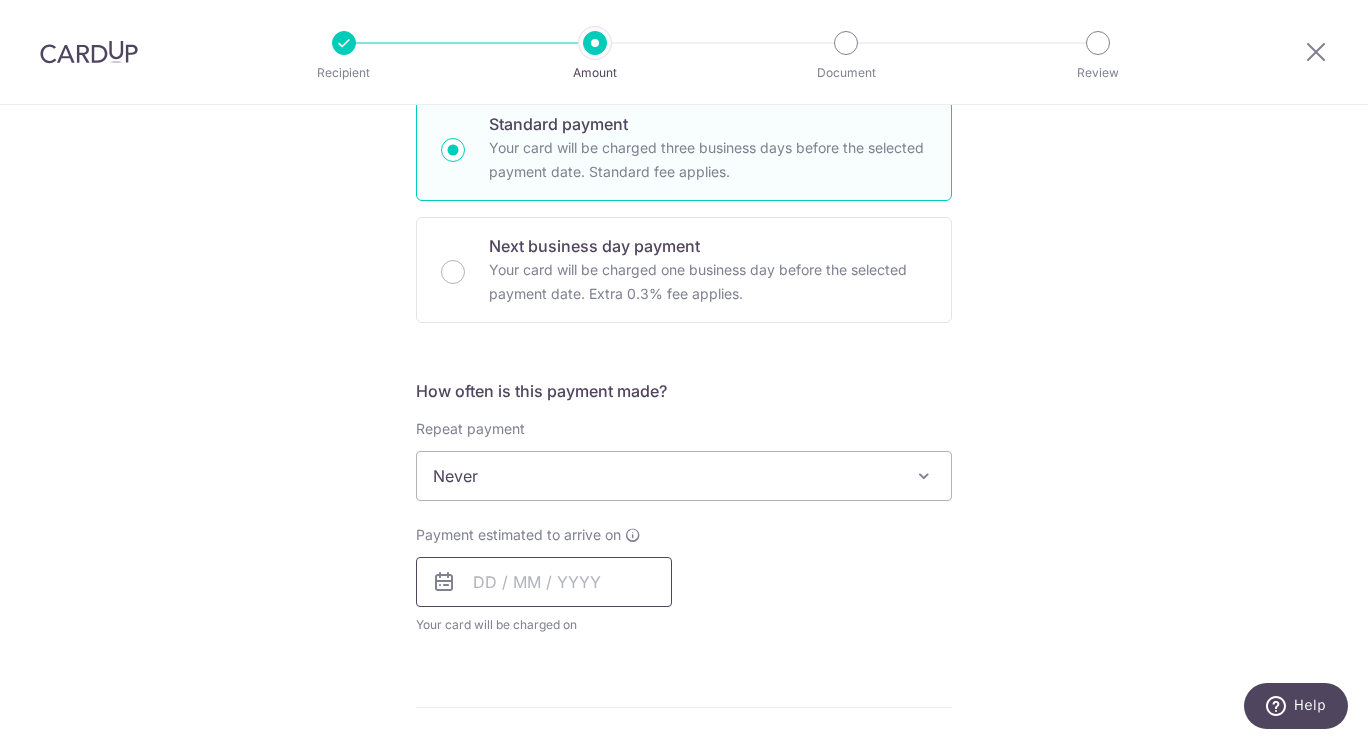 click at bounding box center [544, 582] 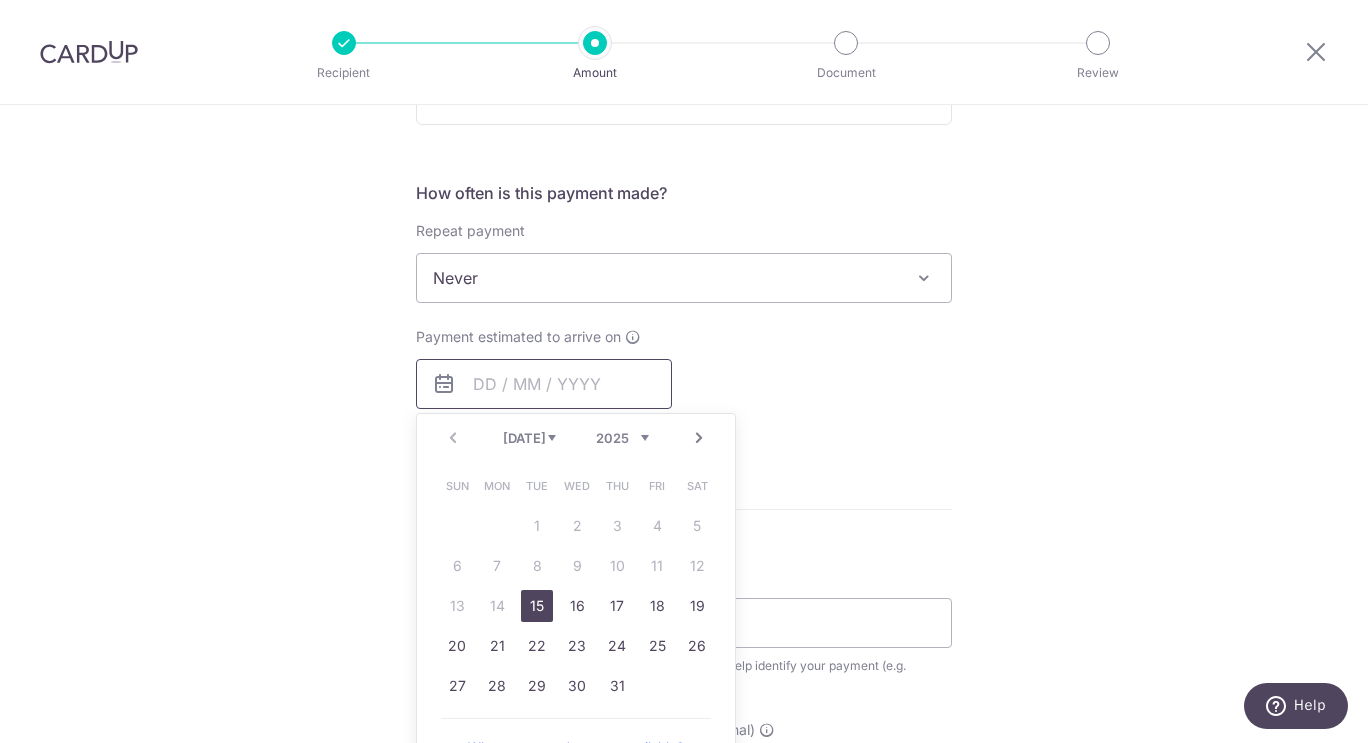 scroll, scrollTop: 700, scrollLeft: 0, axis: vertical 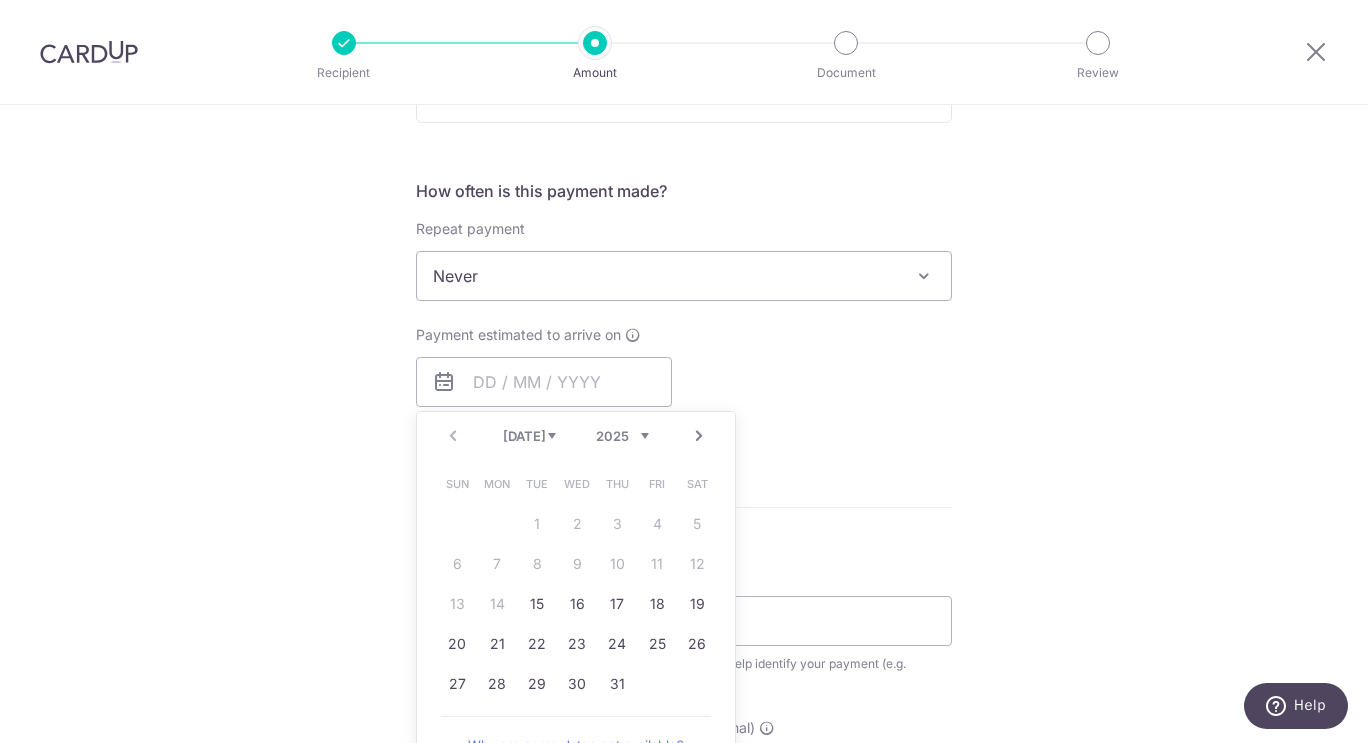 click on "Tell us more about your payment
Enter payment amount
SGD
GST
(optional)
SGD
Select Card
**** 9648
Add credit card
Your Cards
**** 9648
**** 6377
Secure 256-bit SSL" at bounding box center [684, 376] 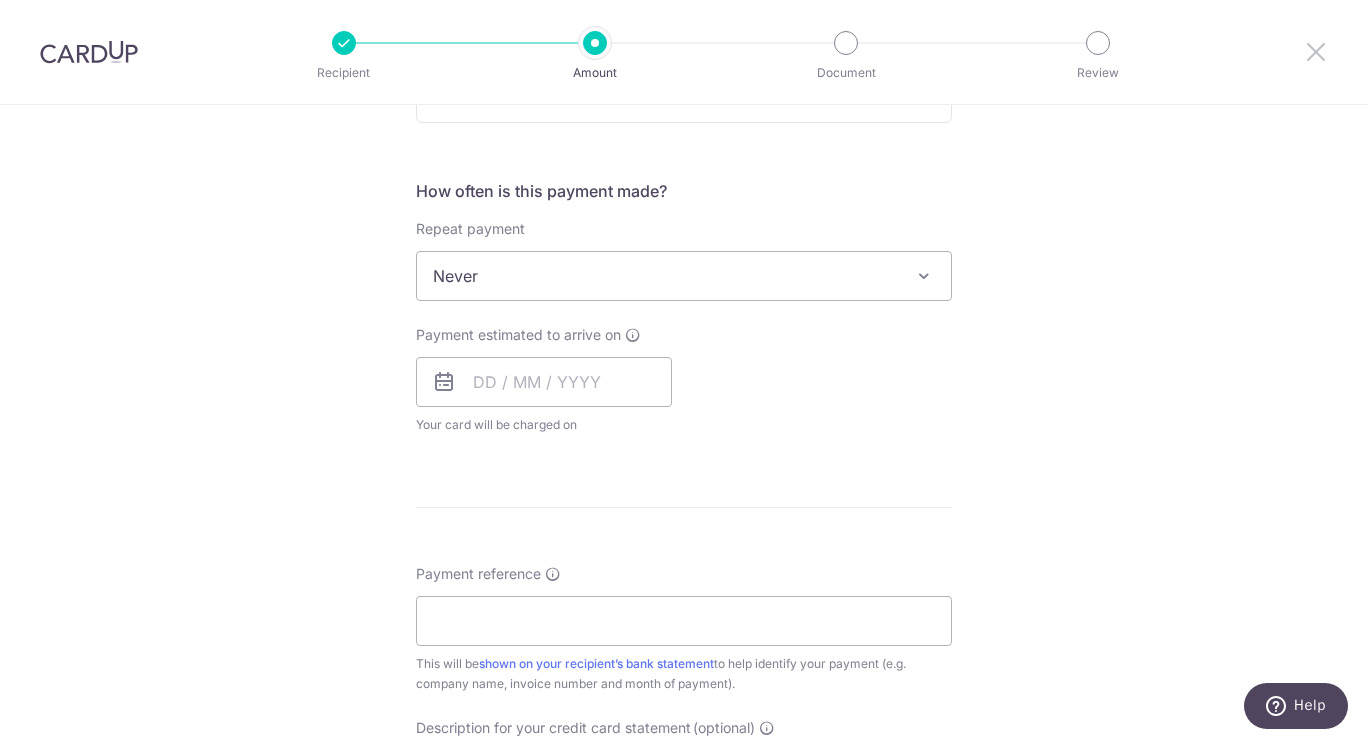 click at bounding box center [1316, 51] 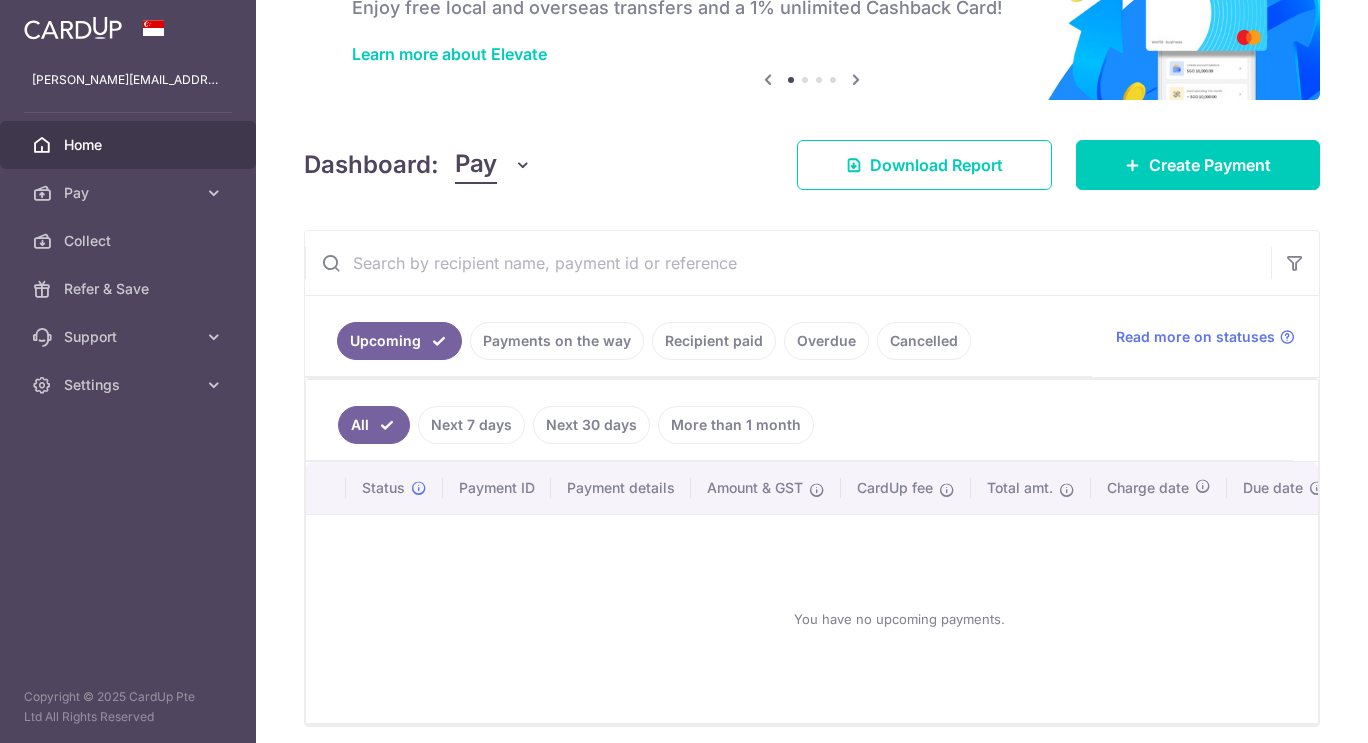scroll, scrollTop: 220, scrollLeft: 0, axis: vertical 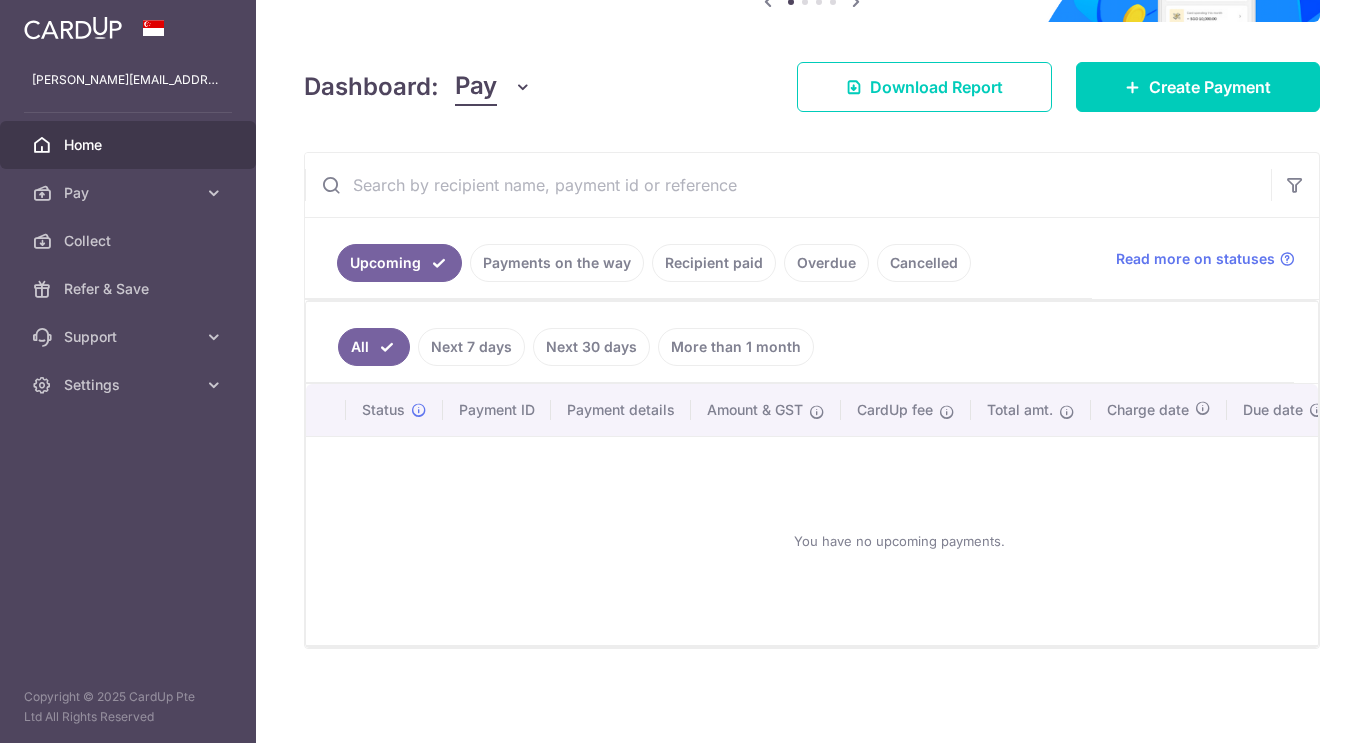 click at bounding box center [214, 385] 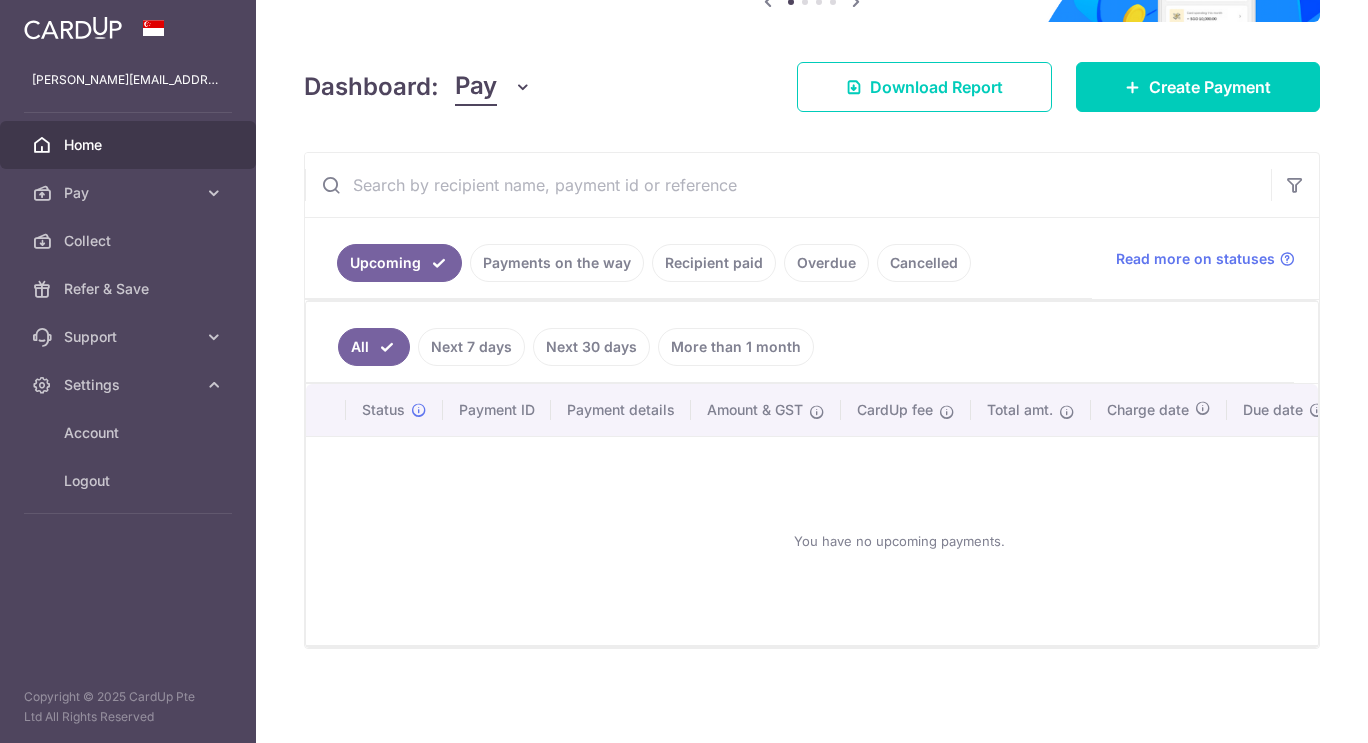 click on "Support" at bounding box center [128, 337] 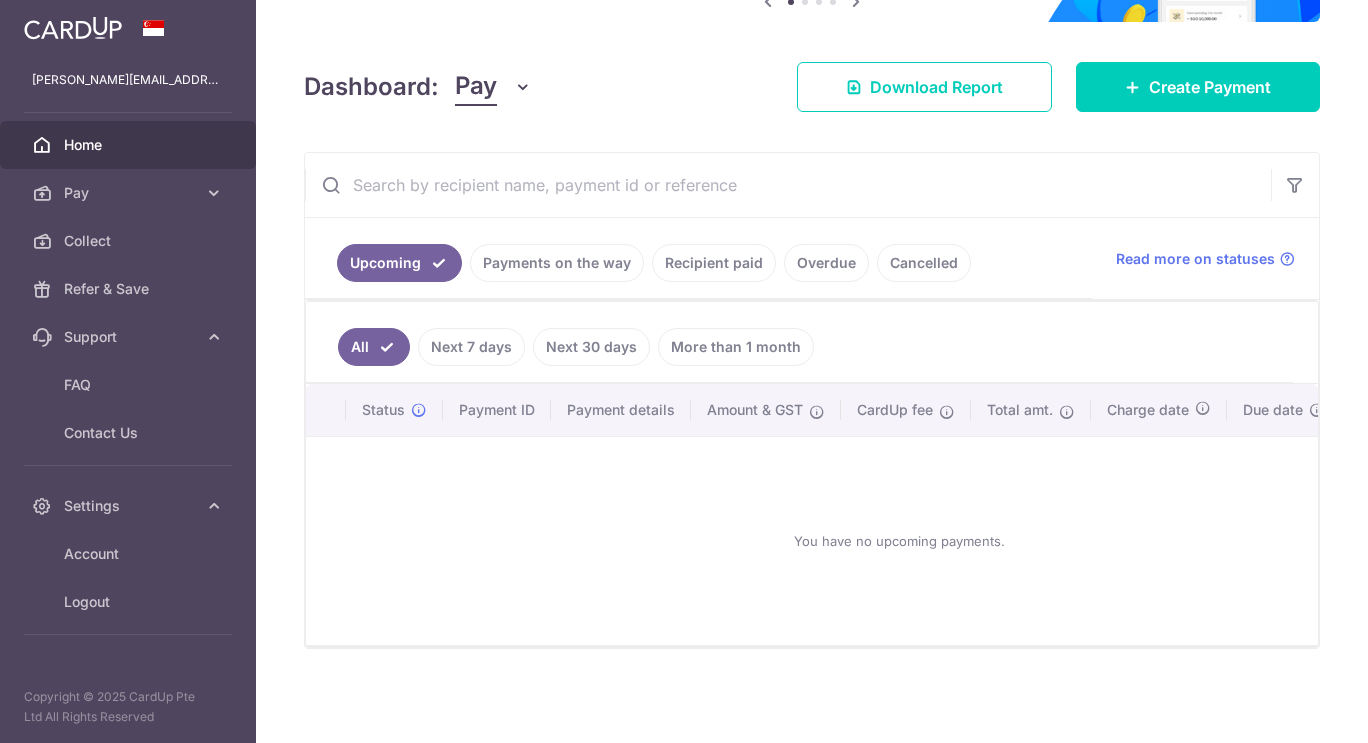 click at bounding box center [214, 193] 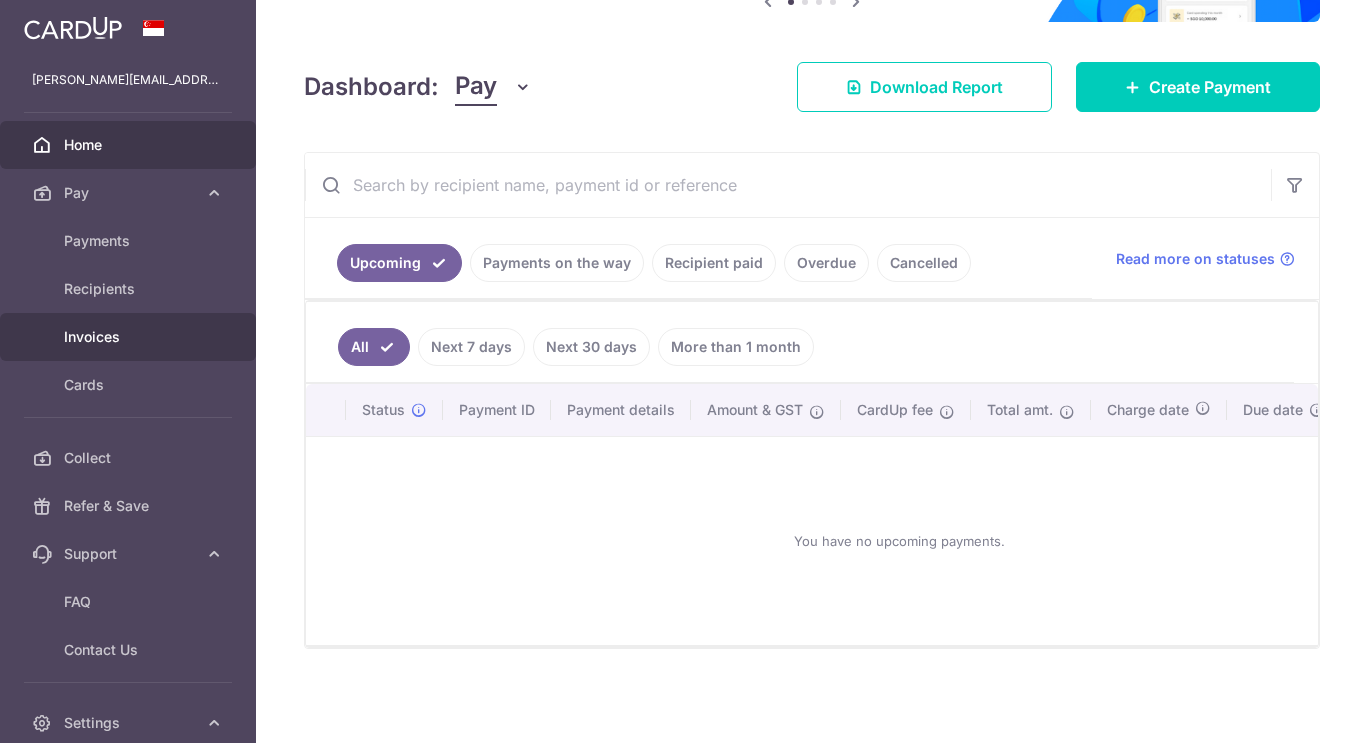 click on "Invoices" at bounding box center [130, 337] 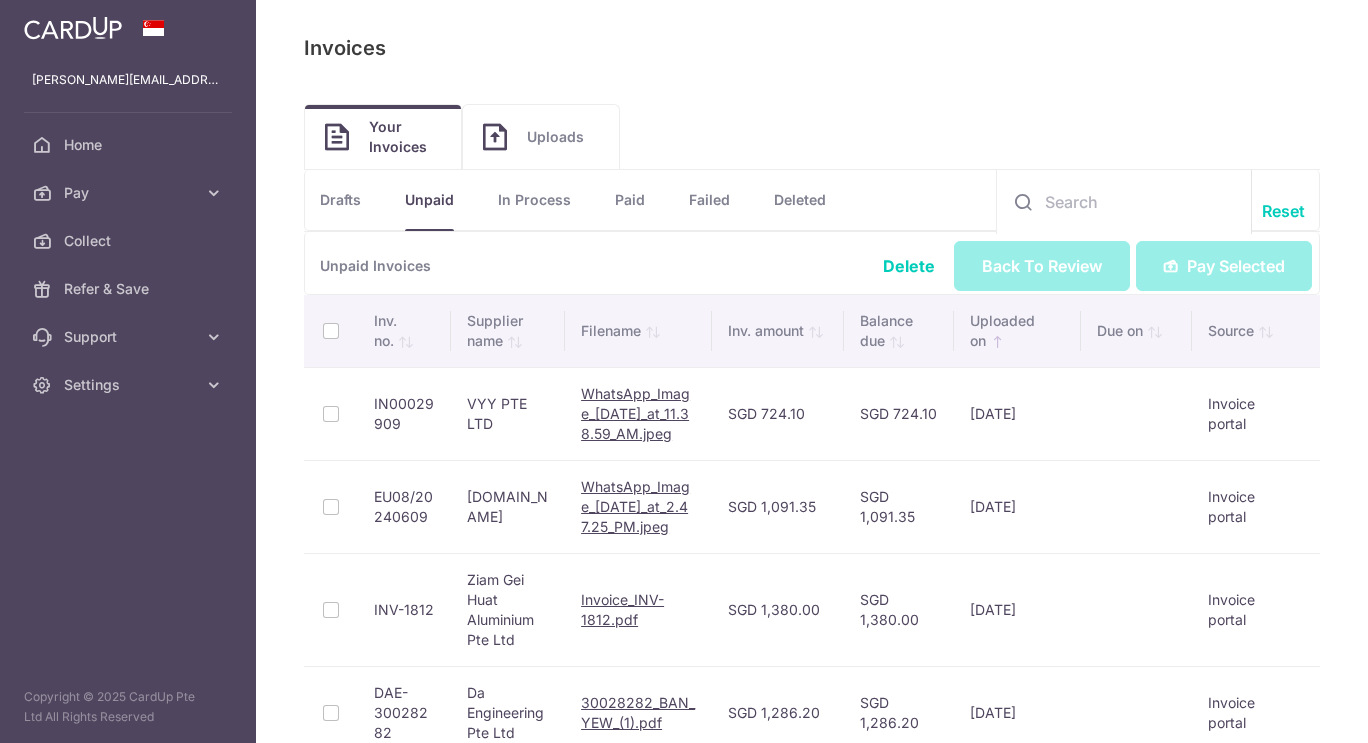 scroll, scrollTop: 0, scrollLeft: 0, axis: both 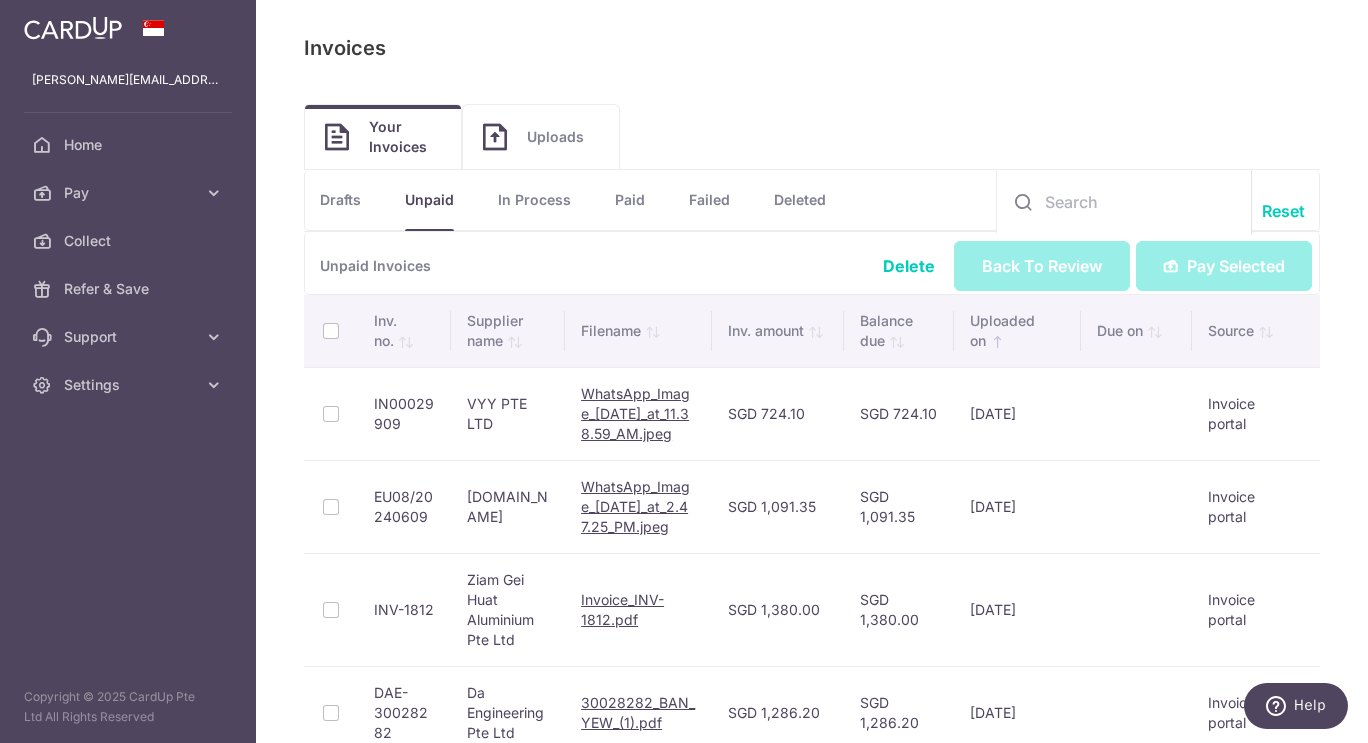 click at bounding box center [331, 331] 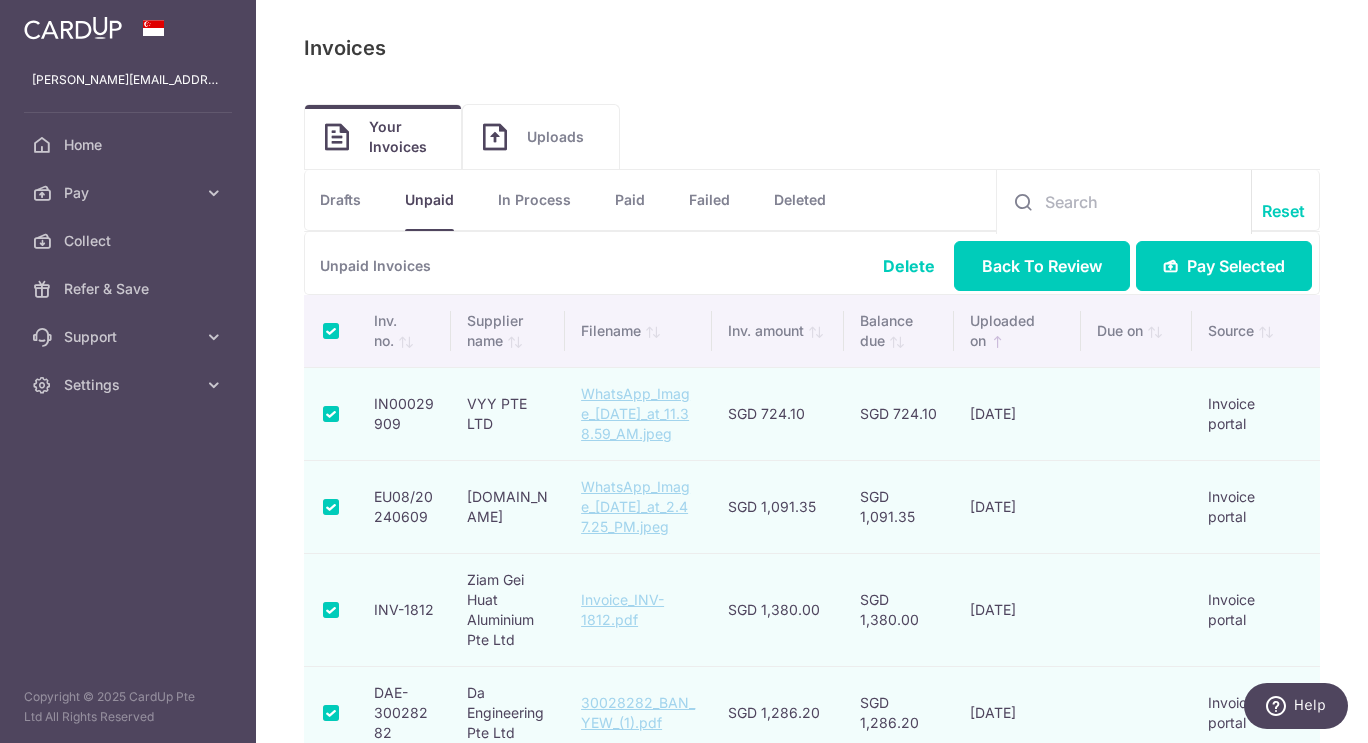 click at bounding box center (331, 331) 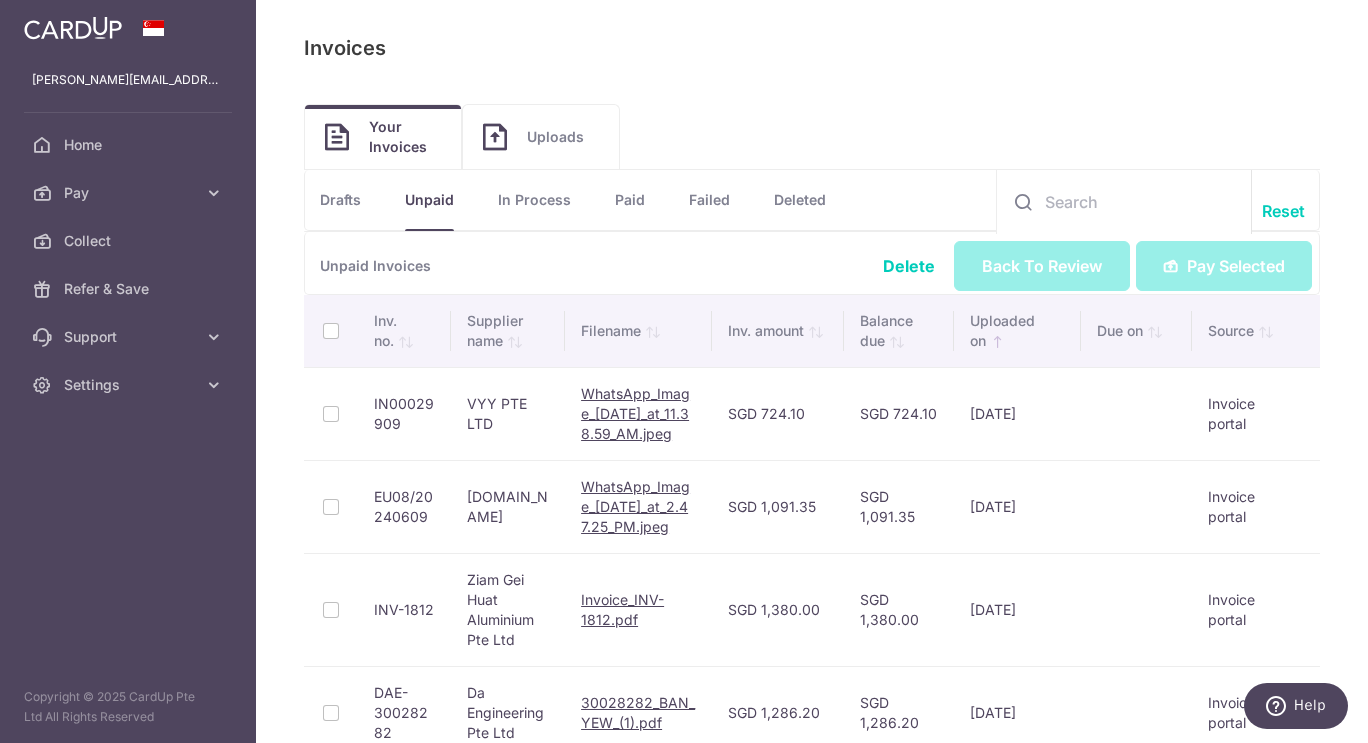 click on "Uploads" at bounding box center [563, 137] 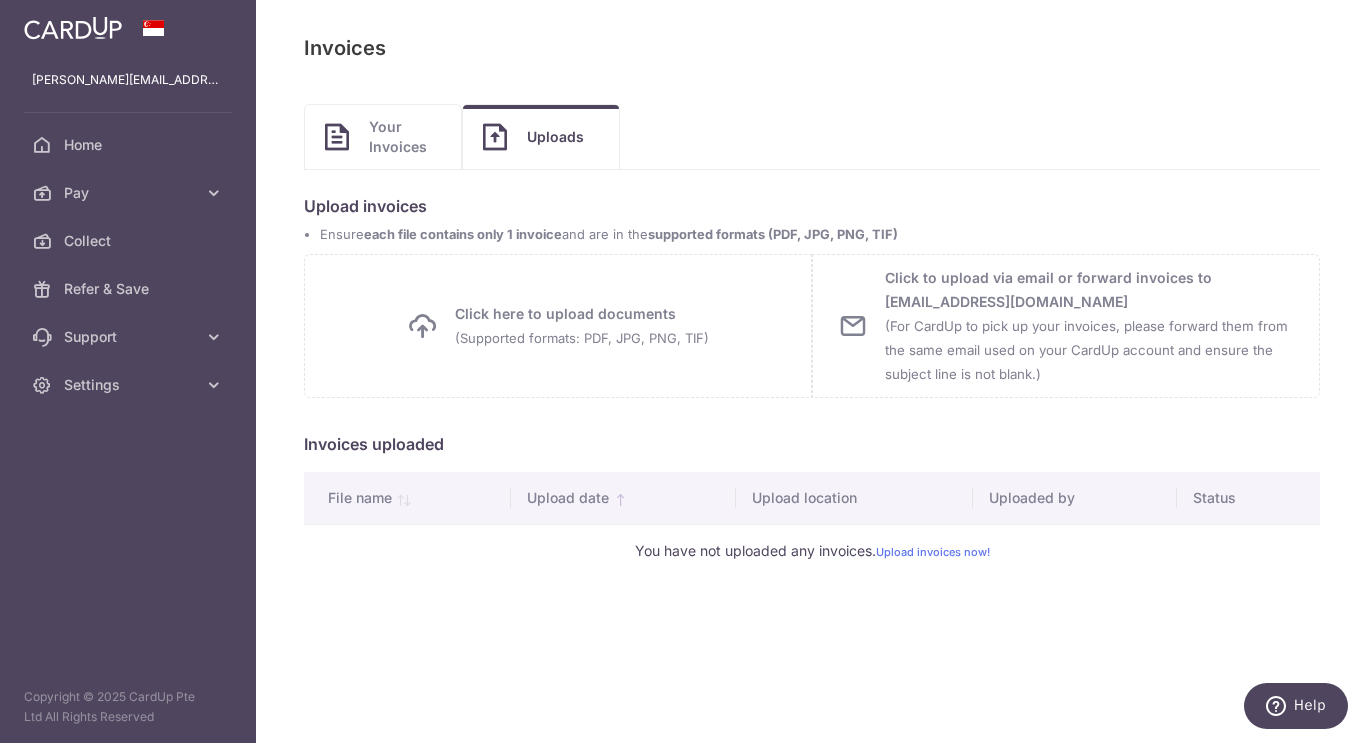 click on "Your Invoices" at bounding box center (405, 137) 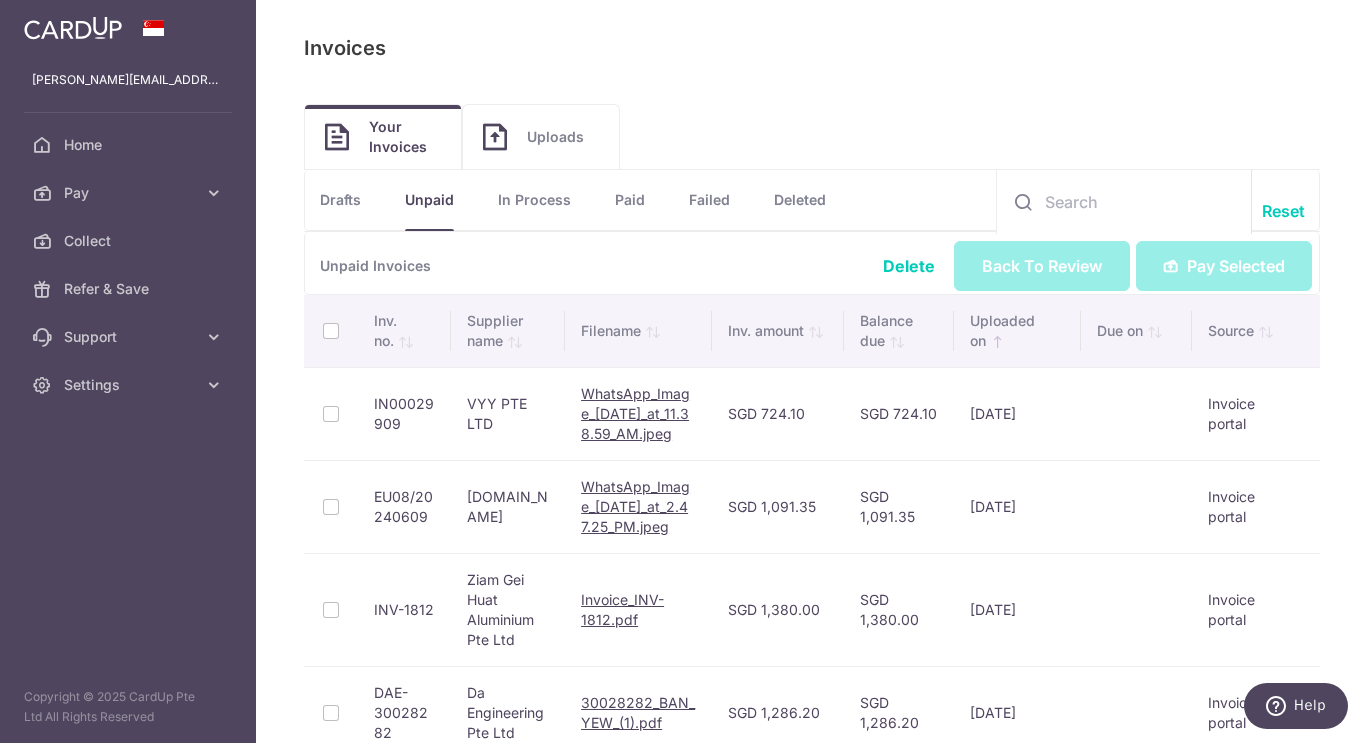 click on "Uploads" at bounding box center (563, 137) 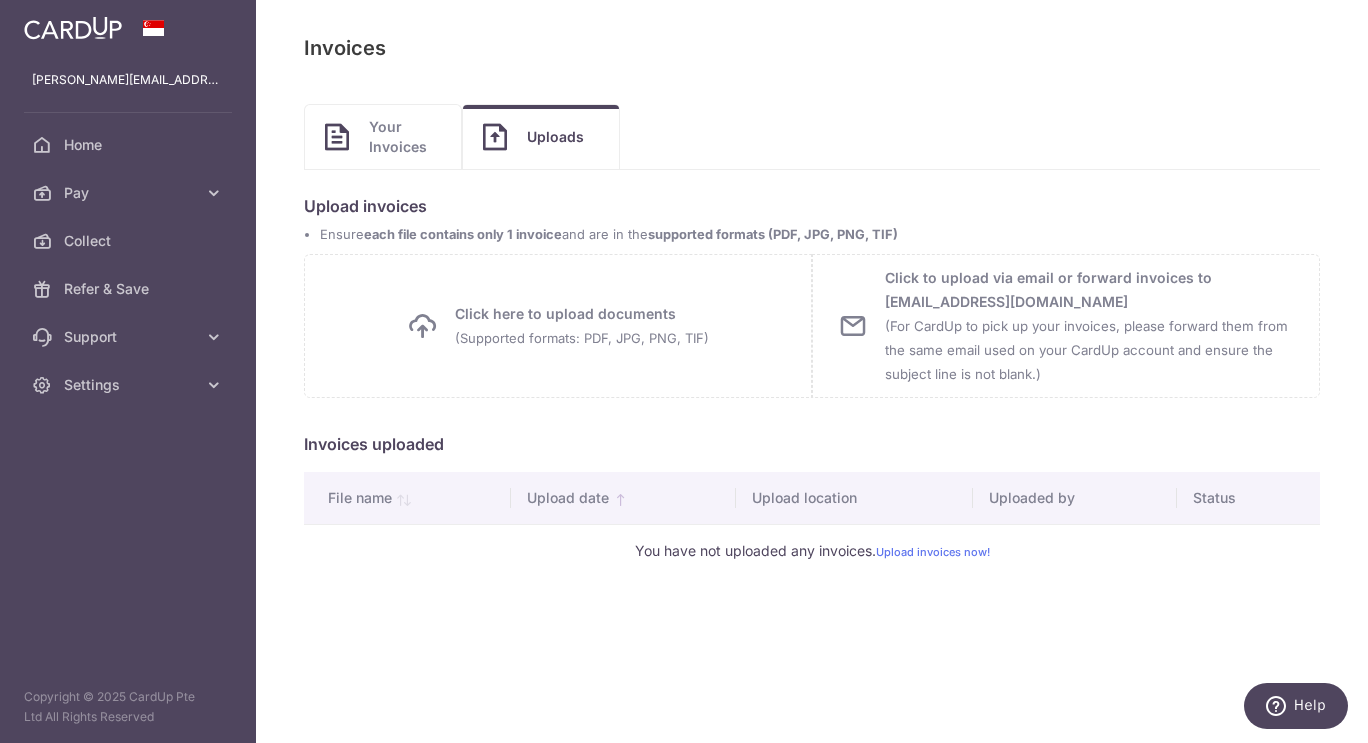 click on "Click here to upload documents (Supported formats: PDF, JPG, PNG, TIF)" at bounding box center [582, 326] 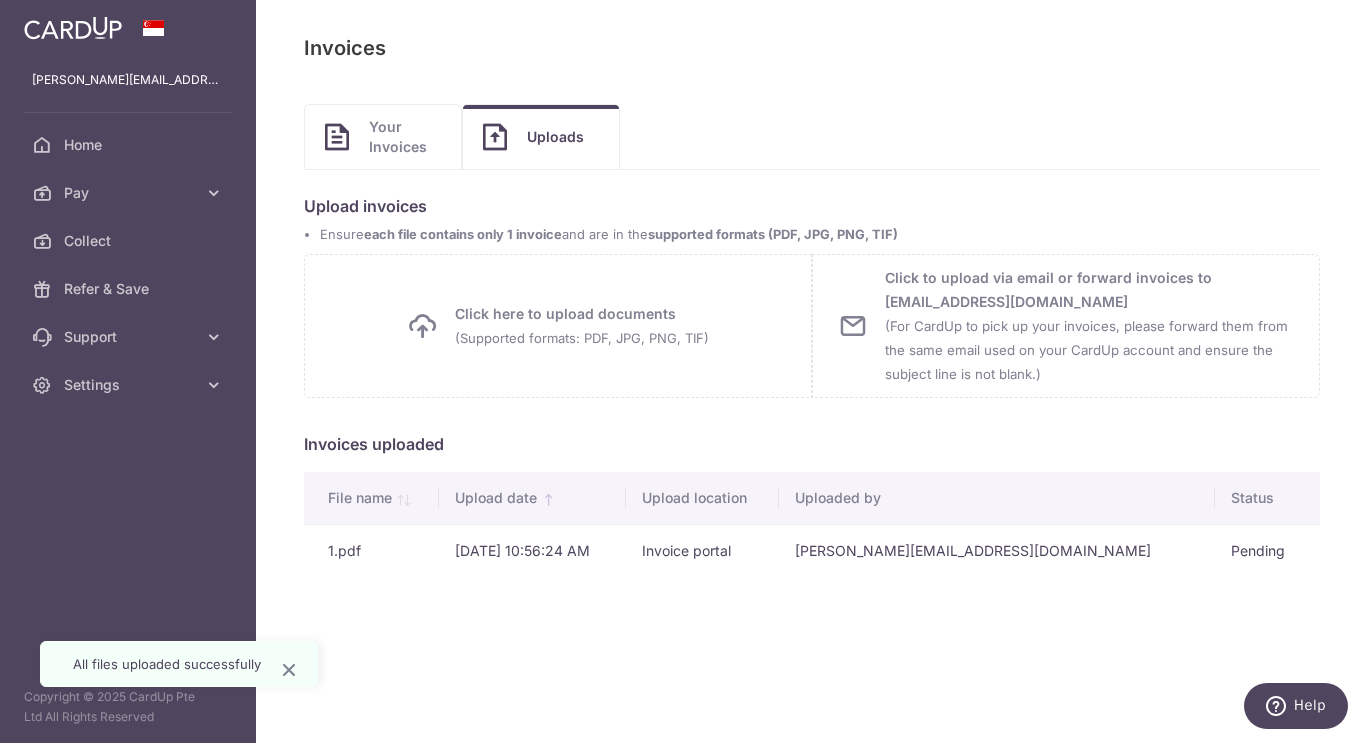 click on "Click here to upload documents (Supported formats: PDF, JPG, PNG, TIF)" at bounding box center [582, 326] 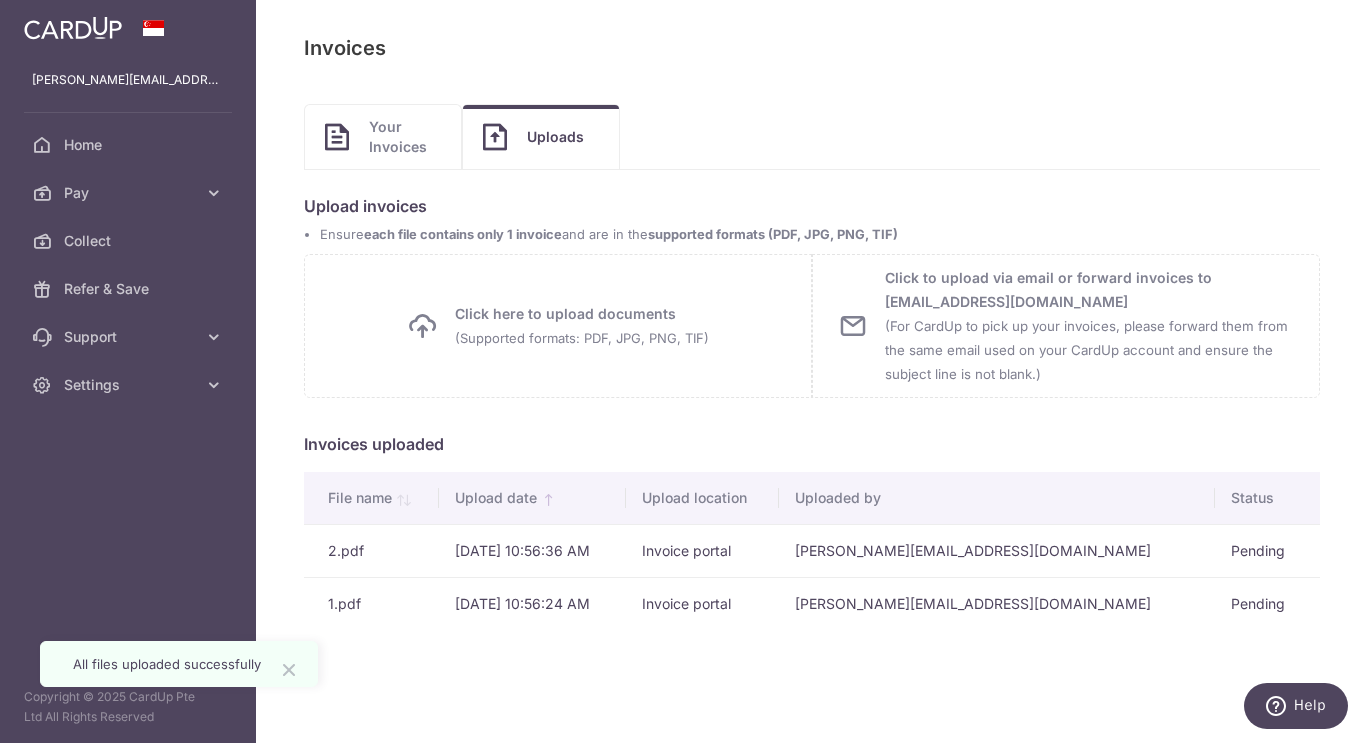 click at bounding box center [289, 669] 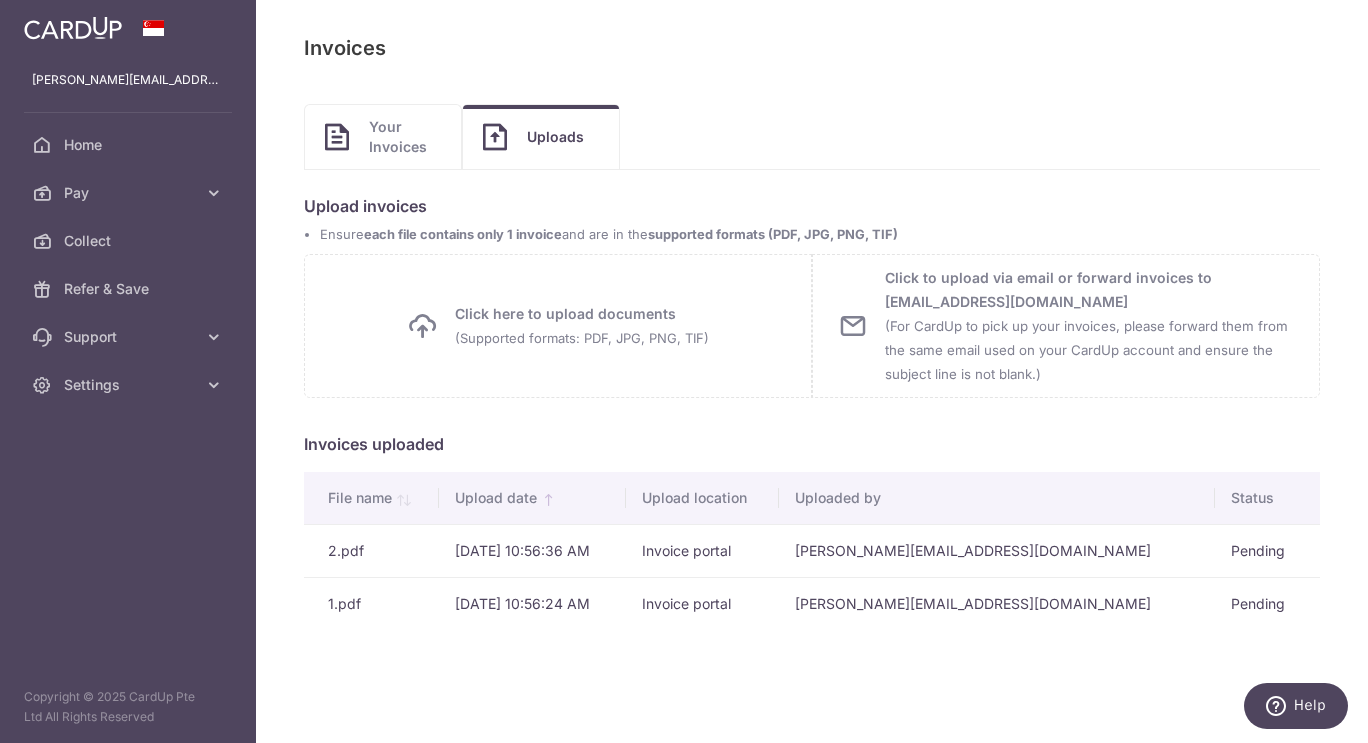 click on "1.pdf" at bounding box center (371, 603) 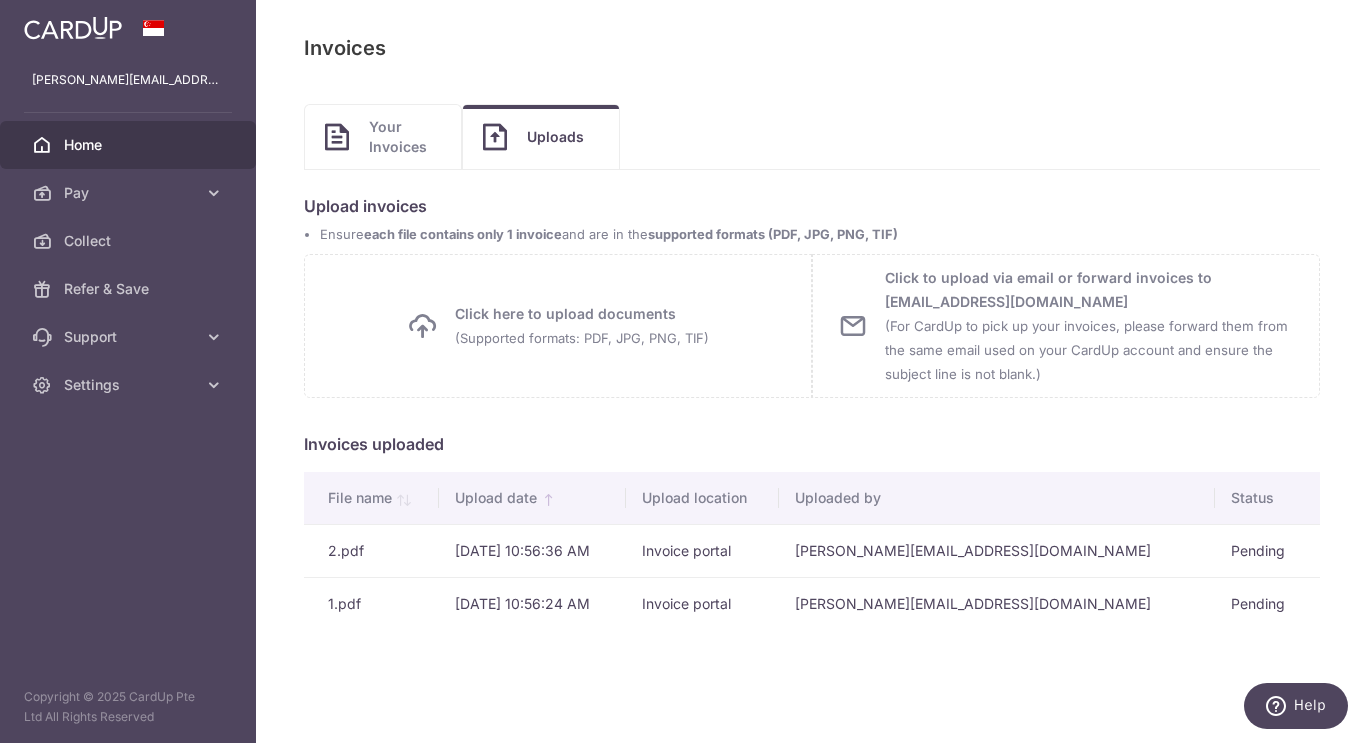 click on "Home" at bounding box center [130, 145] 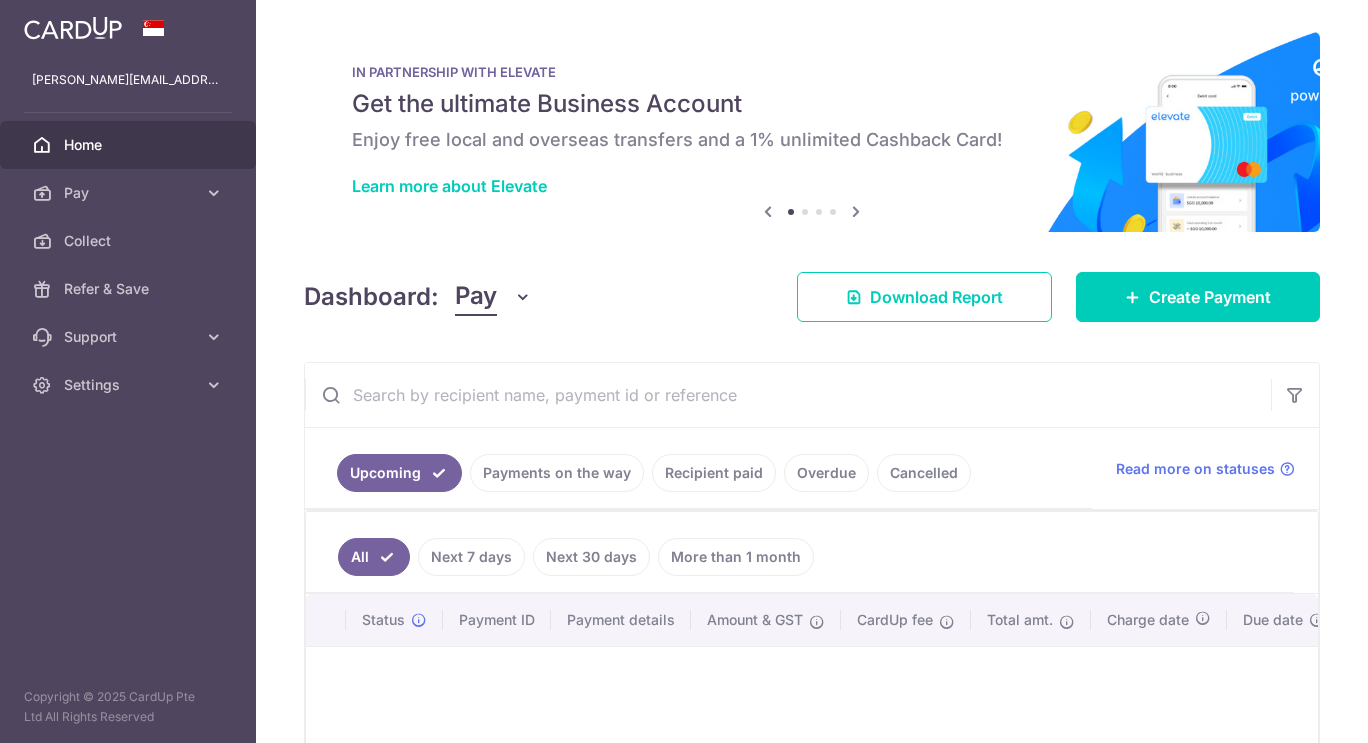 scroll, scrollTop: 0, scrollLeft: 0, axis: both 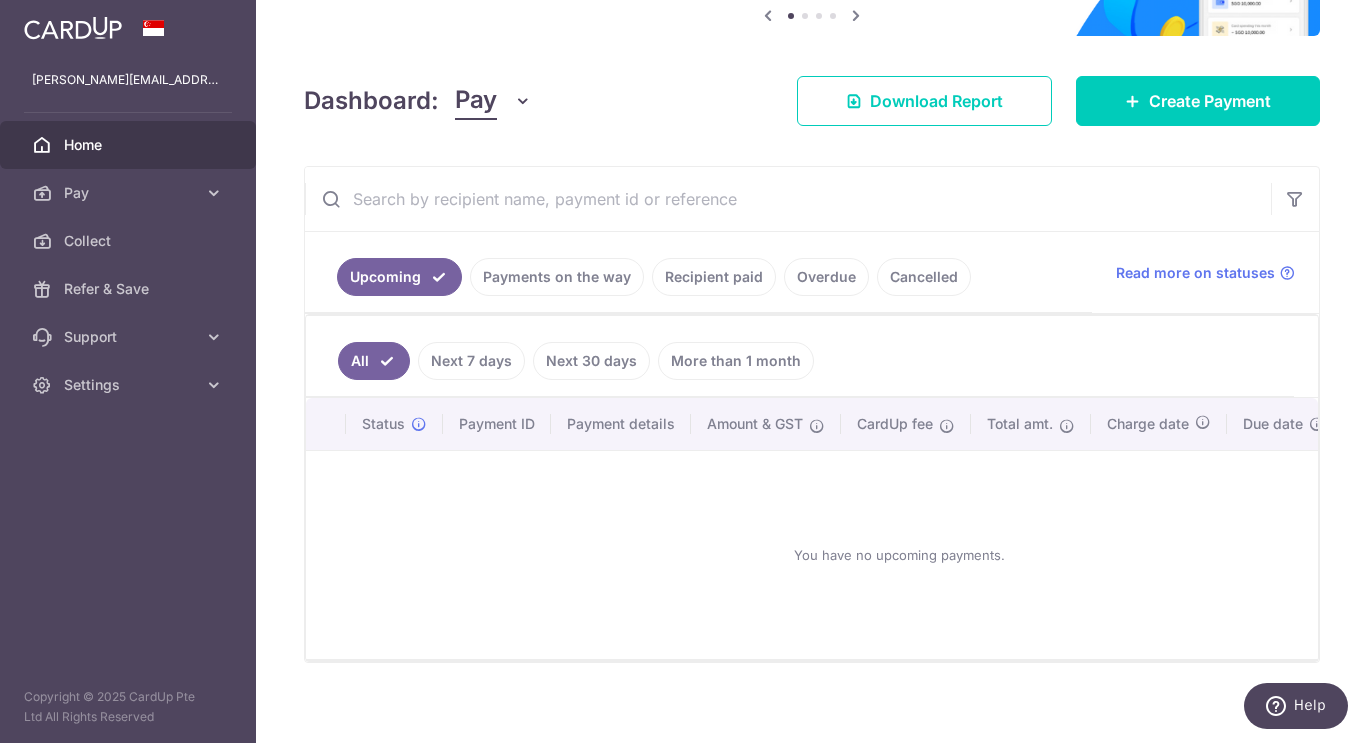 click on "Pay" at bounding box center [130, 193] 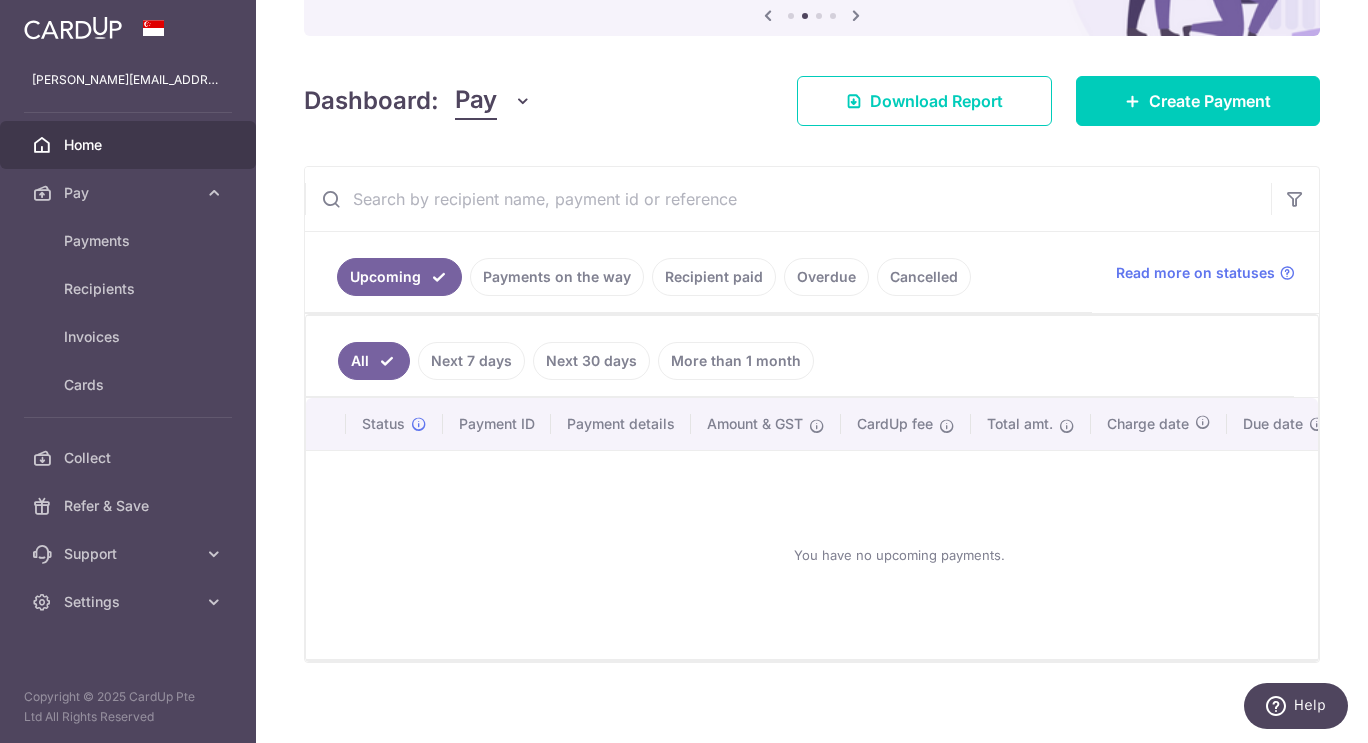 click at bounding box center (856, 15) 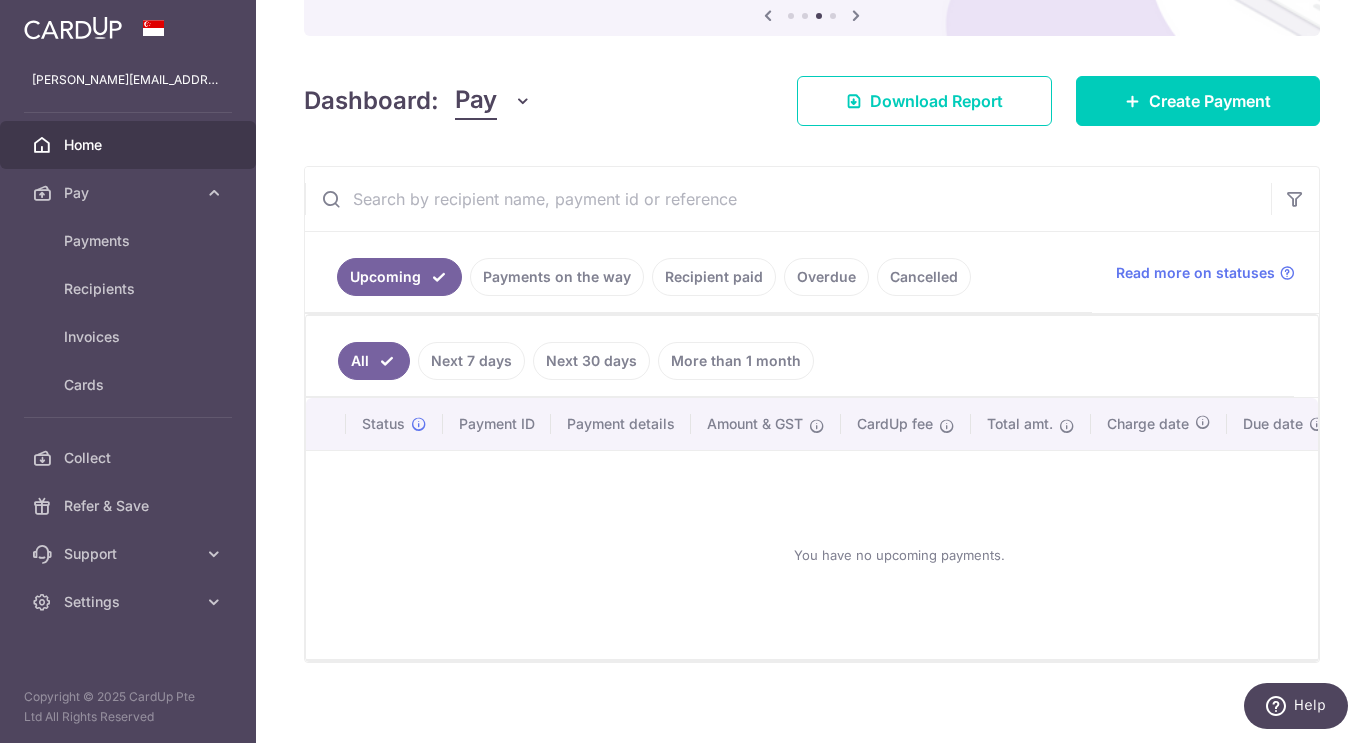 click at bounding box center (768, 15) 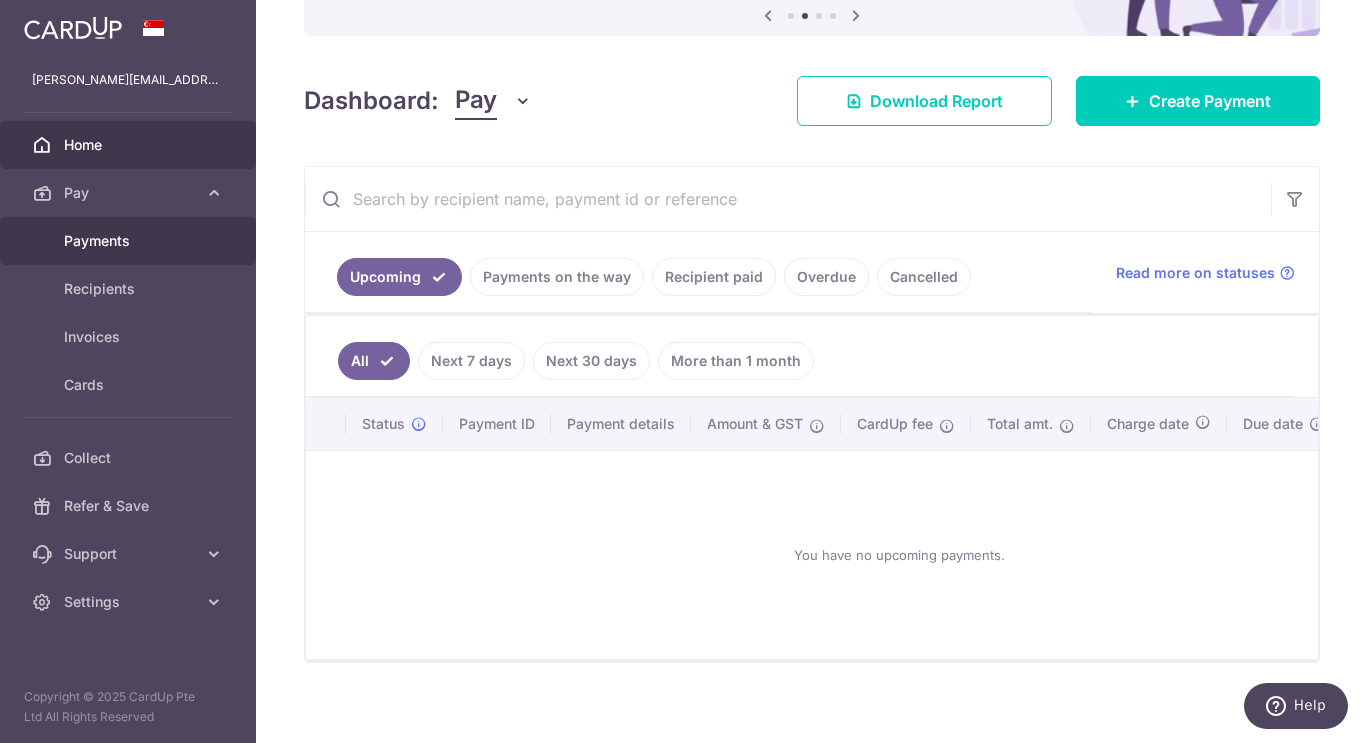 click on "Payments" at bounding box center (130, 241) 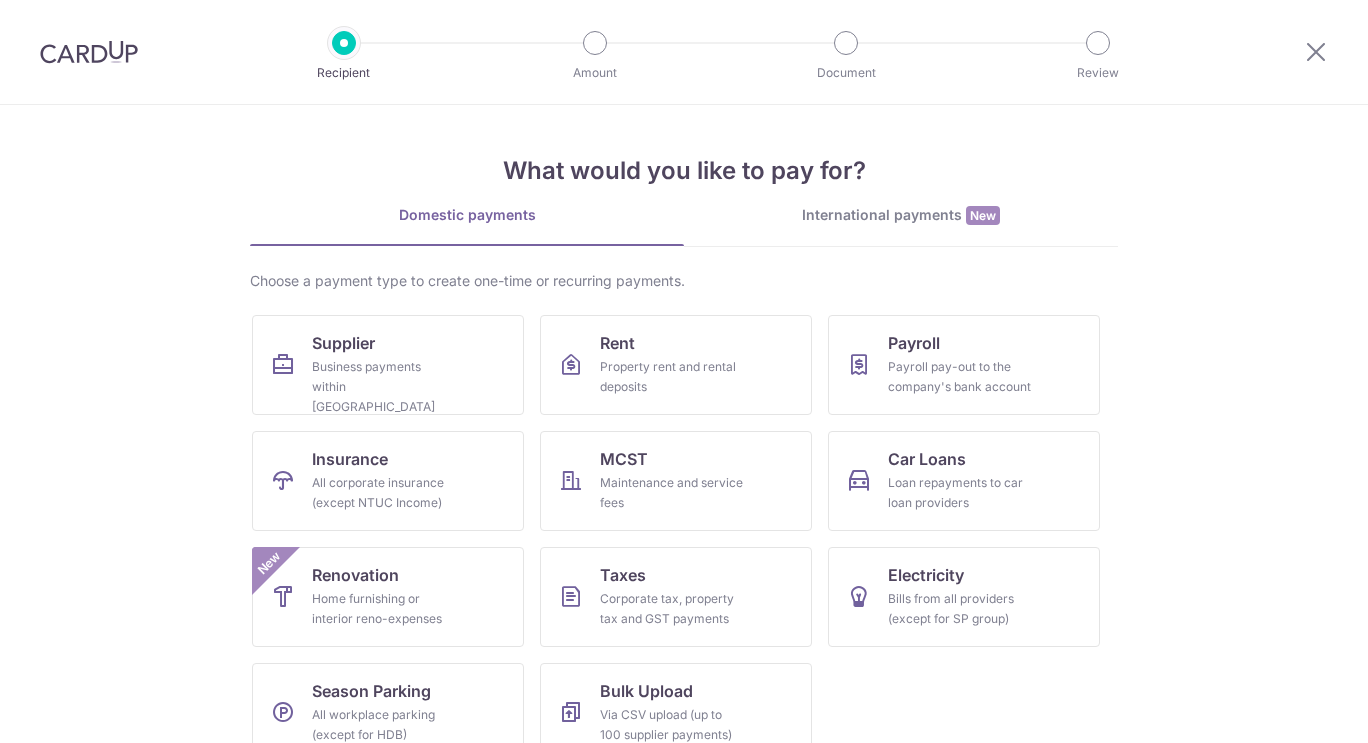 scroll, scrollTop: 0, scrollLeft: 0, axis: both 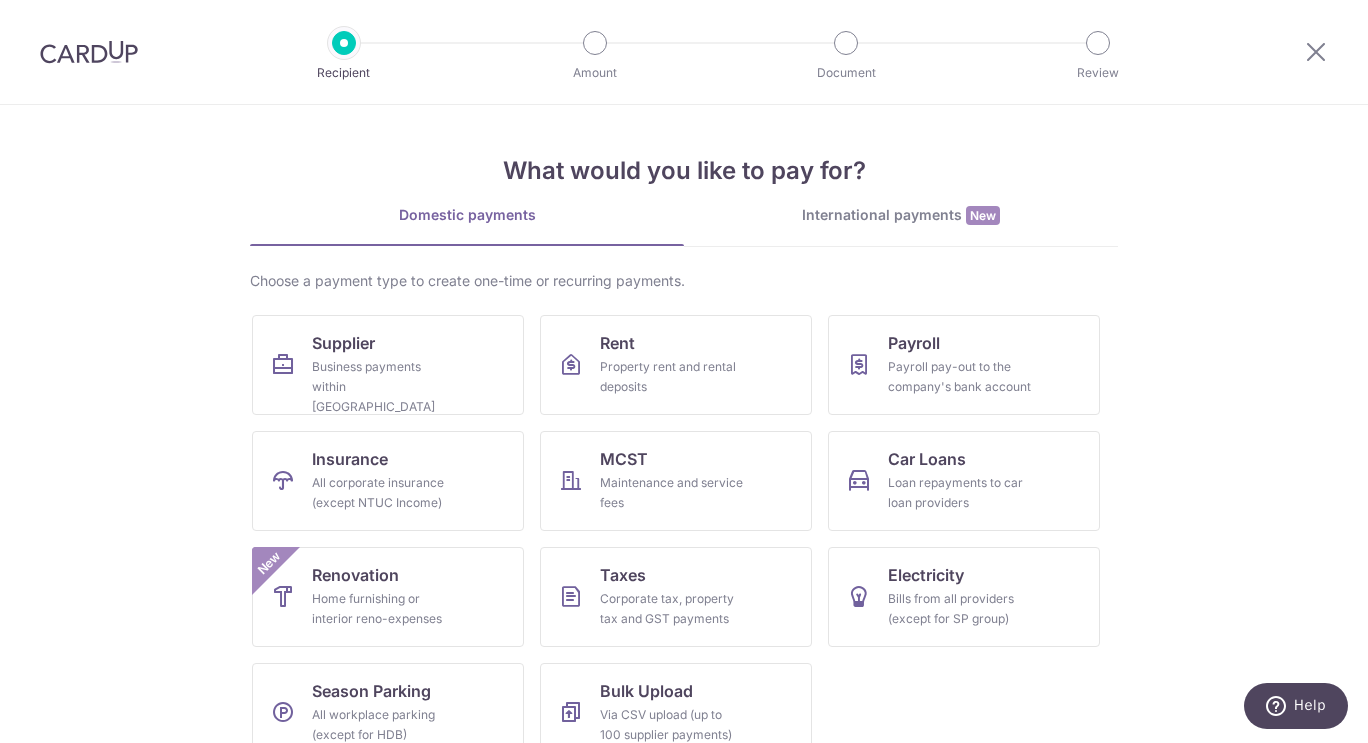 click at bounding box center [89, 52] 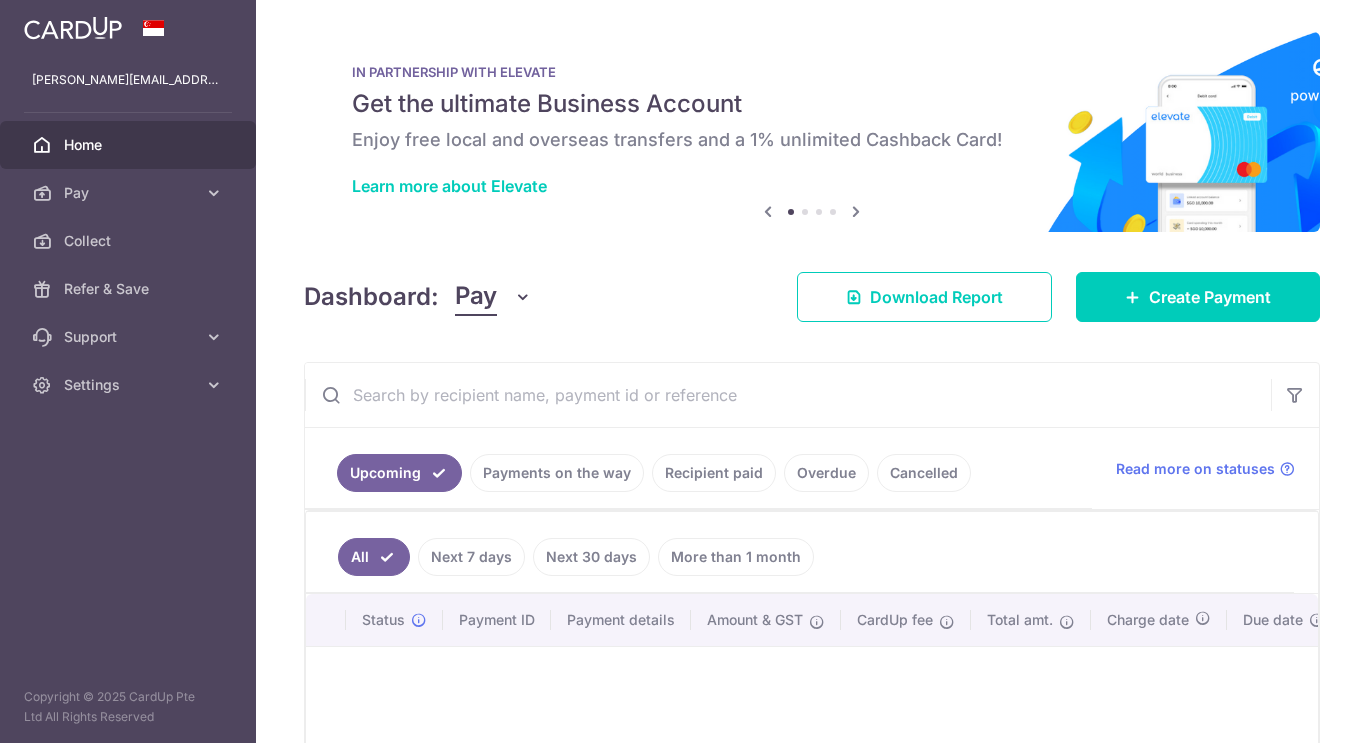 scroll, scrollTop: 0, scrollLeft: 0, axis: both 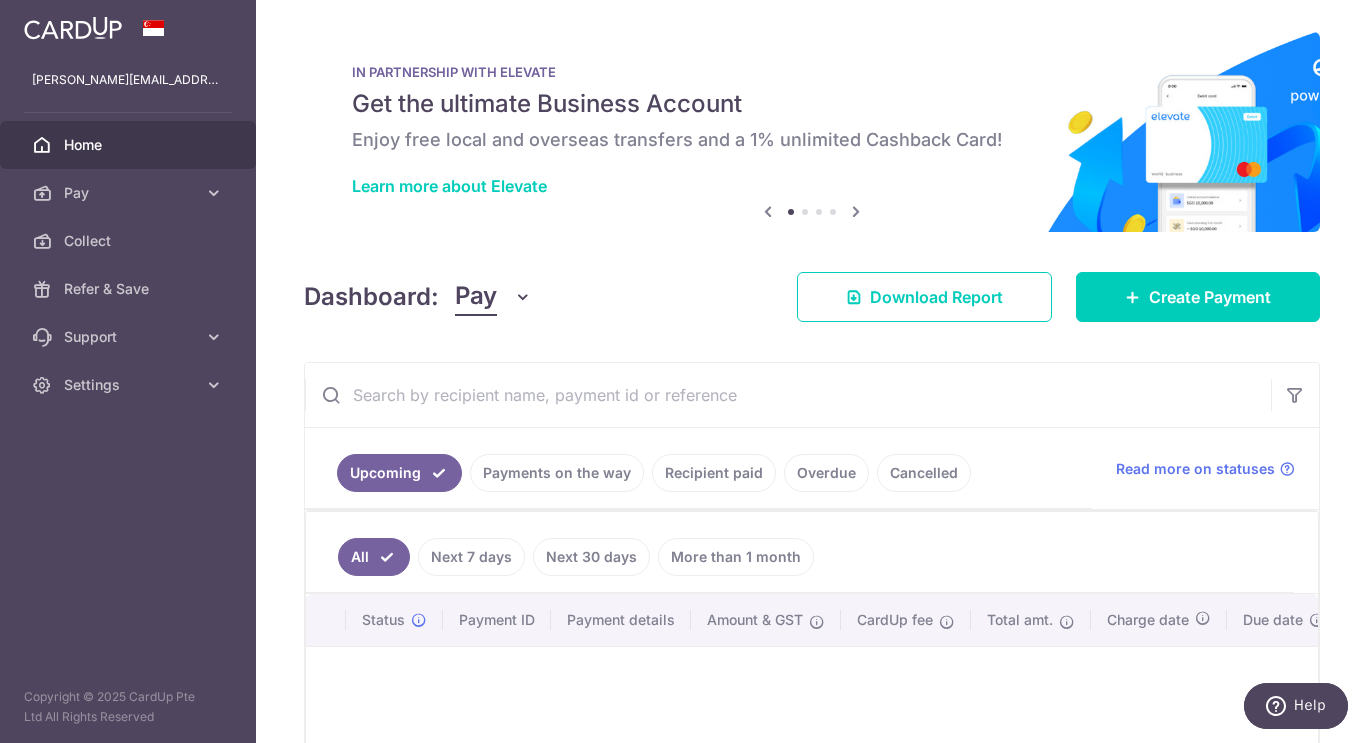 click on "Pay" at bounding box center (130, 193) 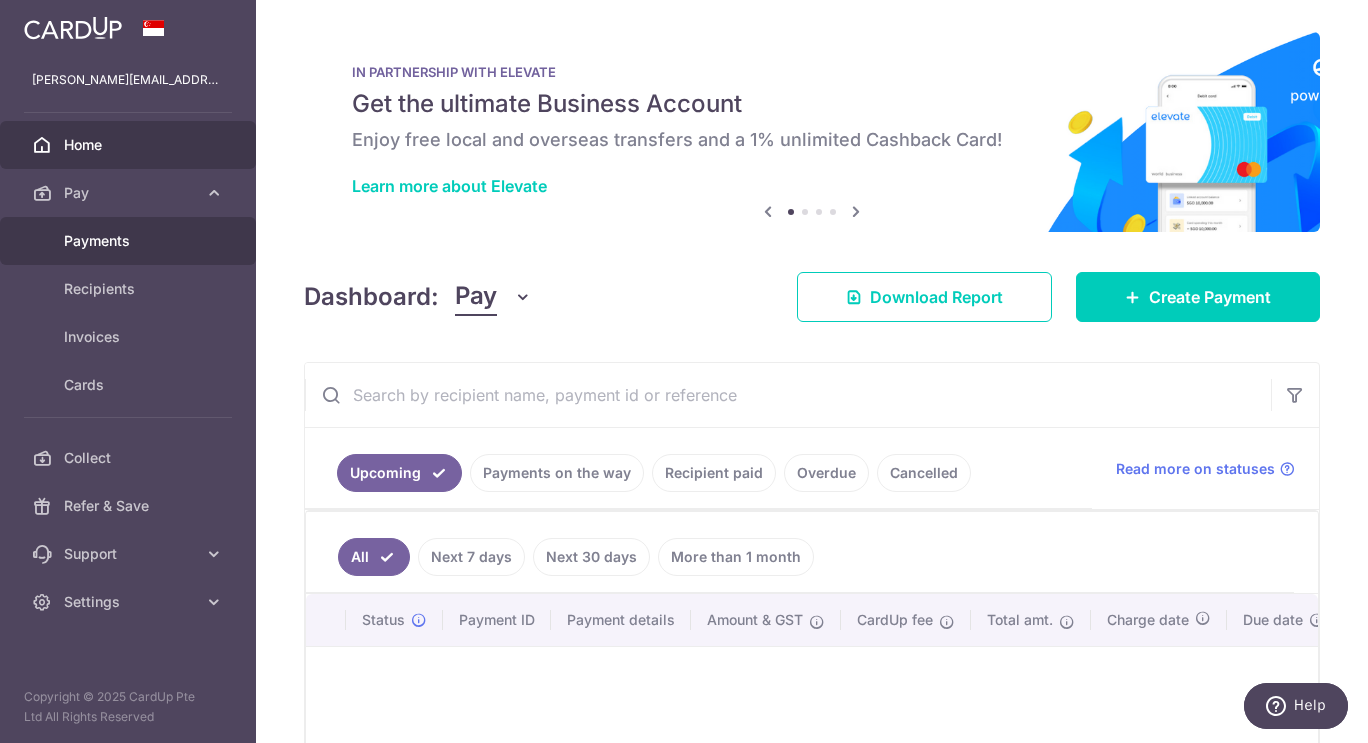 click on "Payments" at bounding box center [130, 241] 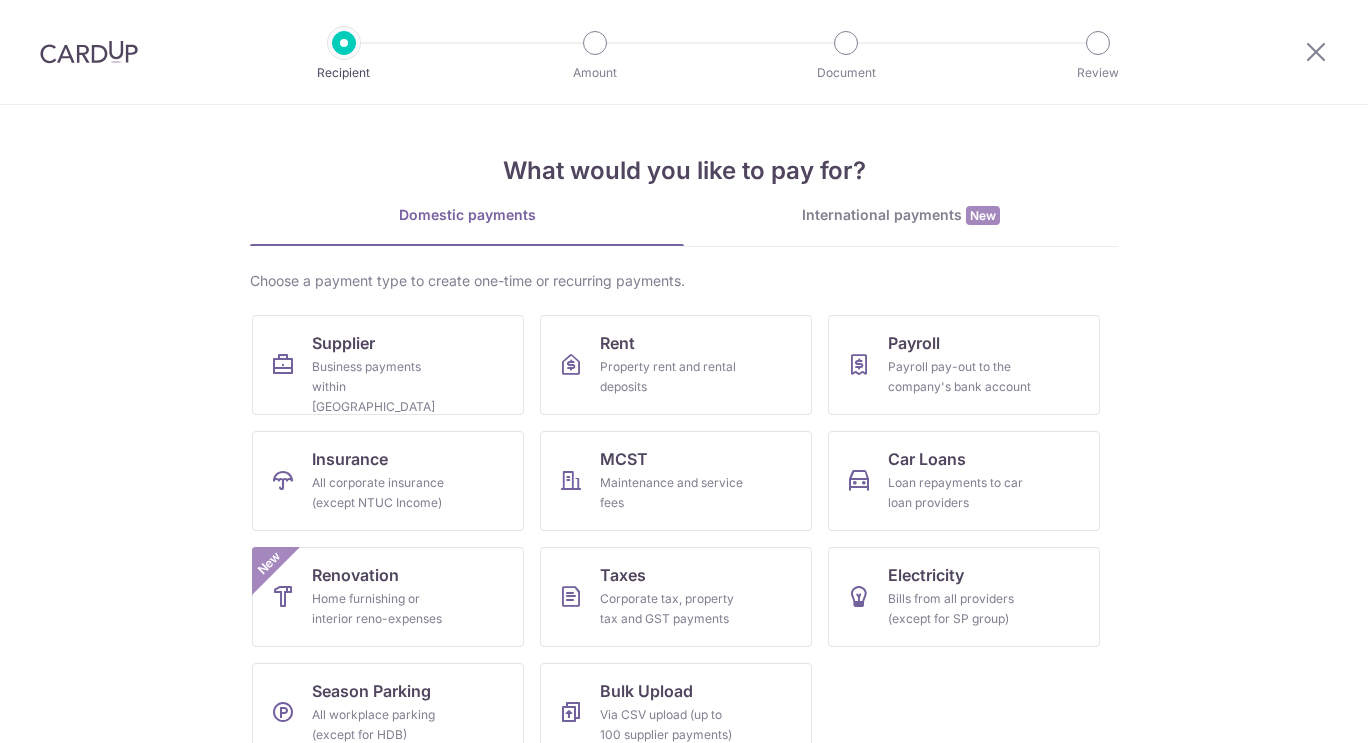 scroll, scrollTop: 0, scrollLeft: 0, axis: both 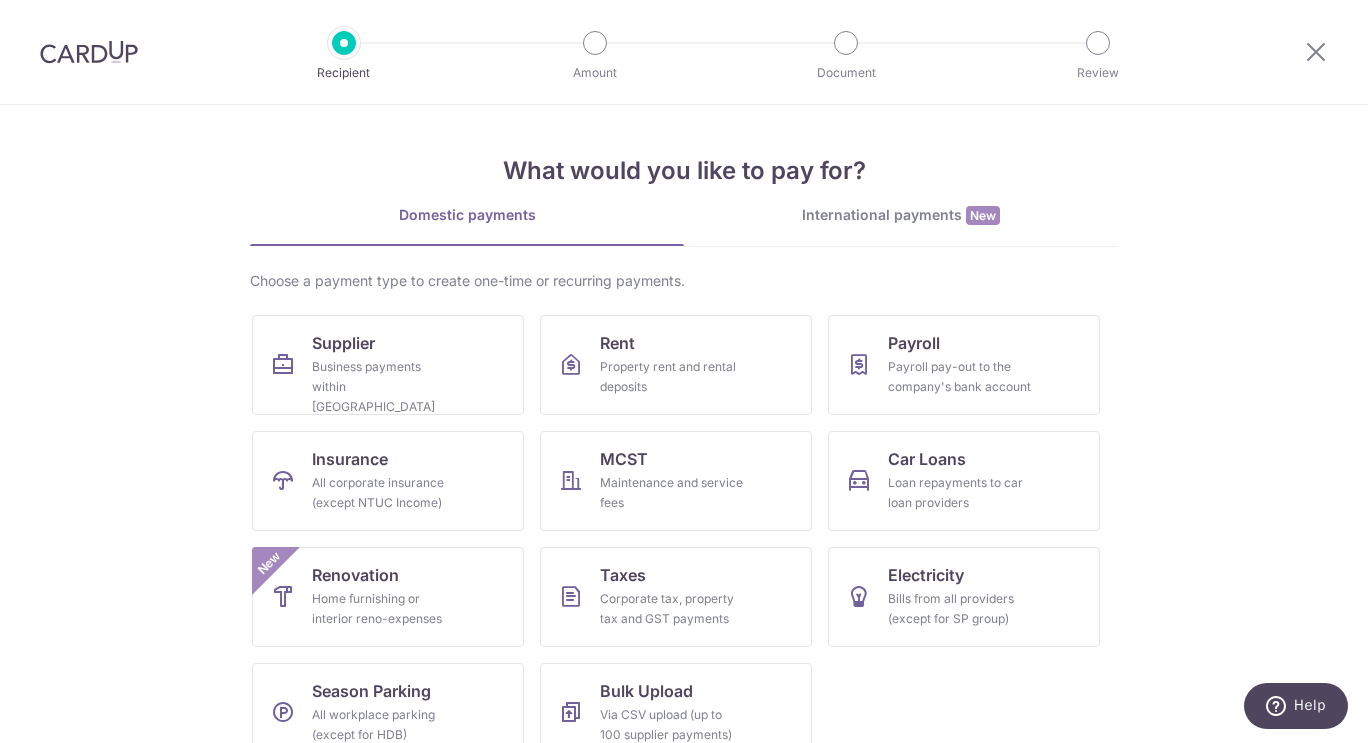 click at bounding box center [89, 52] 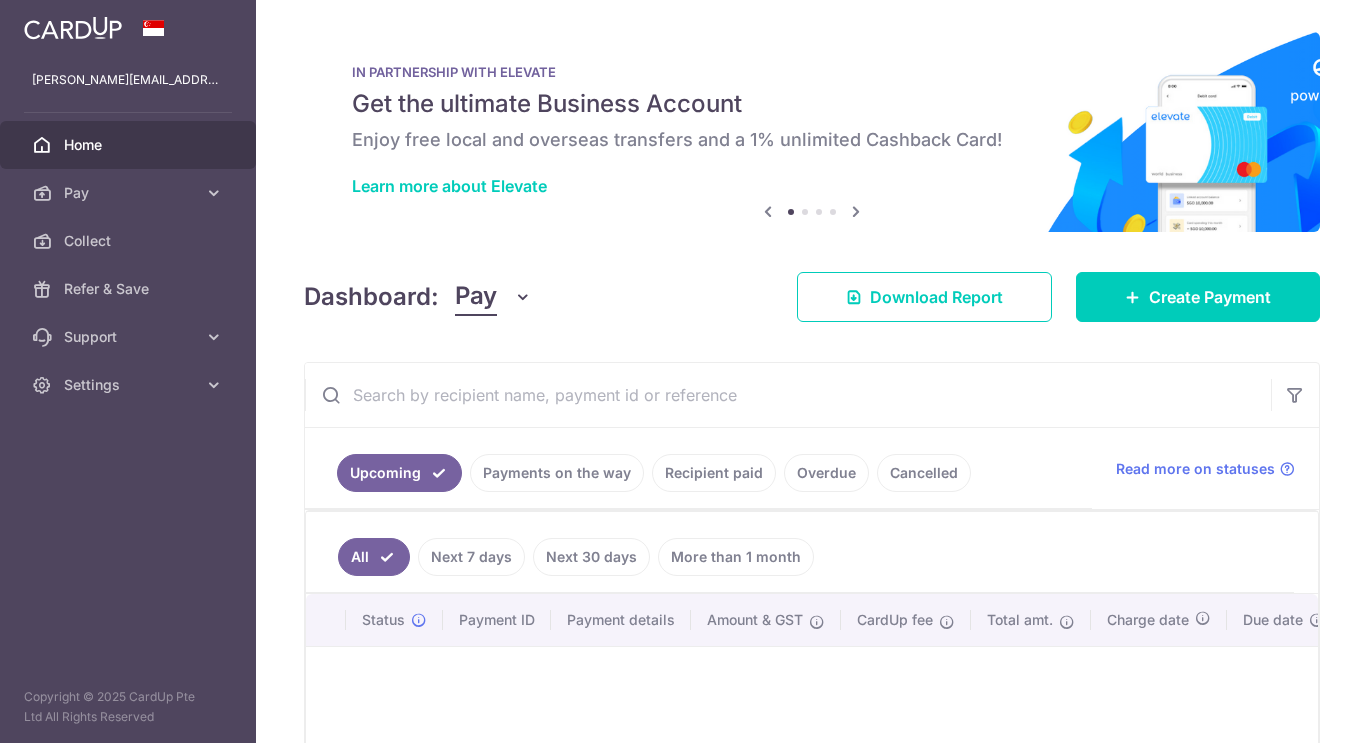 scroll, scrollTop: 0, scrollLeft: 0, axis: both 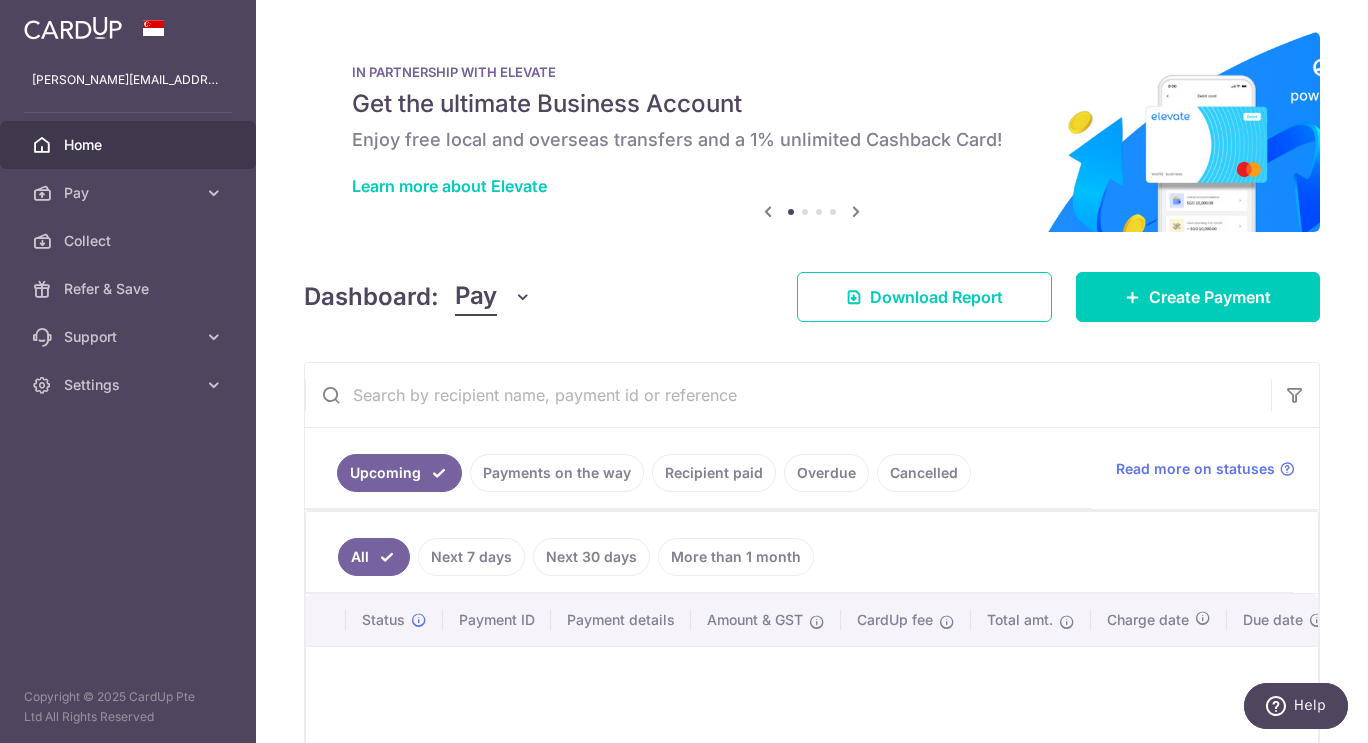 click on "Pay" at bounding box center (130, 193) 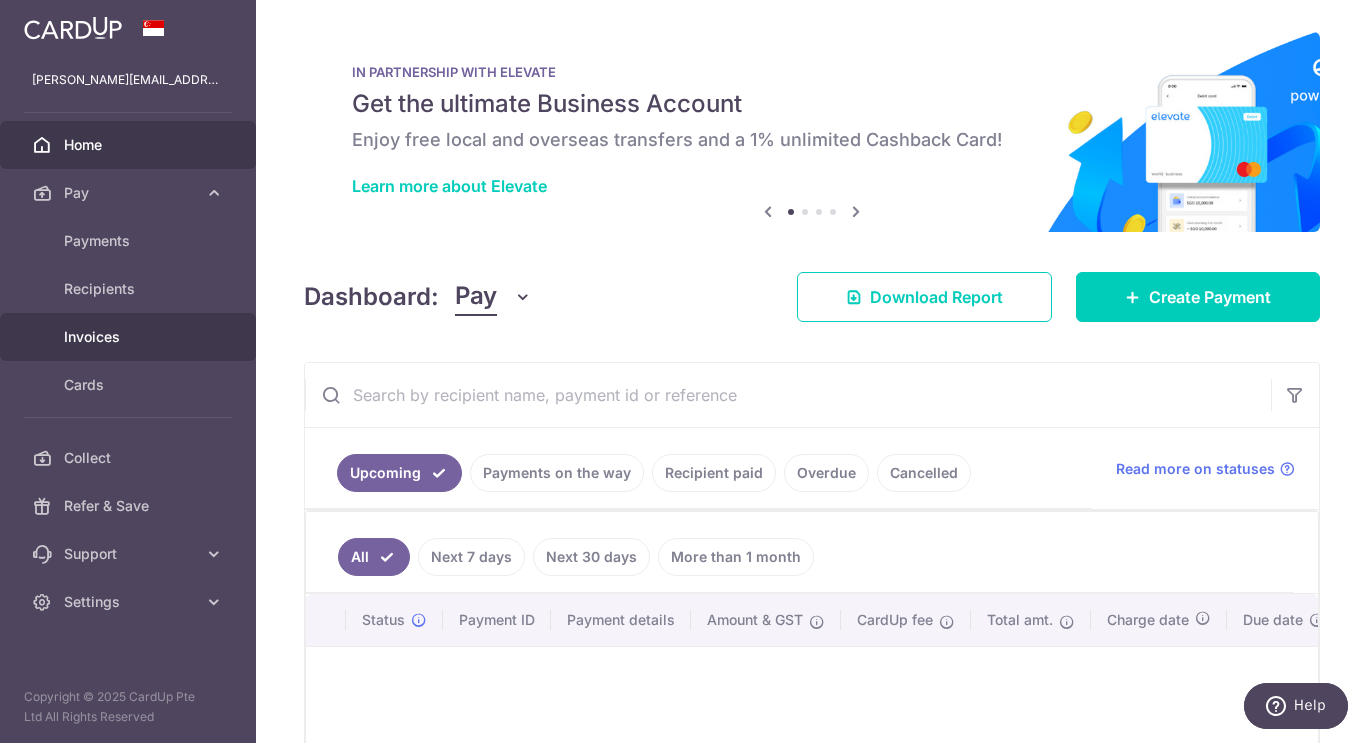 click on "Invoices" at bounding box center [130, 337] 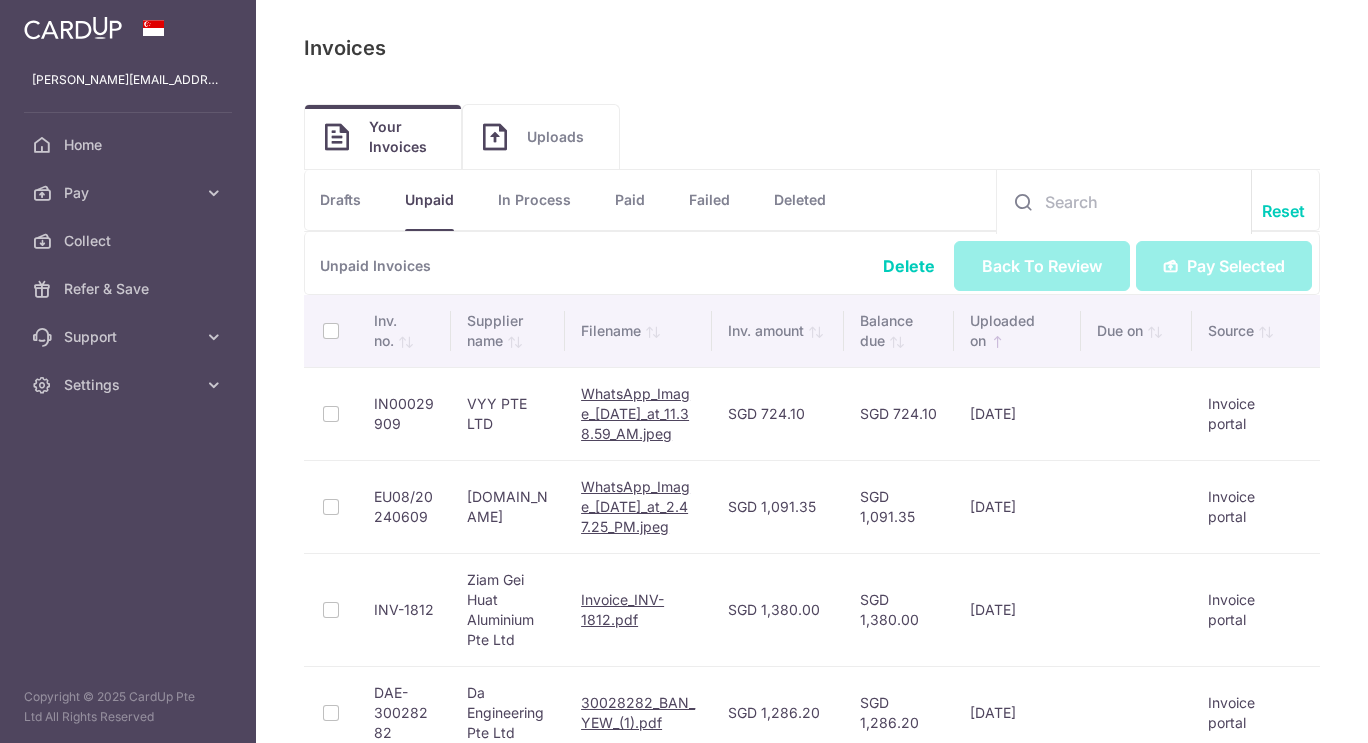 scroll, scrollTop: 0, scrollLeft: 0, axis: both 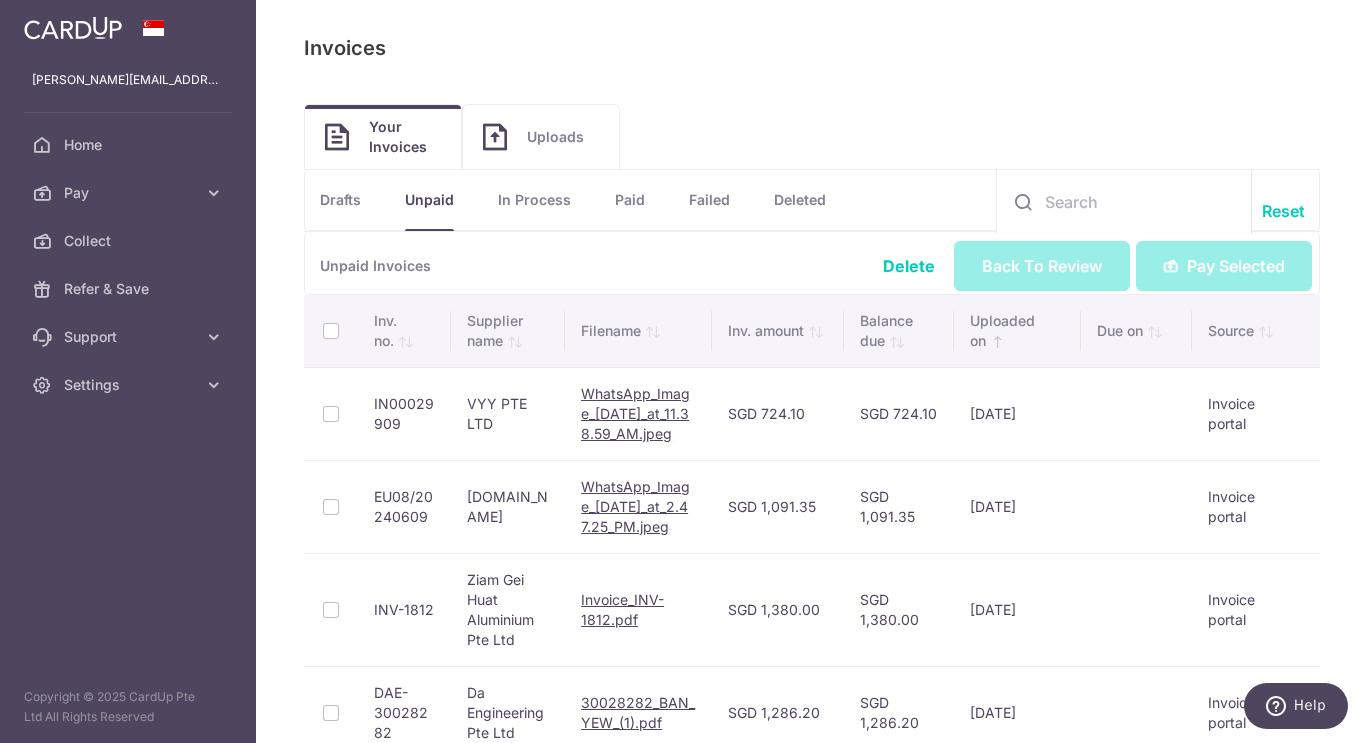 click on "In Process" at bounding box center (534, 200) 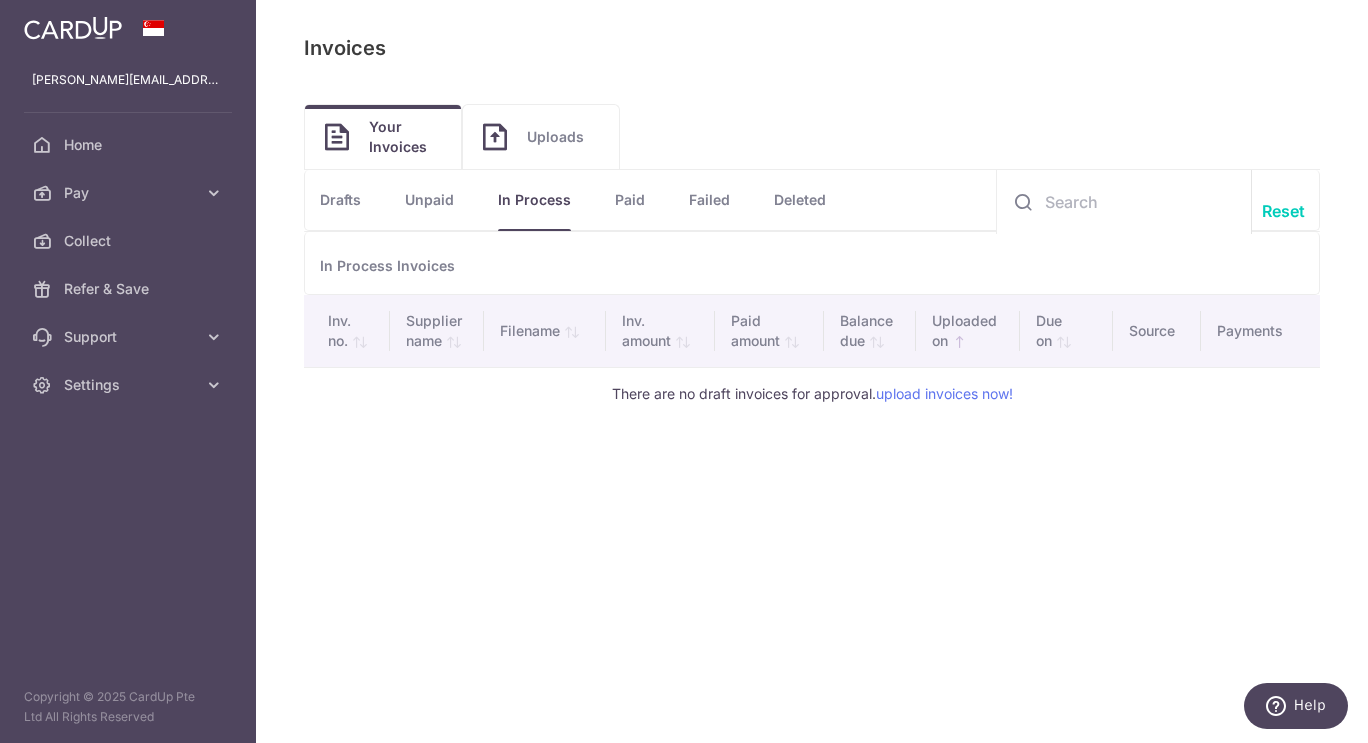 click on "Drafts" at bounding box center [340, 200] 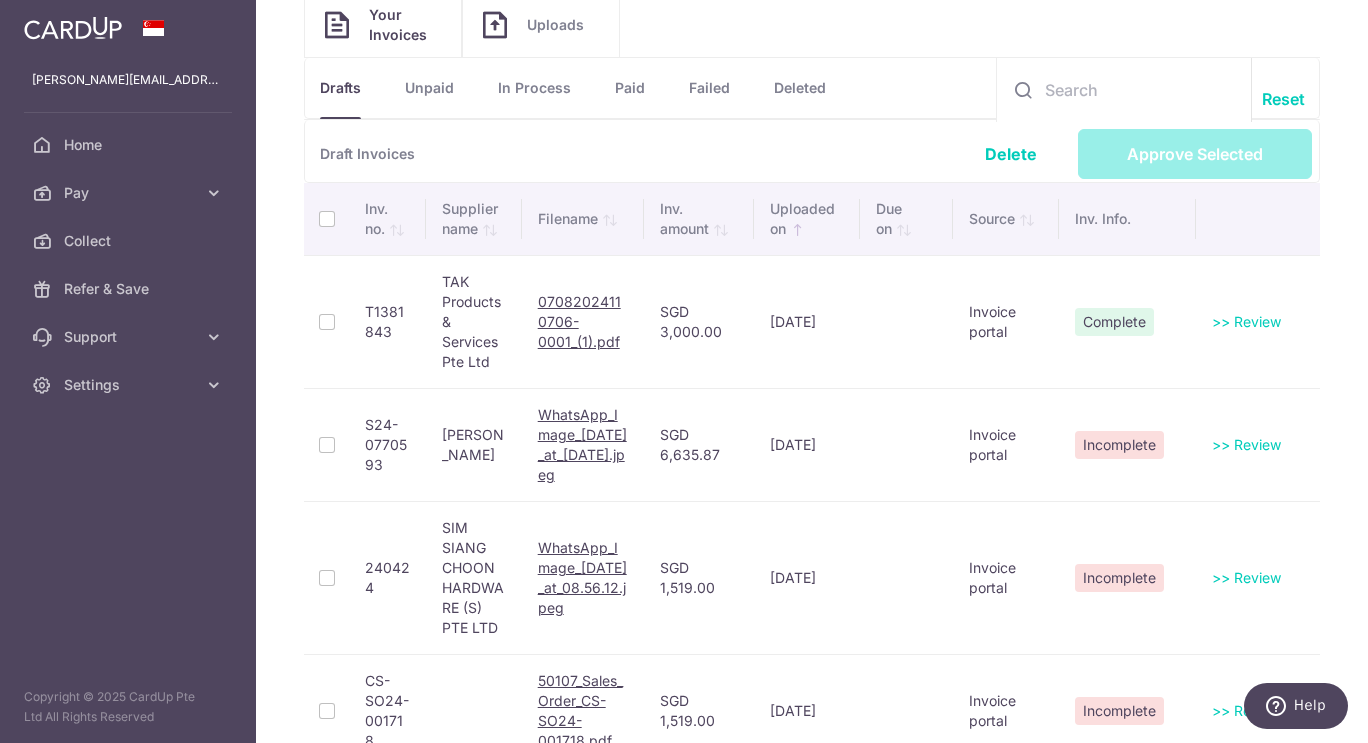 scroll, scrollTop: 0, scrollLeft: 0, axis: both 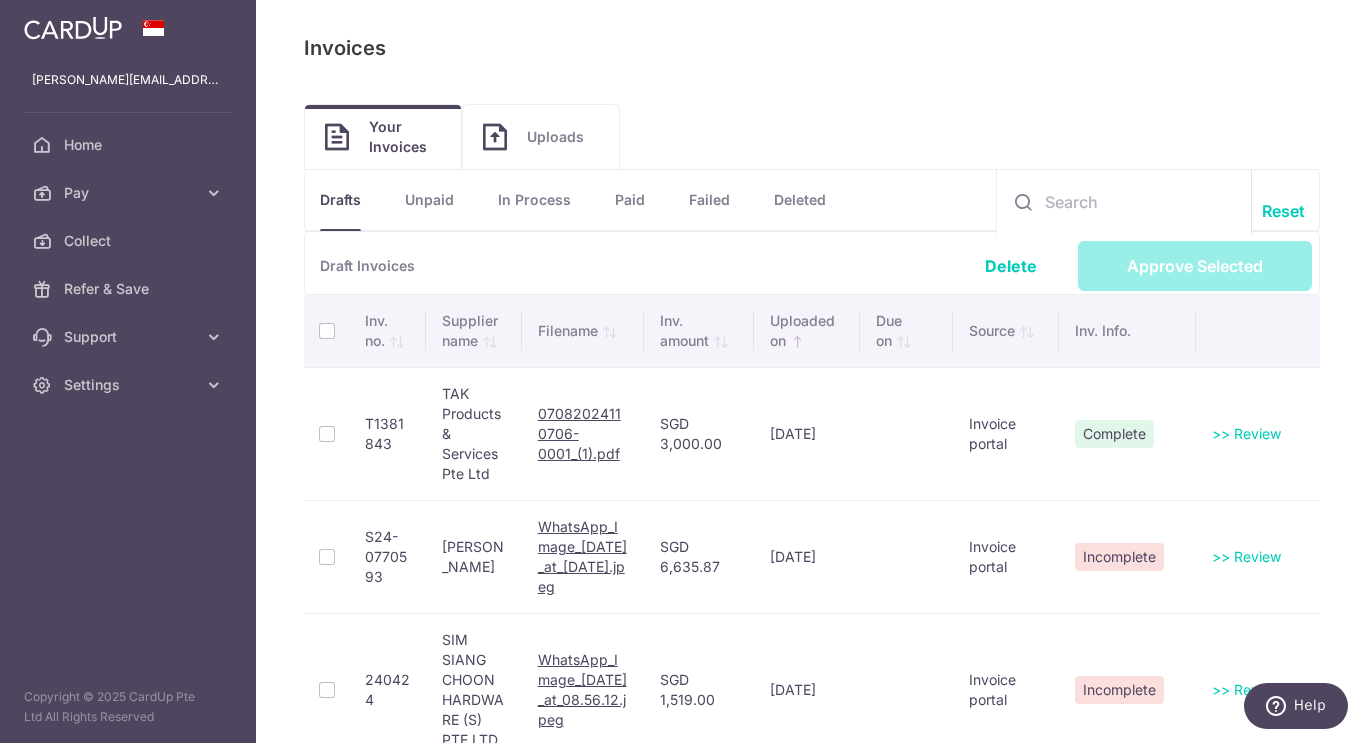 click on "Unpaid" at bounding box center [429, 200] 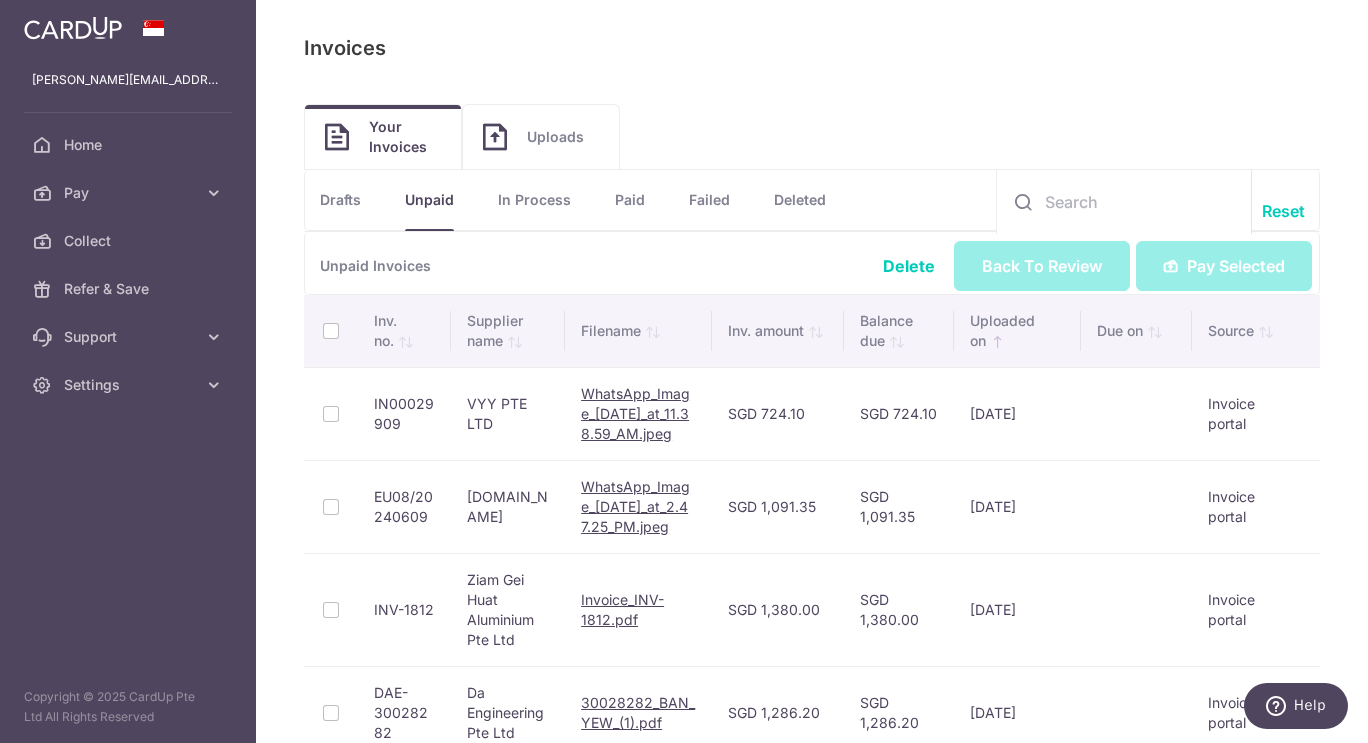 click at bounding box center (331, 331) 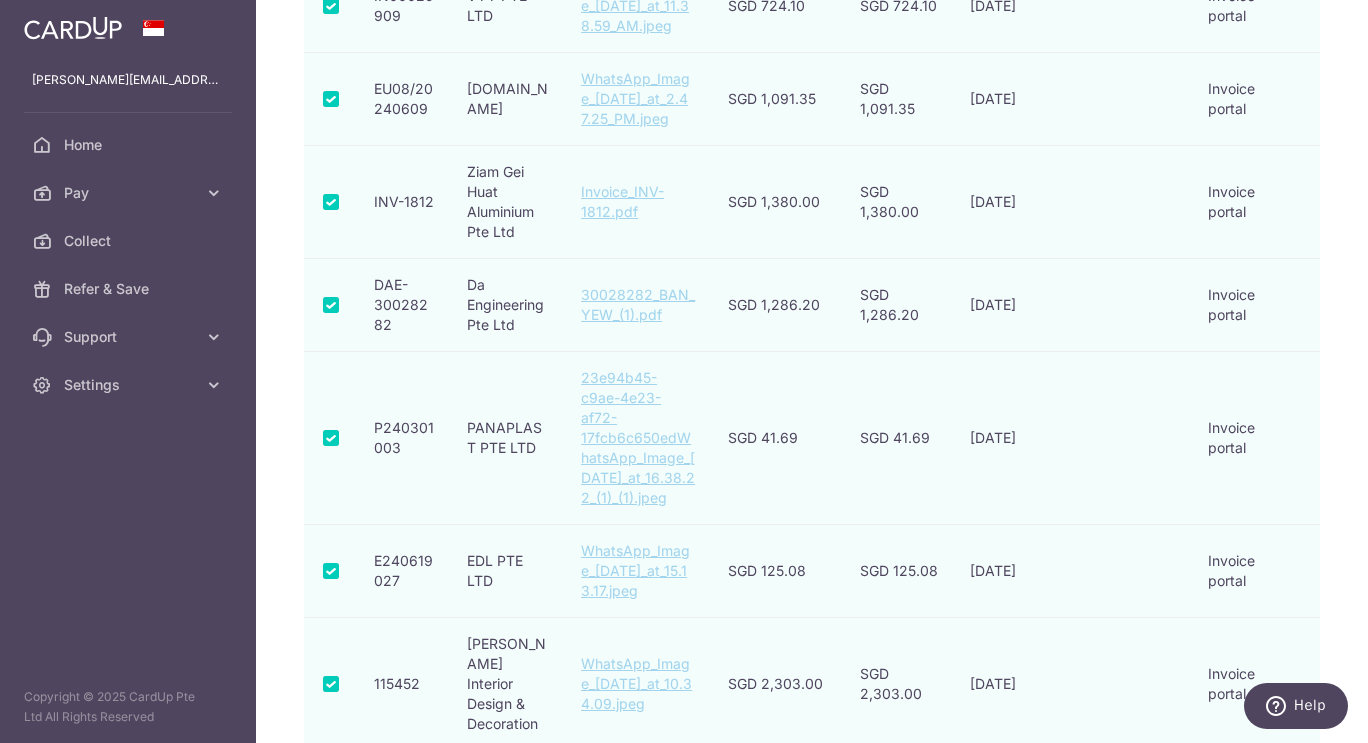 scroll, scrollTop: 0, scrollLeft: 0, axis: both 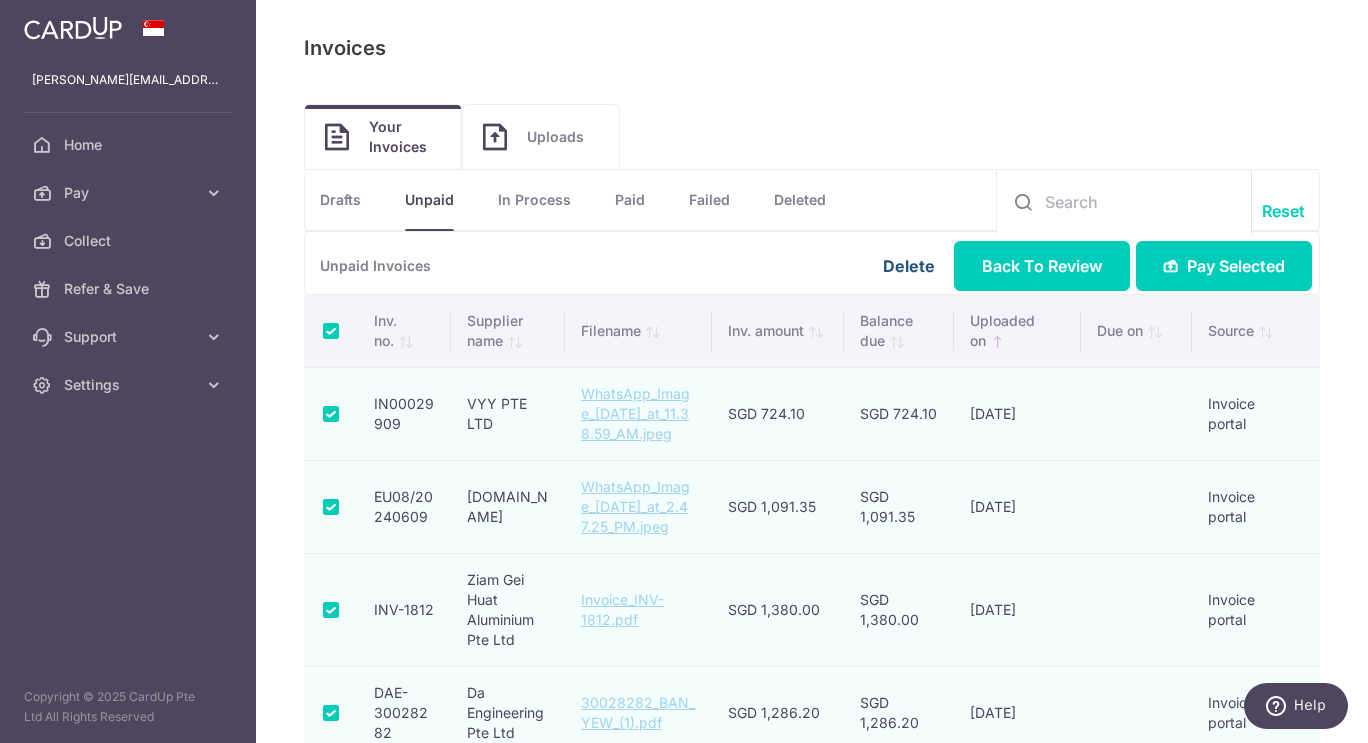click on "Delete" at bounding box center (909, 266) 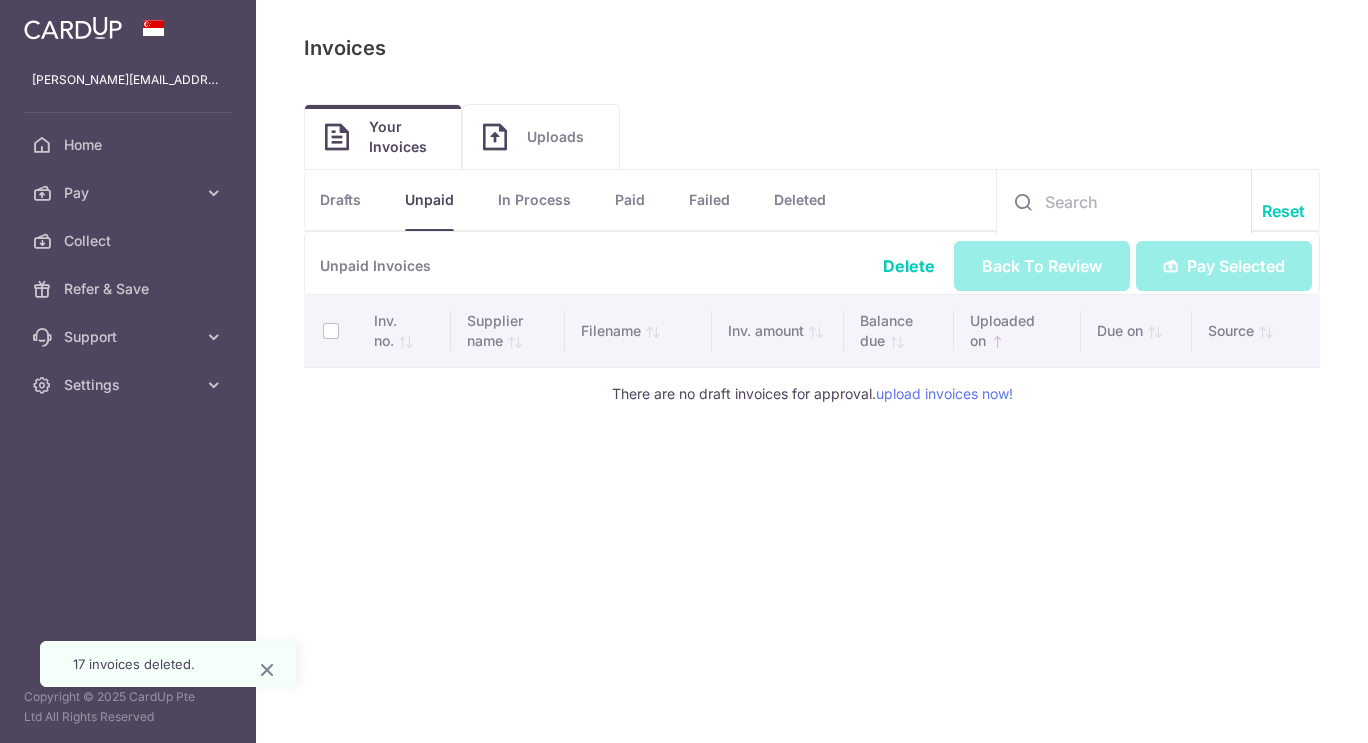 scroll, scrollTop: 0, scrollLeft: 0, axis: both 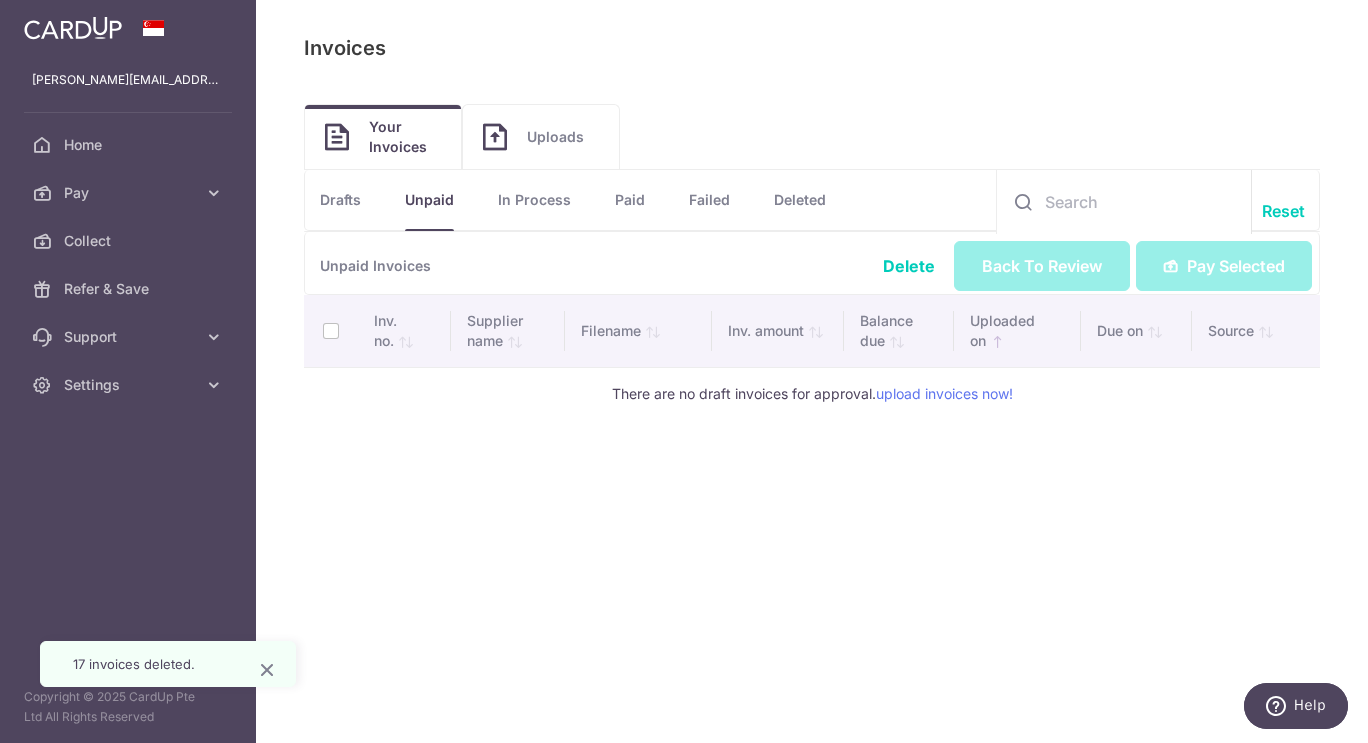click on "Uploads" at bounding box center [563, 137] 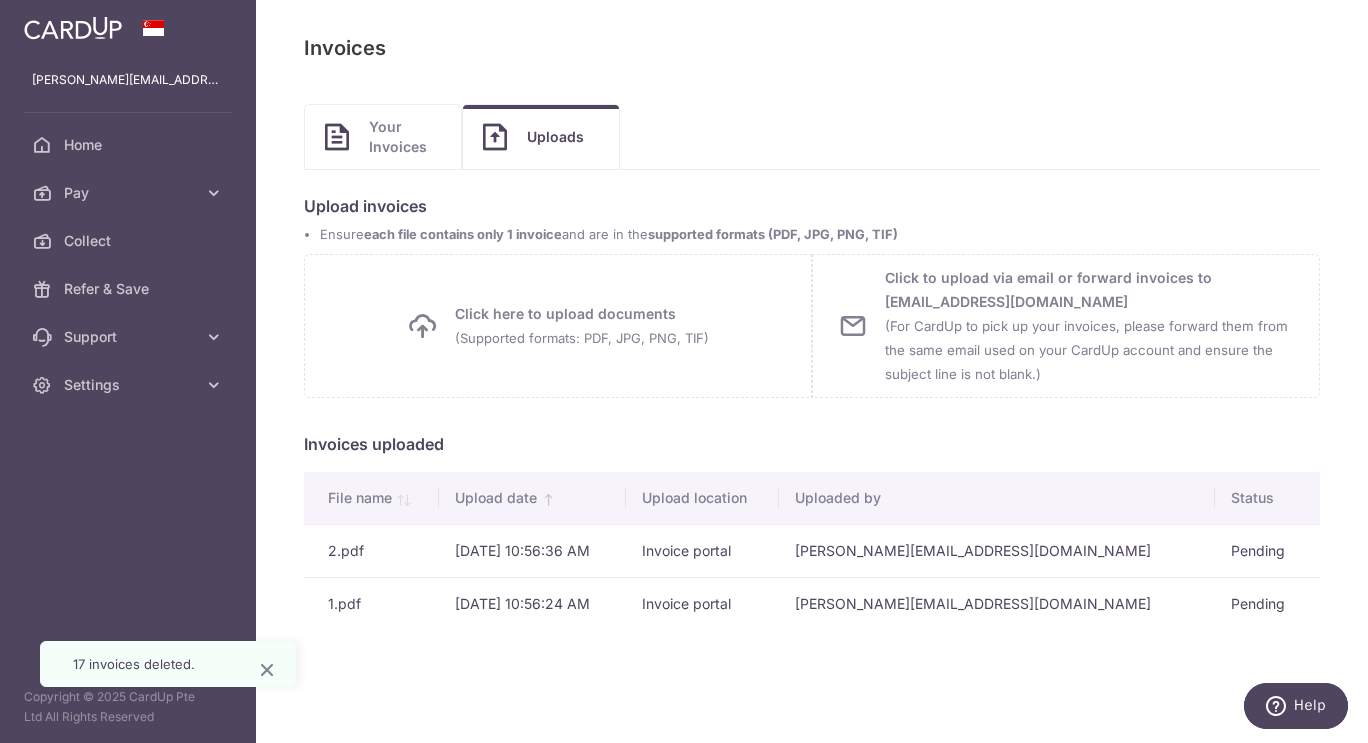 click at bounding box center [214, 337] 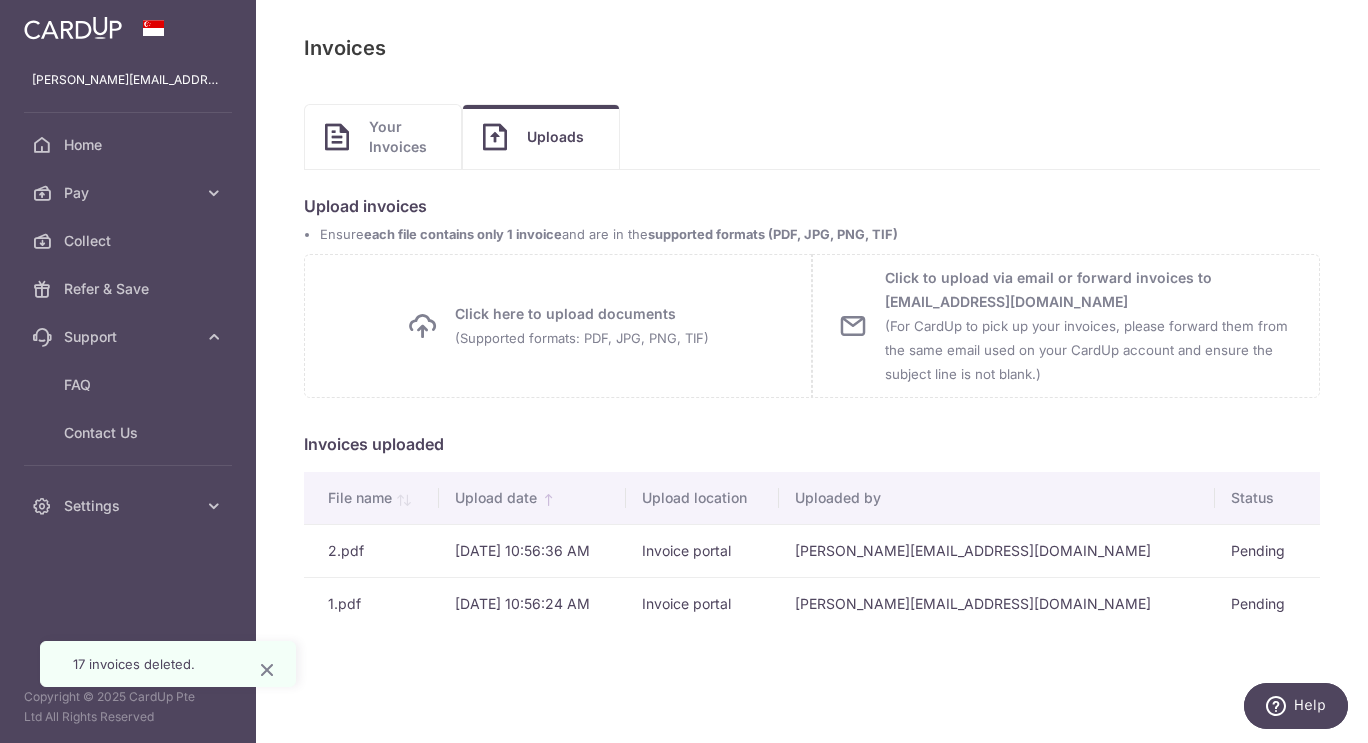 click on "Your Invoices" at bounding box center [405, 137] 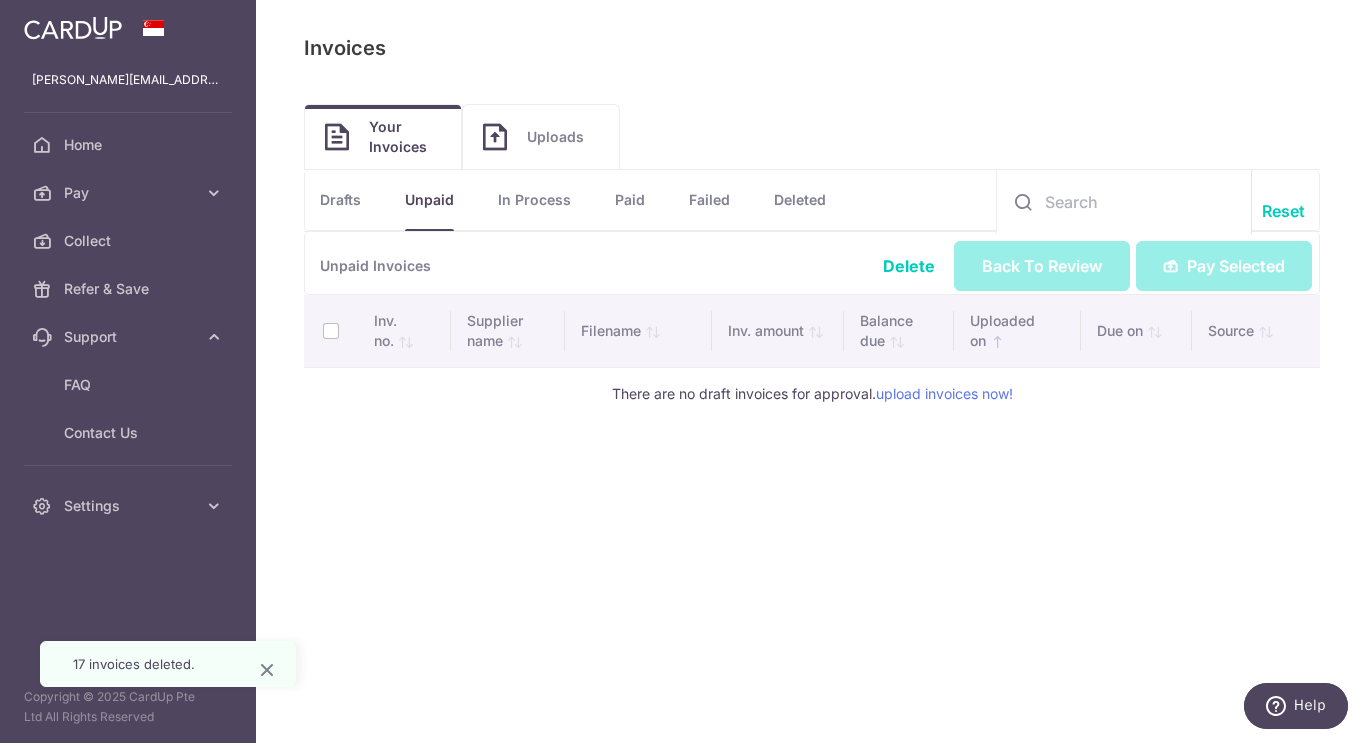 click on "Unpaid Invoices" at bounding box center [812, 263] 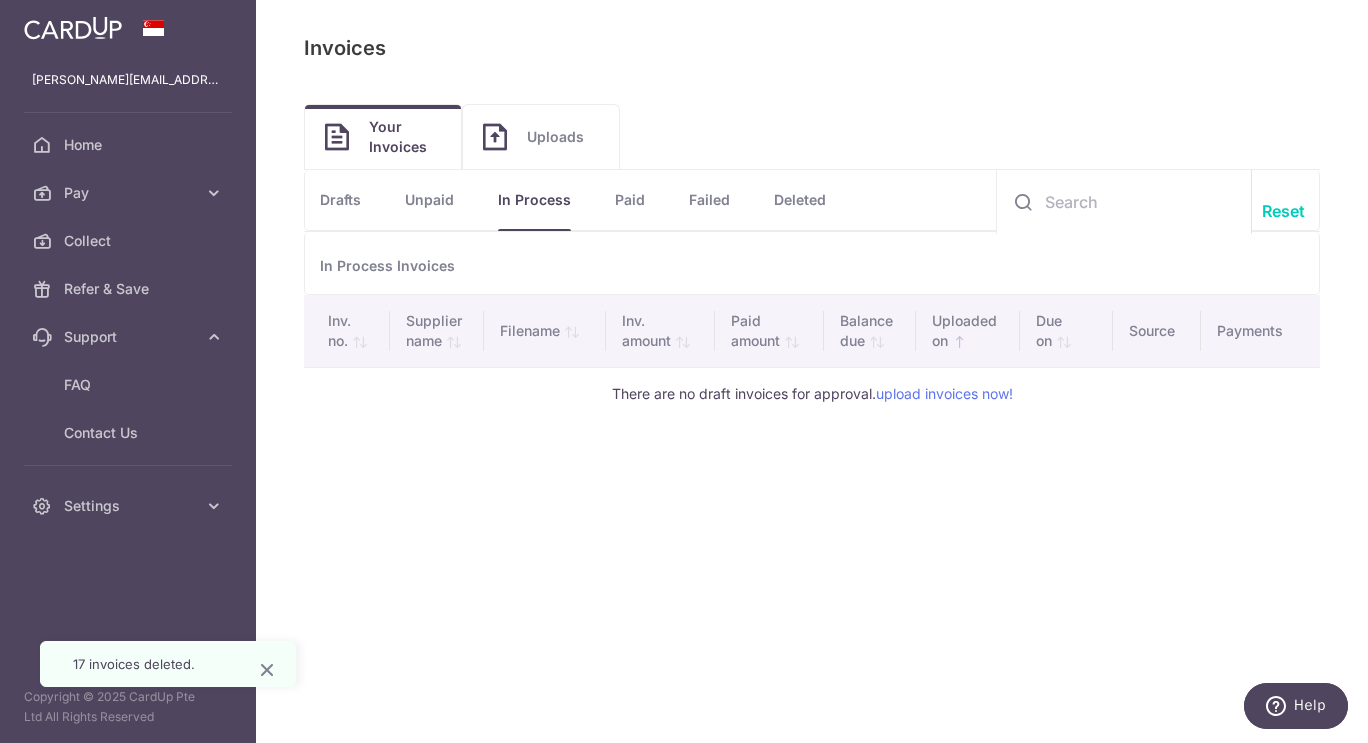click on "Paid" at bounding box center [630, 200] 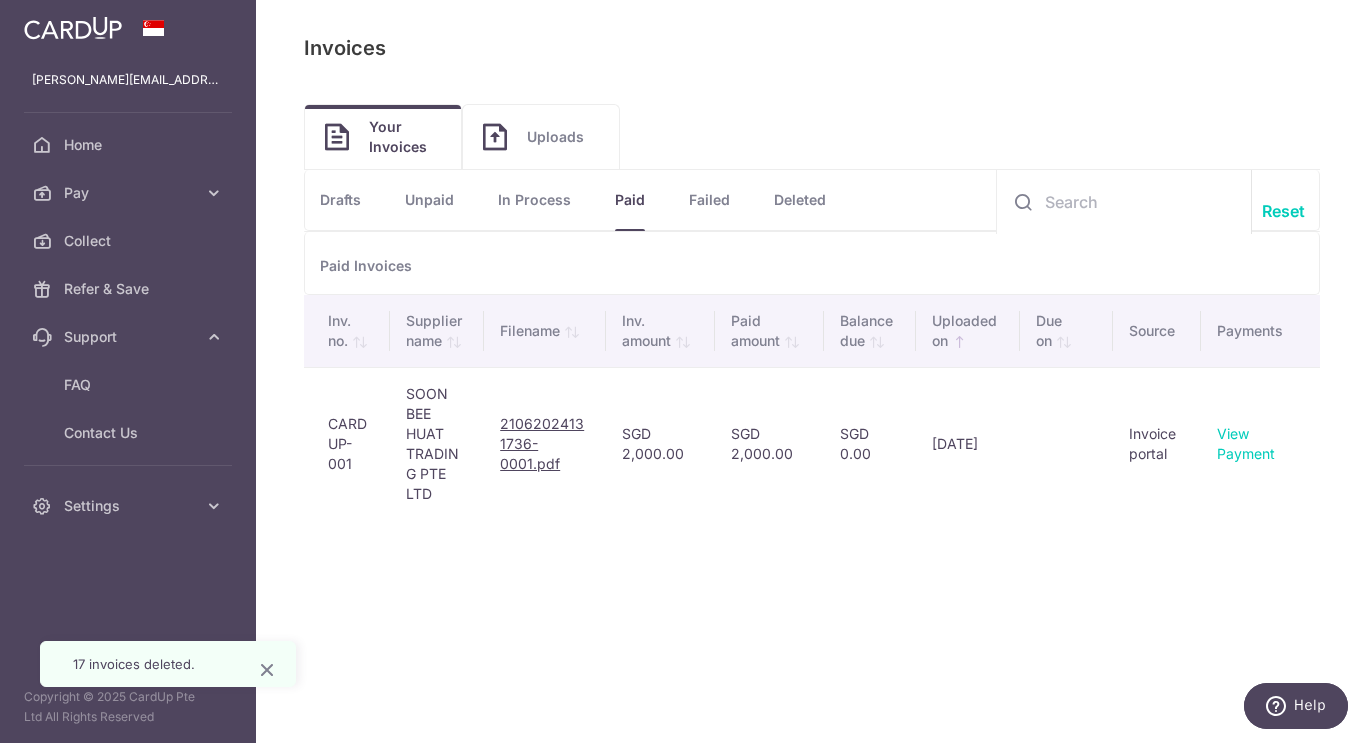 click on "Failed" at bounding box center (709, 200) 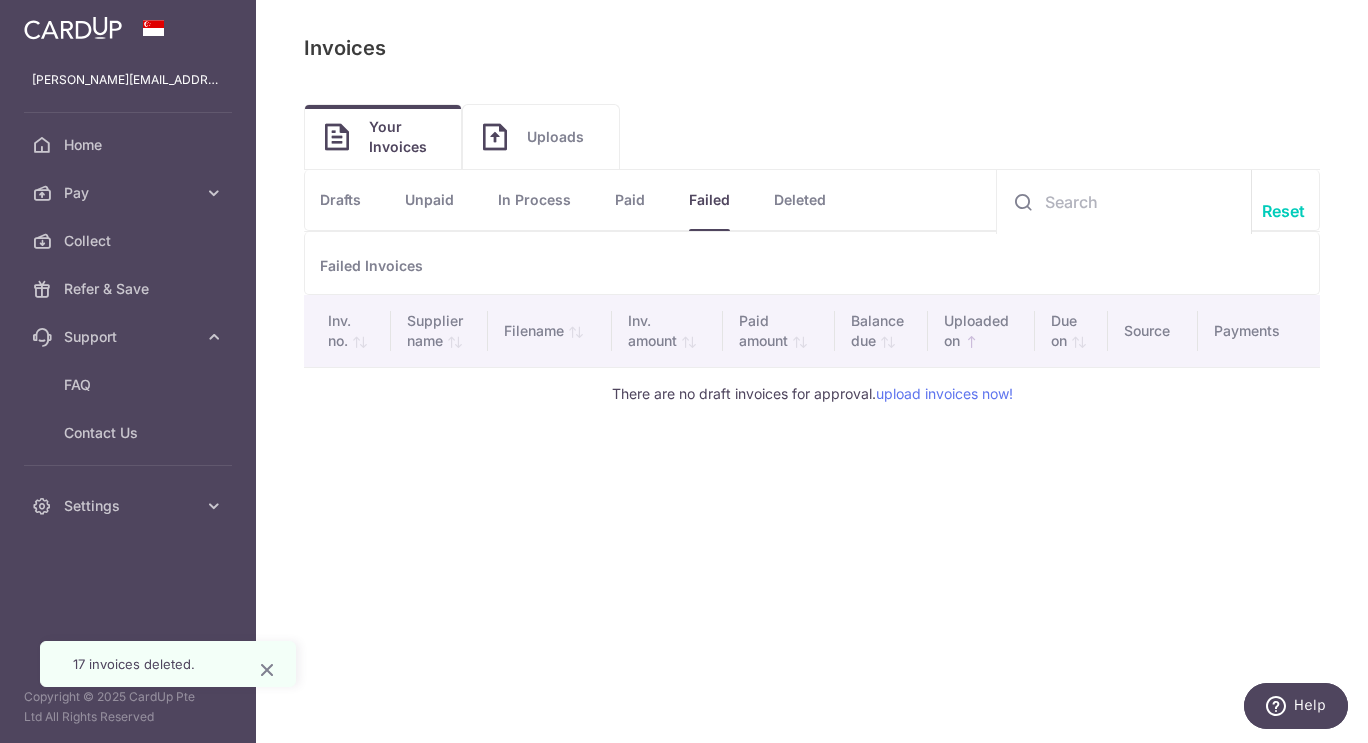 click on "Deleted" at bounding box center [800, 200] 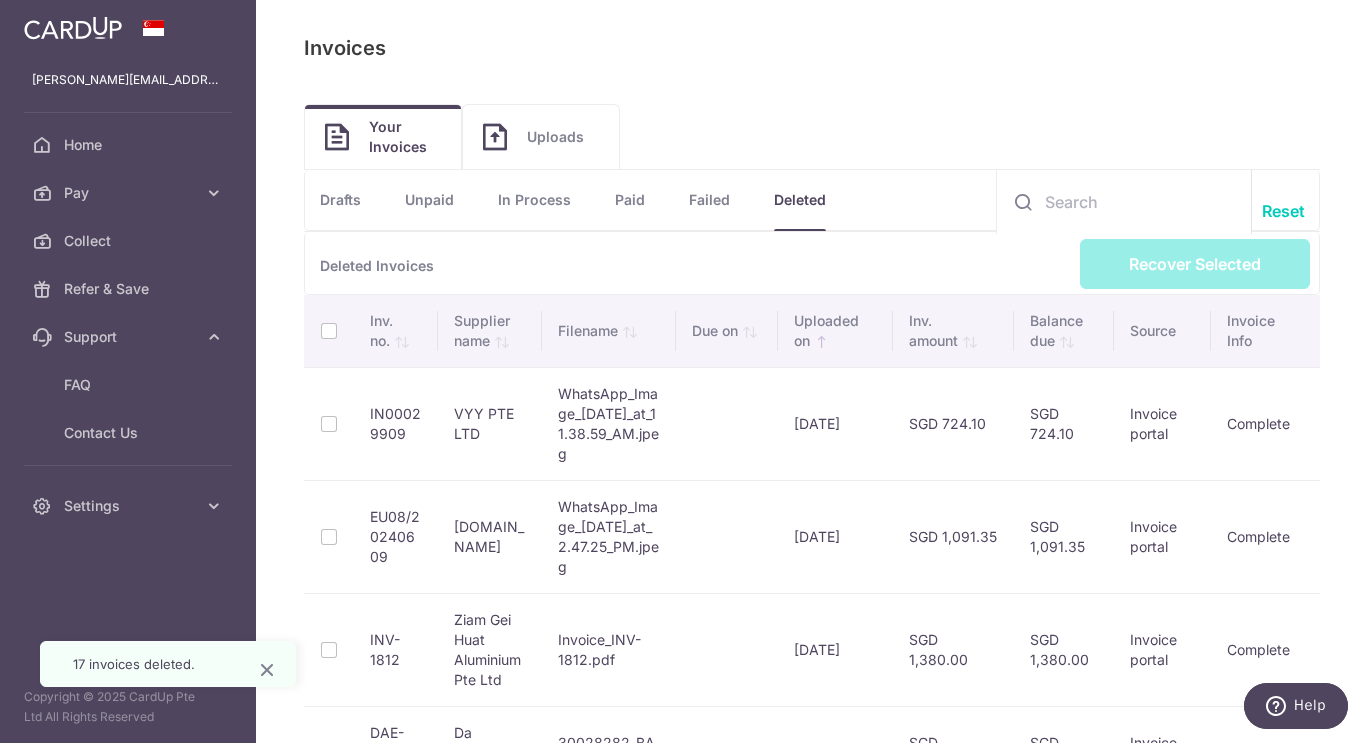 click at bounding box center (214, 193) 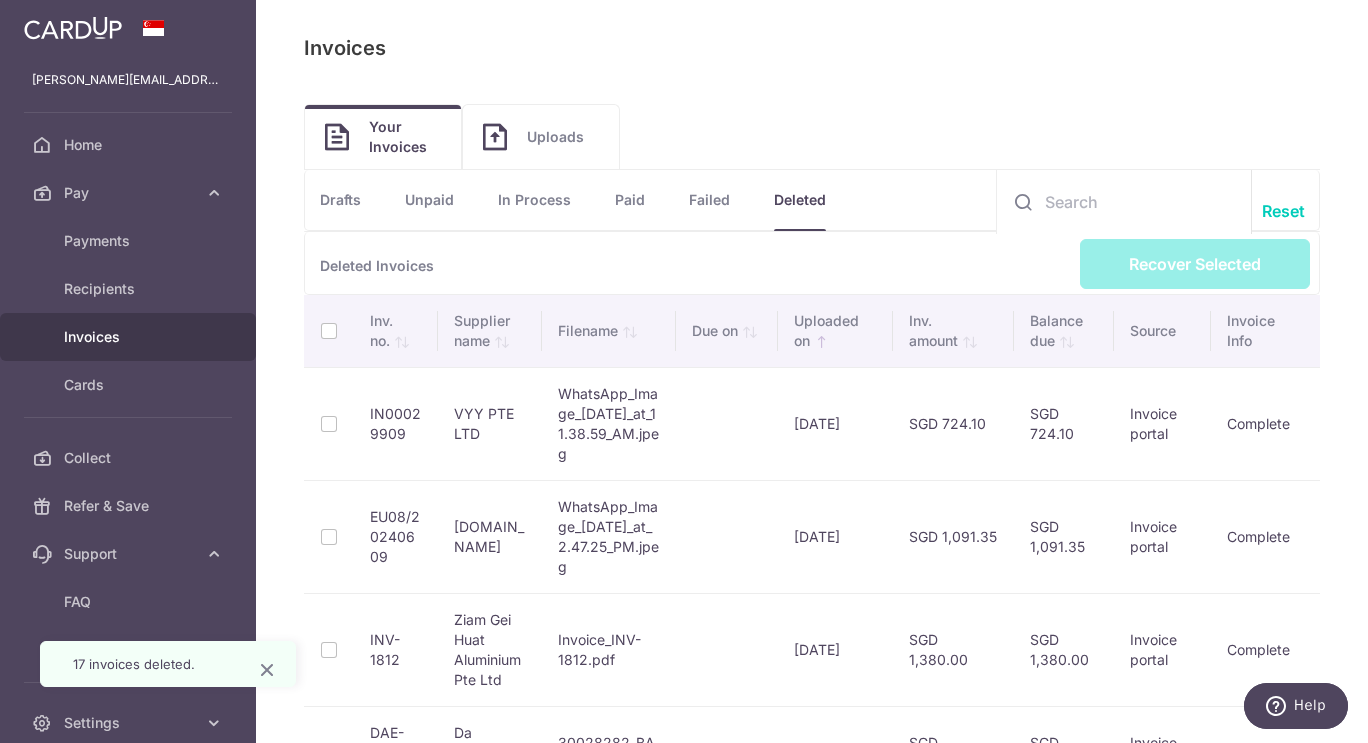 click on "Drafts" at bounding box center (340, 200) 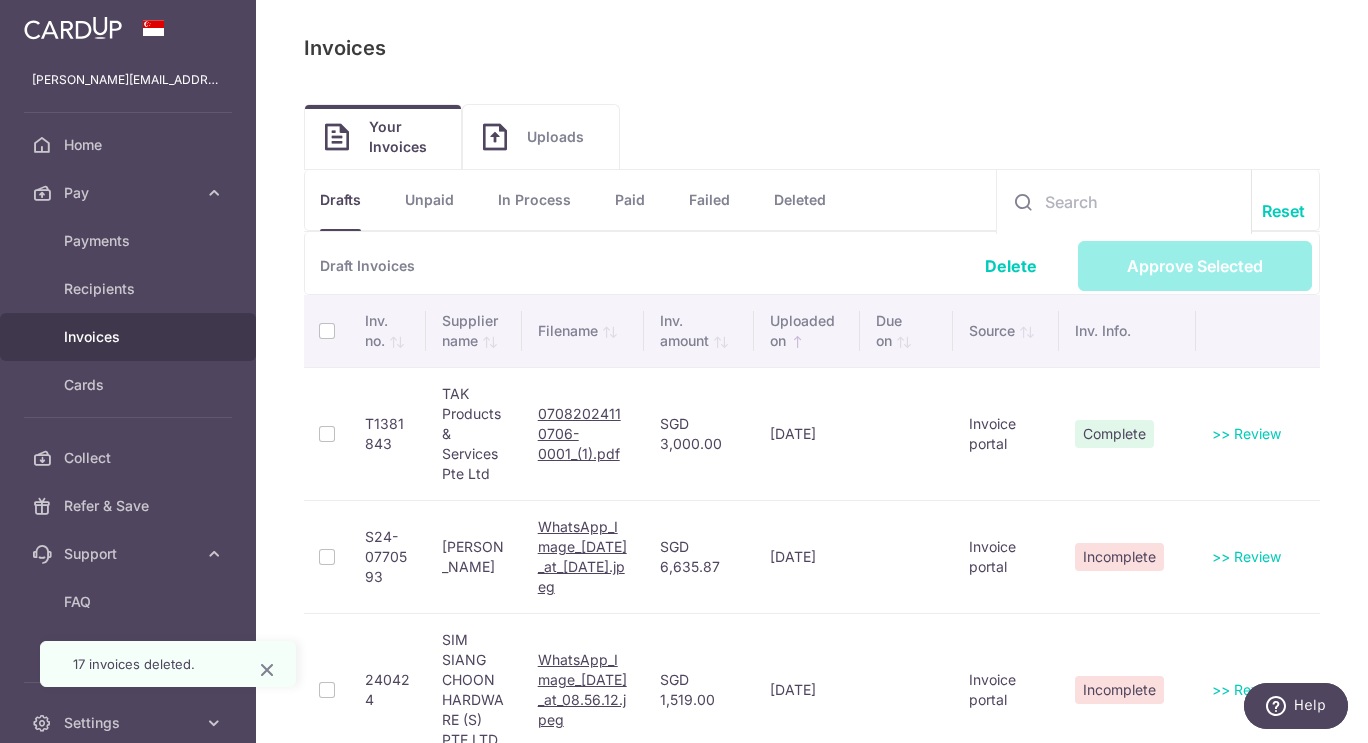 click on "Unpaid" at bounding box center (429, 200) 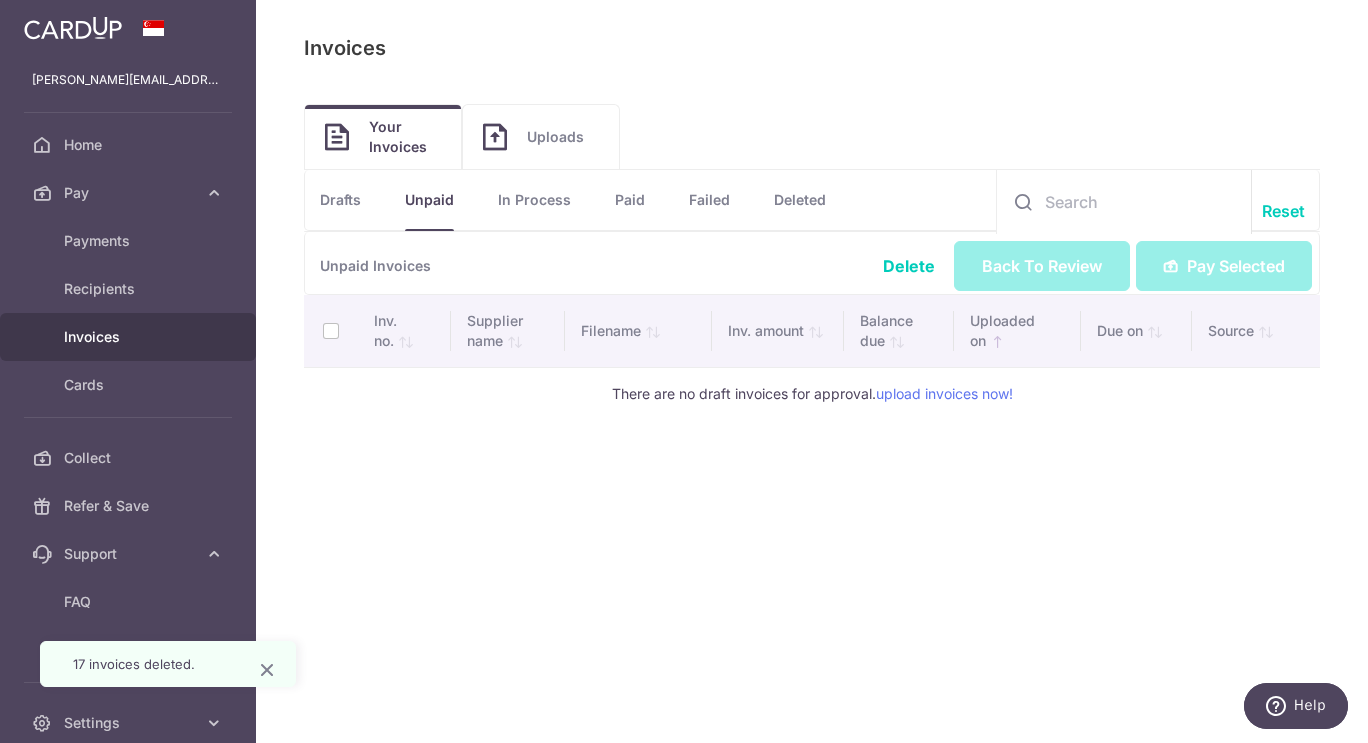 click on "In Process" at bounding box center (534, 200) 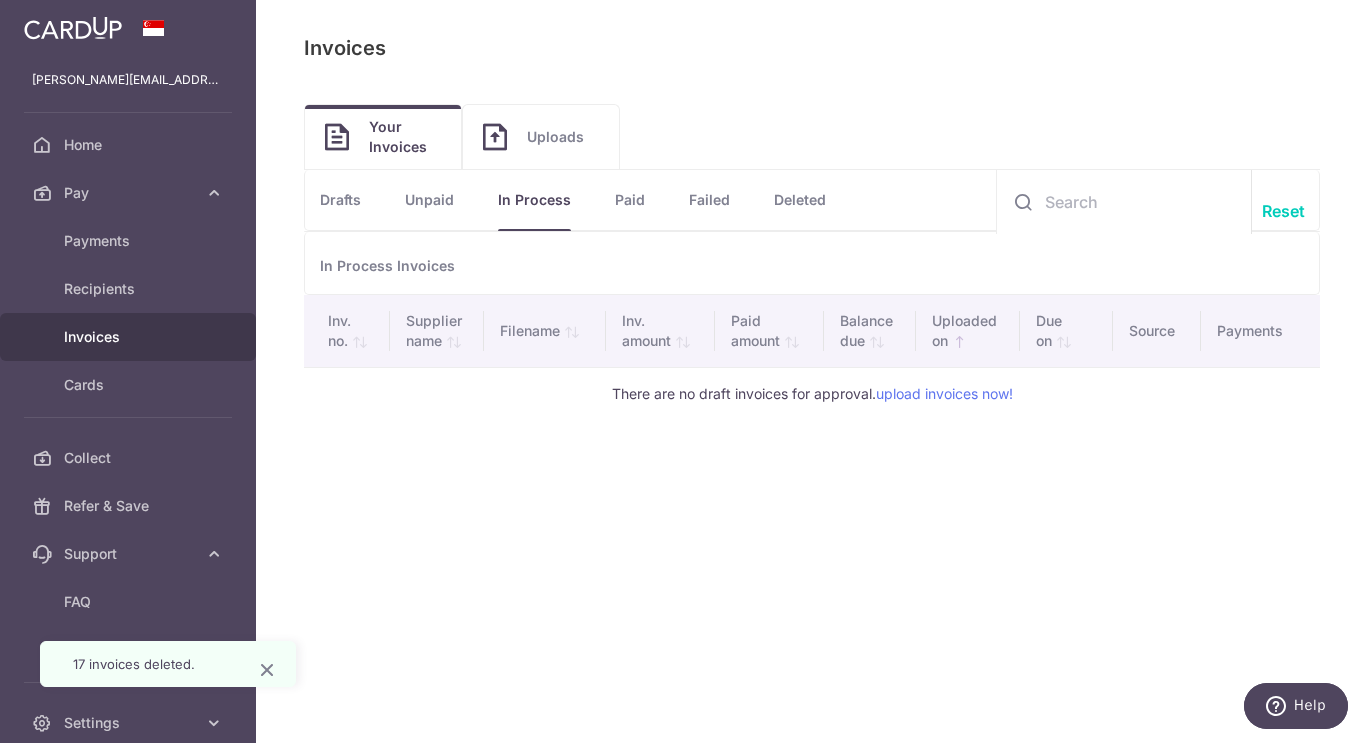 click on "Payables:
Invoices
Invoices
Upload
Invoices
Your Invoices
Uploads
Unpaid
Drafts
Unpaid
In Process
Paid
Failed
Deleted
Reset
Delete
Approve Selected
Draft Invoices
Inv. no. Supplier name Filename Inv. amount Uploaded on 1" at bounding box center (812, 371) 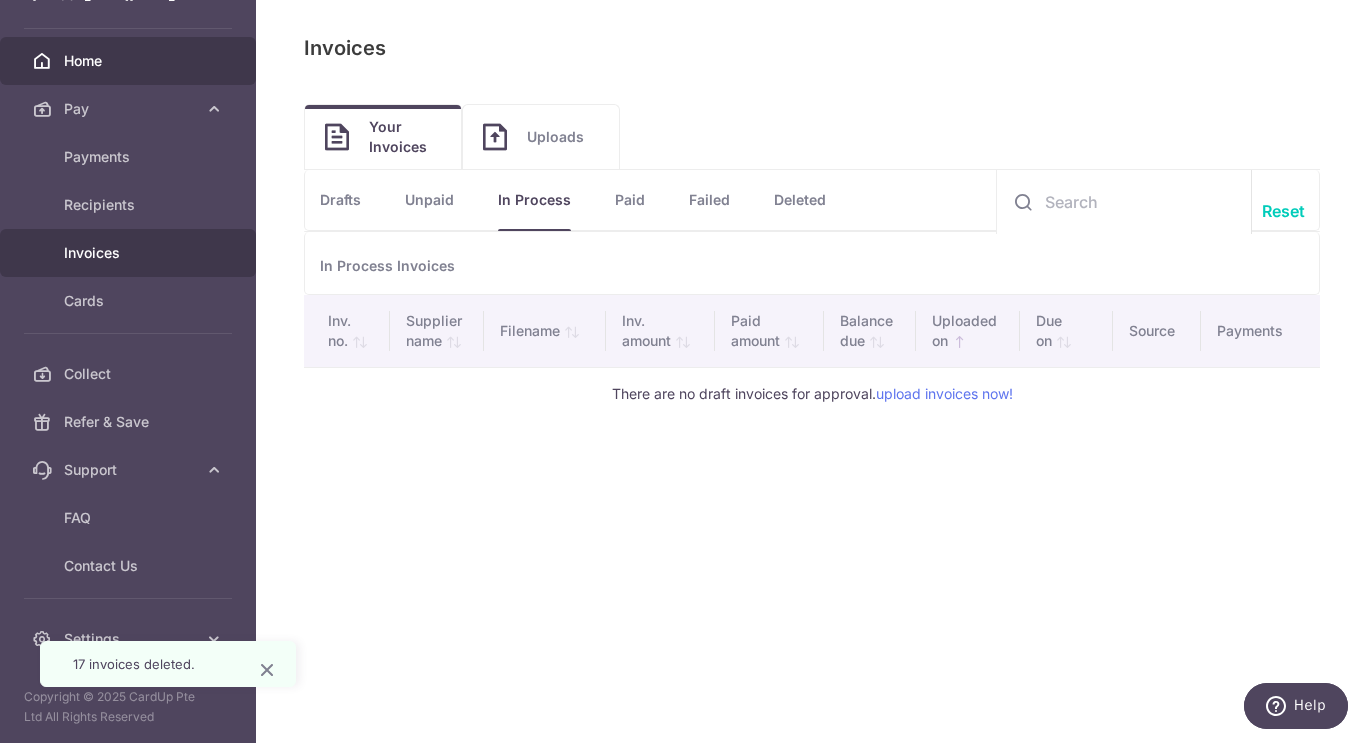 click on "Home" at bounding box center [130, 61] 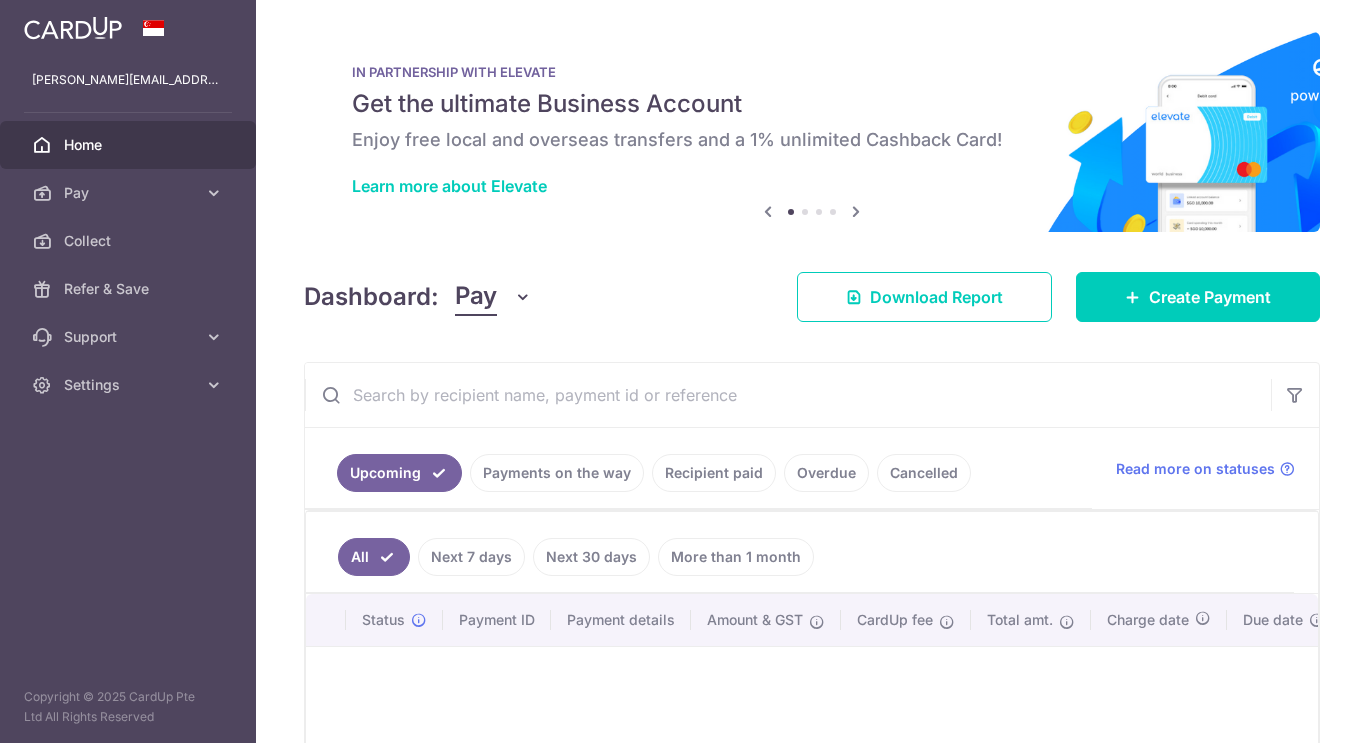 scroll, scrollTop: 0, scrollLeft: 0, axis: both 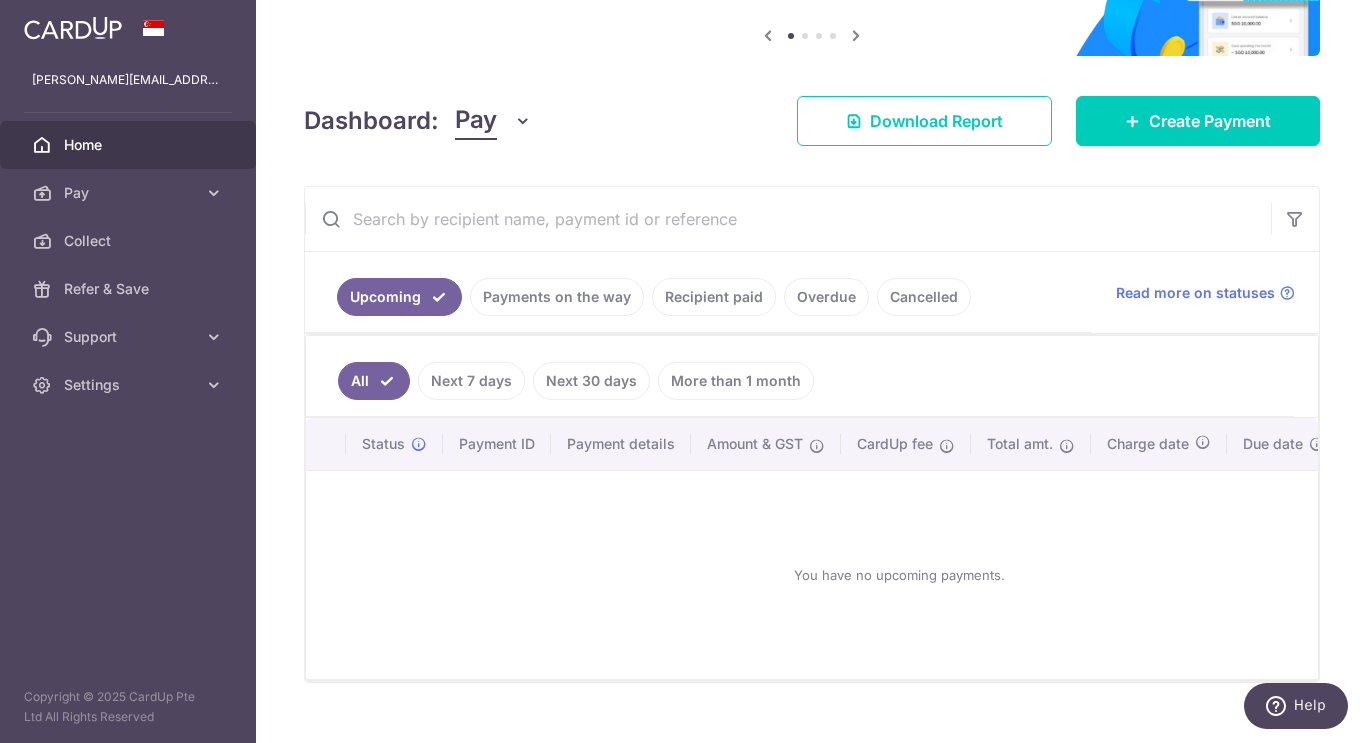click on "Next 7 days" at bounding box center [471, 381] 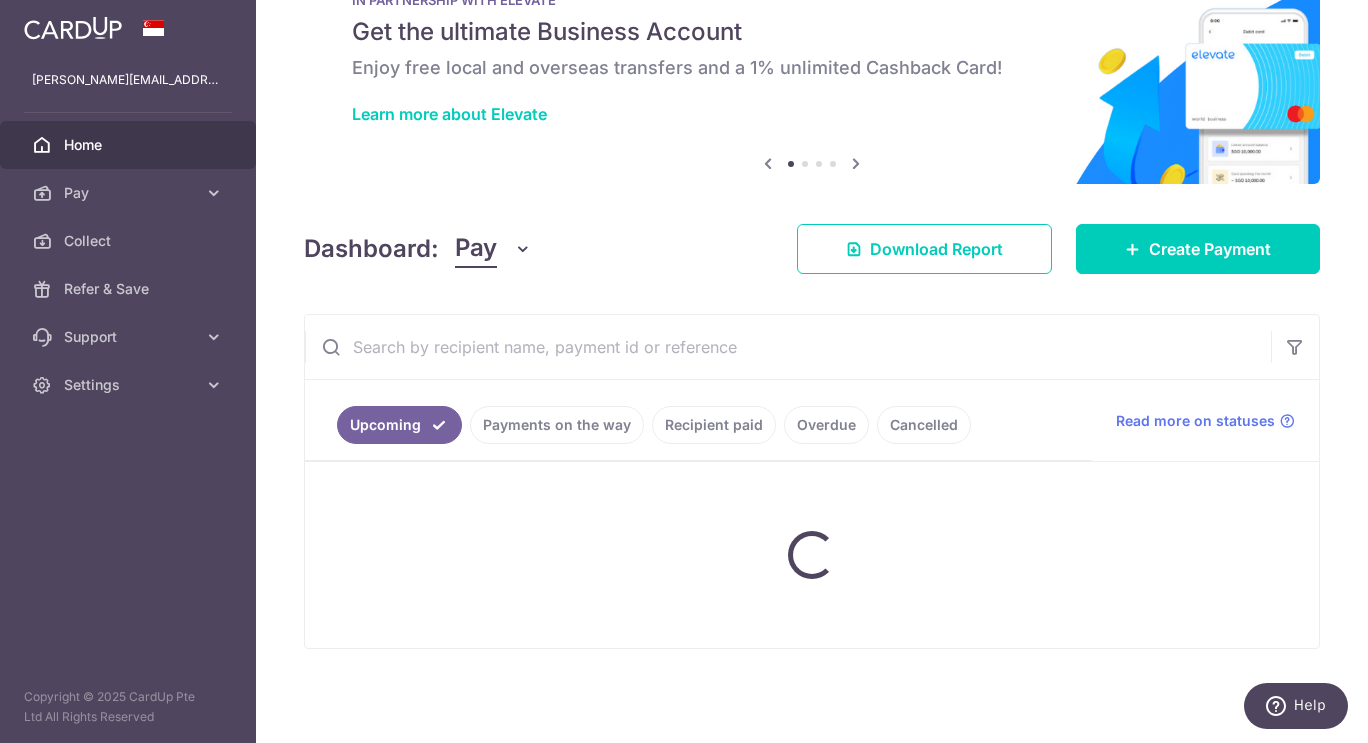 scroll, scrollTop: 200, scrollLeft: 0, axis: vertical 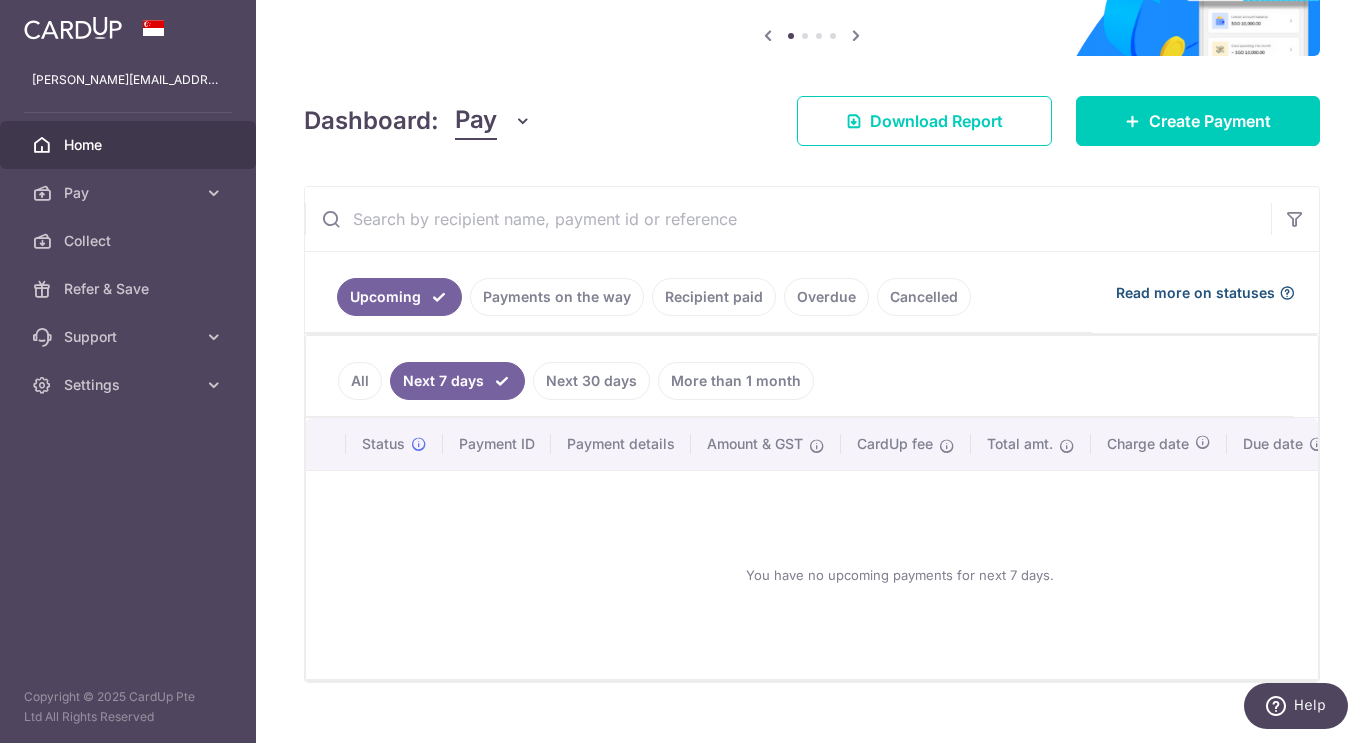 click on "Read more on statuses" at bounding box center (1195, 293) 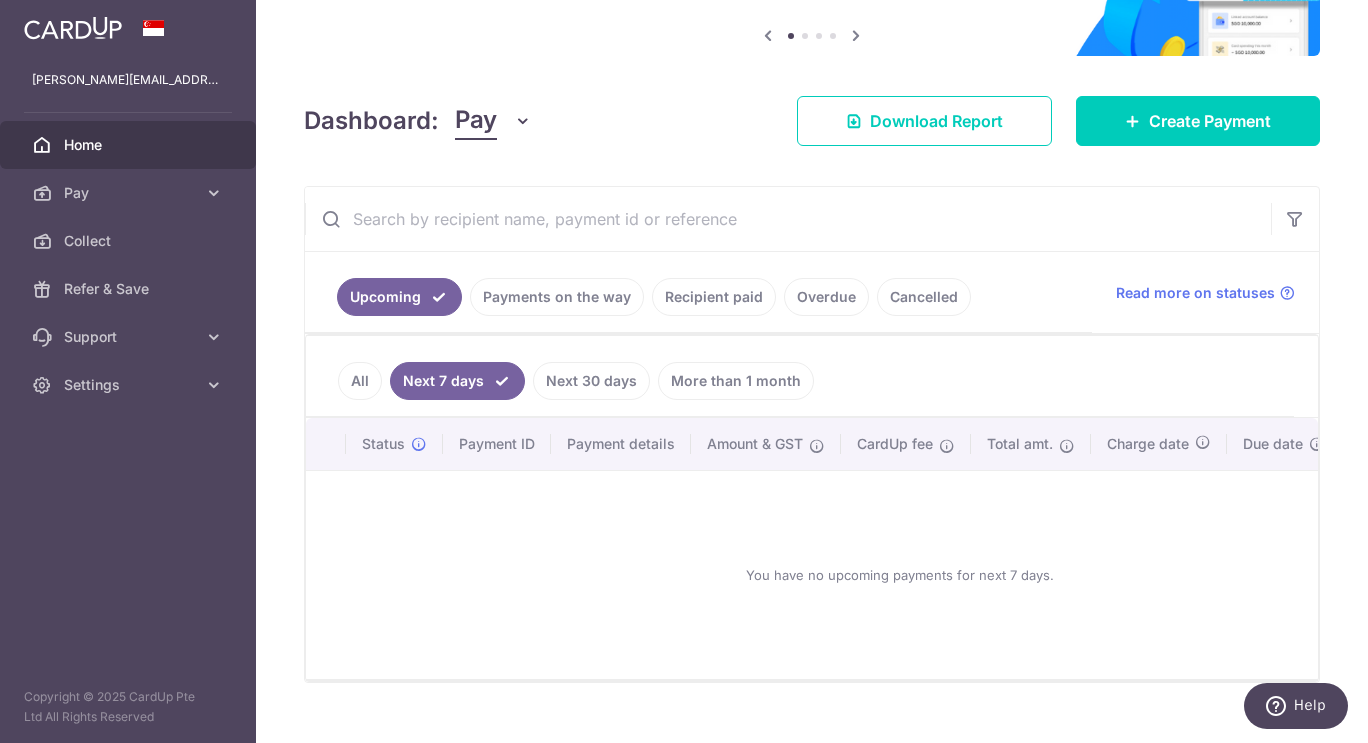 click on "Pay" at bounding box center [128, 193] 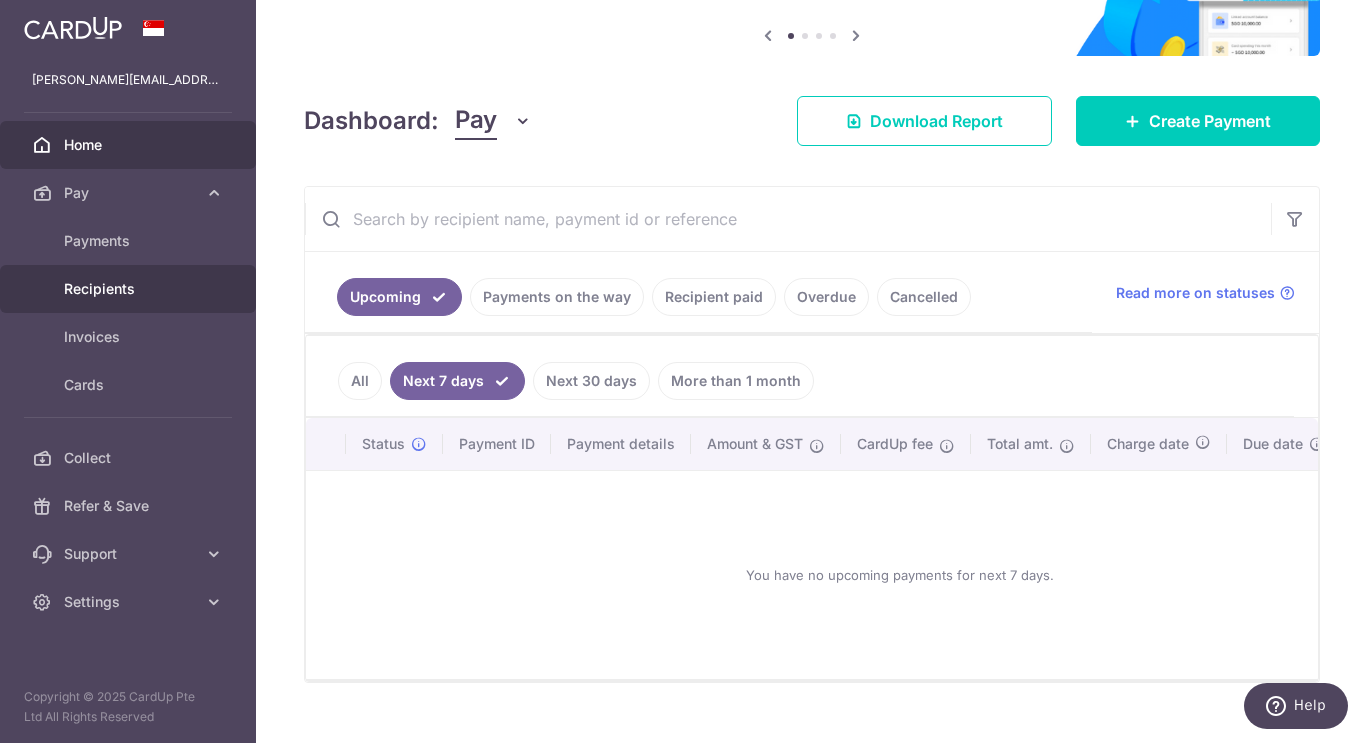 click on "Recipients" at bounding box center (130, 289) 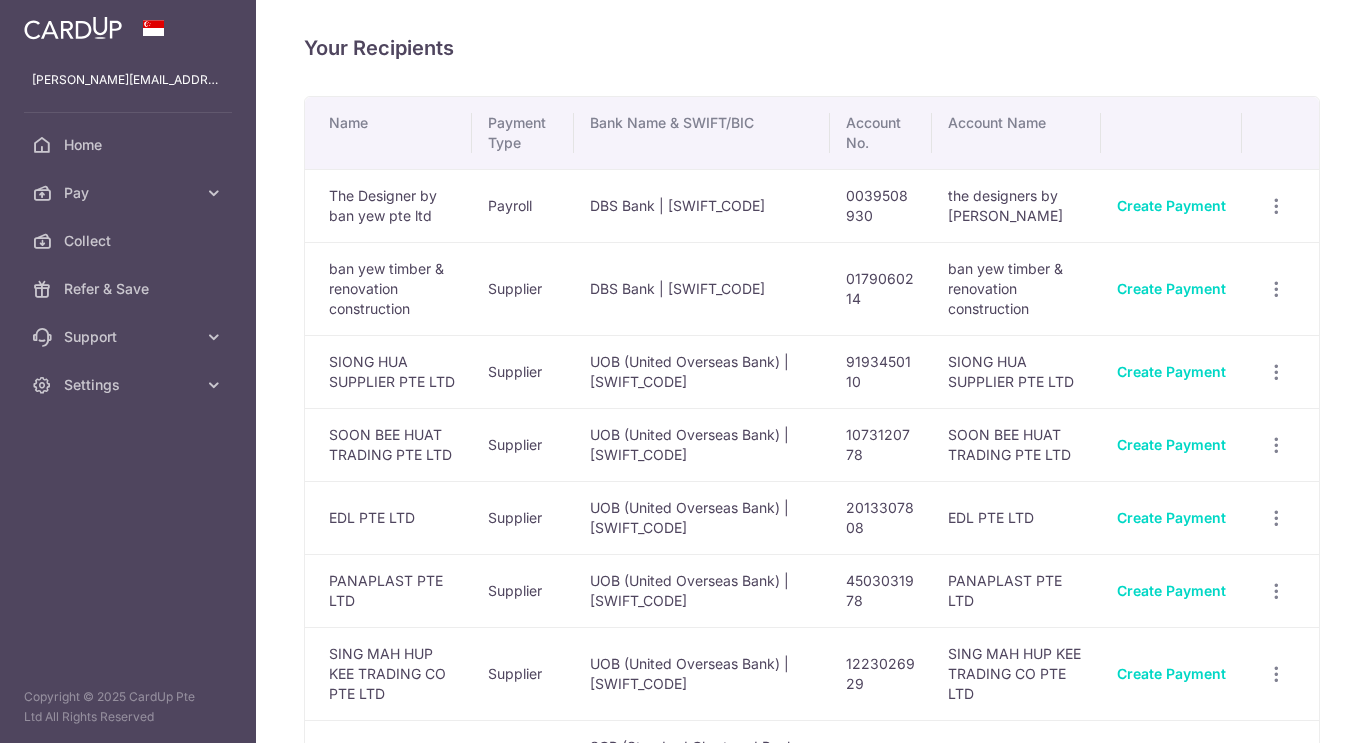 scroll, scrollTop: 0, scrollLeft: 0, axis: both 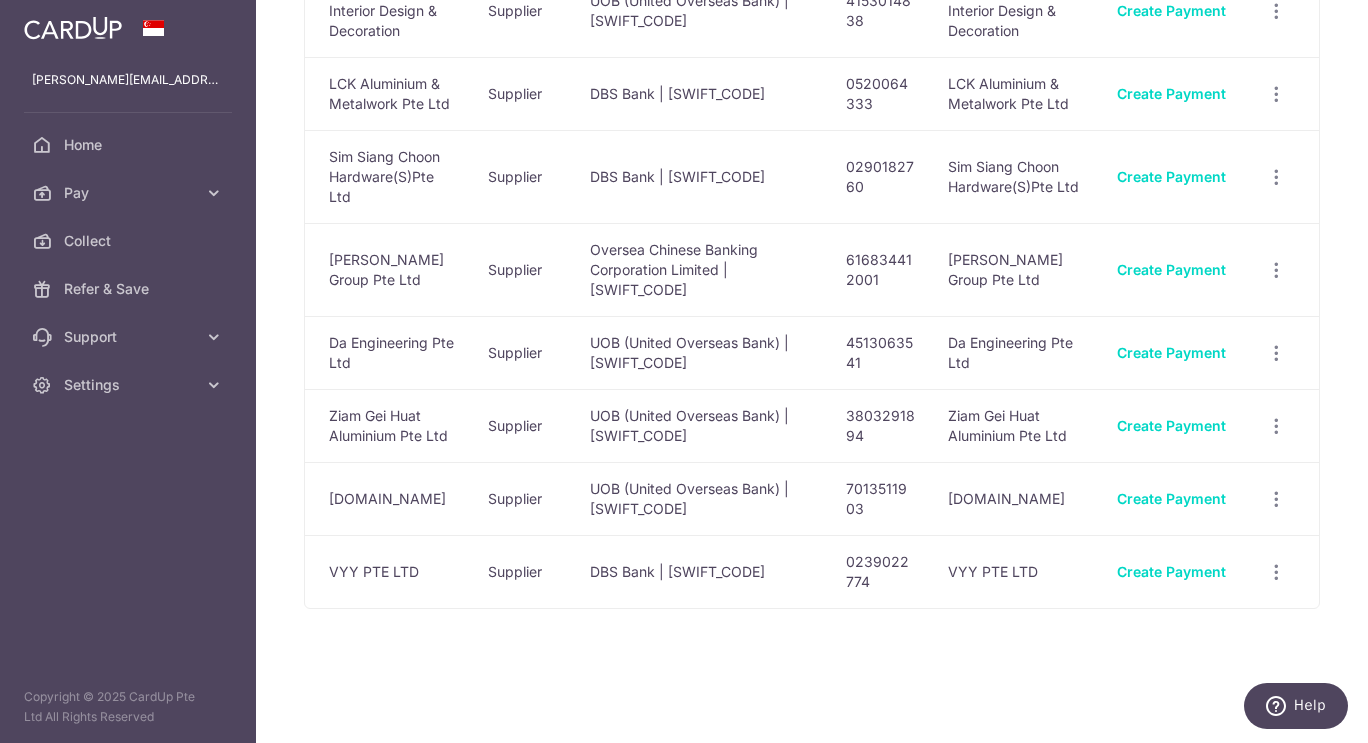 click on "Support" at bounding box center (130, 337) 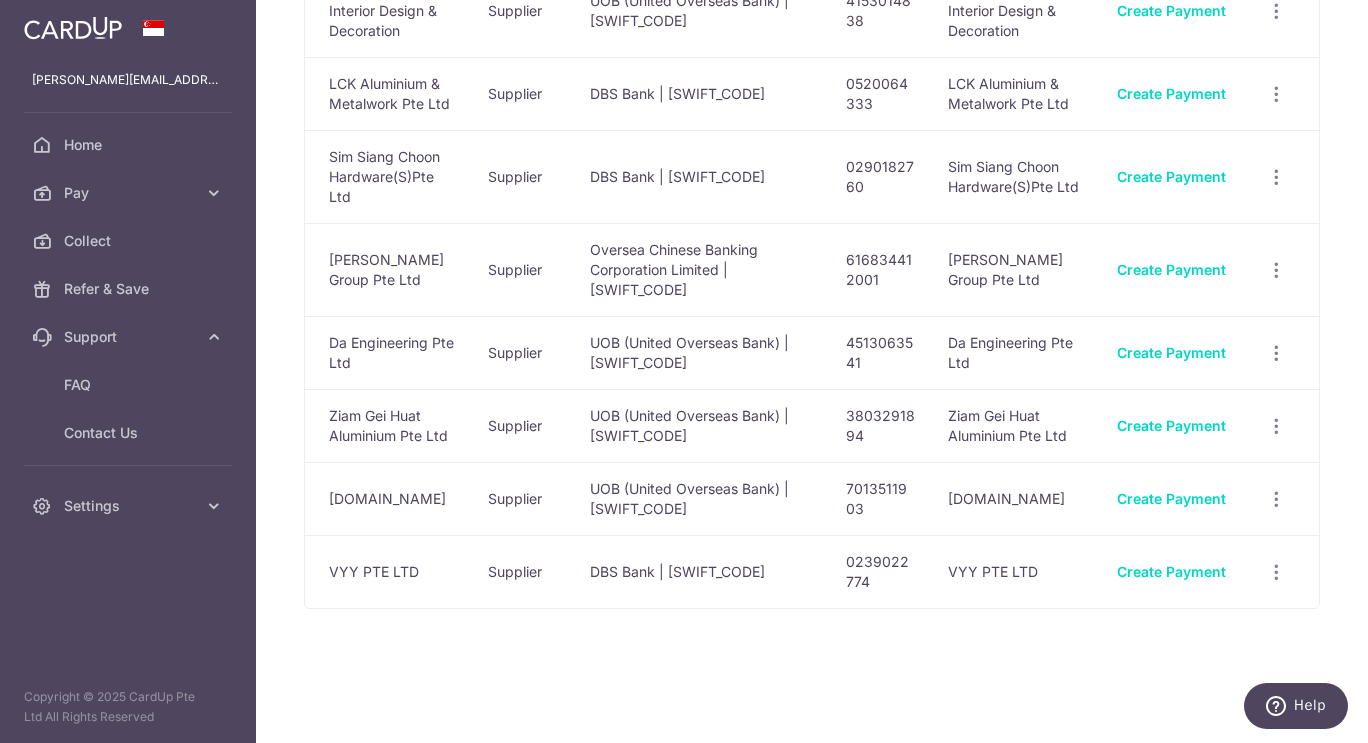 click on "Pay" at bounding box center (130, 193) 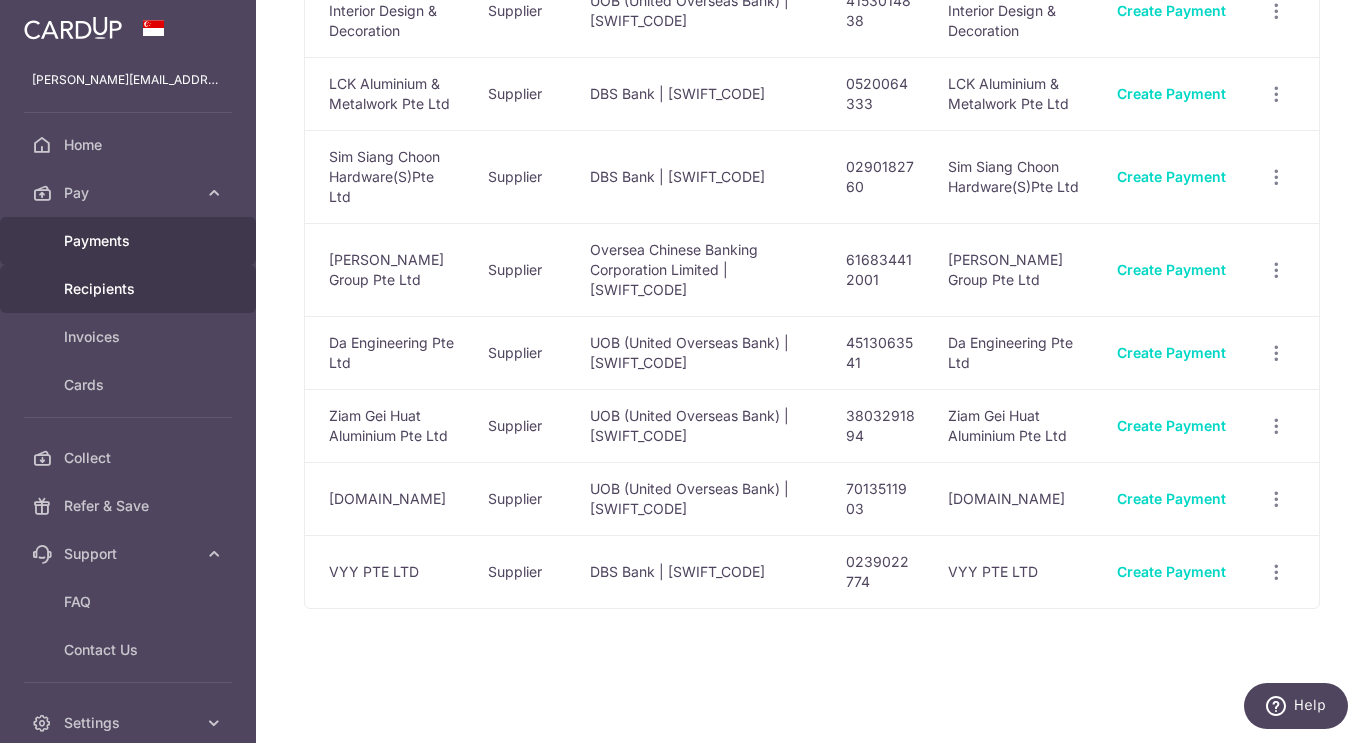 click on "Payments" at bounding box center (130, 241) 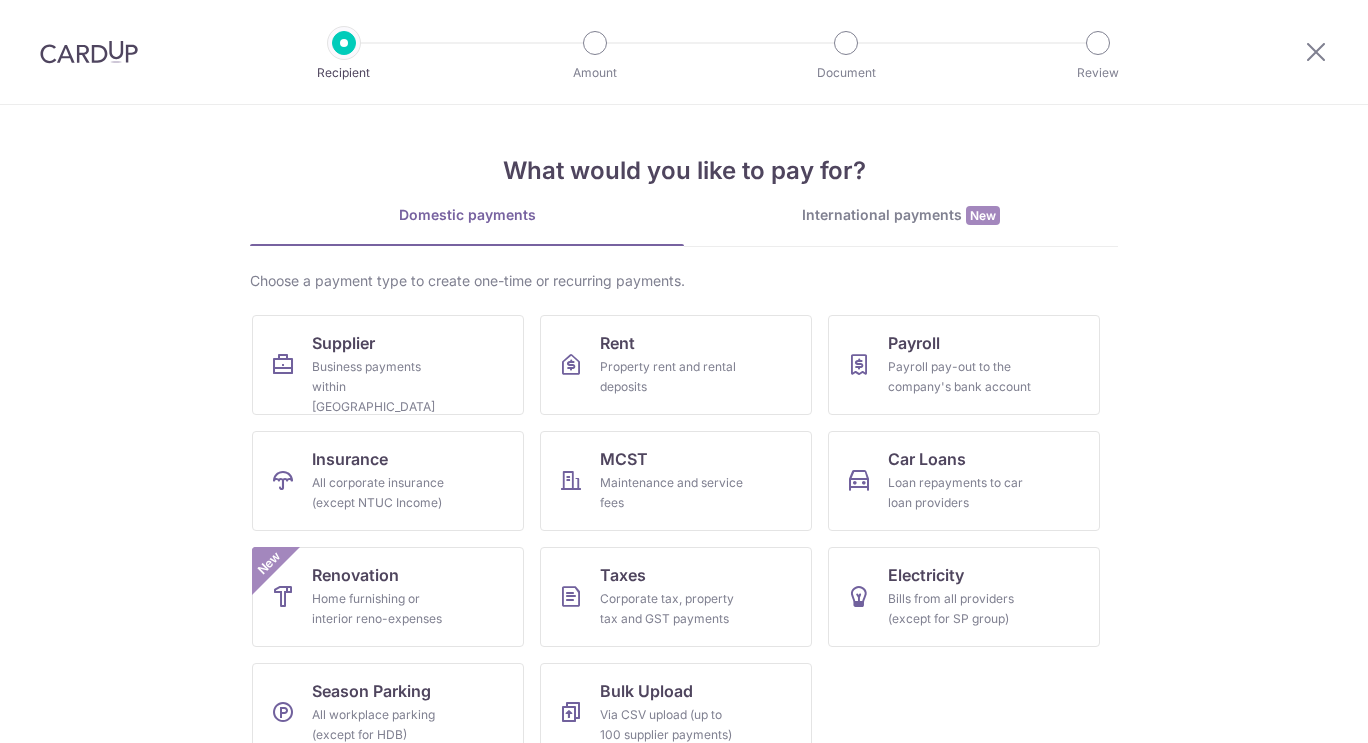 scroll, scrollTop: 0, scrollLeft: 0, axis: both 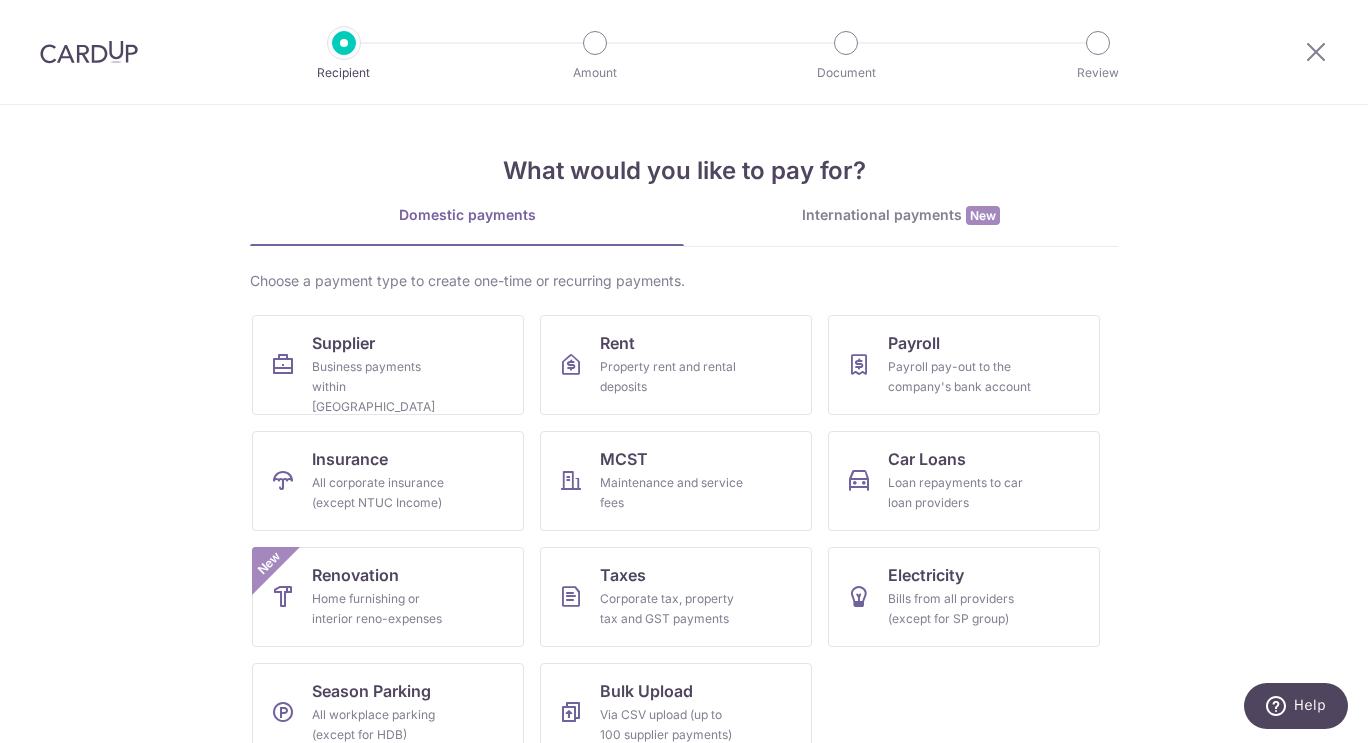 click on "International payments
New" at bounding box center (901, 215) 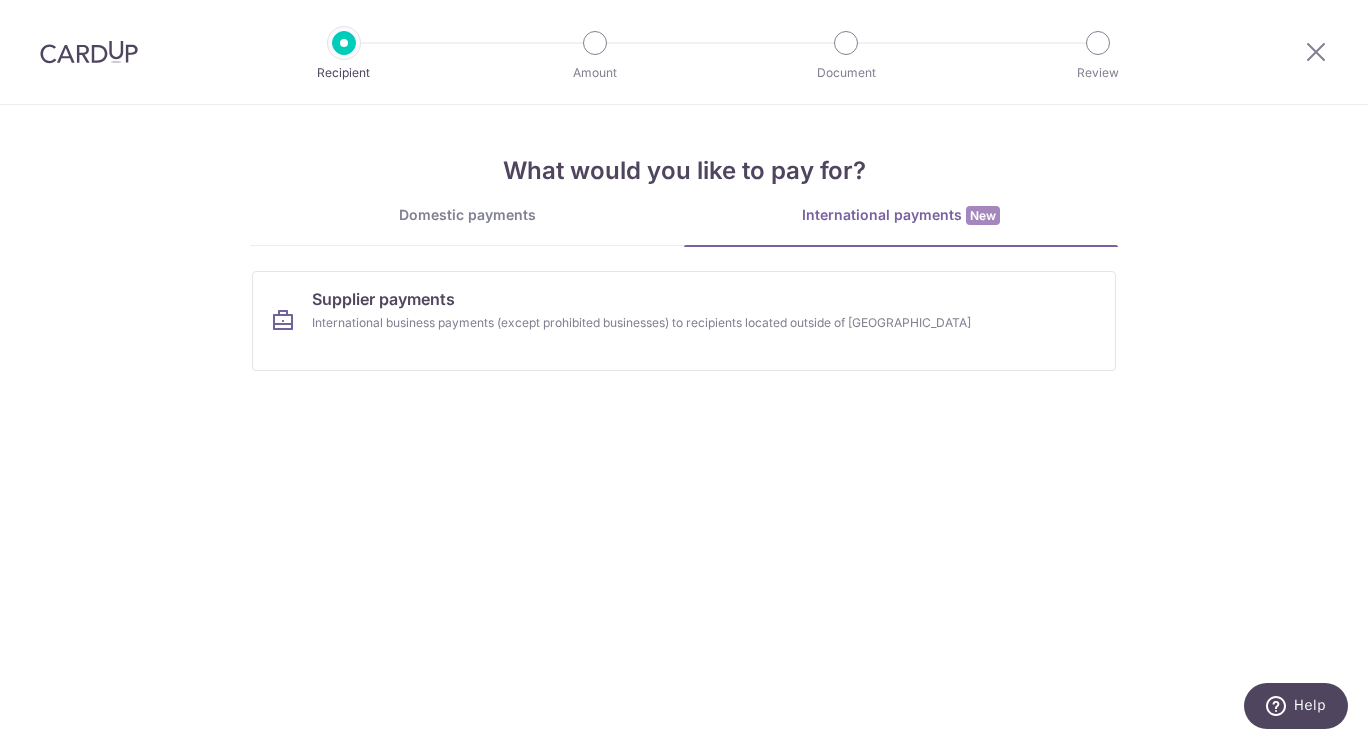 click on "Domestic payments" at bounding box center (467, 215) 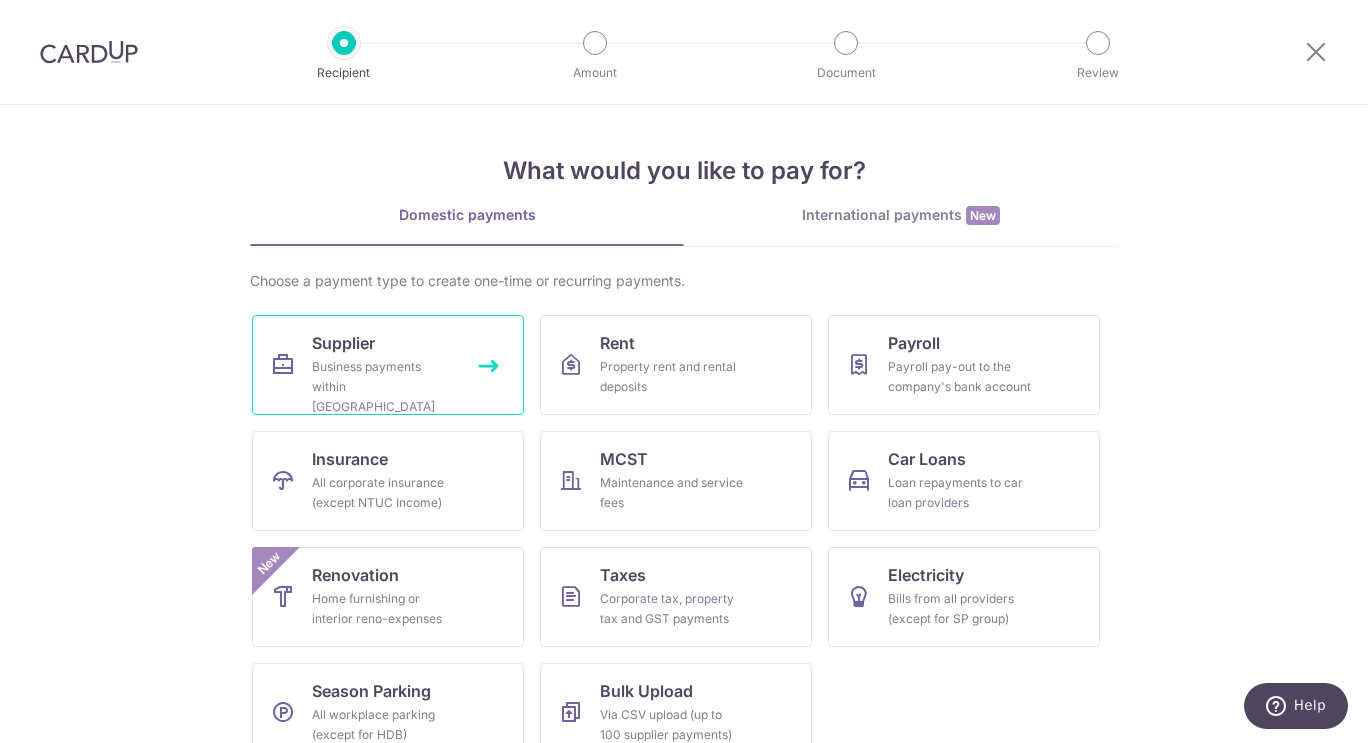 click on "Supplier Business payments within Singapore" at bounding box center (388, 365) 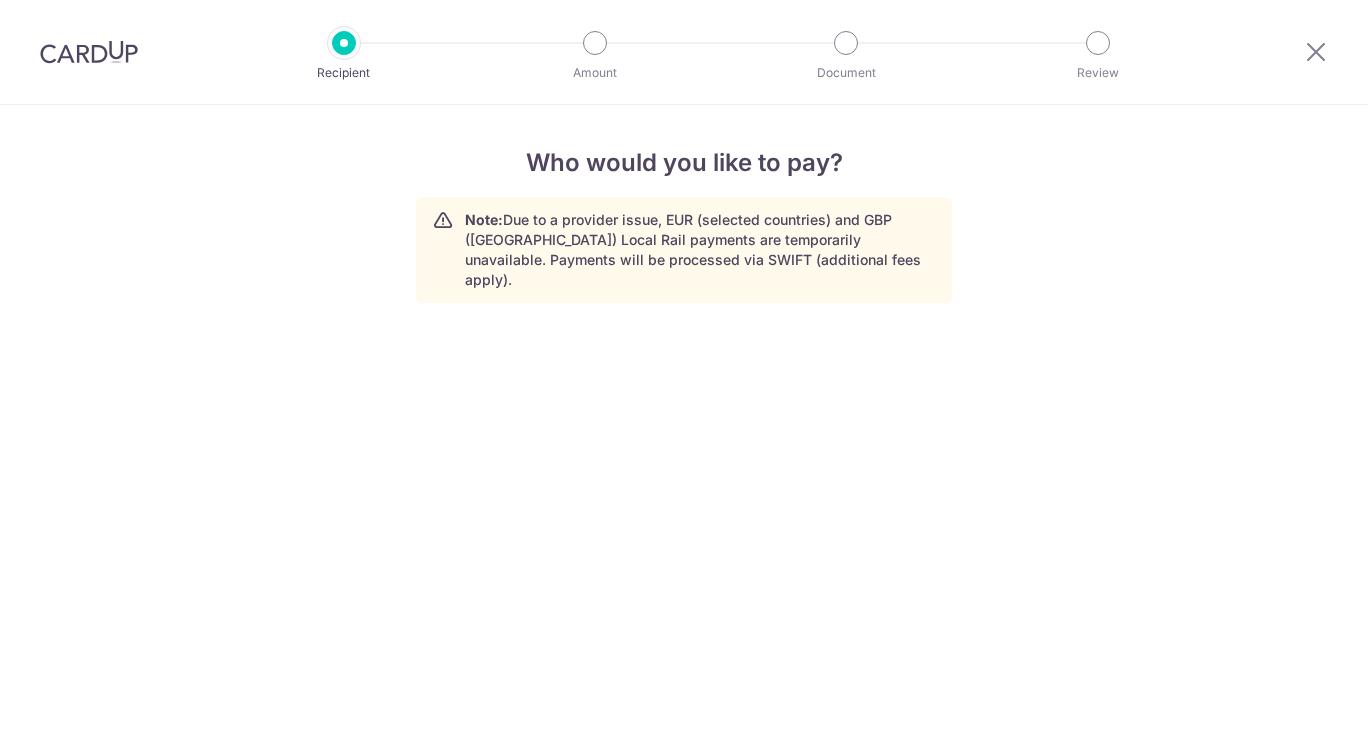scroll, scrollTop: 0, scrollLeft: 0, axis: both 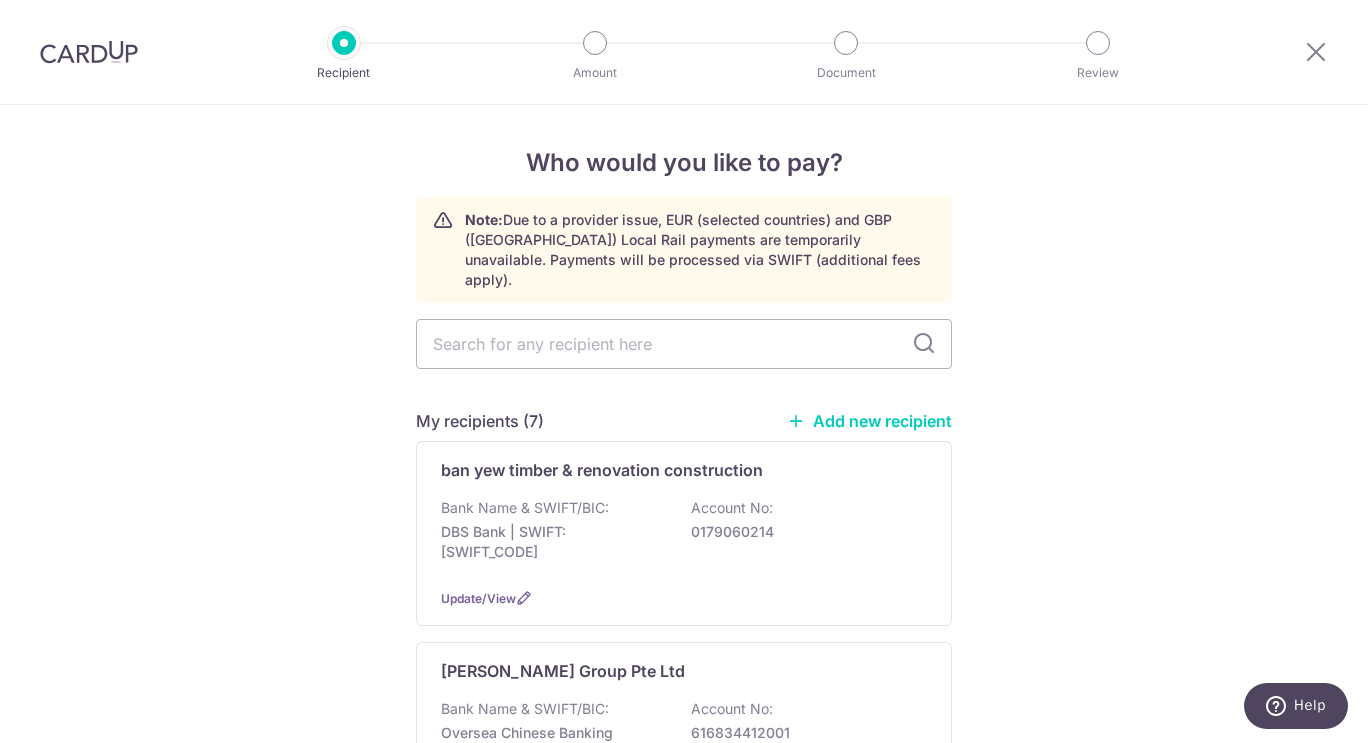 click on "Who would you like to pay?
Note:  Due to a provider issue, EUR (selected countries) and GBP (UK) Local Rail payments are temporarily unavailable. Payments will be processed via SWIFT (additional fees apply).
My recipients (7)
Add new recipient
ban yew timber & renovation construction
Bank Name & SWIFT/BIC:
DBS Bank | SWIFT: DBSSSGSGXXX
Account No:
0179060214
Update/View
Bellus Group Pte Ltd
Bank Name & SWIFT/BIC:" at bounding box center [684, 3195] 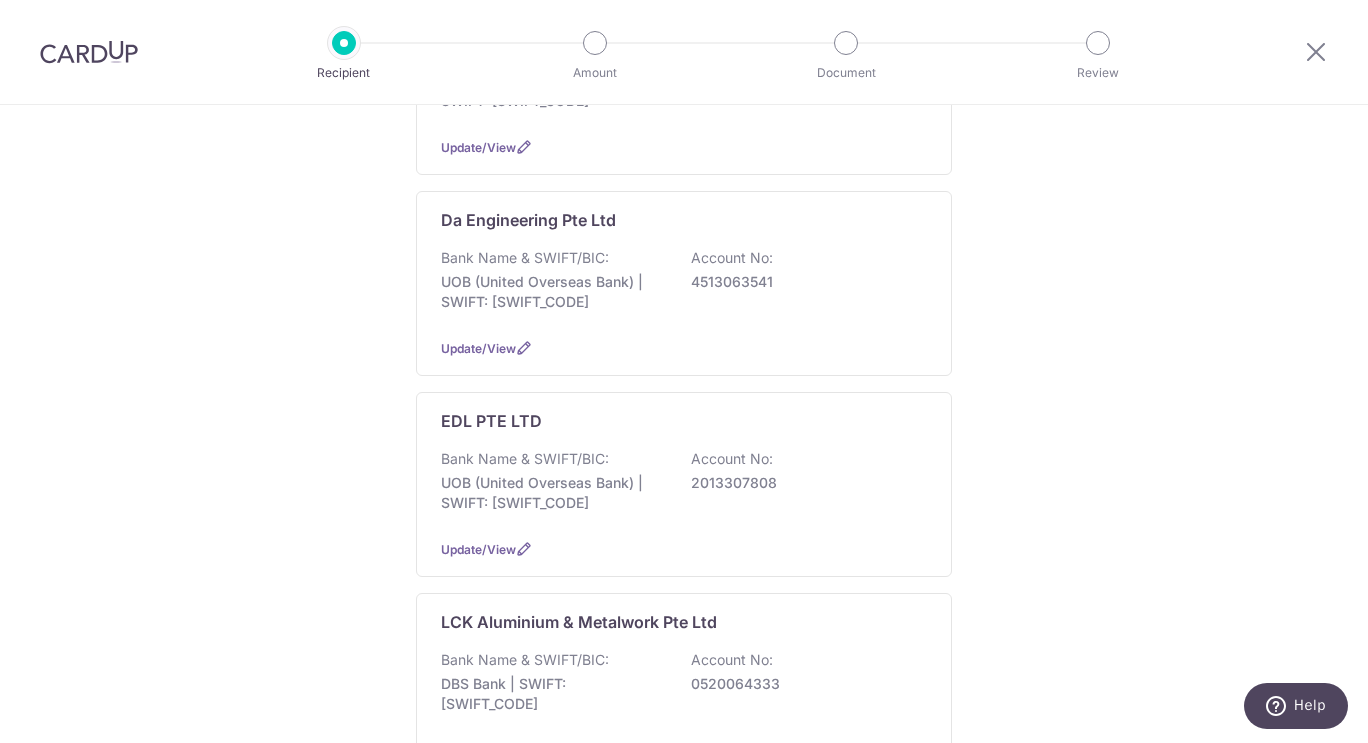 scroll, scrollTop: 2400, scrollLeft: 0, axis: vertical 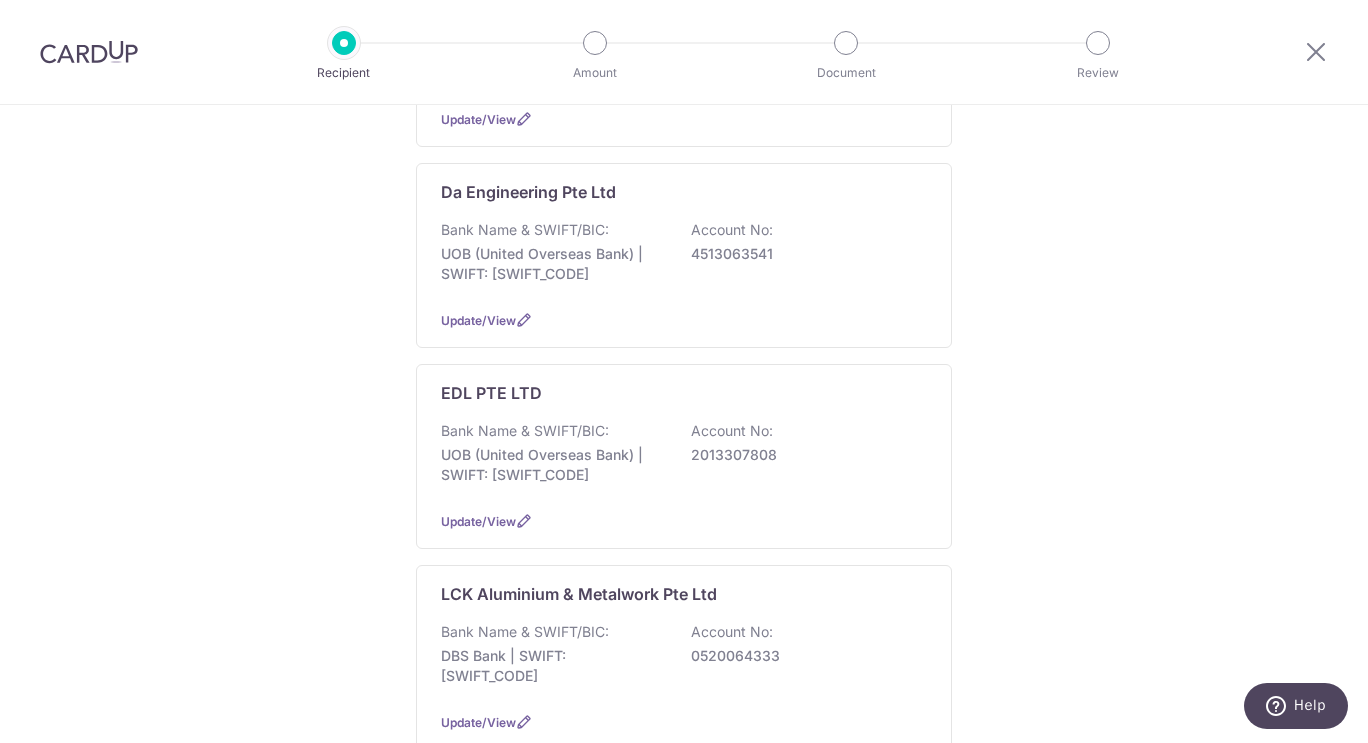 click at bounding box center [89, 52] 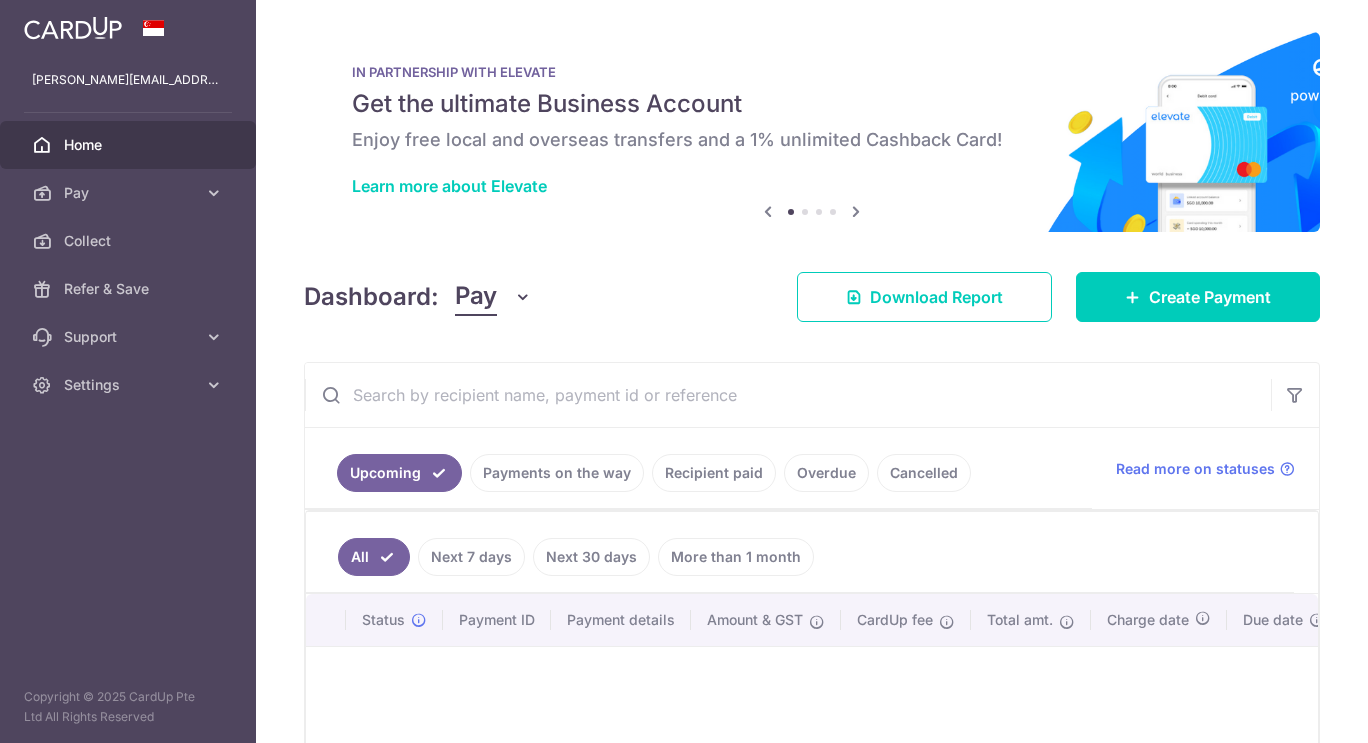 scroll, scrollTop: 0, scrollLeft: 0, axis: both 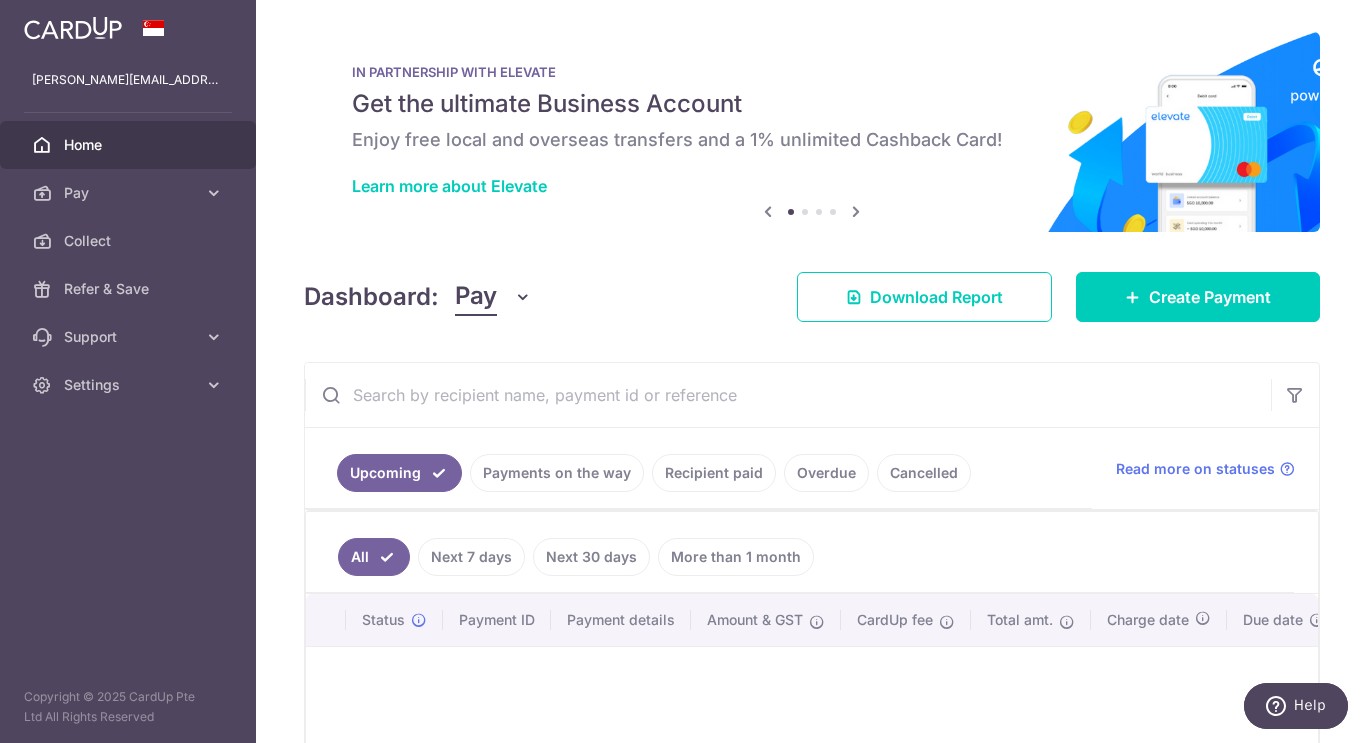 click on "Support" at bounding box center [130, 337] 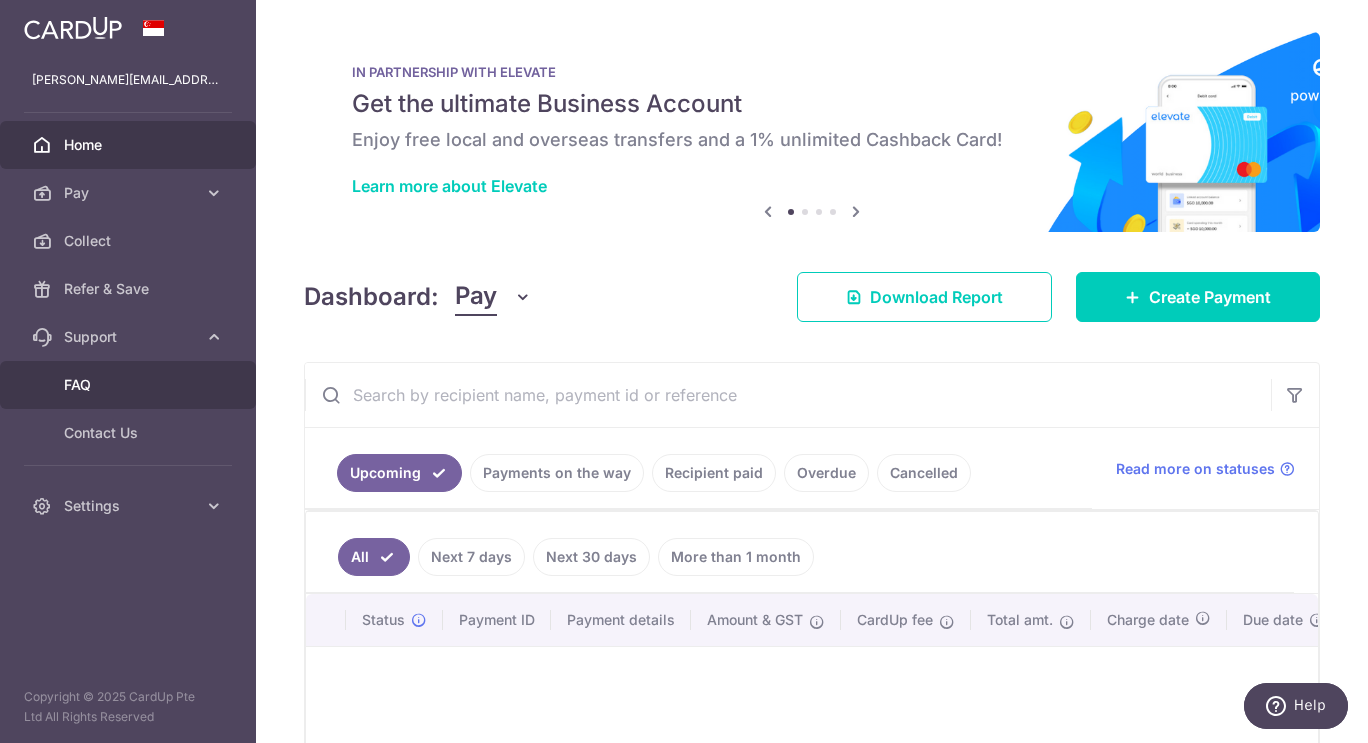 click on "FAQ" at bounding box center [130, 385] 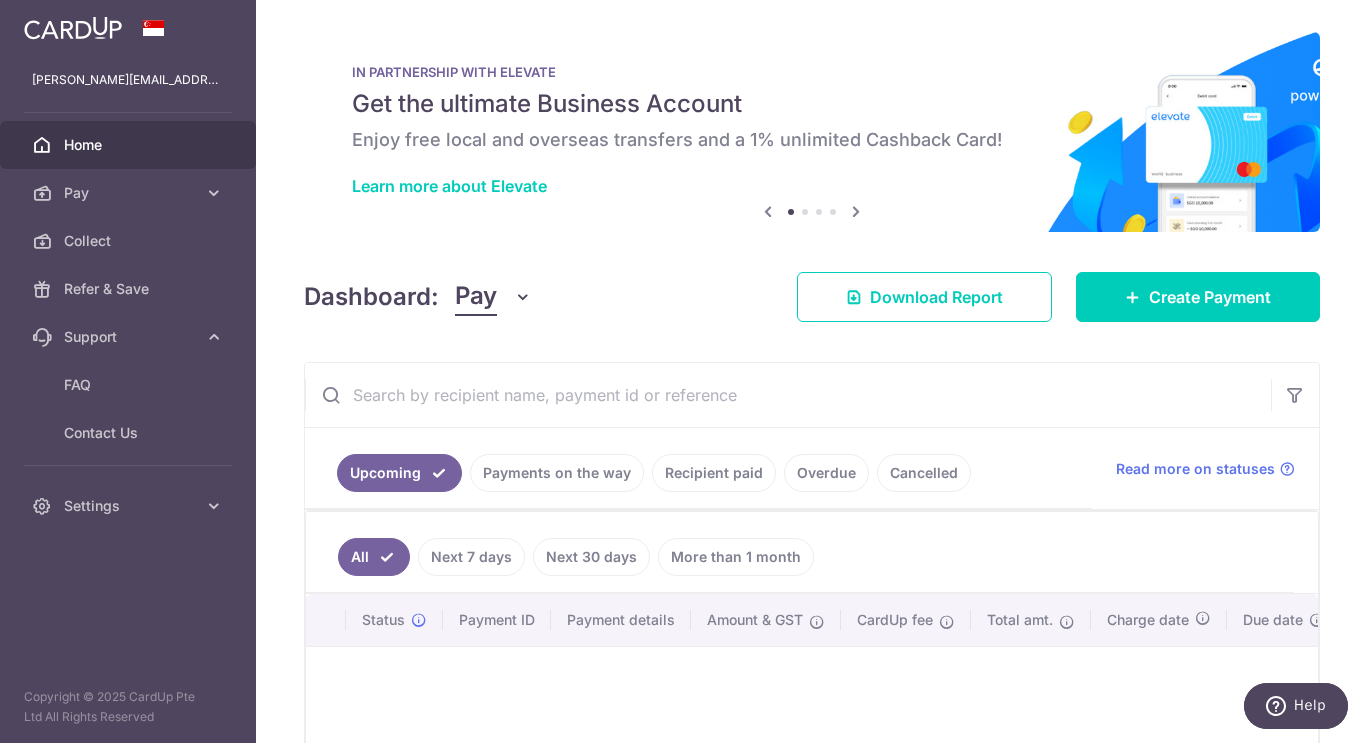 click on "Pay" at bounding box center [130, 193] 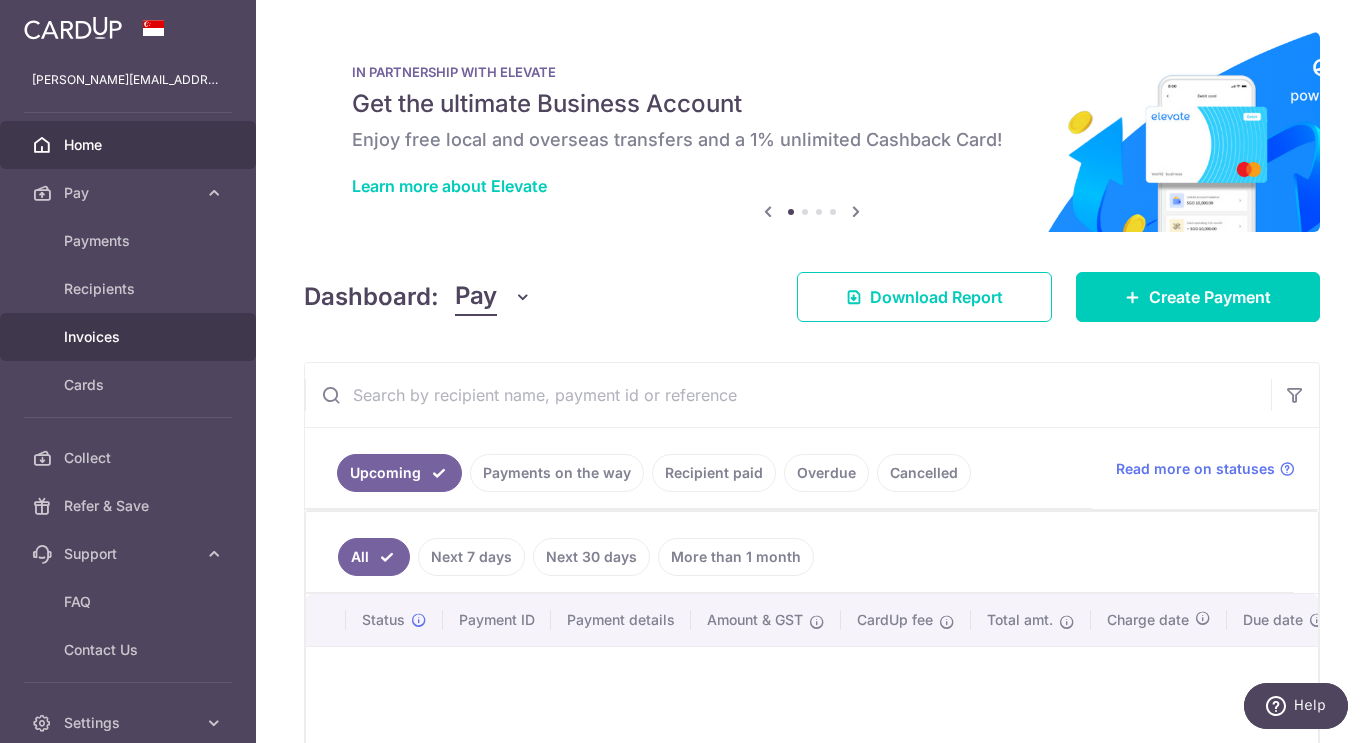 click on "Invoices" at bounding box center (130, 337) 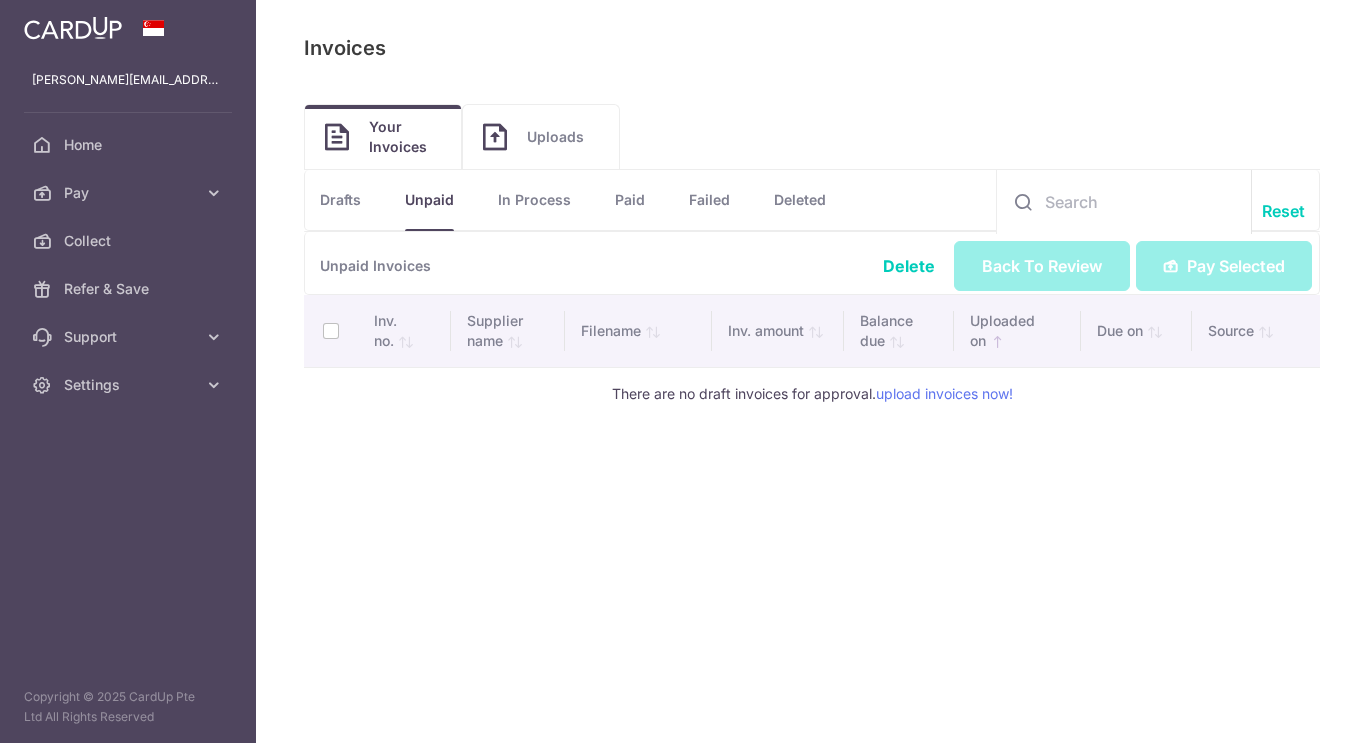 scroll, scrollTop: 0, scrollLeft: 0, axis: both 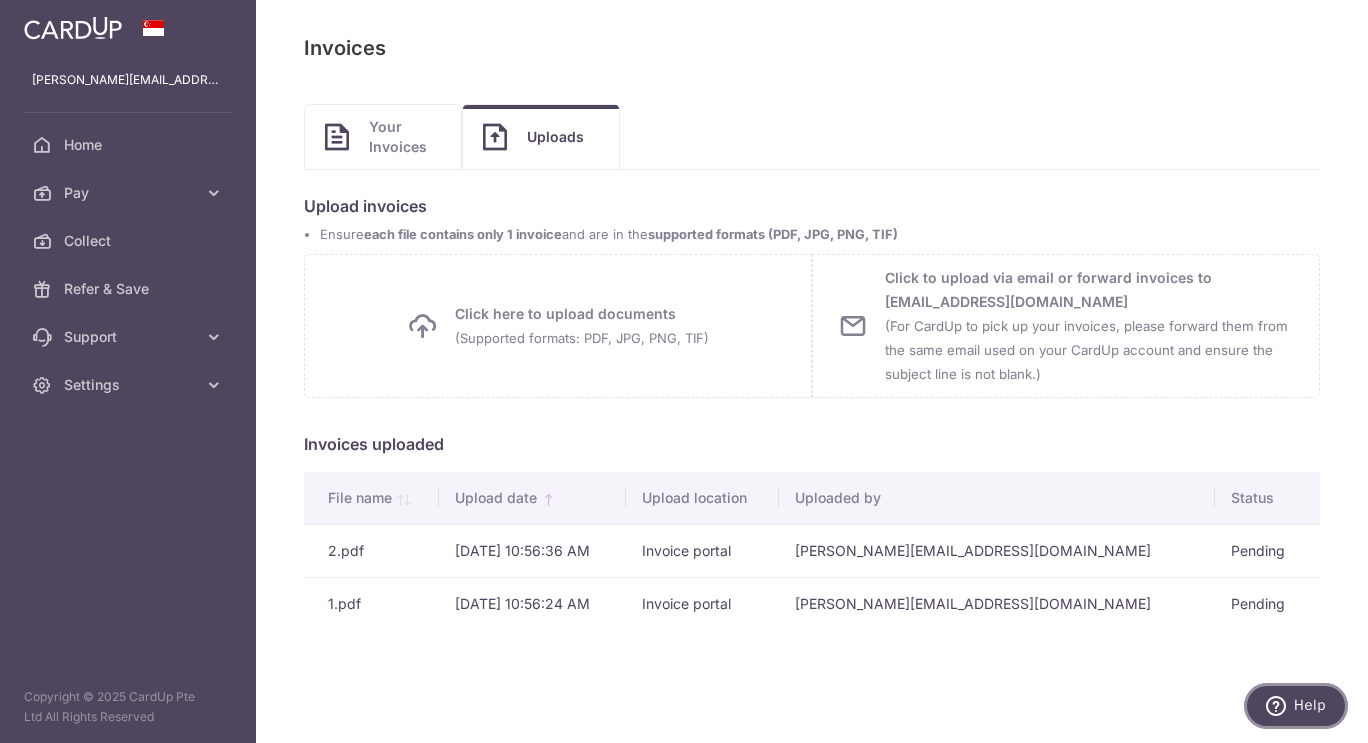 click on "Help" at bounding box center (1310, 705) 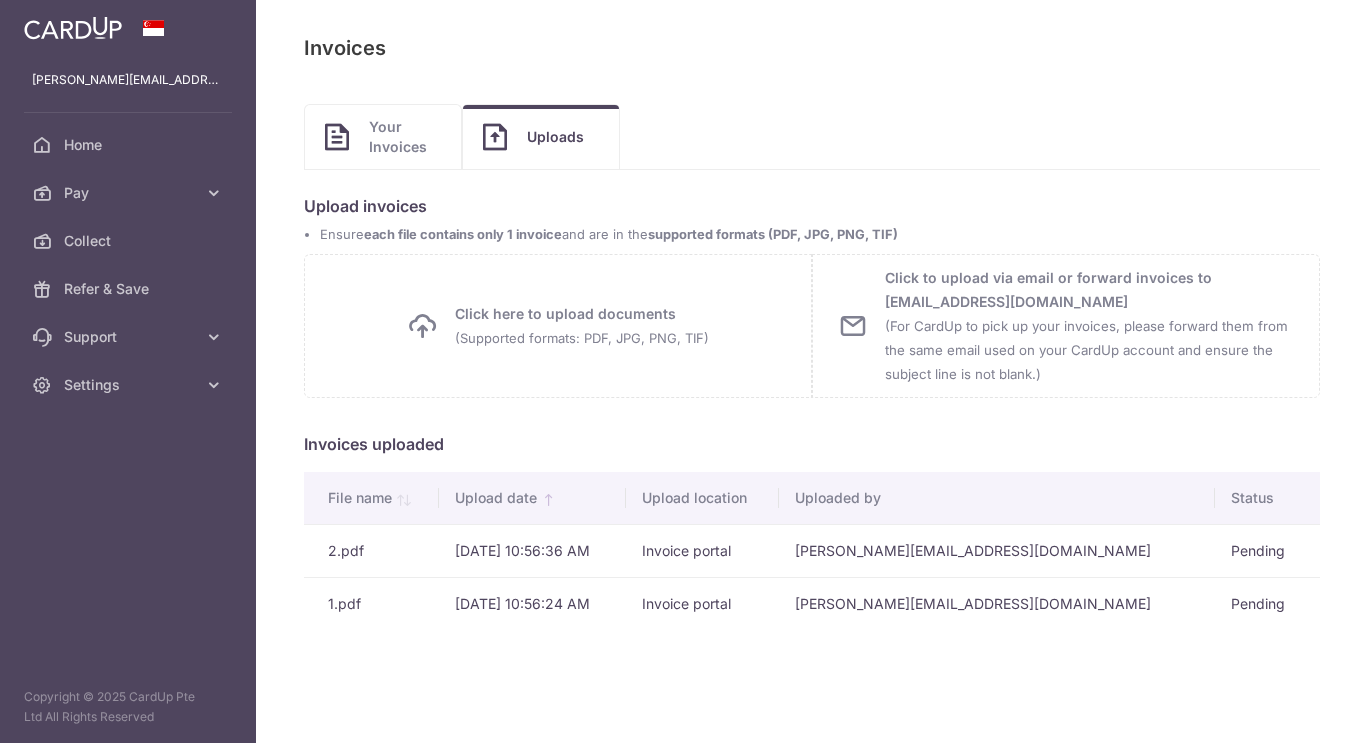 scroll, scrollTop: 0, scrollLeft: 0, axis: both 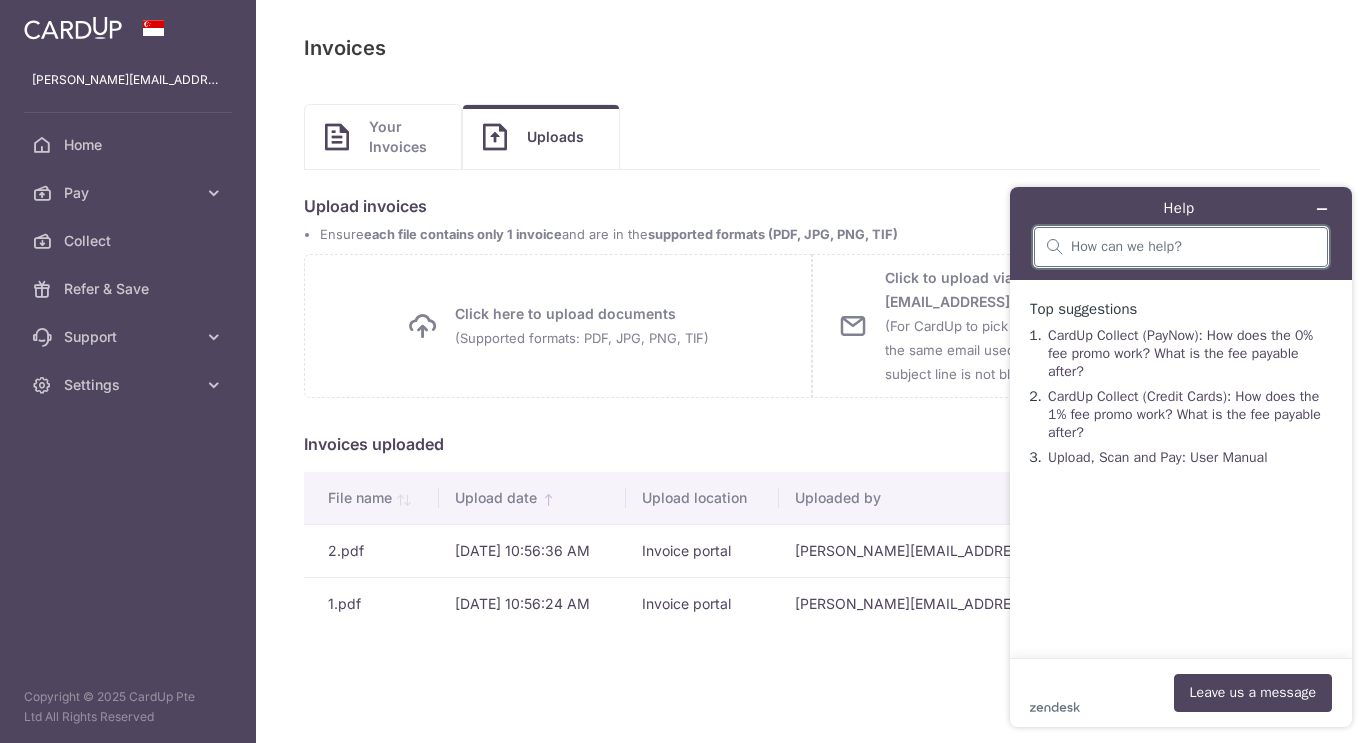 click at bounding box center [1193, 247] 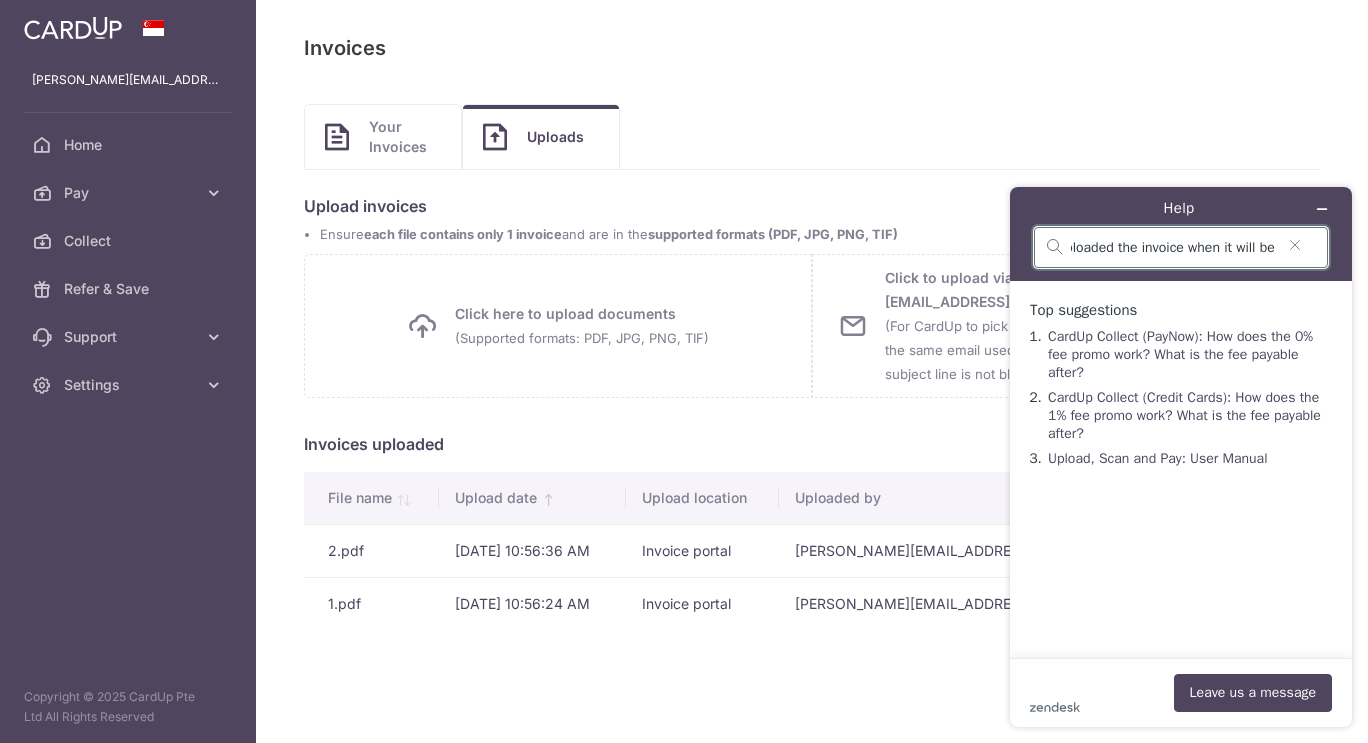 scroll, scrollTop: 0, scrollLeft: 29, axis: horizontal 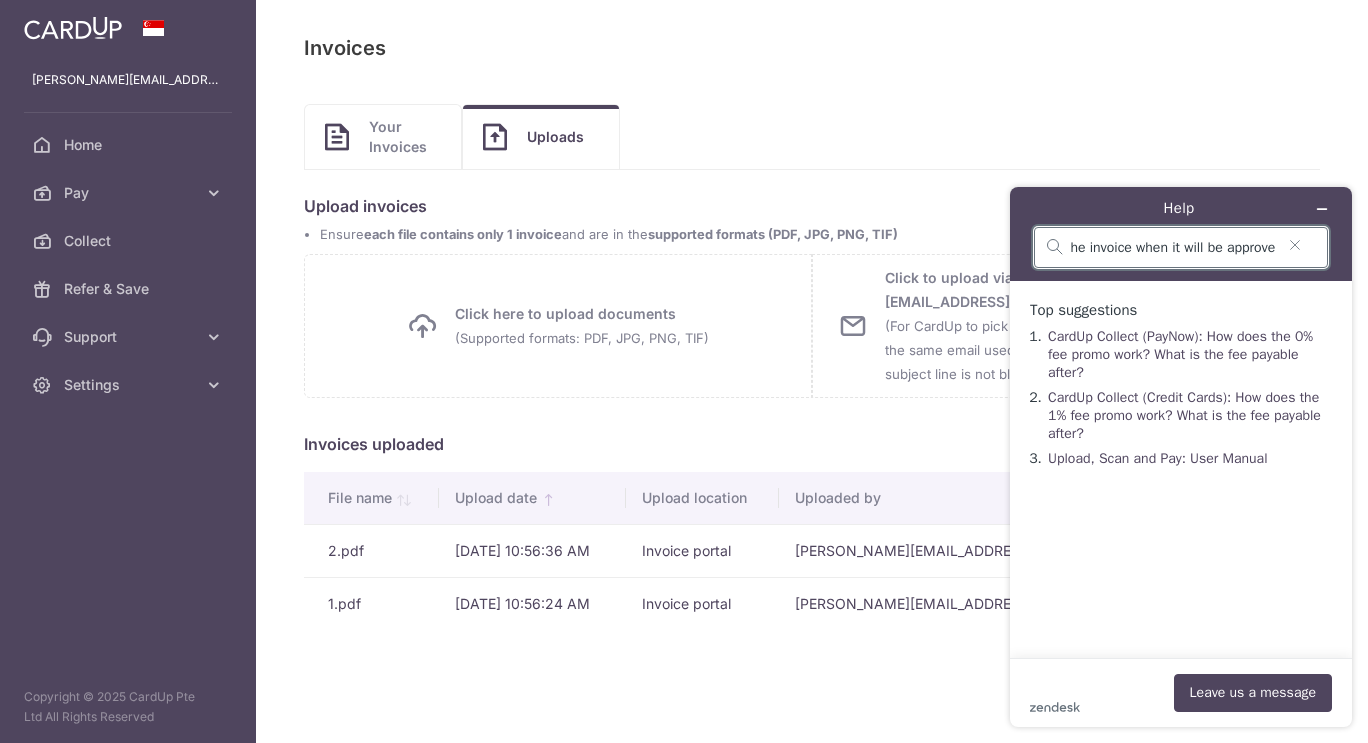 type on "i uploaded the invoice when it will be approve" 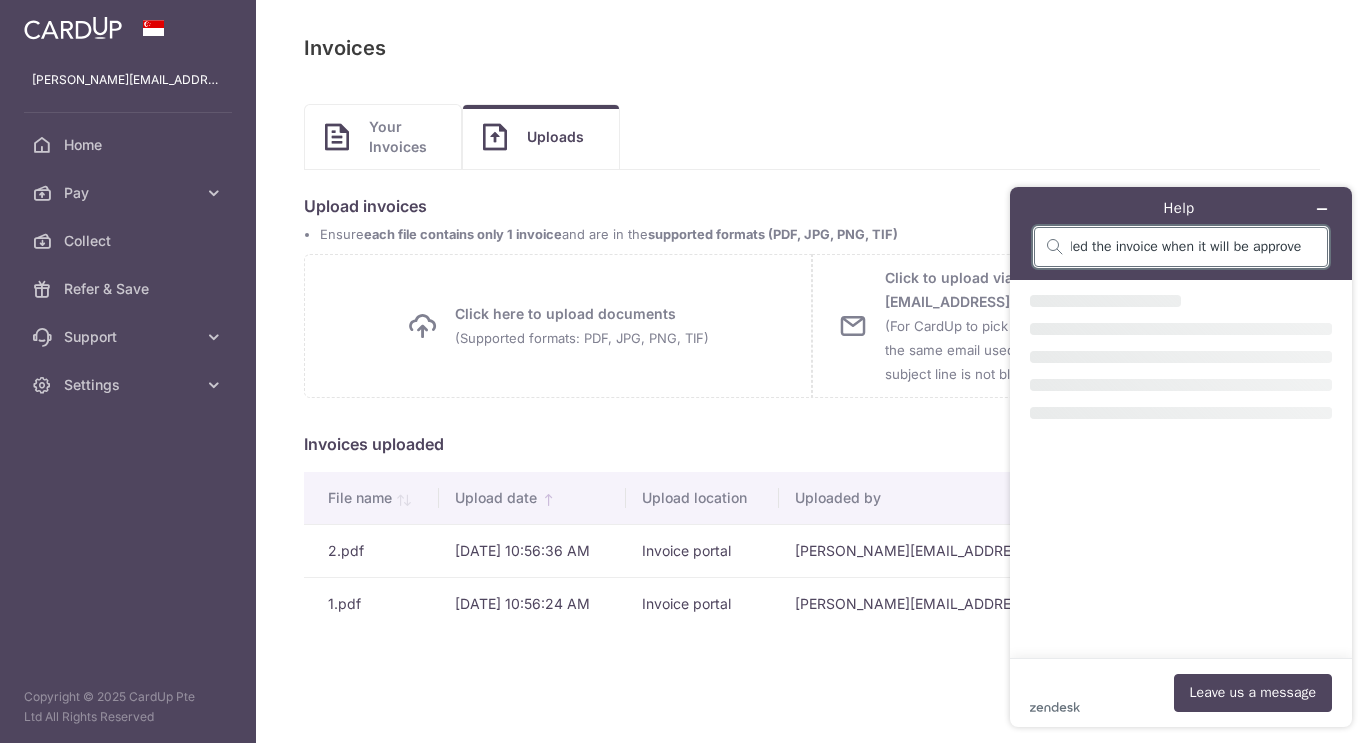 scroll, scrollTop: 0, scrollLeft: 0, axis: both 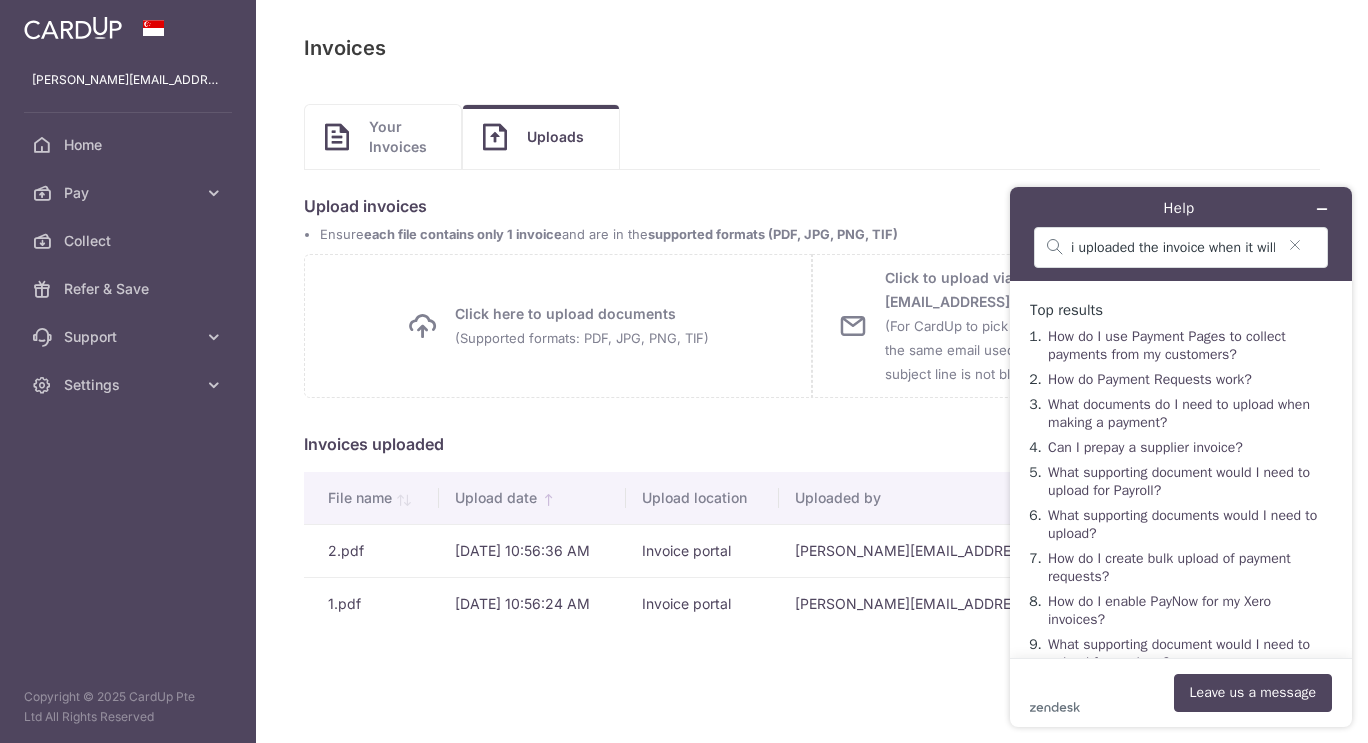 click on "How do I use Payment Pages to collect payments from my customers?" at bounding box center [1167, 345] 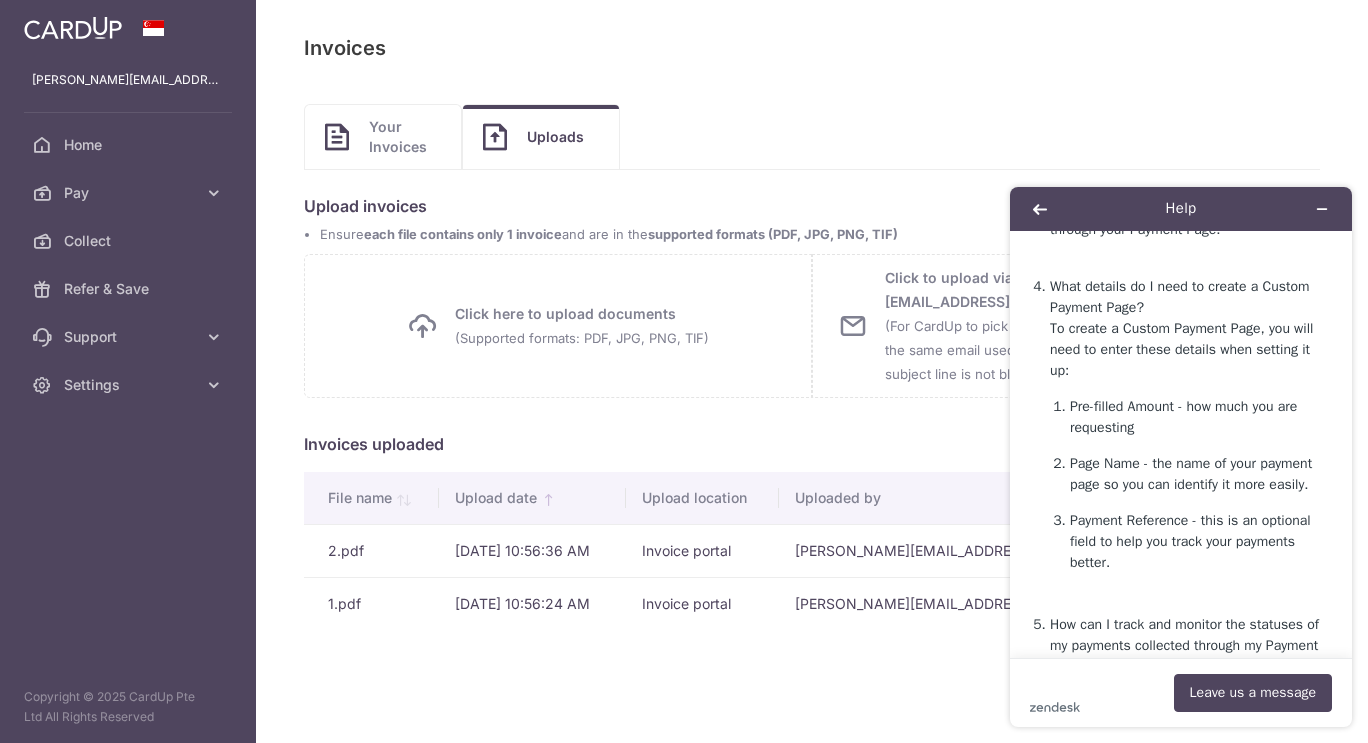 scroll, scrollTop: 2743, scrollLeft: 0, axis: vertical 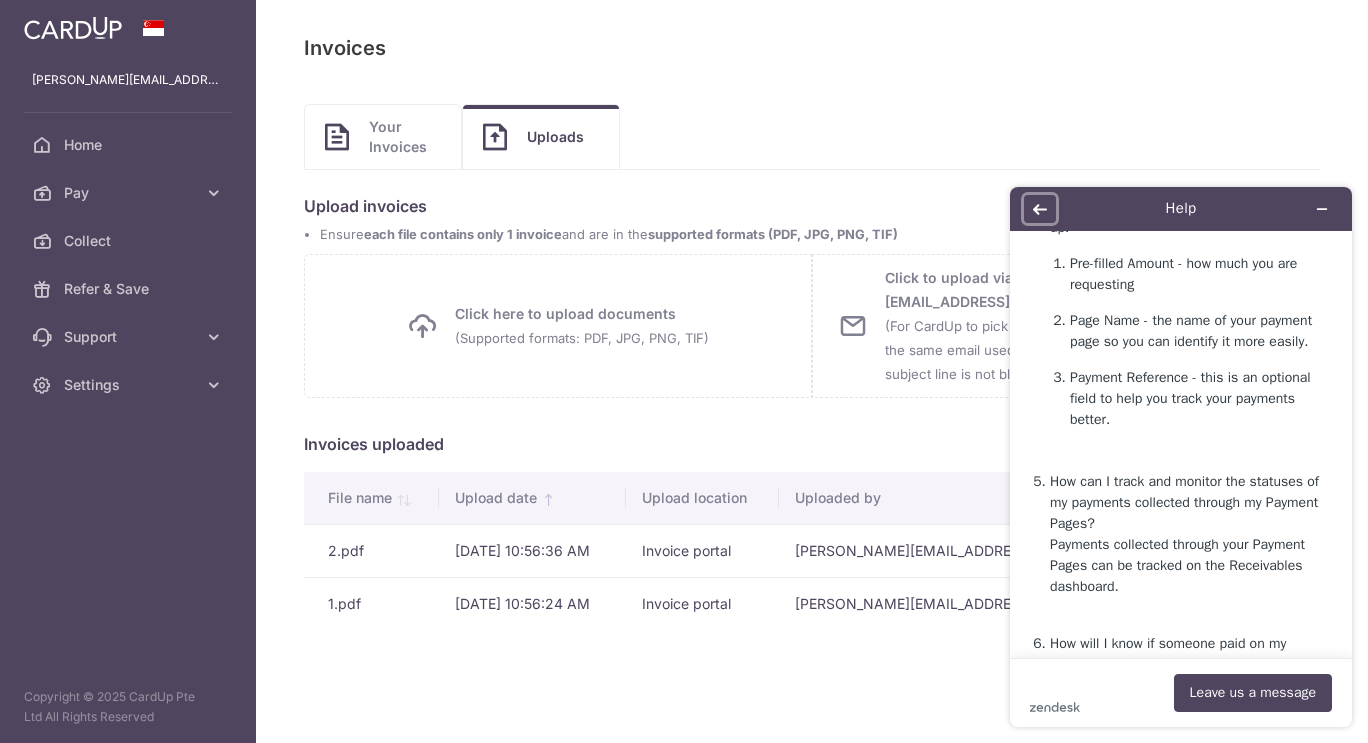 click 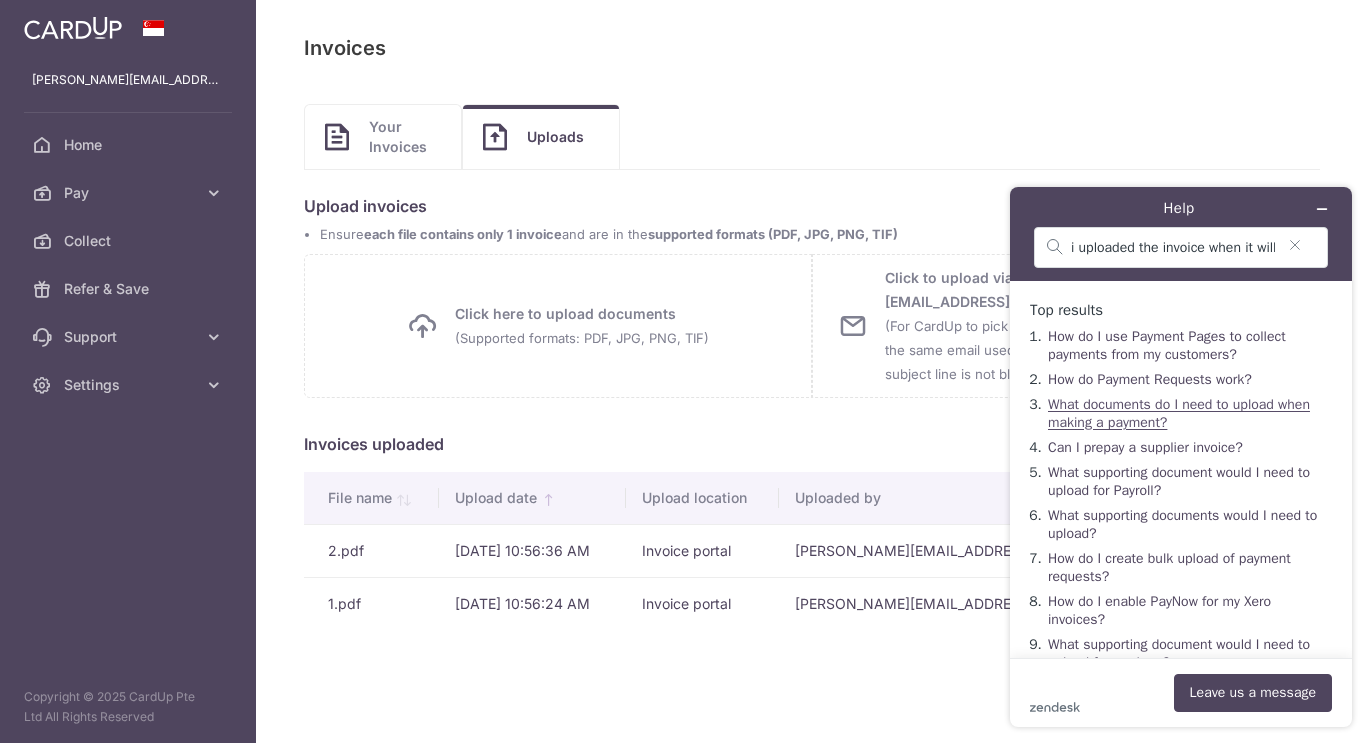 click on "What documents do I need to upload when making a payment?" at bounding box center (1179, 413) 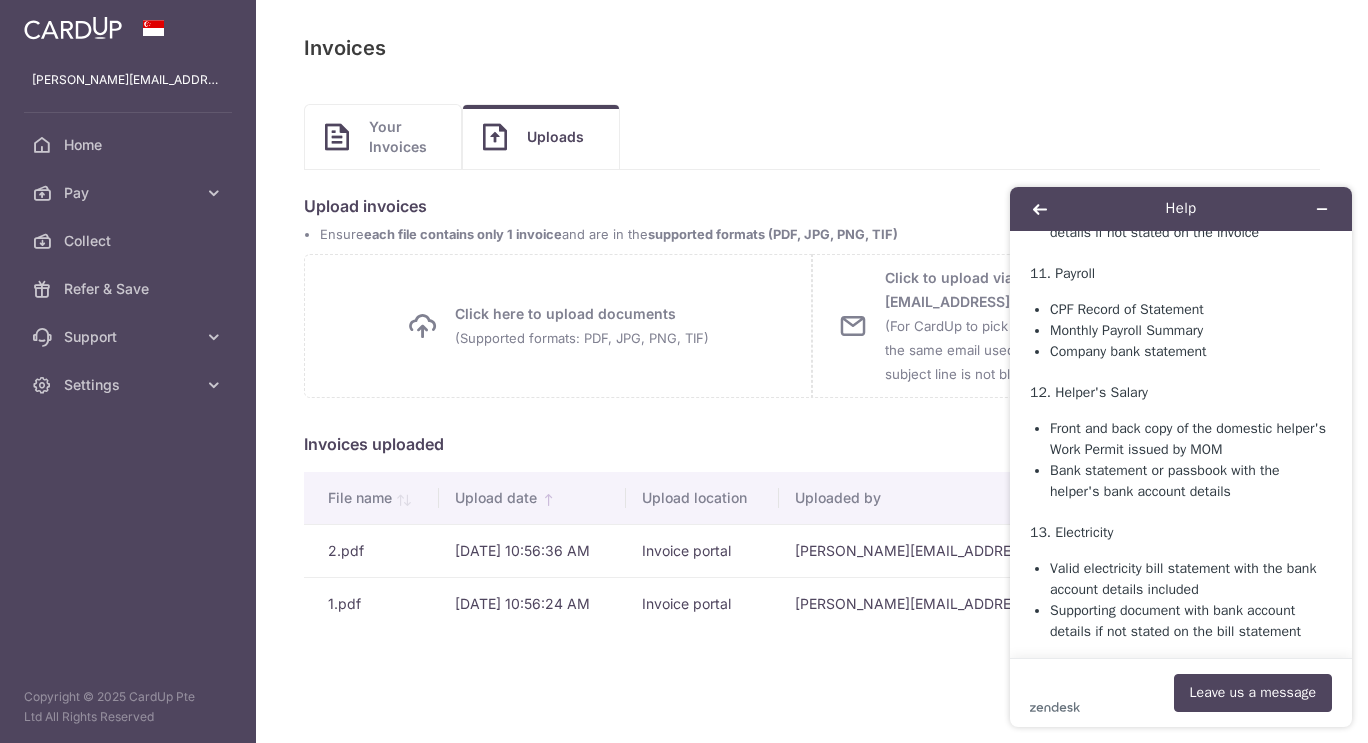 scroll, scrollTop: 2294, scrollLeft: 0, axis: vertical 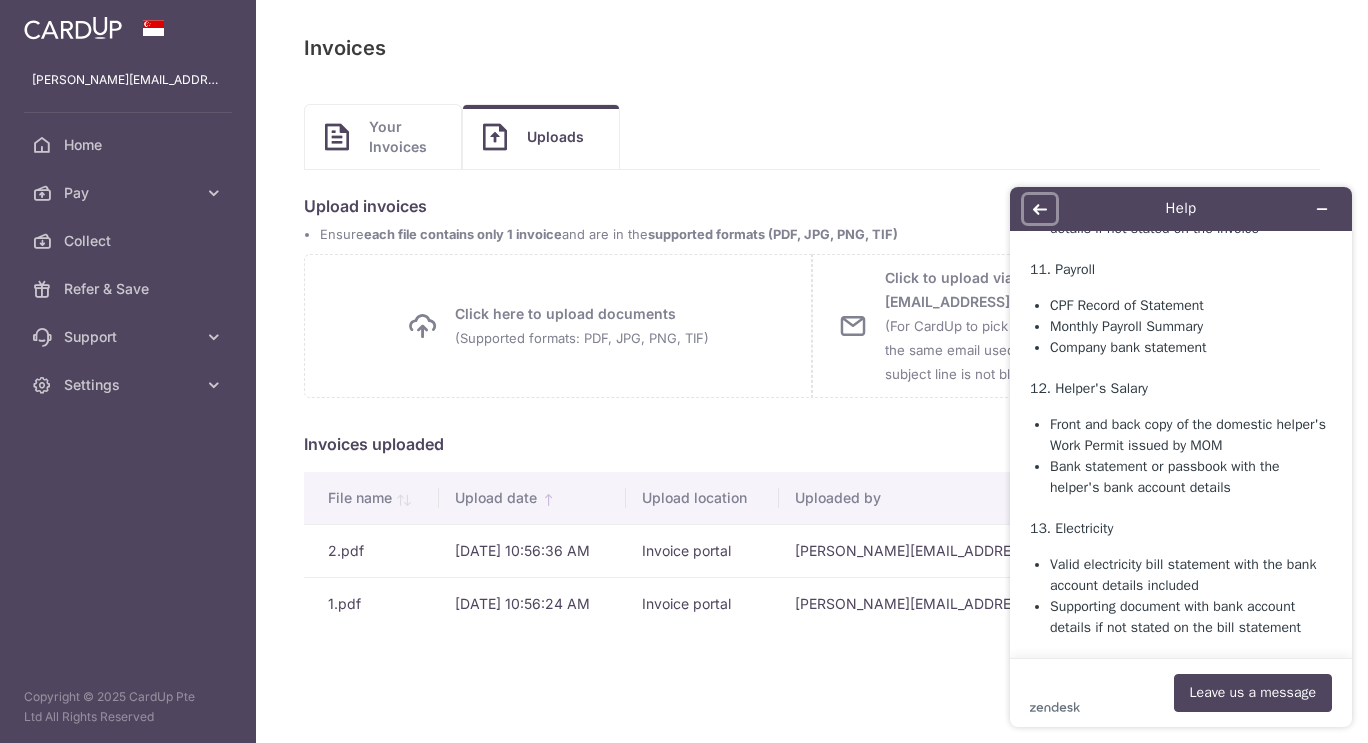 click 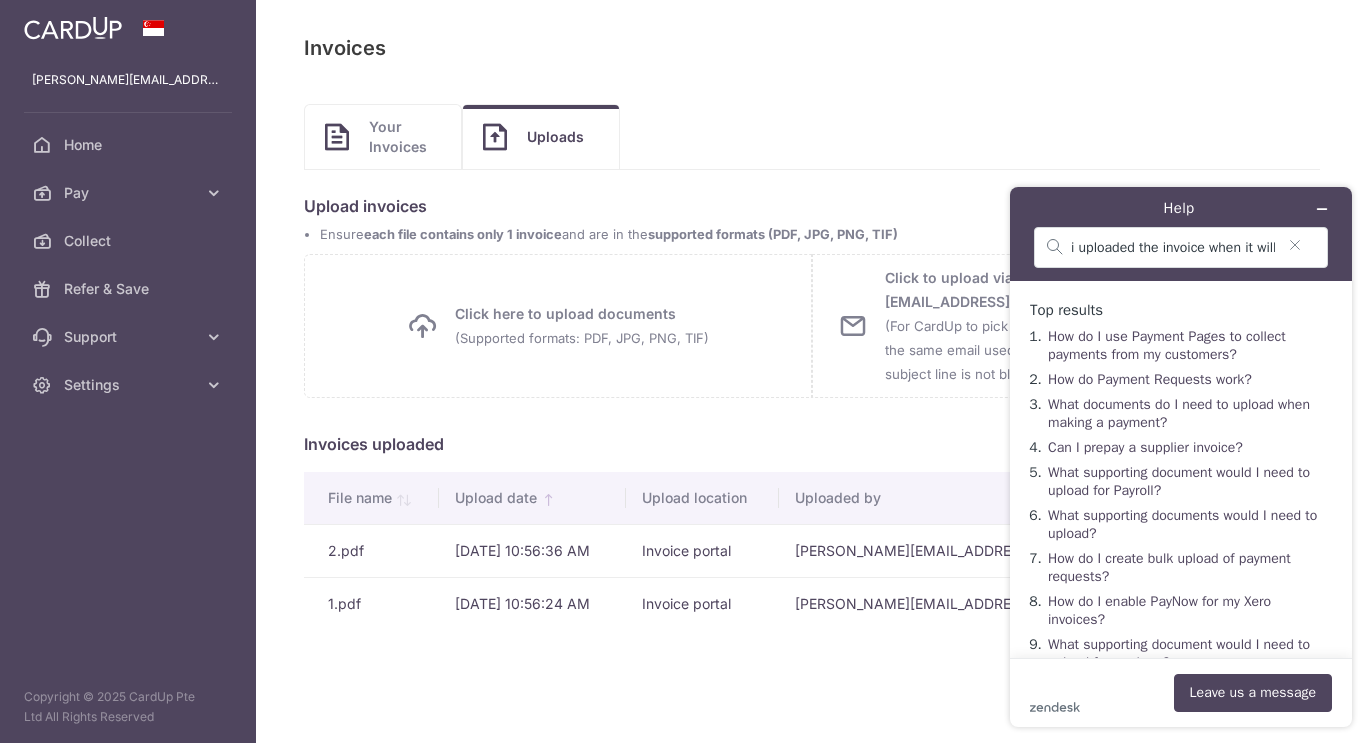 click on "Your Invoices
Uploads" at bounding box center (812, 137) 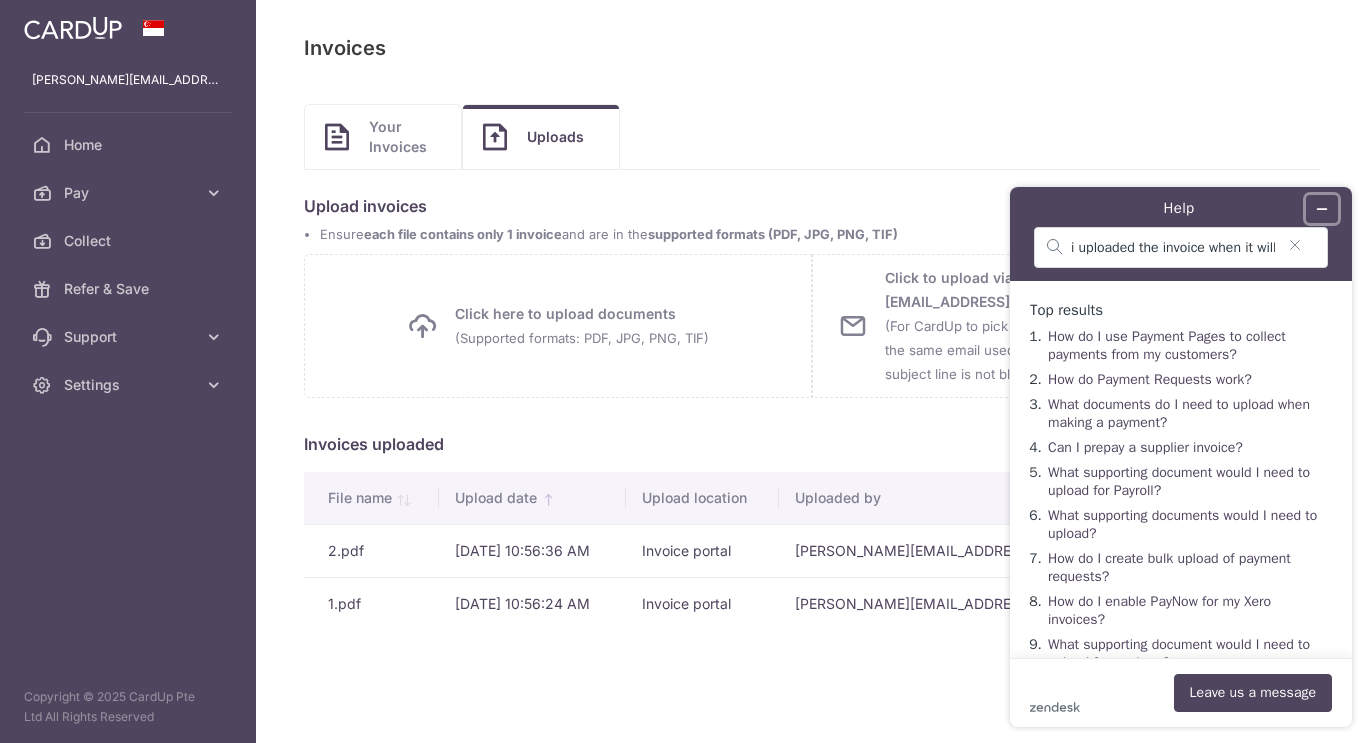 click 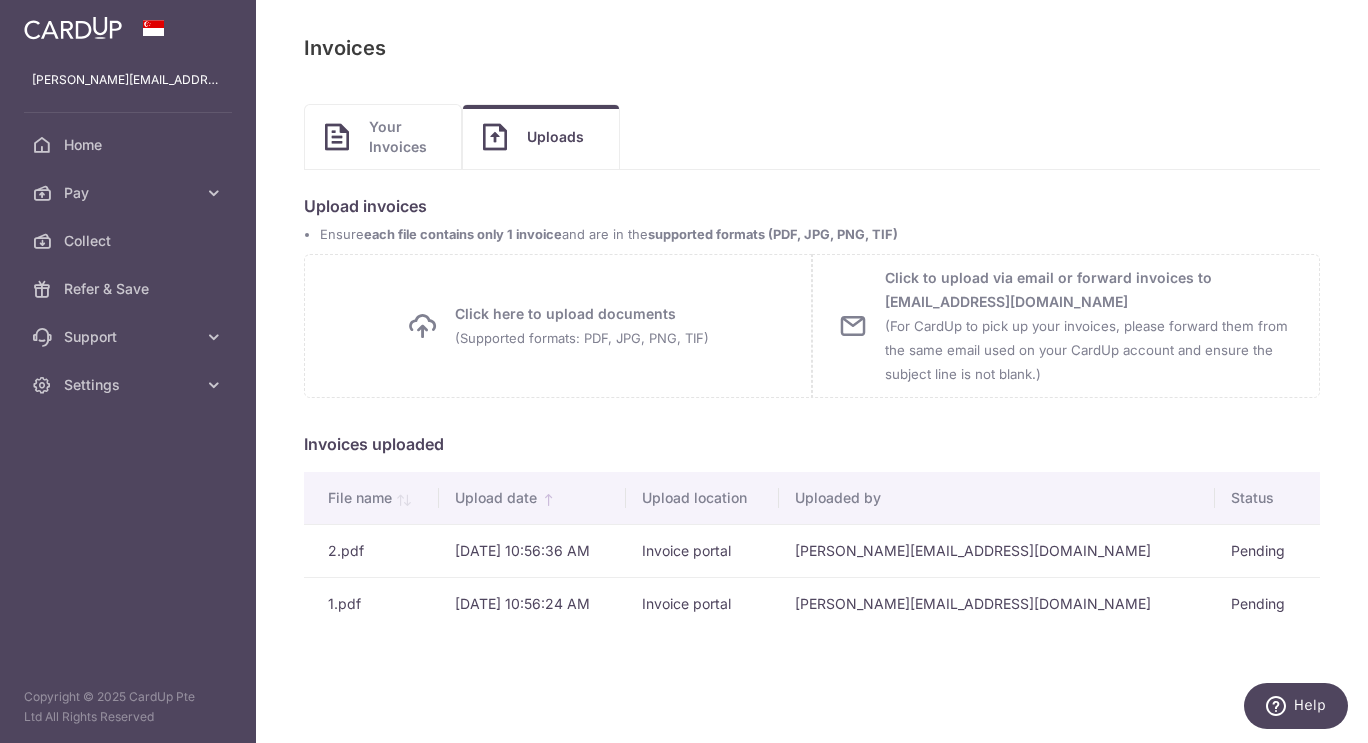 click on "Pending" at bounding box center [1267, 550] 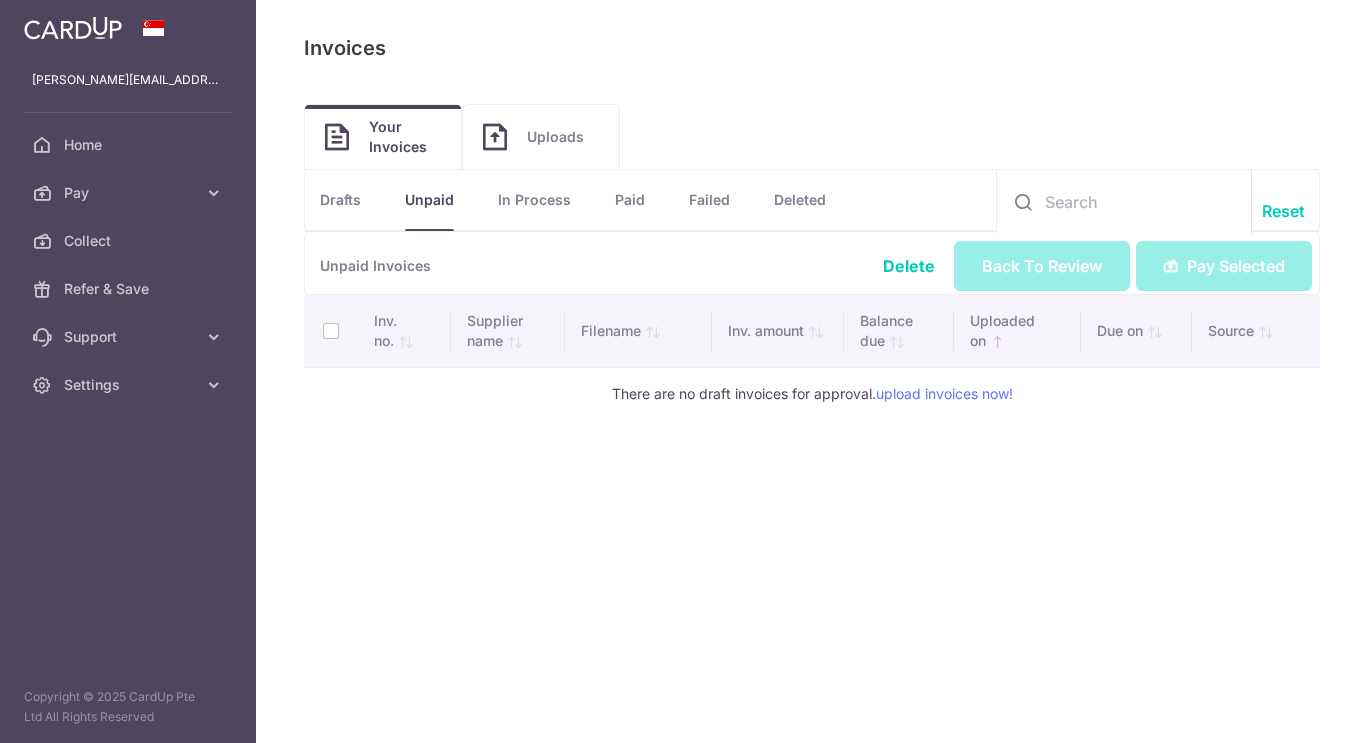 scroll, scrollTop: 0, scrollLeft: 0, axis: both 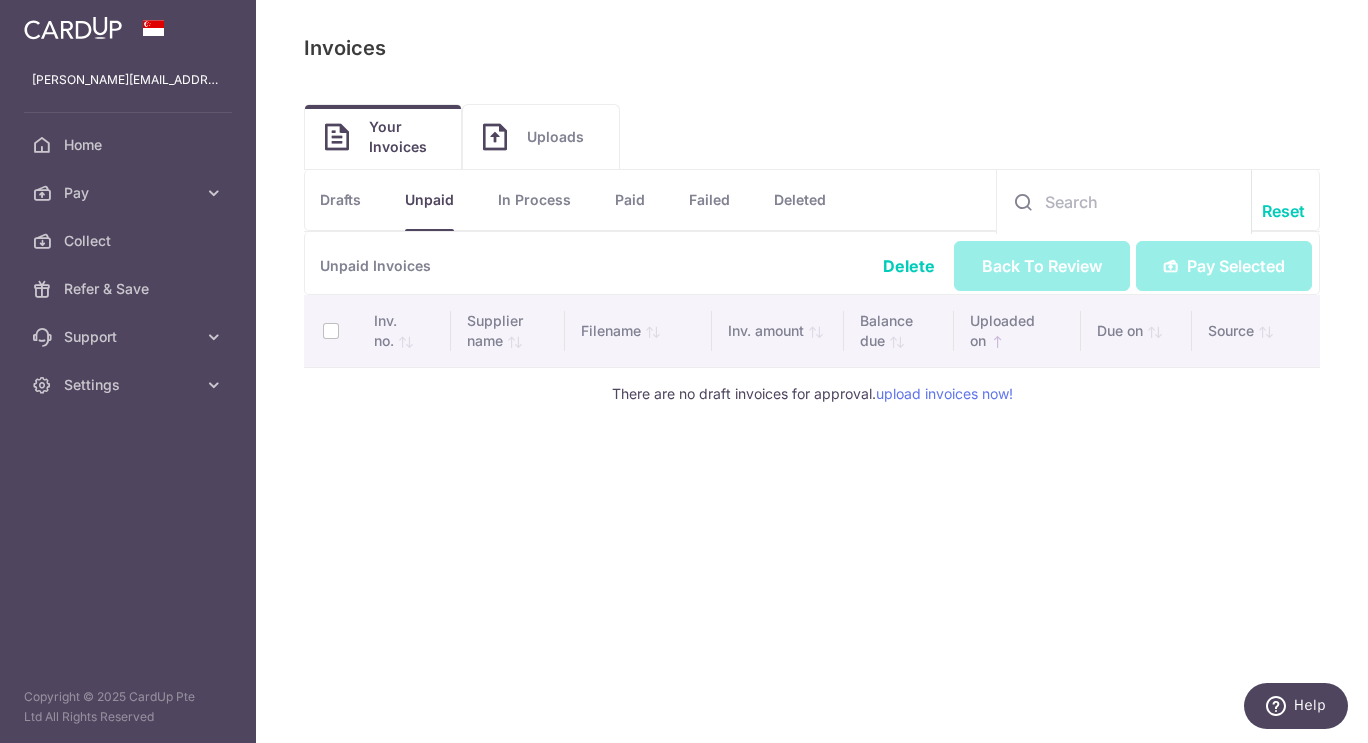 click on "Drafts" at bounding box center (340, 200) 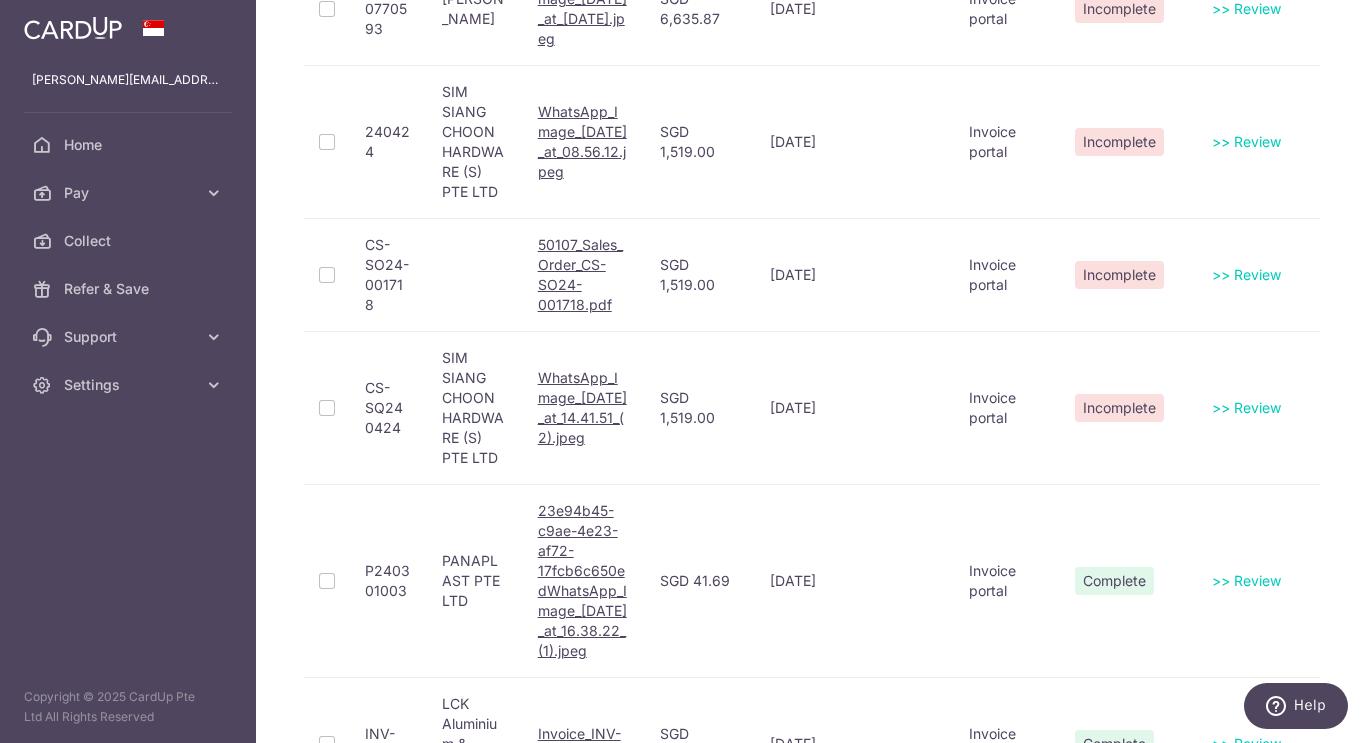 scroll, scrollTop: 48, scrollLeft: 0, axis: vertical 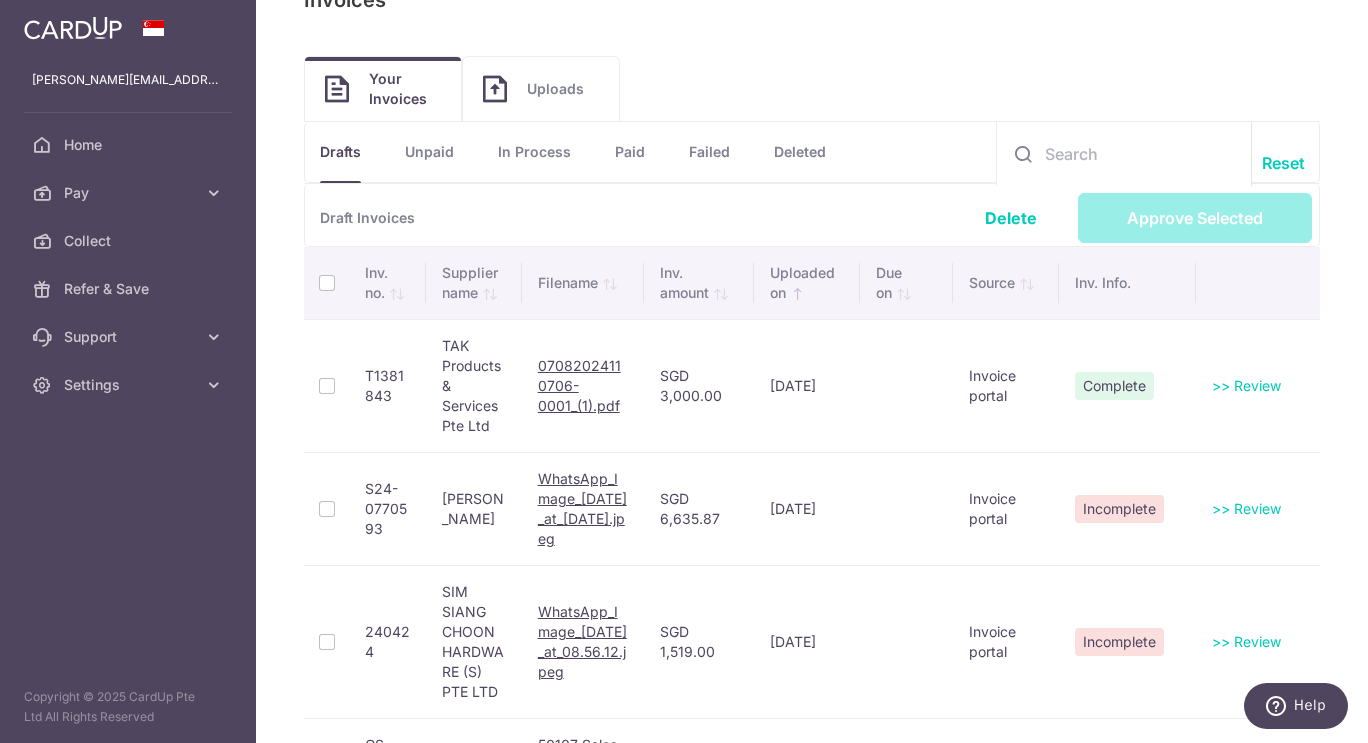 click on "Uploads" at bounding box center (563, 89) 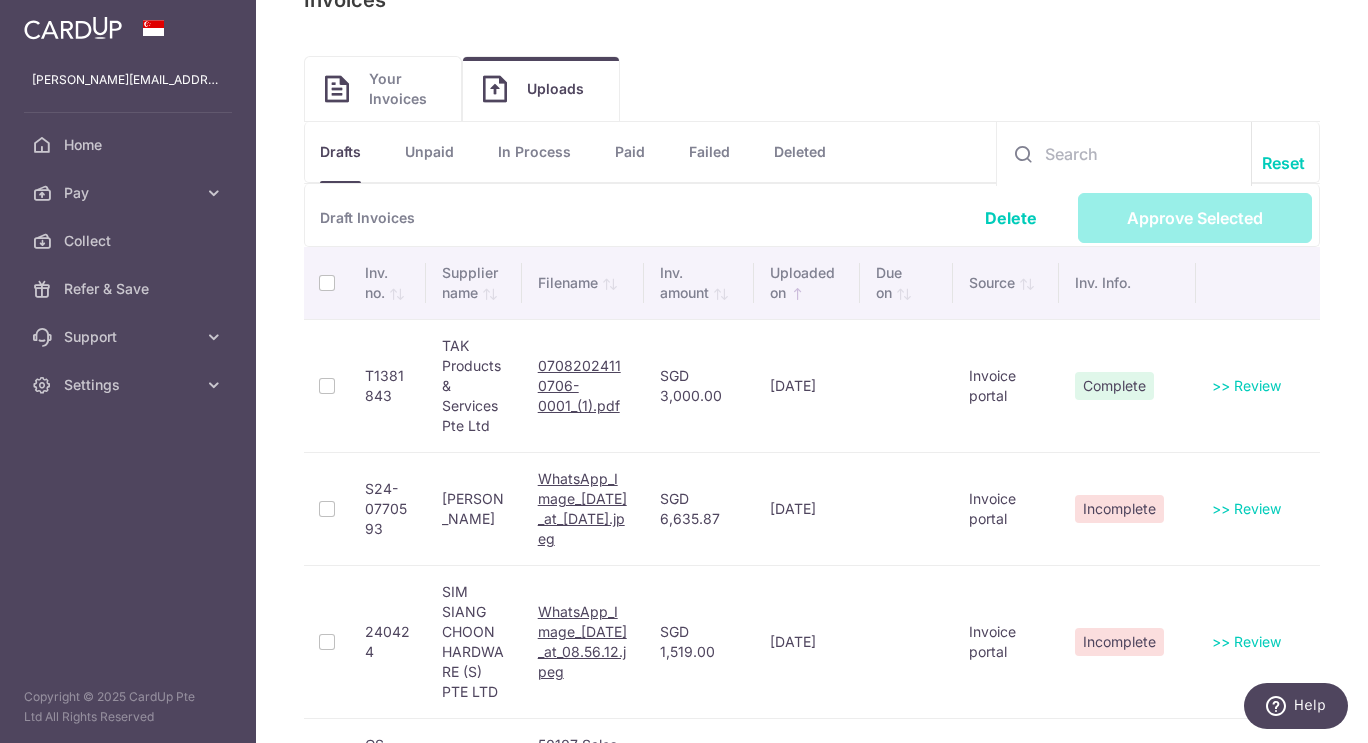 scroll, scrollTop: 0, scrollLeft: 0, axis: both 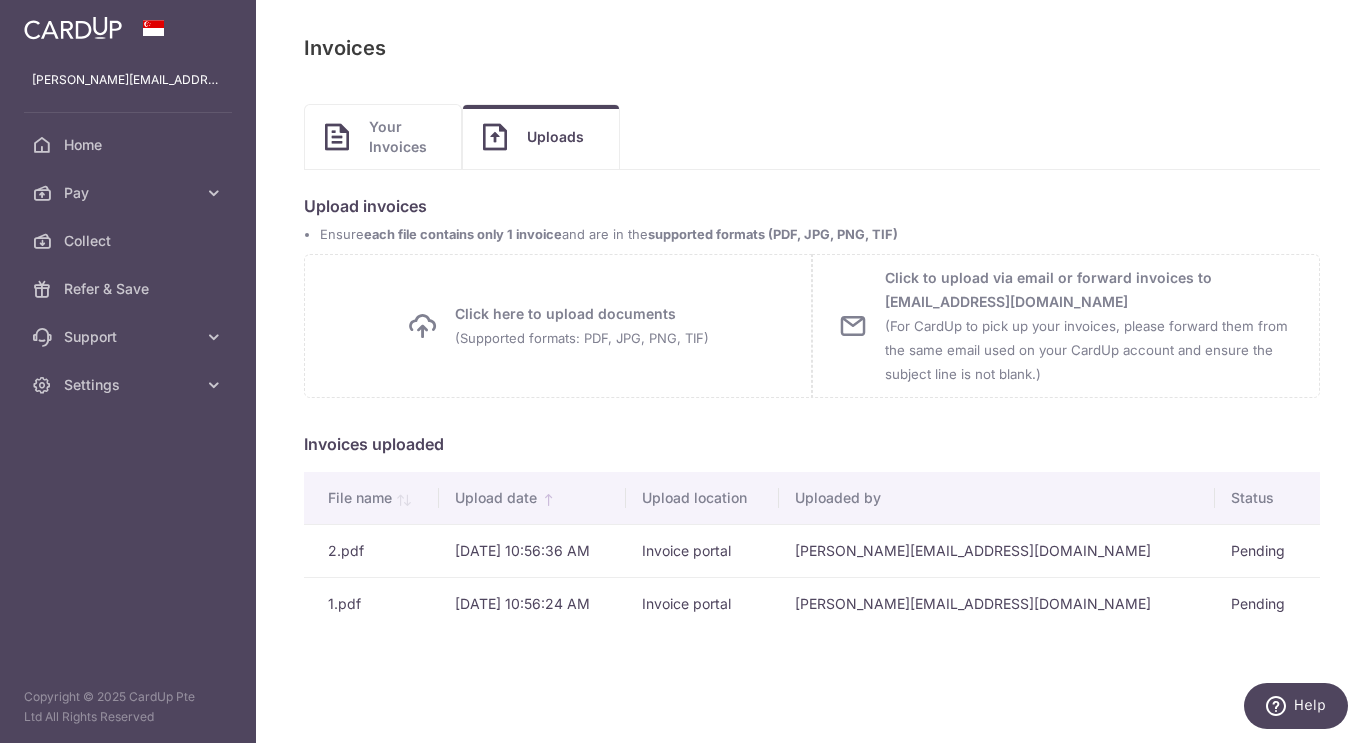 click on "Pending" at bounding box center (1267, 550) 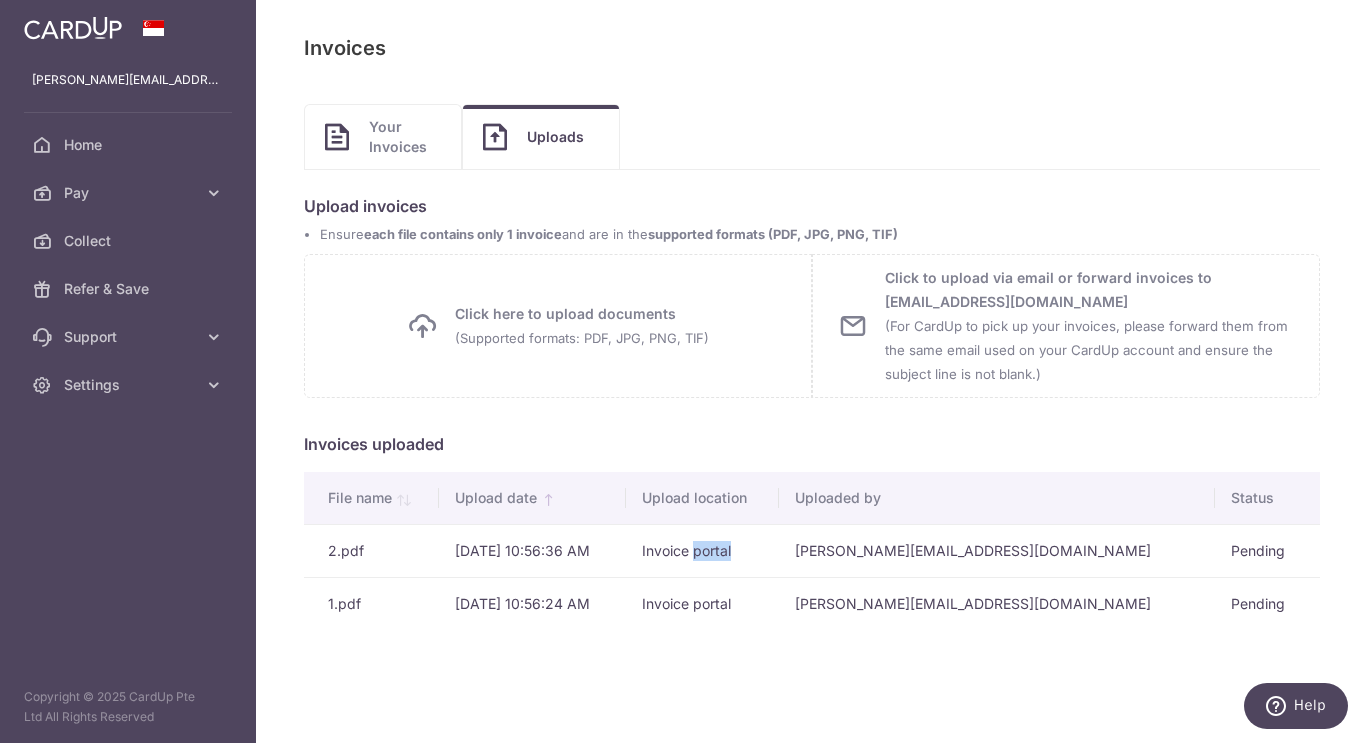 click on "Invoice portal" at bounding box center [703, 550] 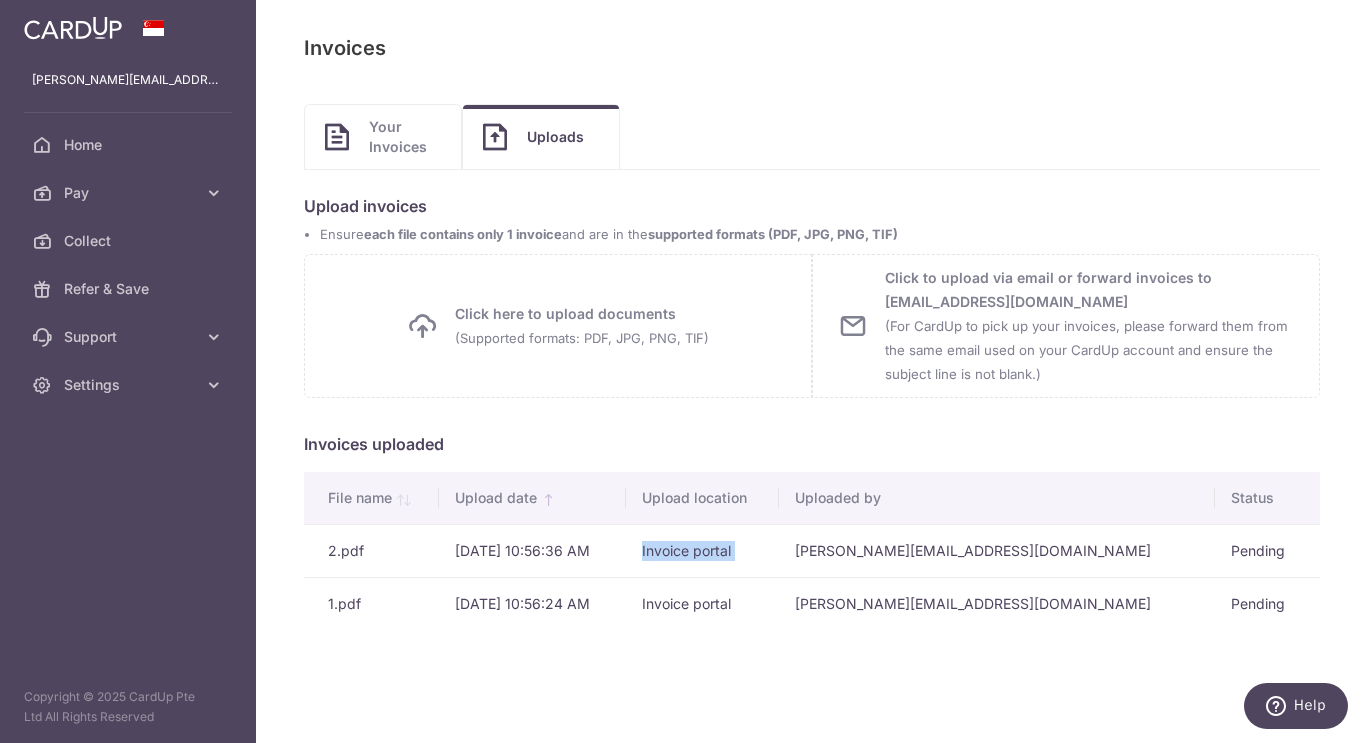 click on "Invoice portal" at bounding box center [703, 550] 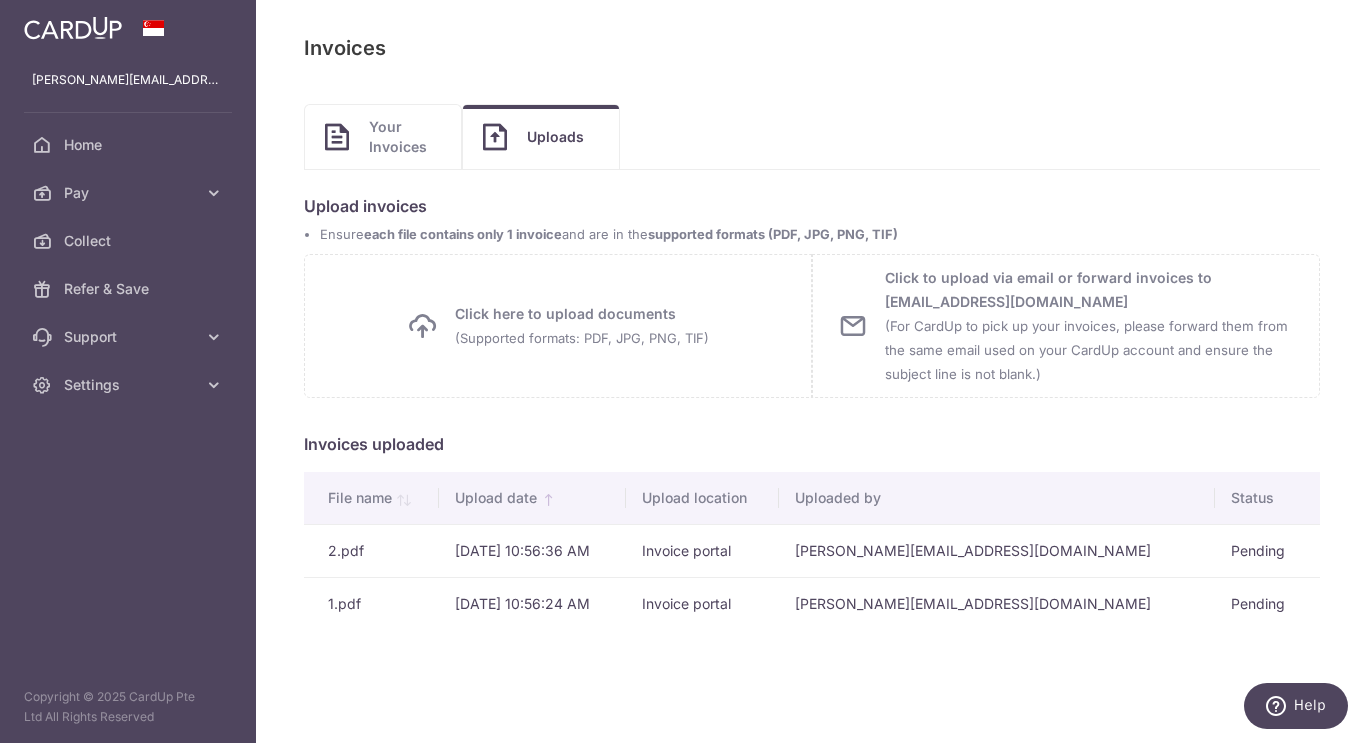 click on "2025/07/10 10:56:36 AM" at bounding box center (532, 550) 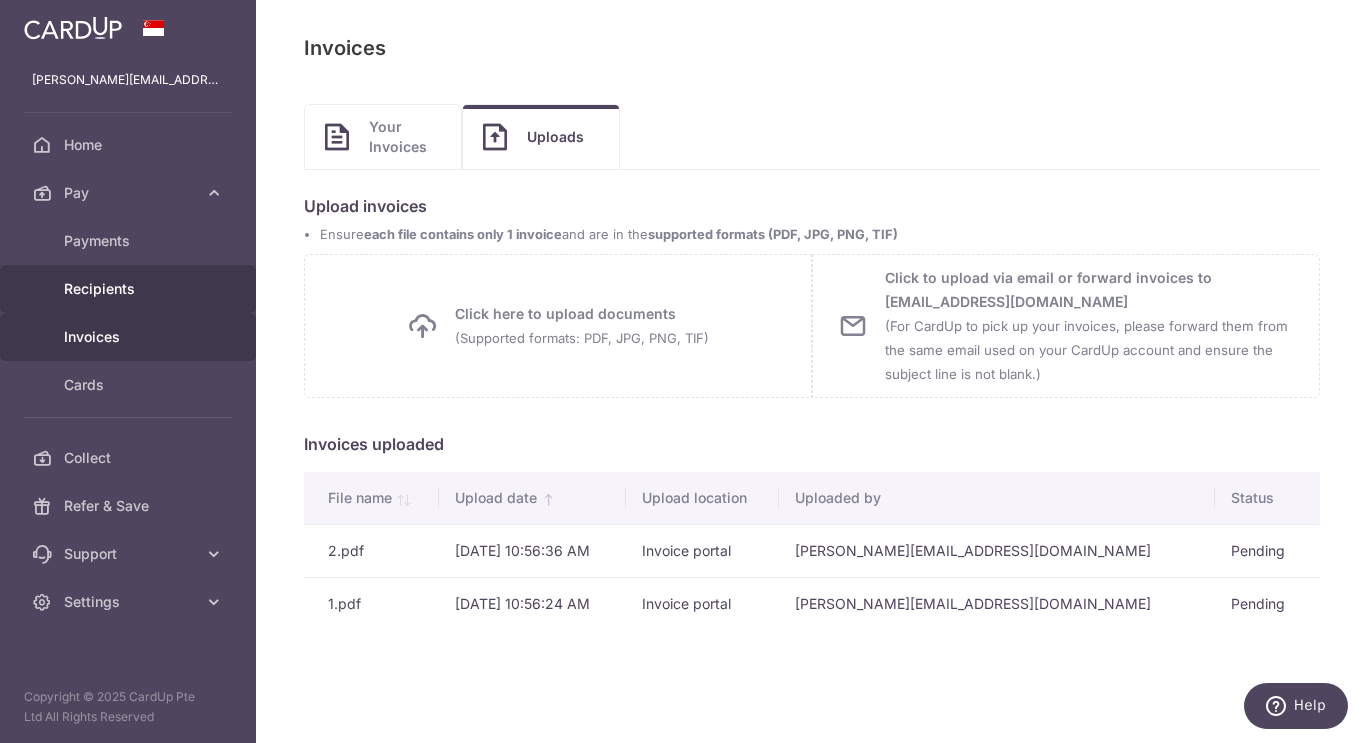 click on "Recipients" at bounding box center [130, 289] 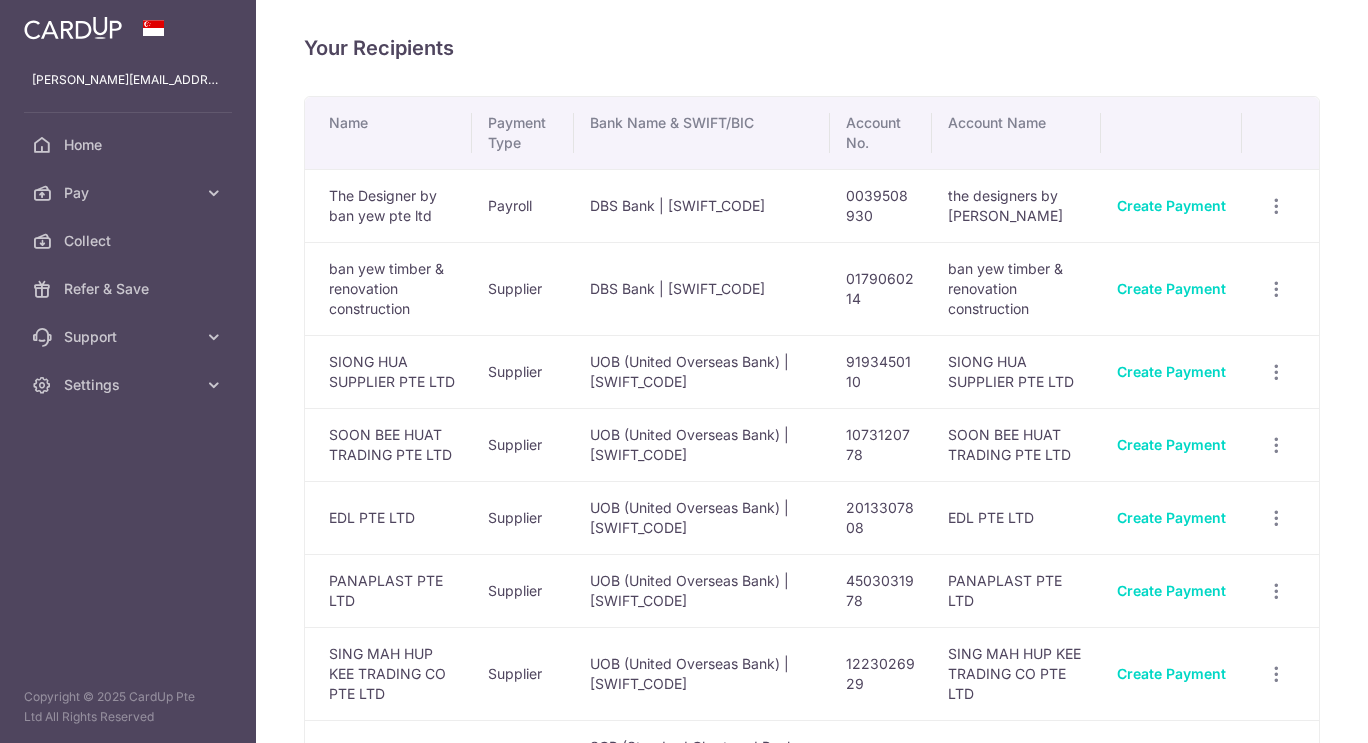 scroll, scrollTop: 0, scrollLeft: 0, axis: both 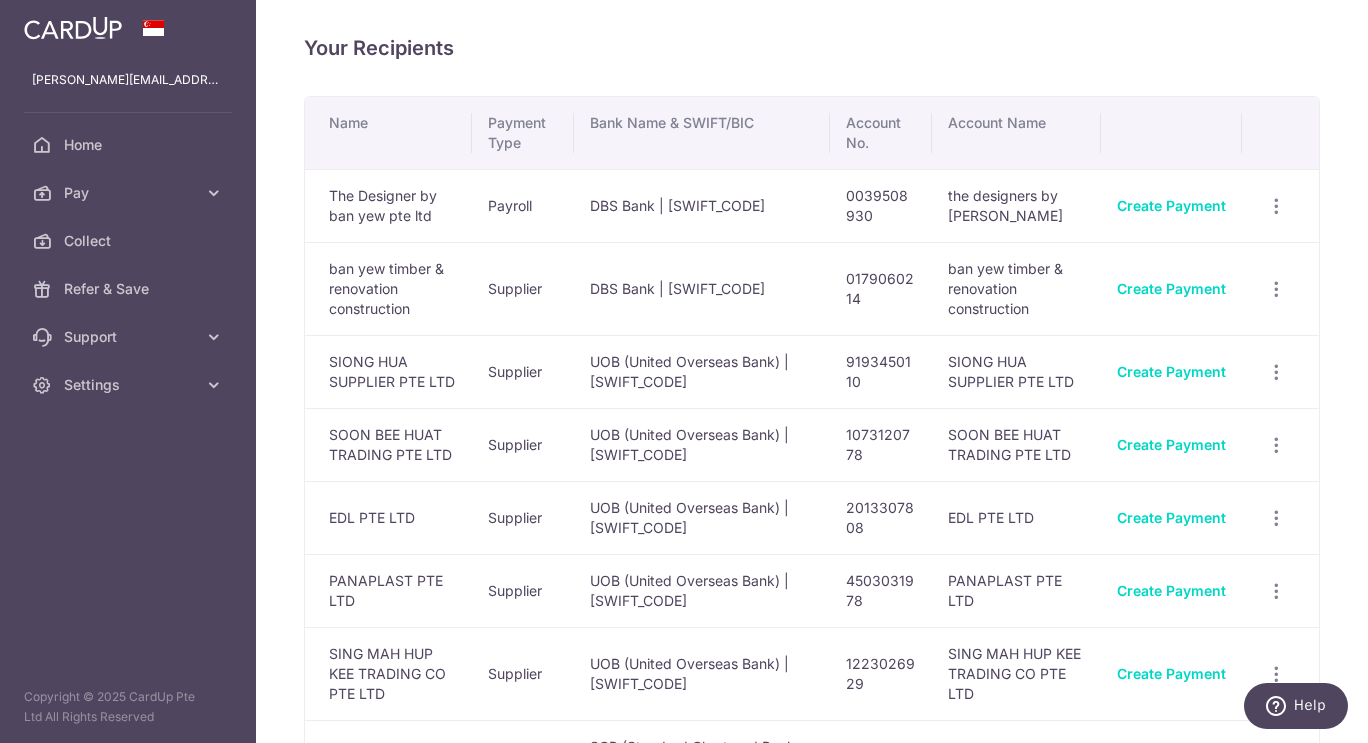 click on "Pay" at bounding box center [130, 193] 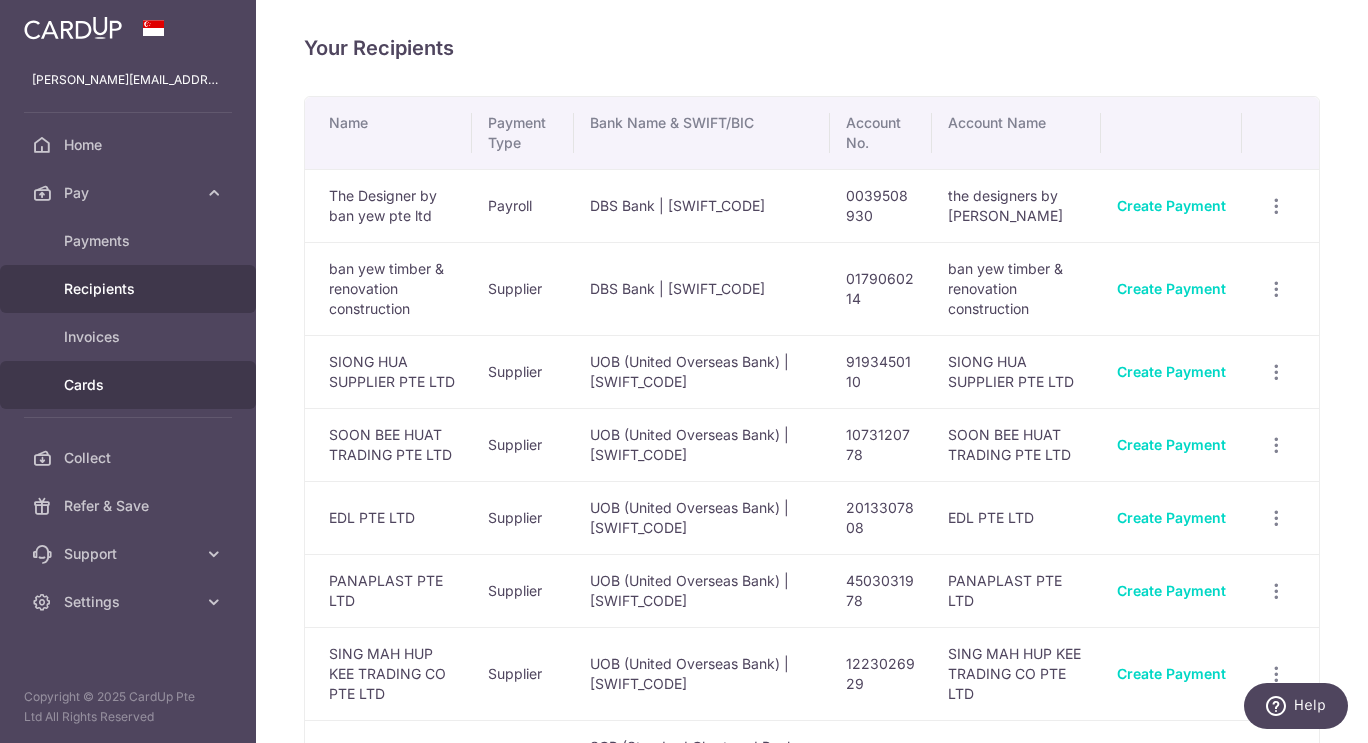 click on "Cards" at bounding box center [130, 385] 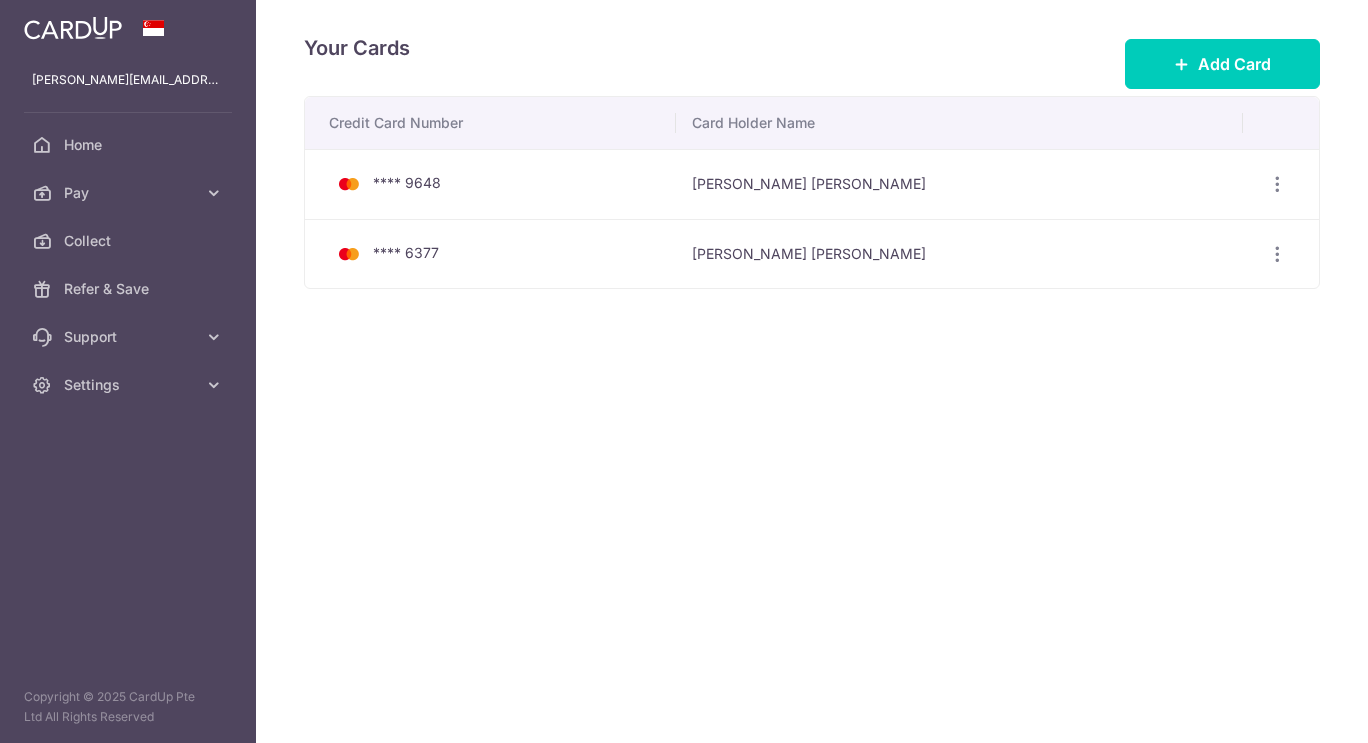 scroll, scrollTop: 0, scrollLeft: 0, axis: both 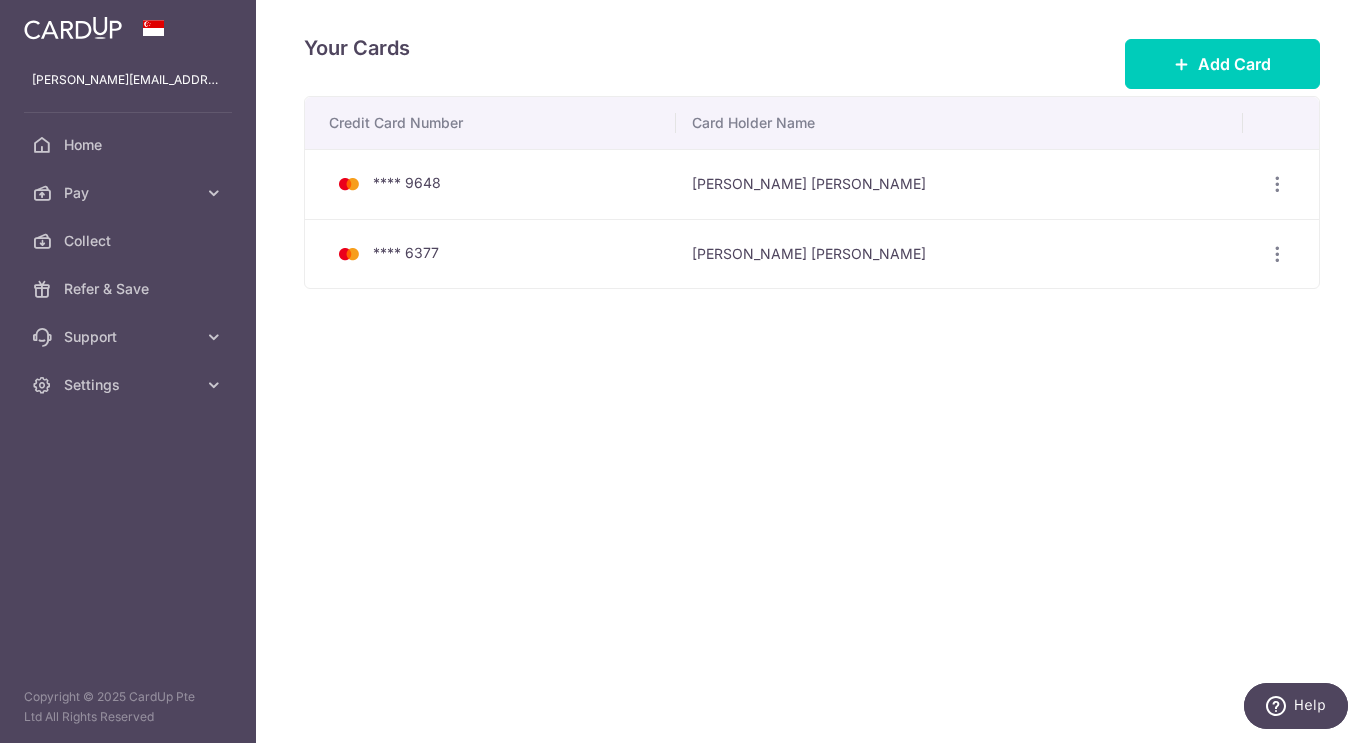 click at bounding box center (214, 193) 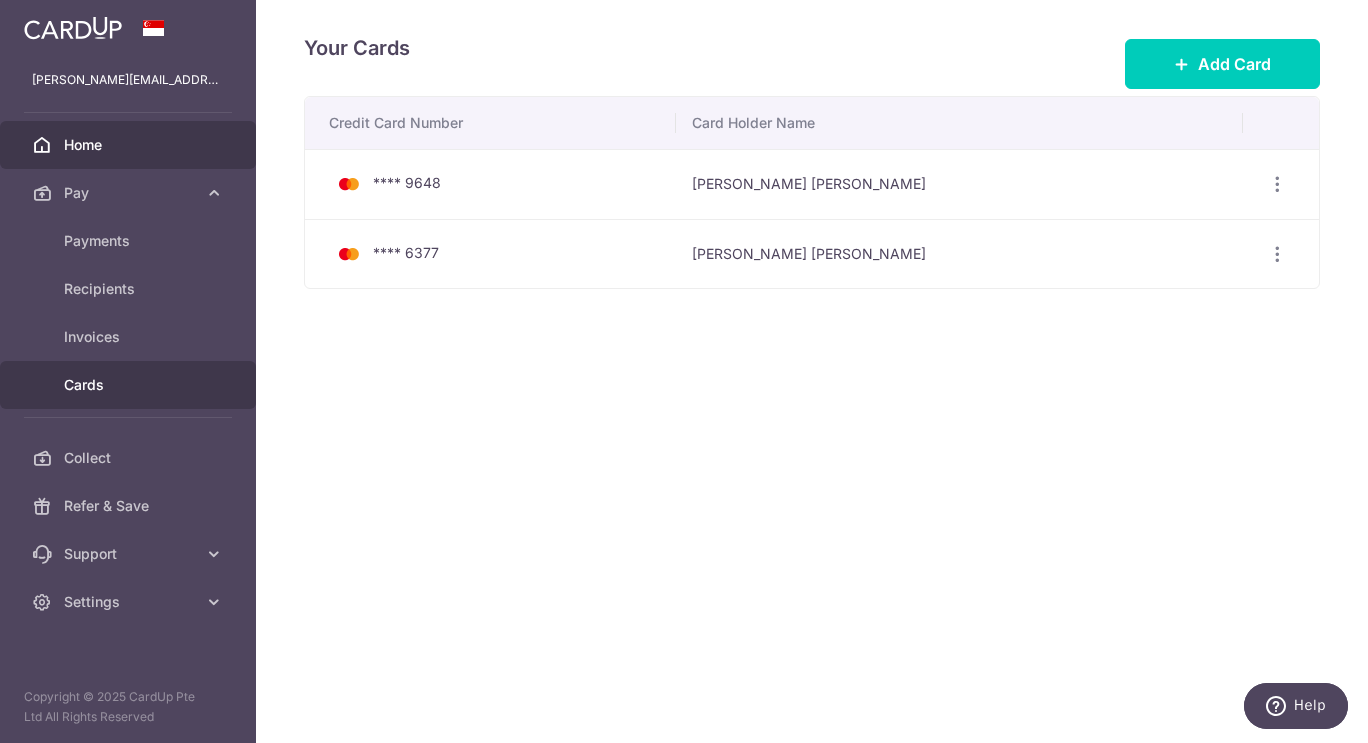 click on "Home" at bounding box center [130, 145] 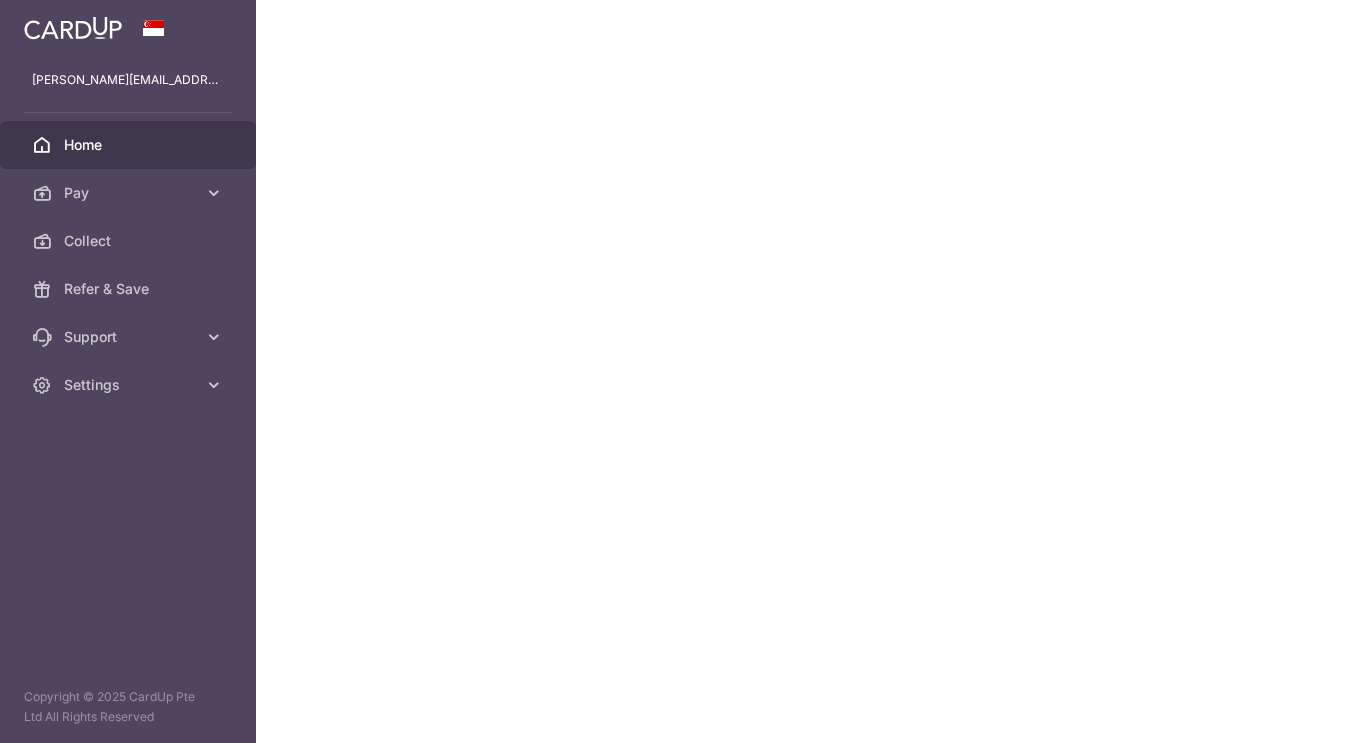scroll, scrollTop: 0, scrollLeft: 0, axis: both 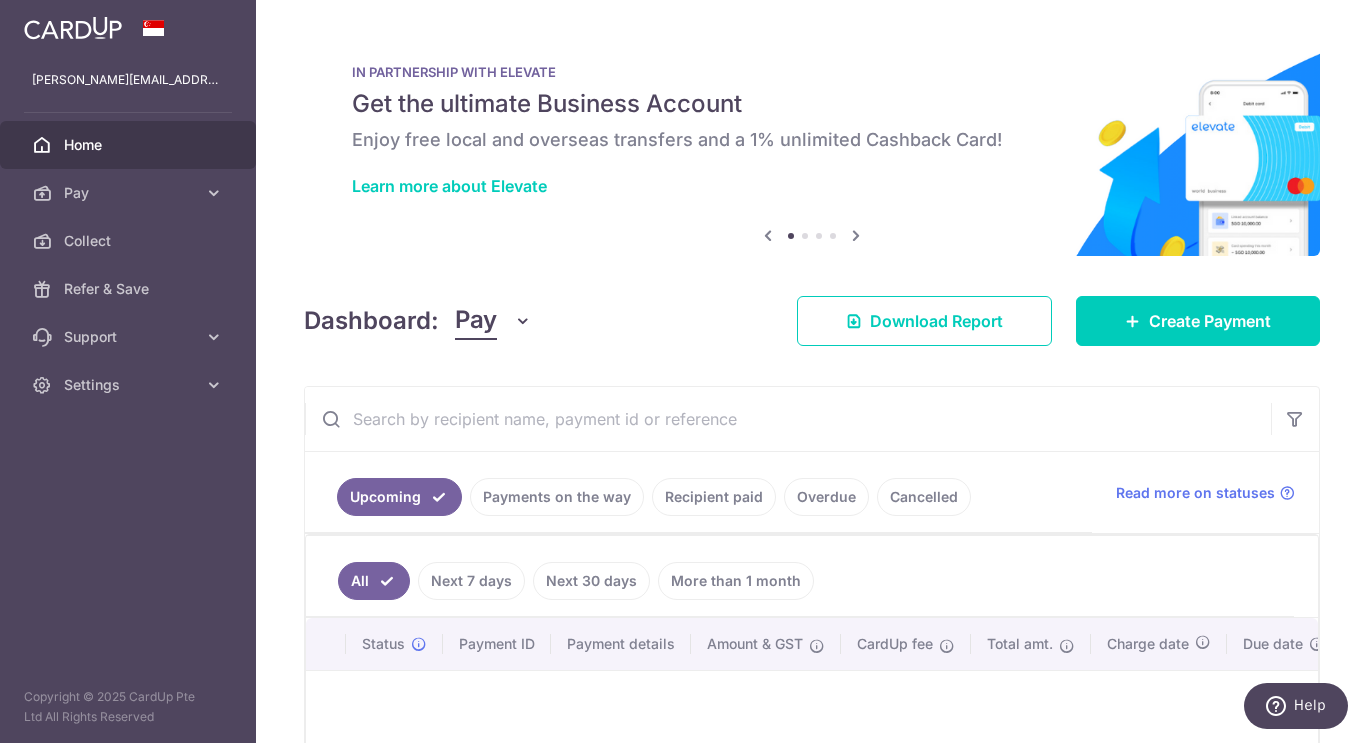 click on "Learn more about Elevate" at bounding box center (449, 186) 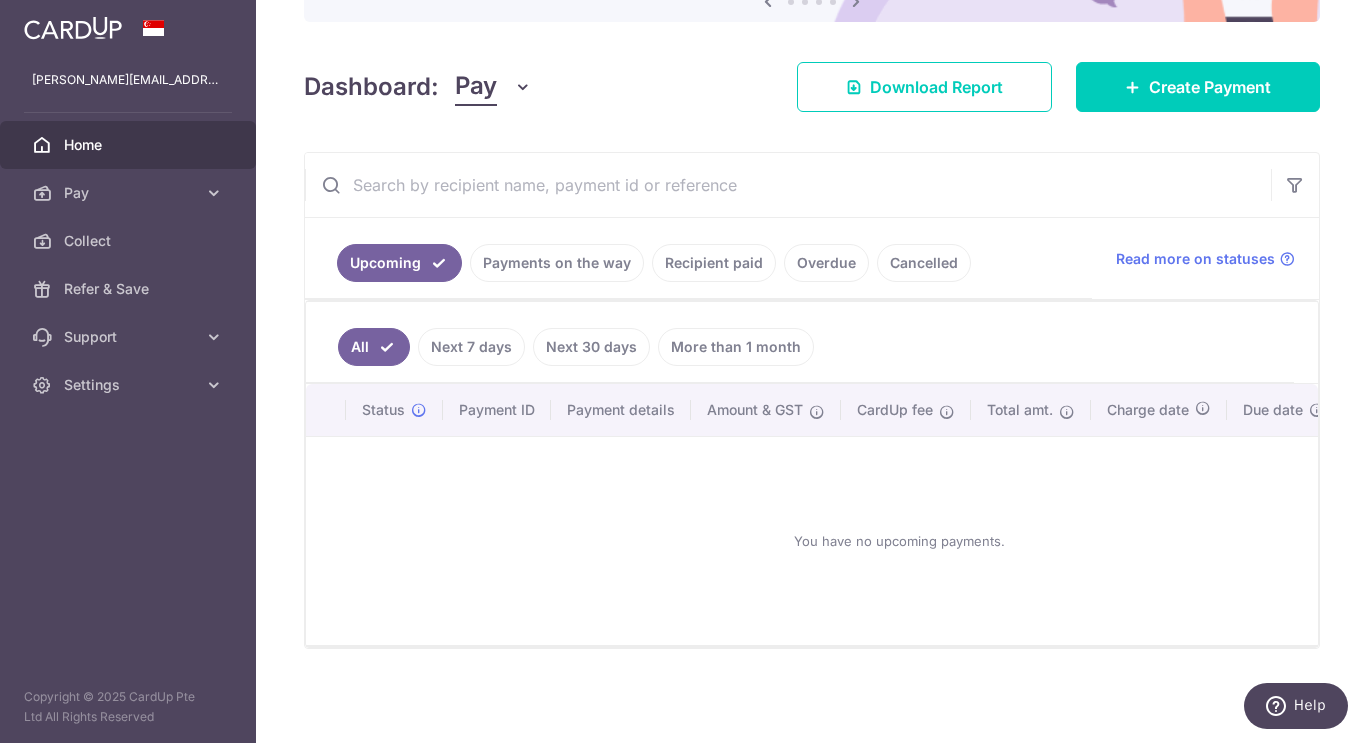 scroll, scrollTop: 244, scrollLeft: 0, axis: vertical 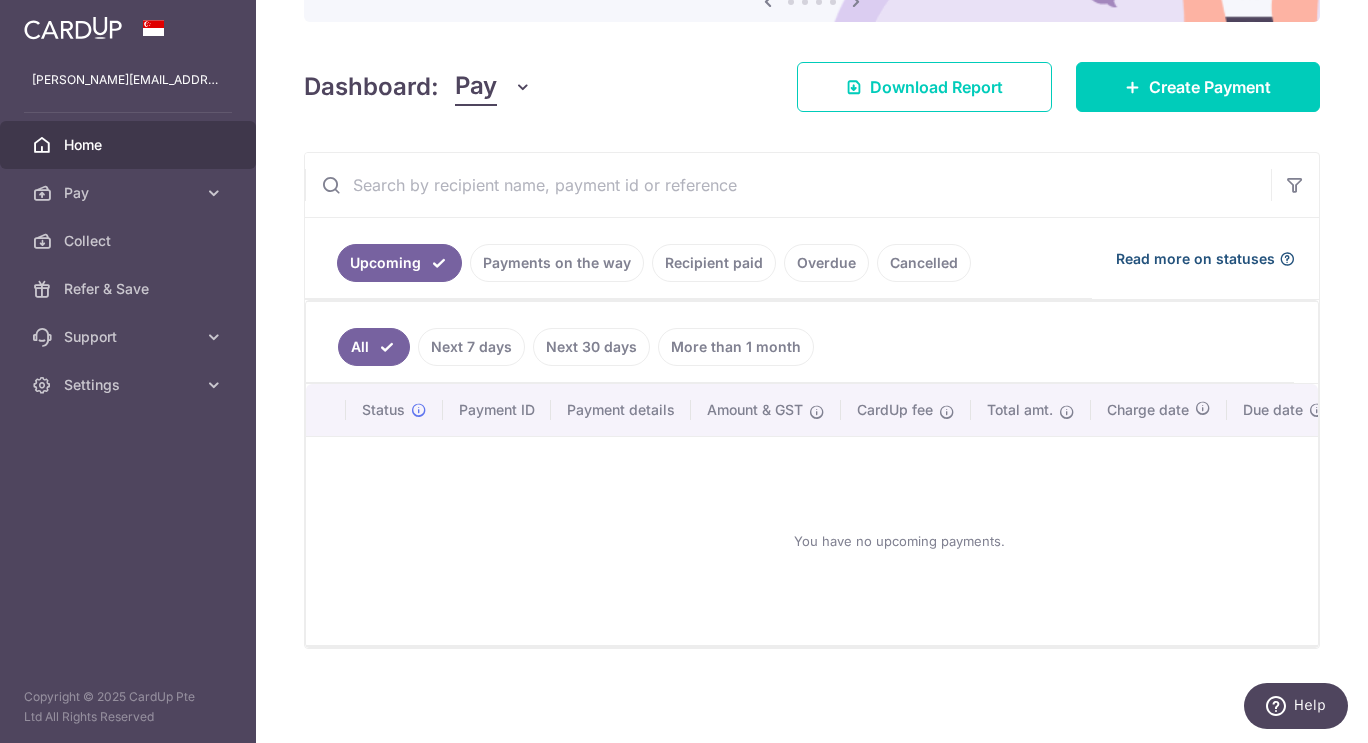 click on "Read more on statuses" at bounding box center (1195, 259) 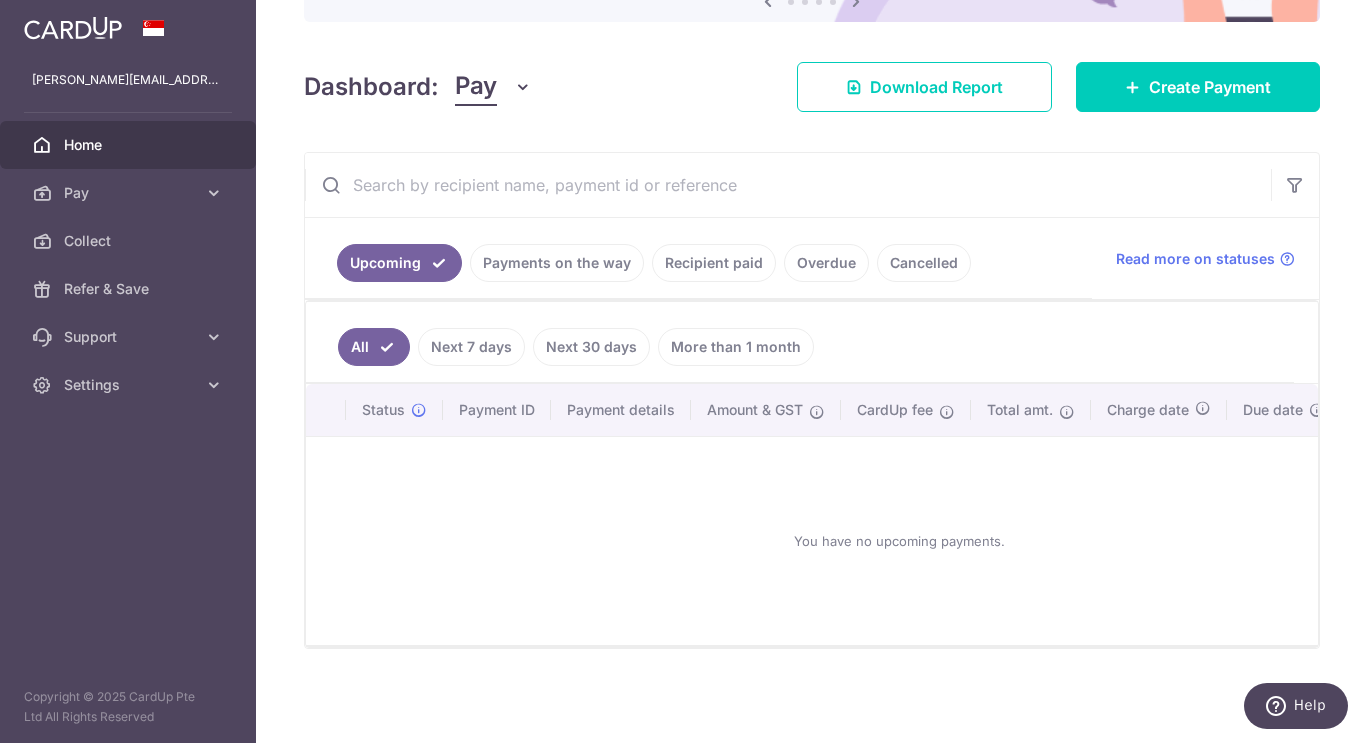 click on "Pay" at bounding box center [130, 193] 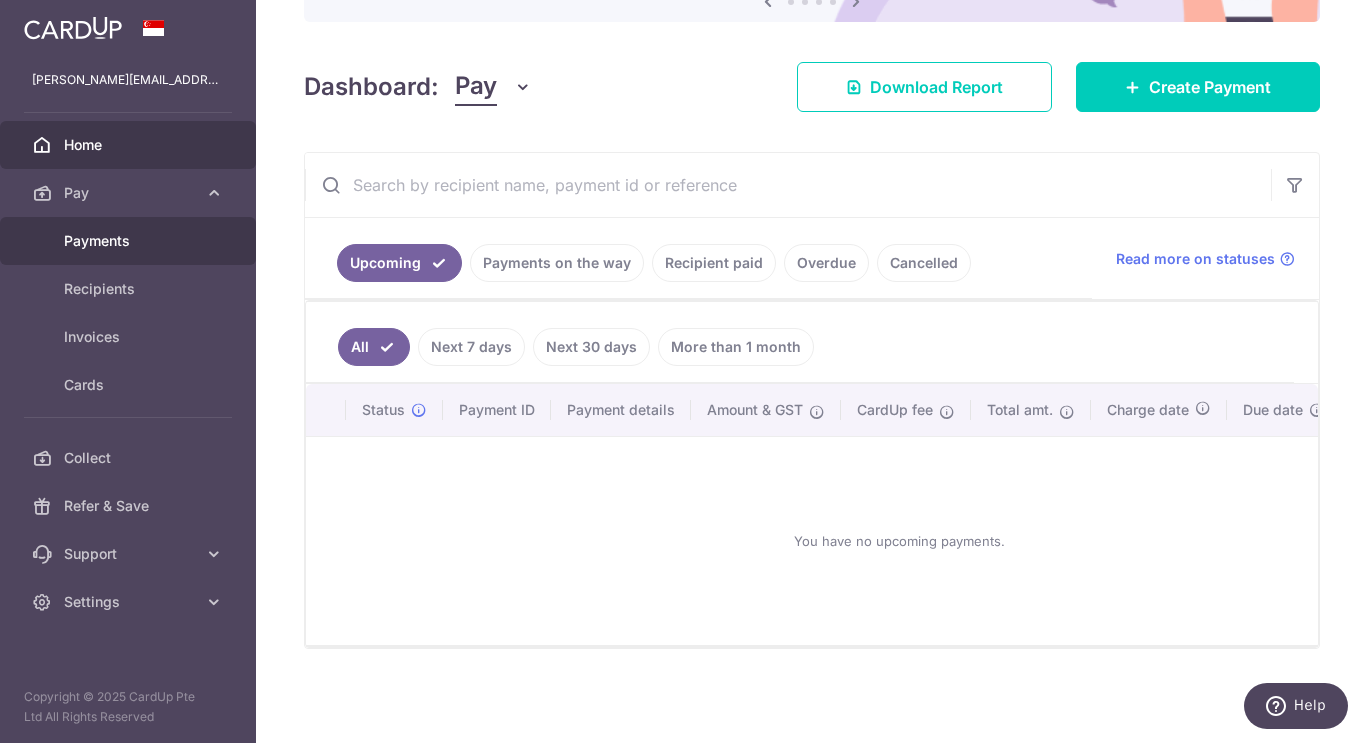 click on "Payments" at bounding box center [130, 241] 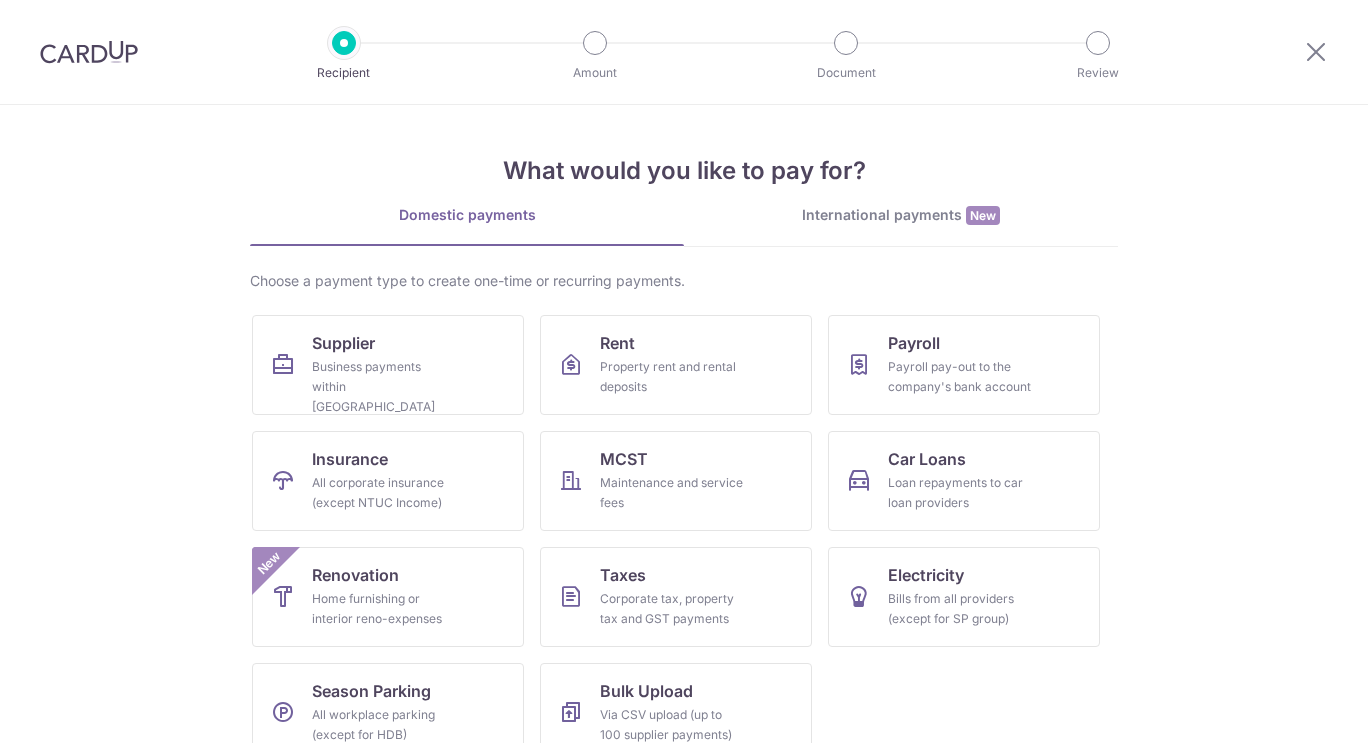 scroll, scrollTop: 0, scrollLeft: 0, axis: both 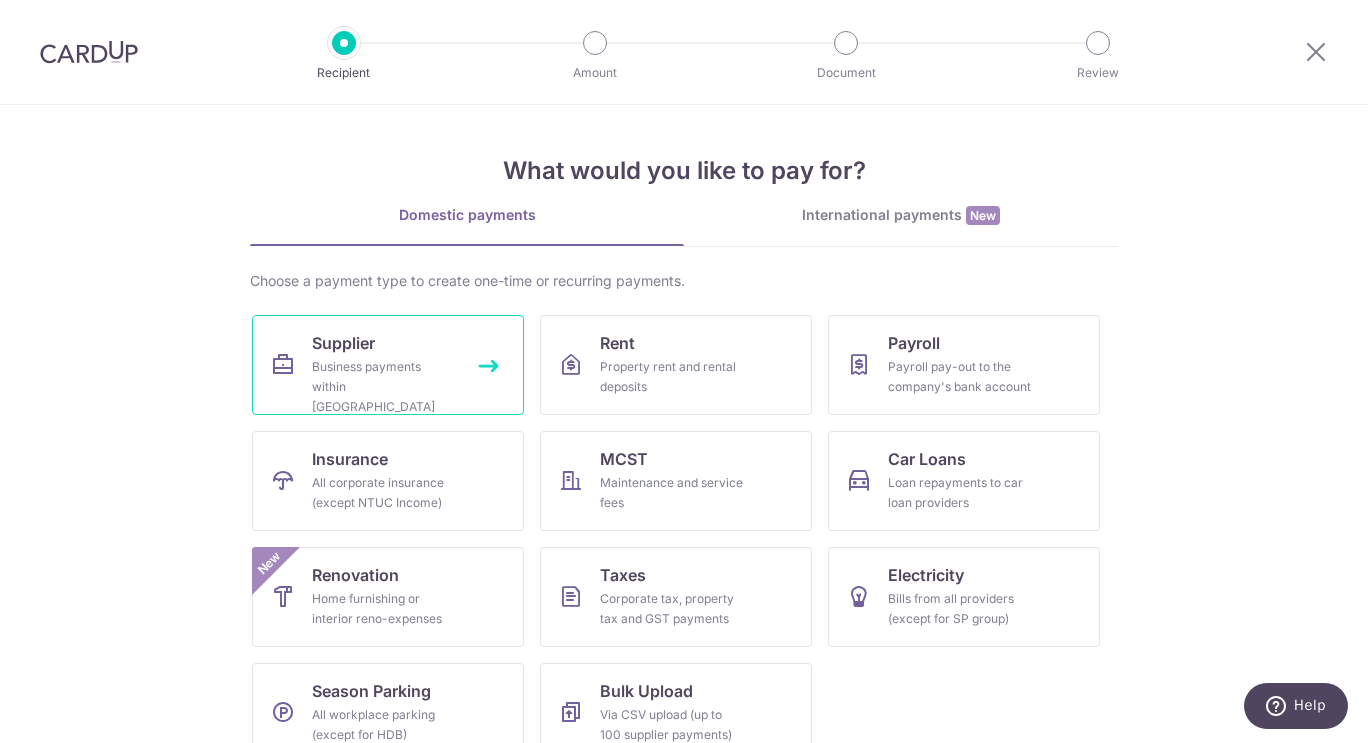 click on "Business payments within Singapore" at bounding box center [384, 387] 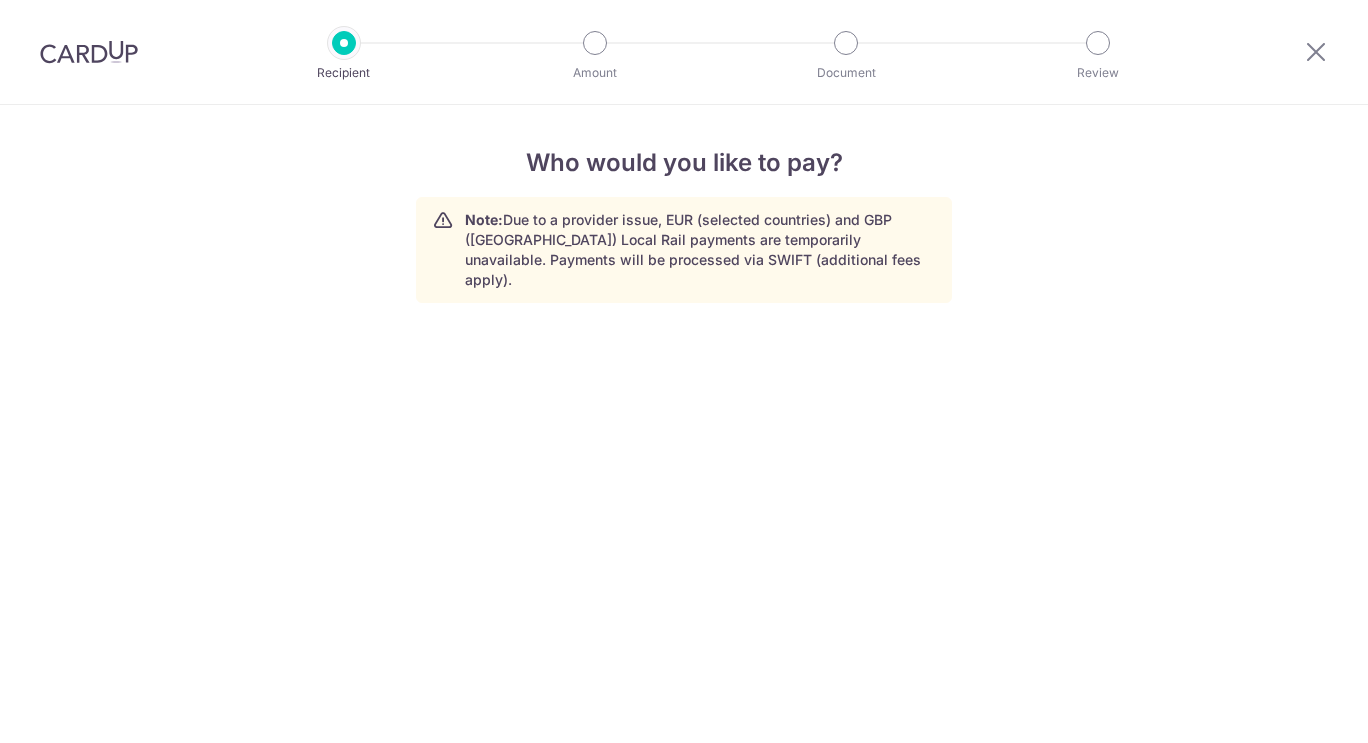 scroll, scrollTop: 0, scrollLeft: 0, axis: both 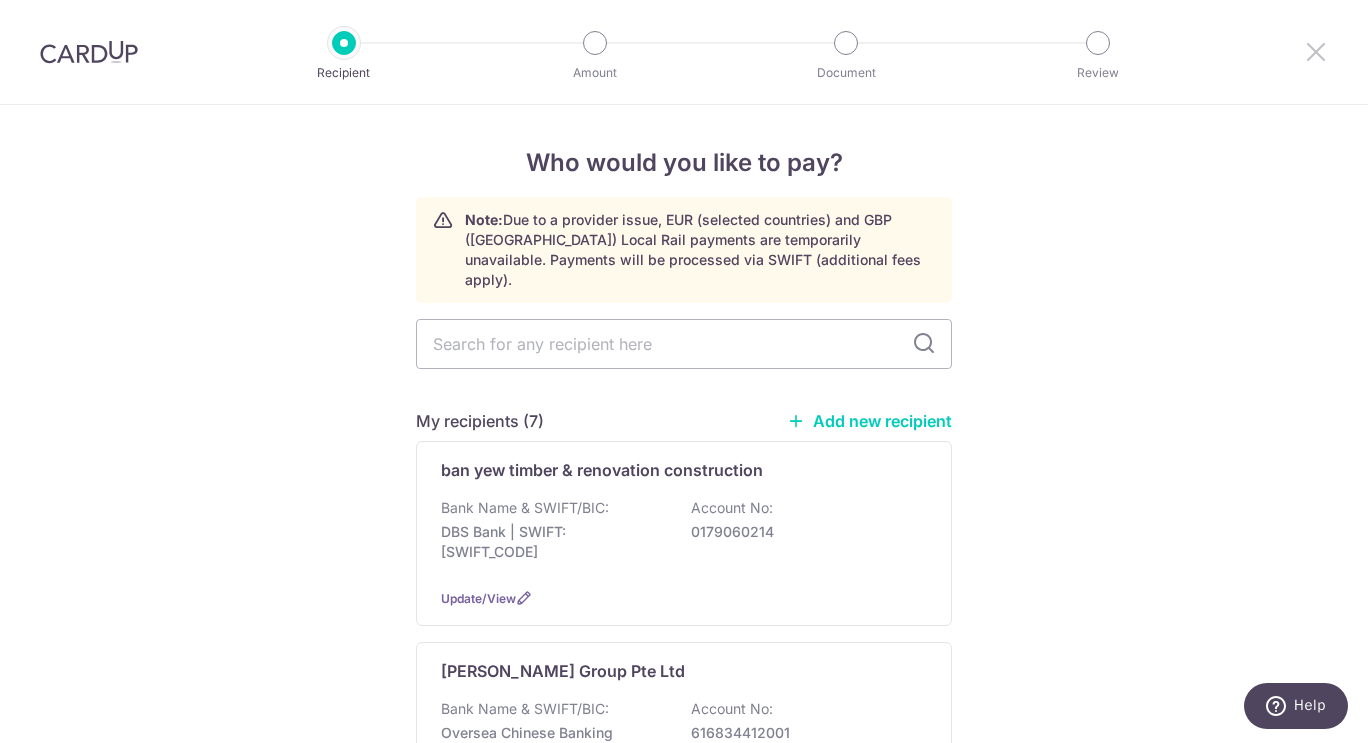 click at bounding box center (1316, 51) 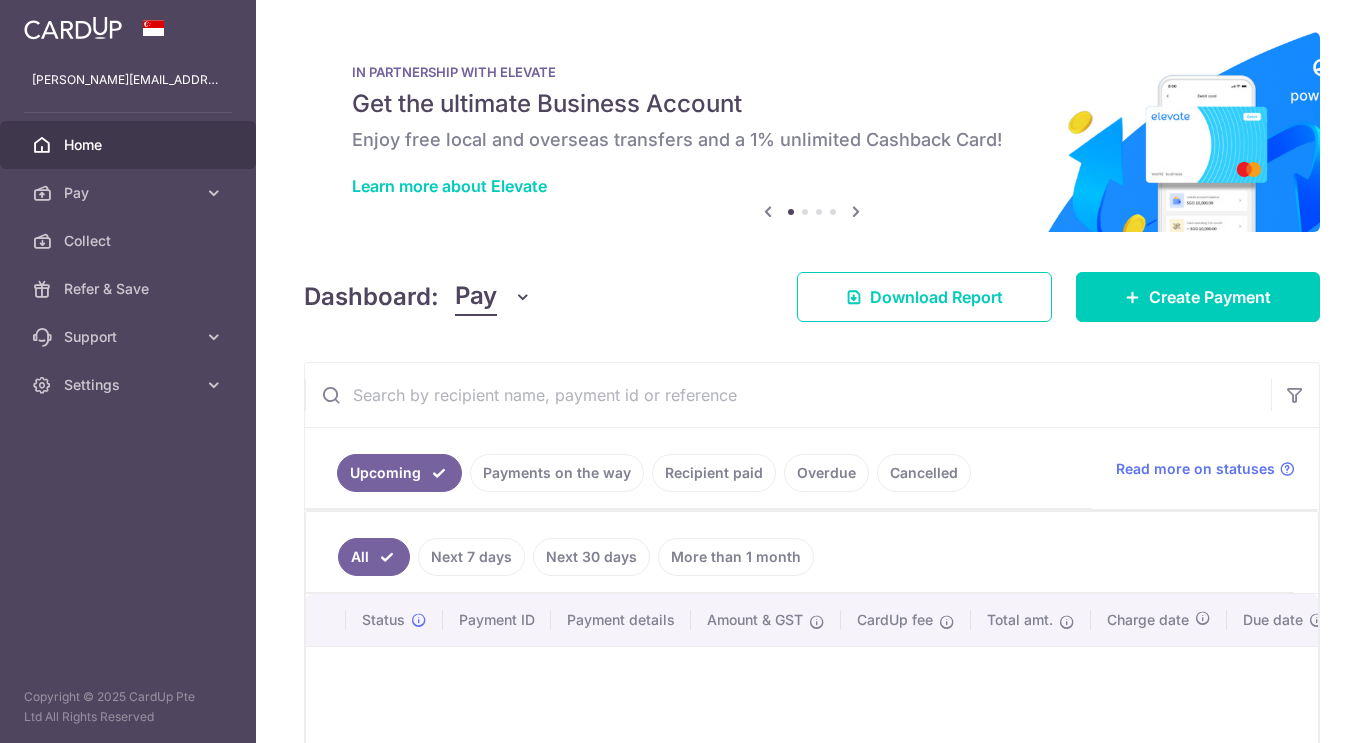 scroll, scrollTop: 0, scrollLeft: 0, axis: both 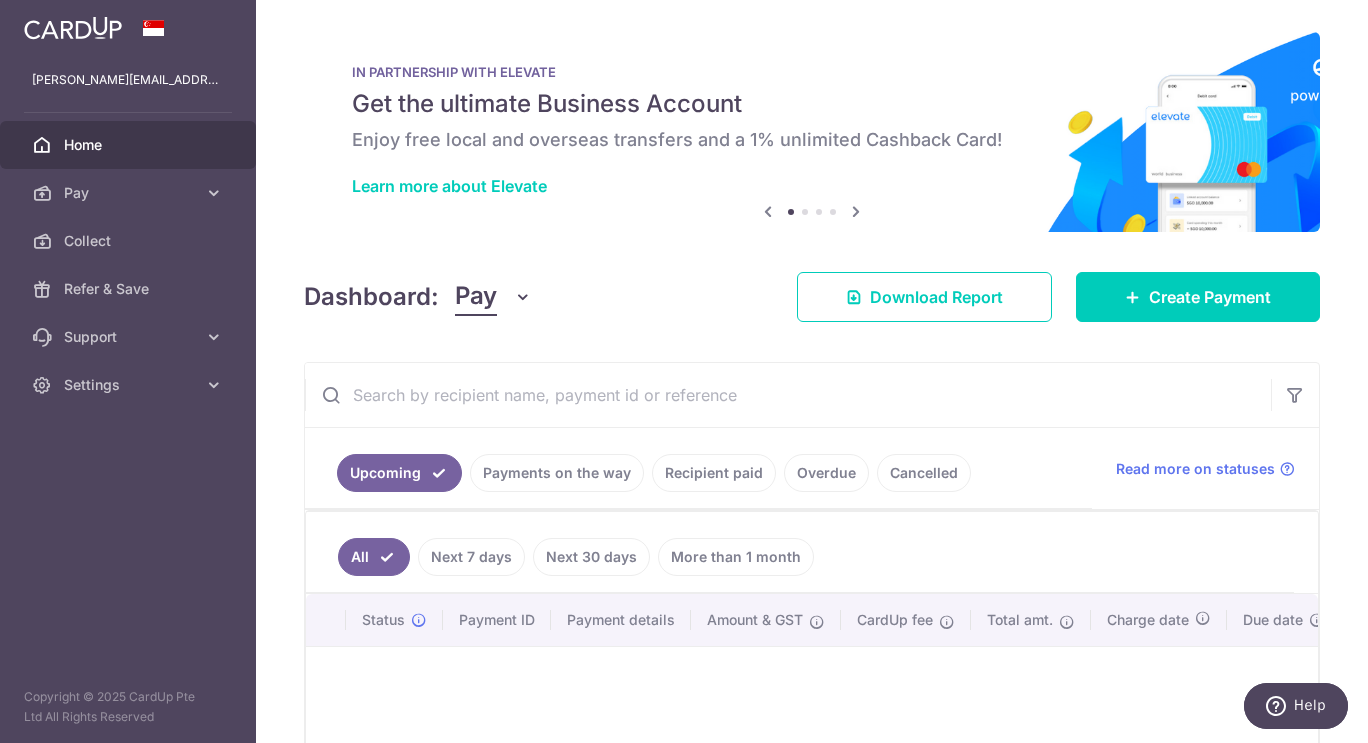 click on "Pay" at bounding box center [130, 193] 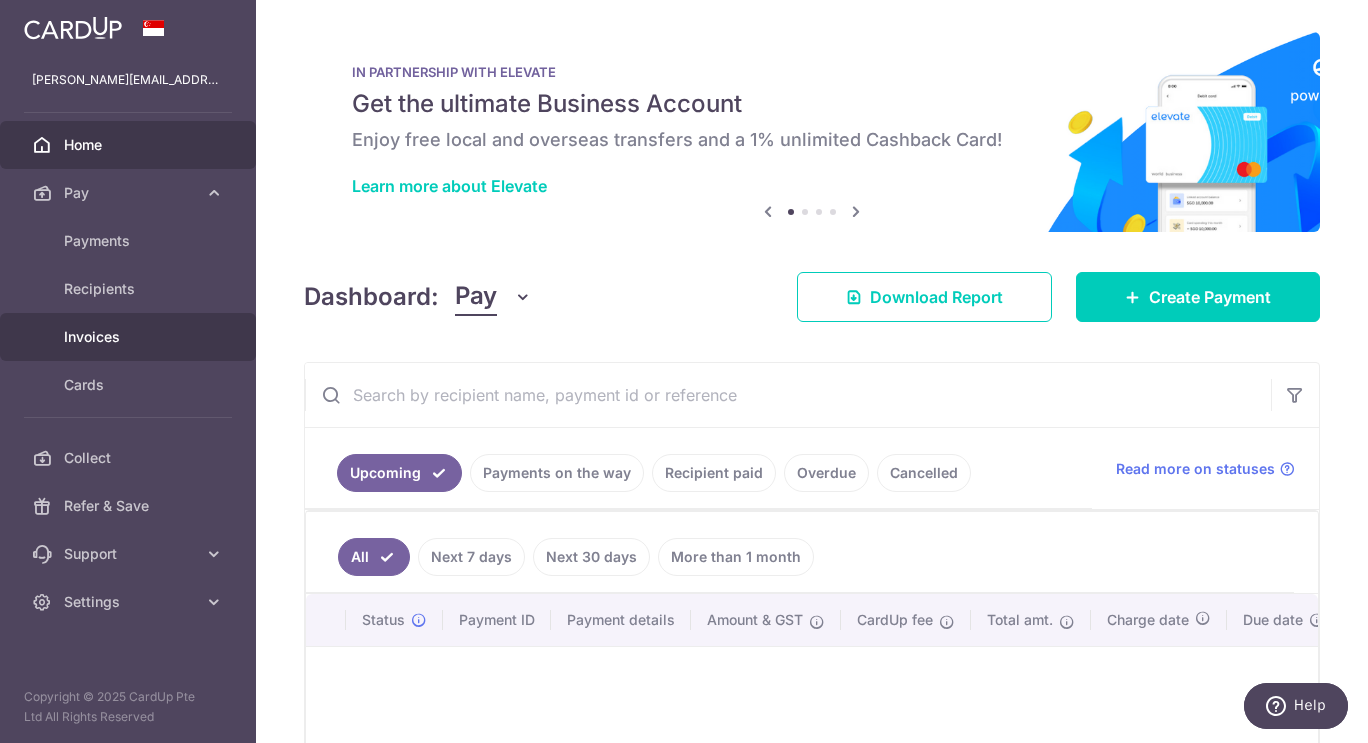 click on "Invoices" at bounding box center [130, 337] 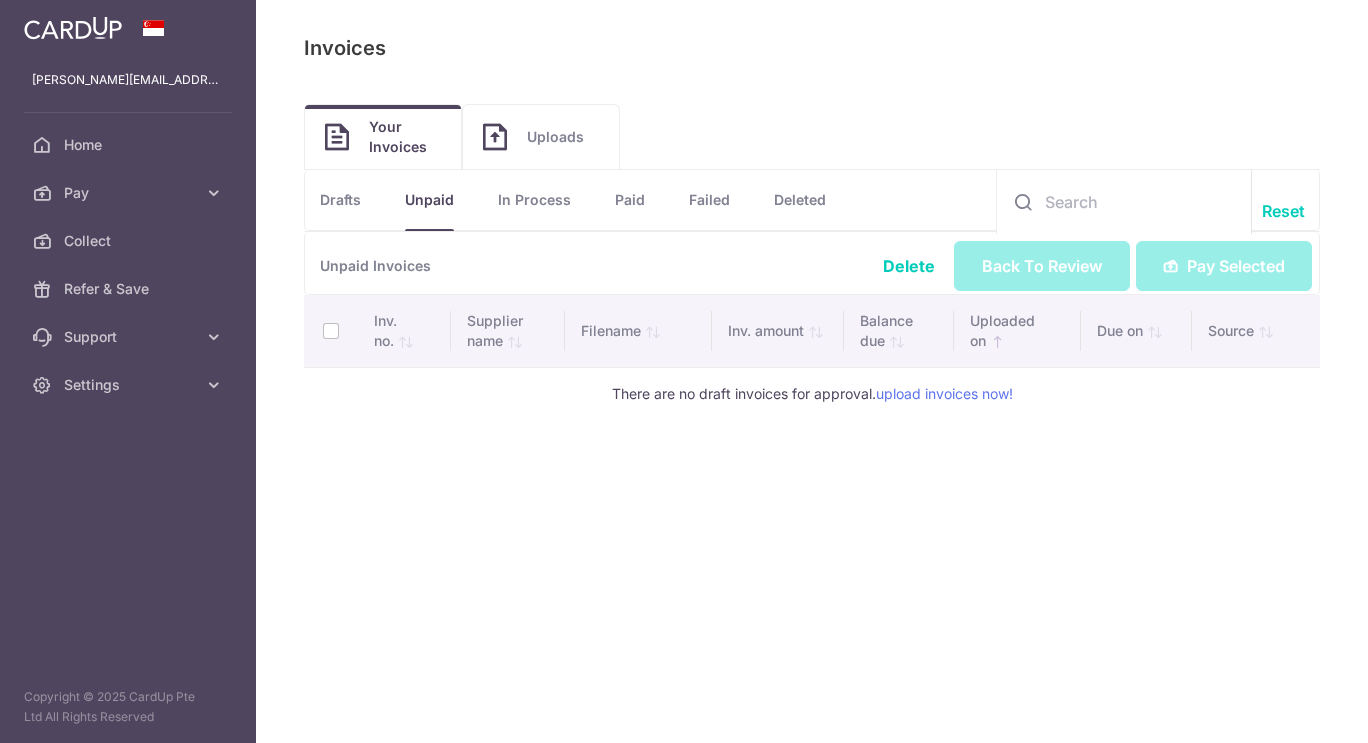 scroll, scrollTop: 0, scrollLeft: 0, axis: both 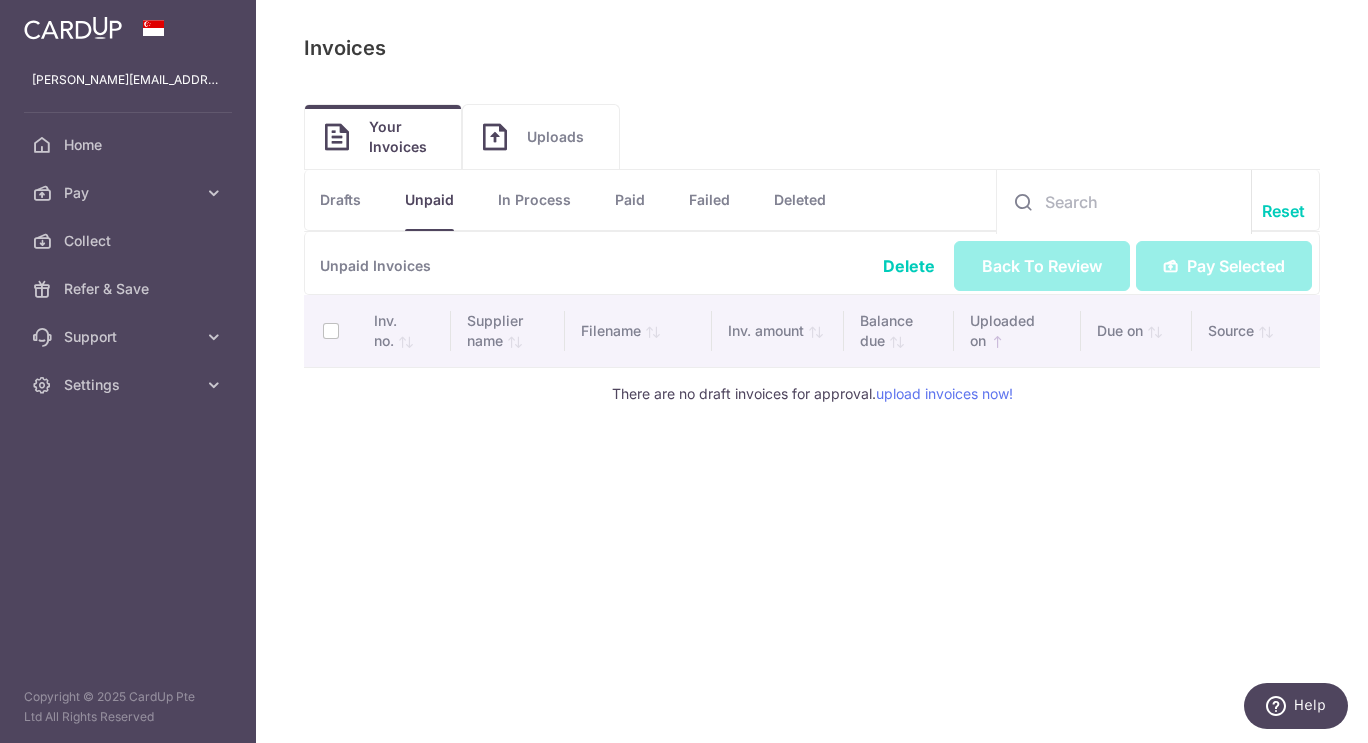 click on "In Process" at bounding box center (534, 200) 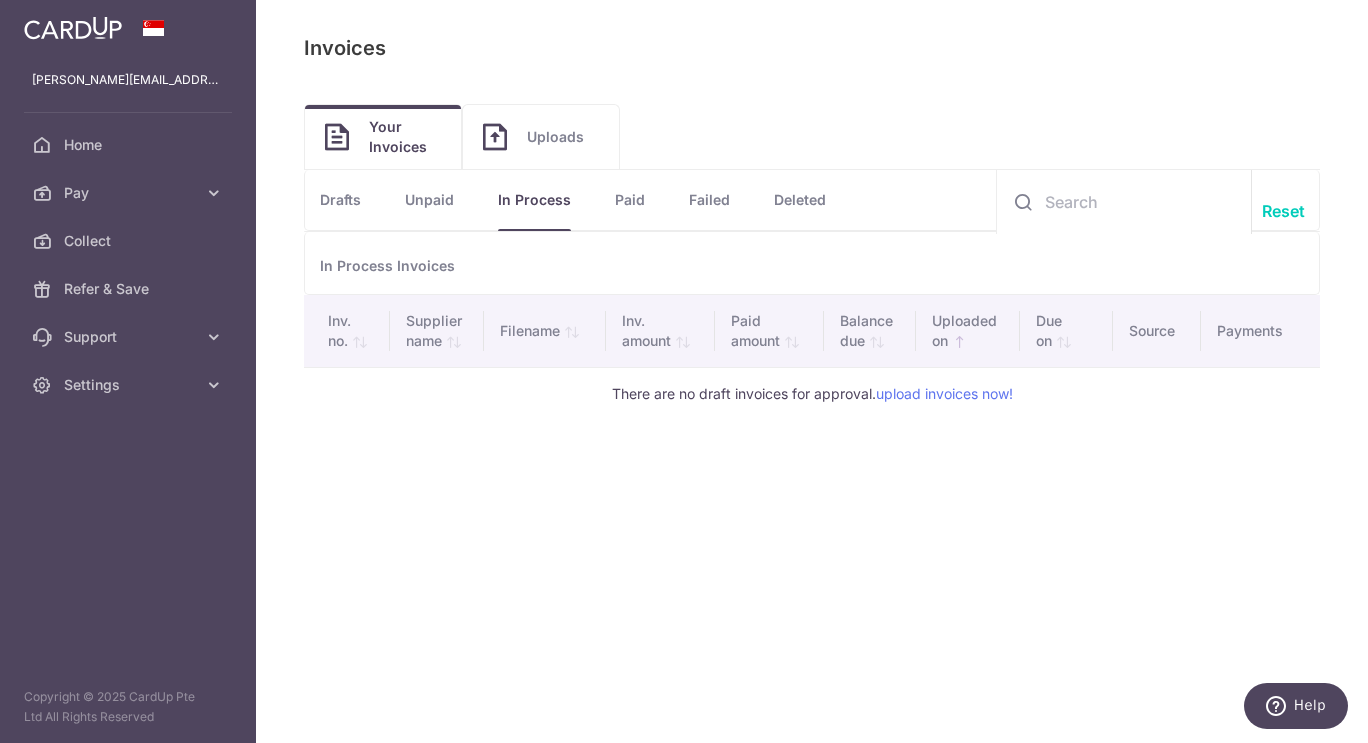 click on "Paid" at bounding box center [630, 200] 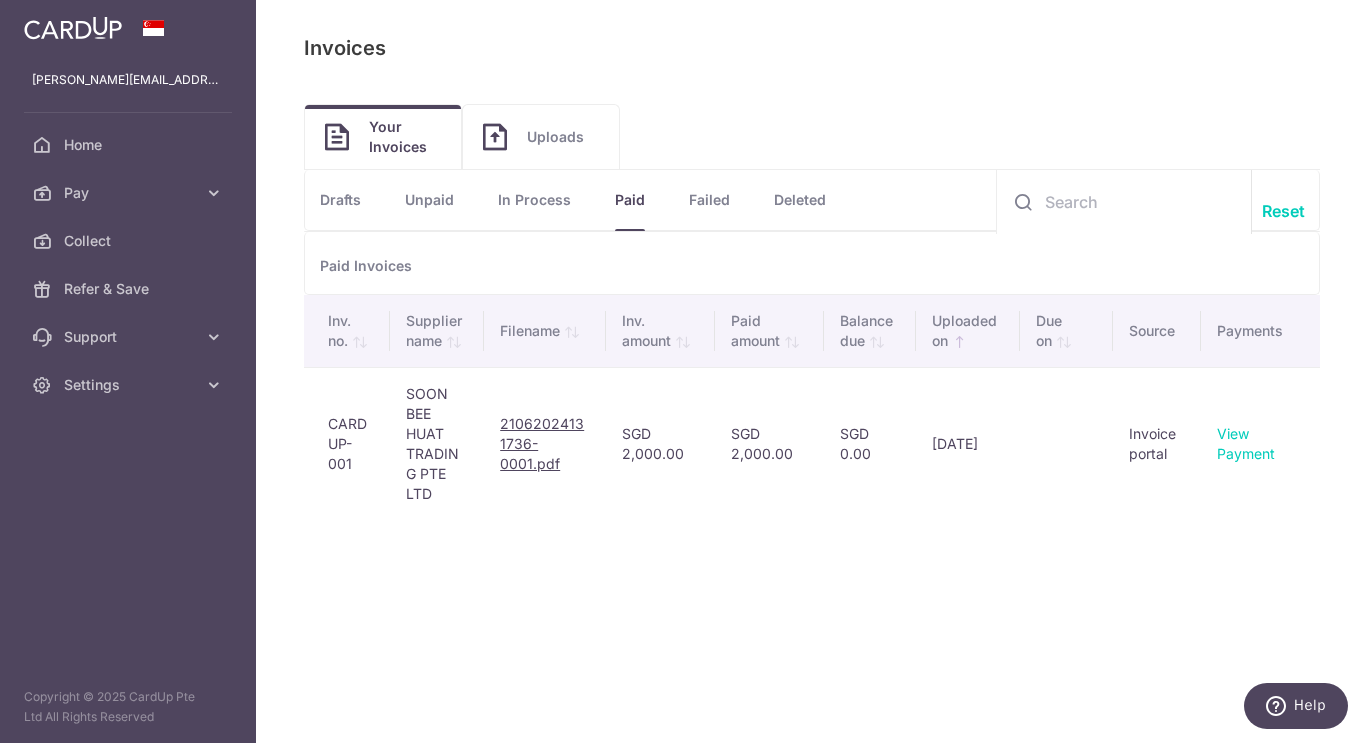 click on "Failed" at bounding box center [709, 200] 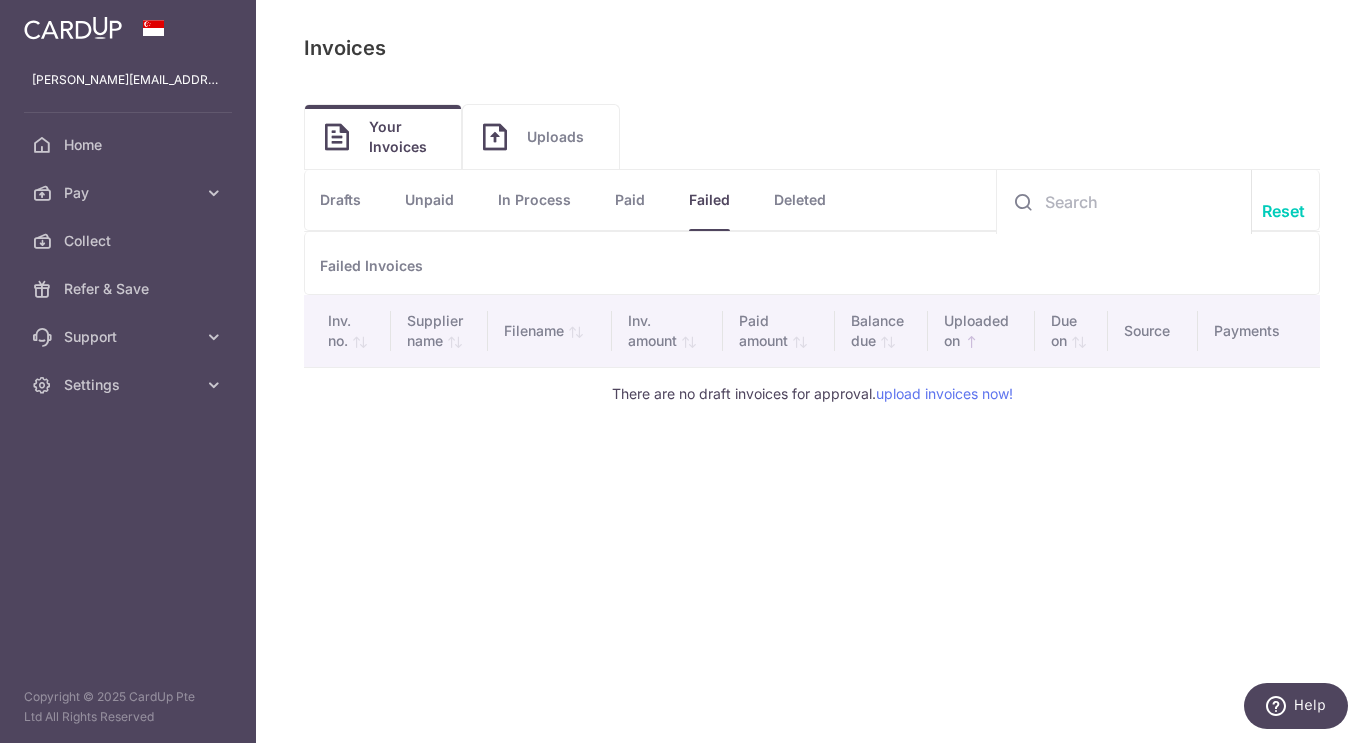 click on "Deleted" at bounding box center [800, 200] 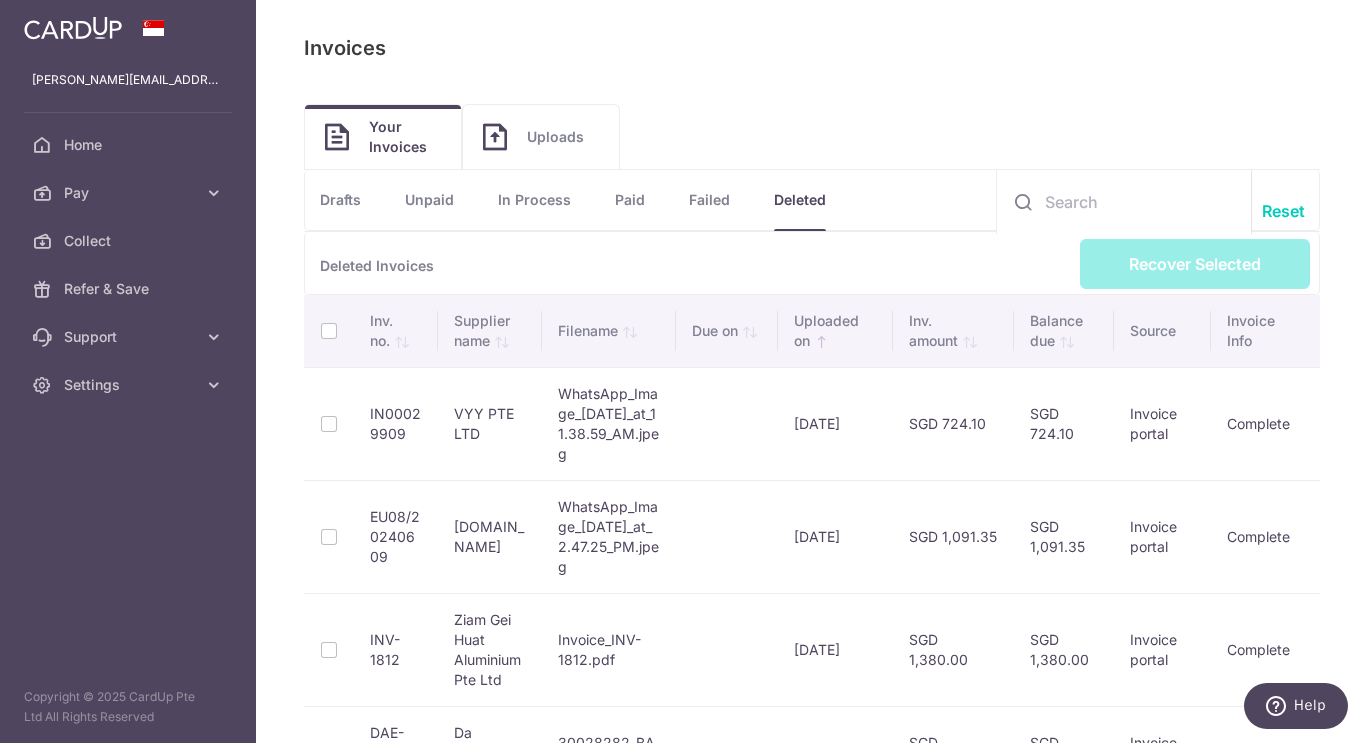 click on "Pay" at bounding box center (130, 193) 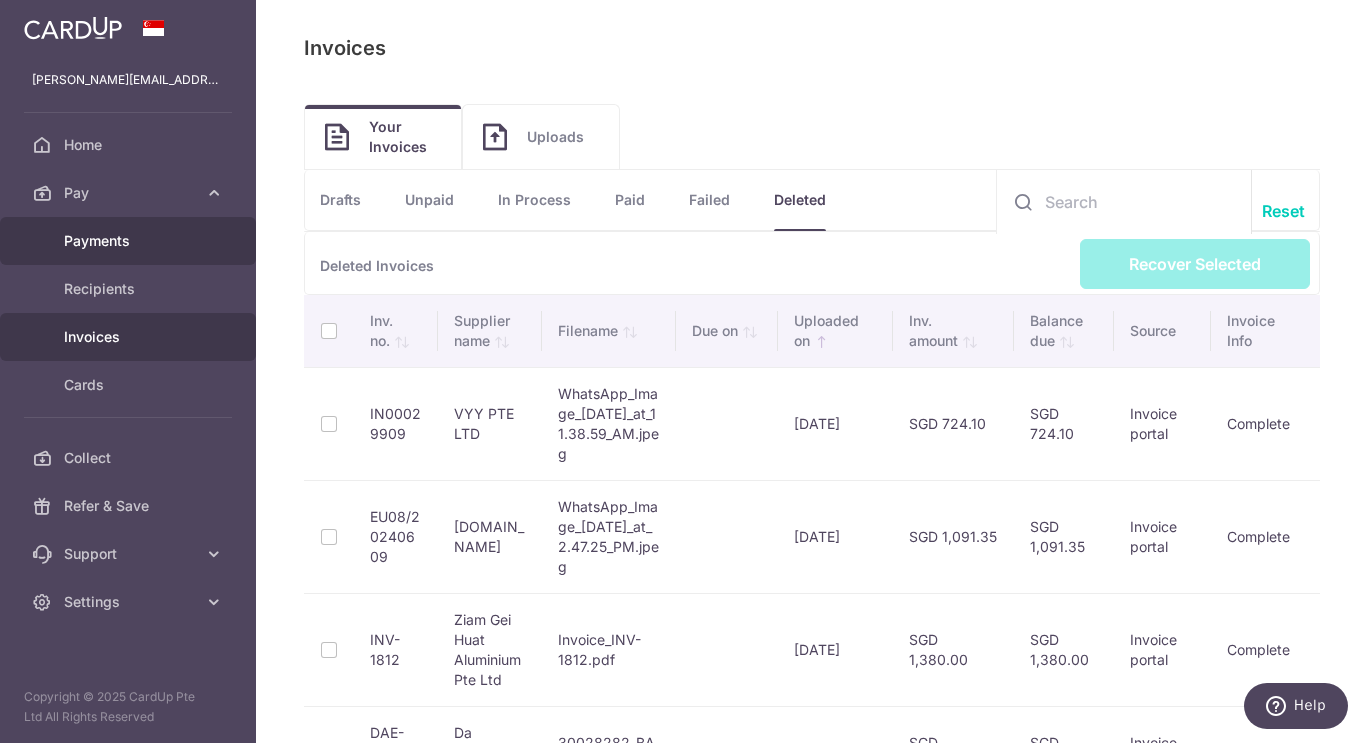 click on "Payments" at bounding box center (130, 241) 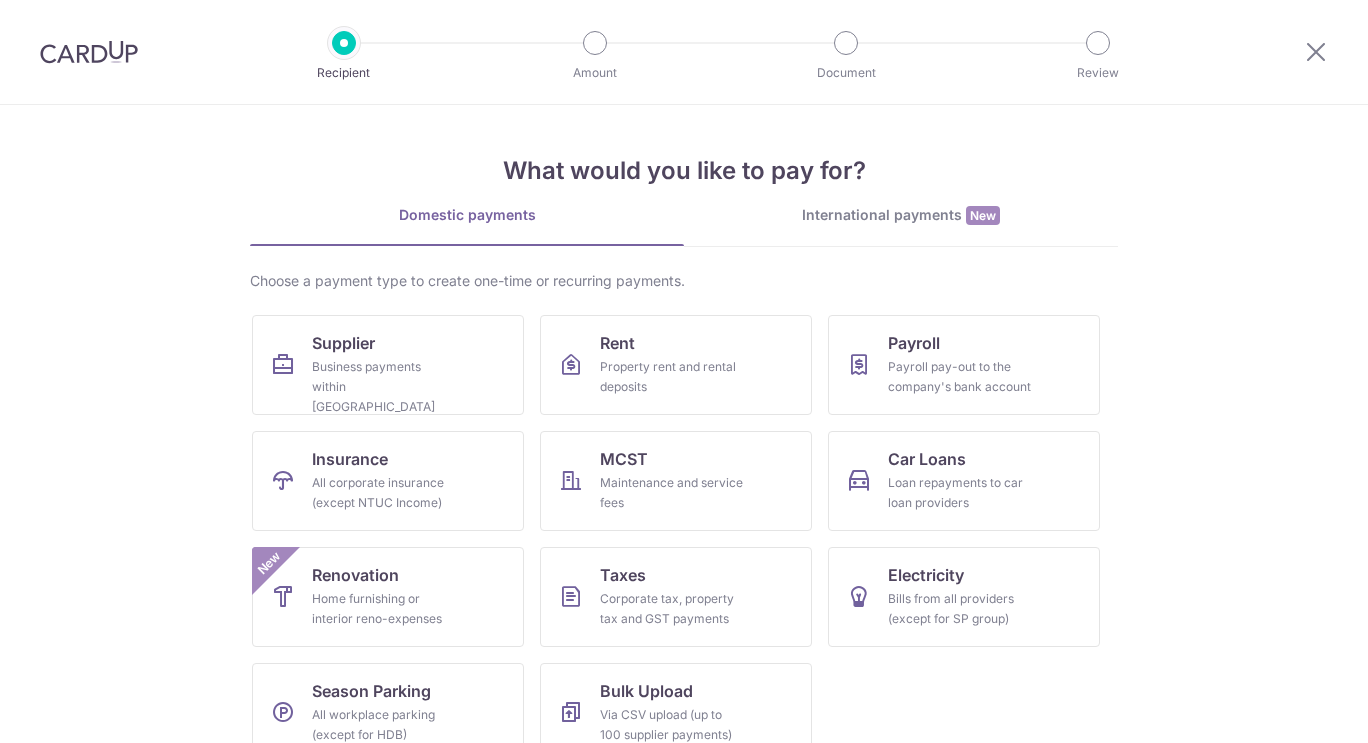 scroll, scrollTop: 0, scrollLeft: 0, axis: both 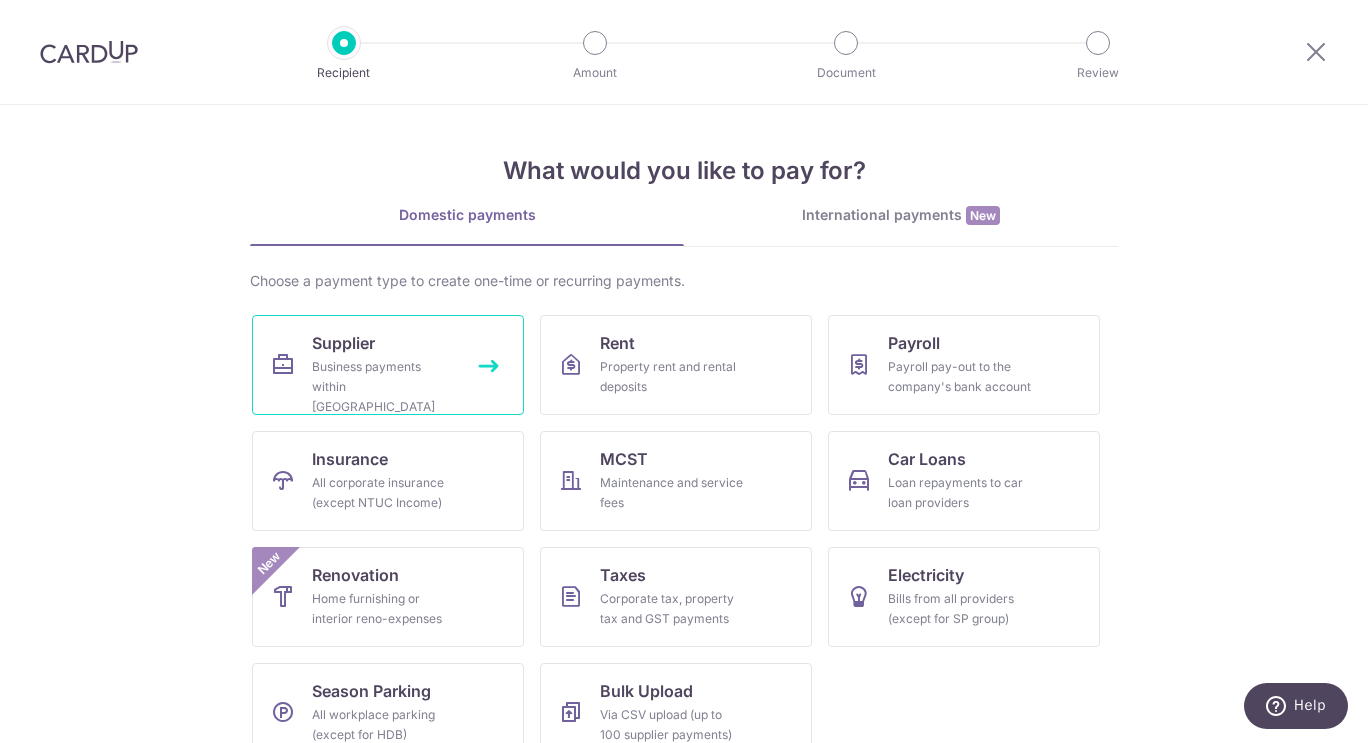 click on "Business payments within [GEOGRAPHIC_DATA]" at bounding box center (384, 387) 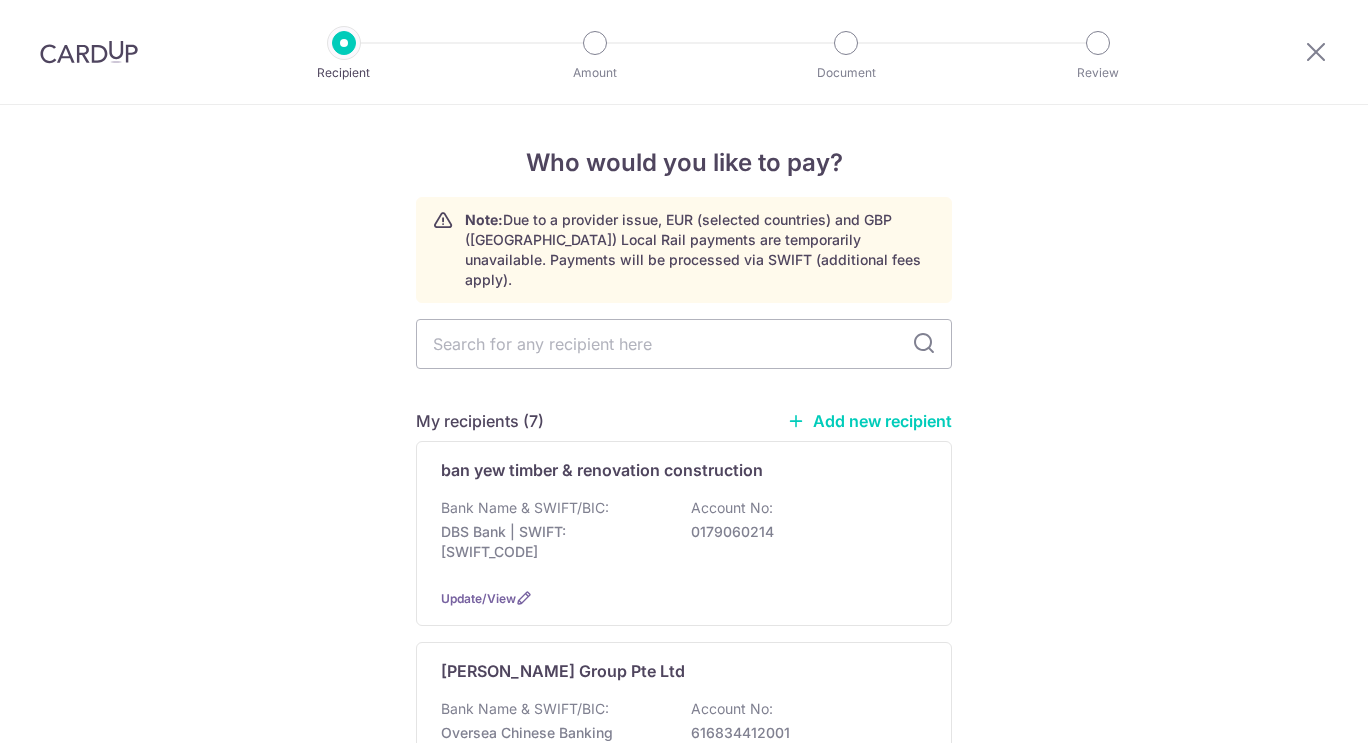 scroll, scrollTop: 0, scrollLeft: 0, axis: both 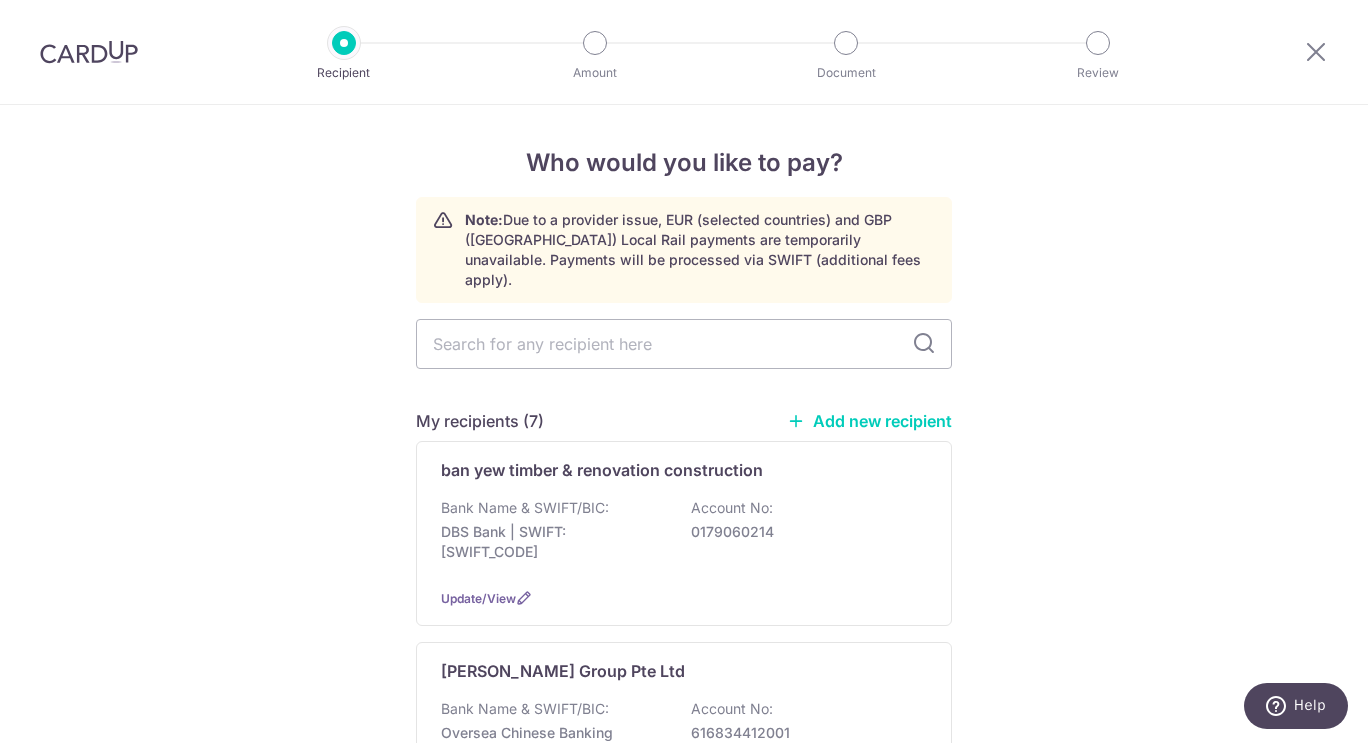 click at bounding box center [684, 344] 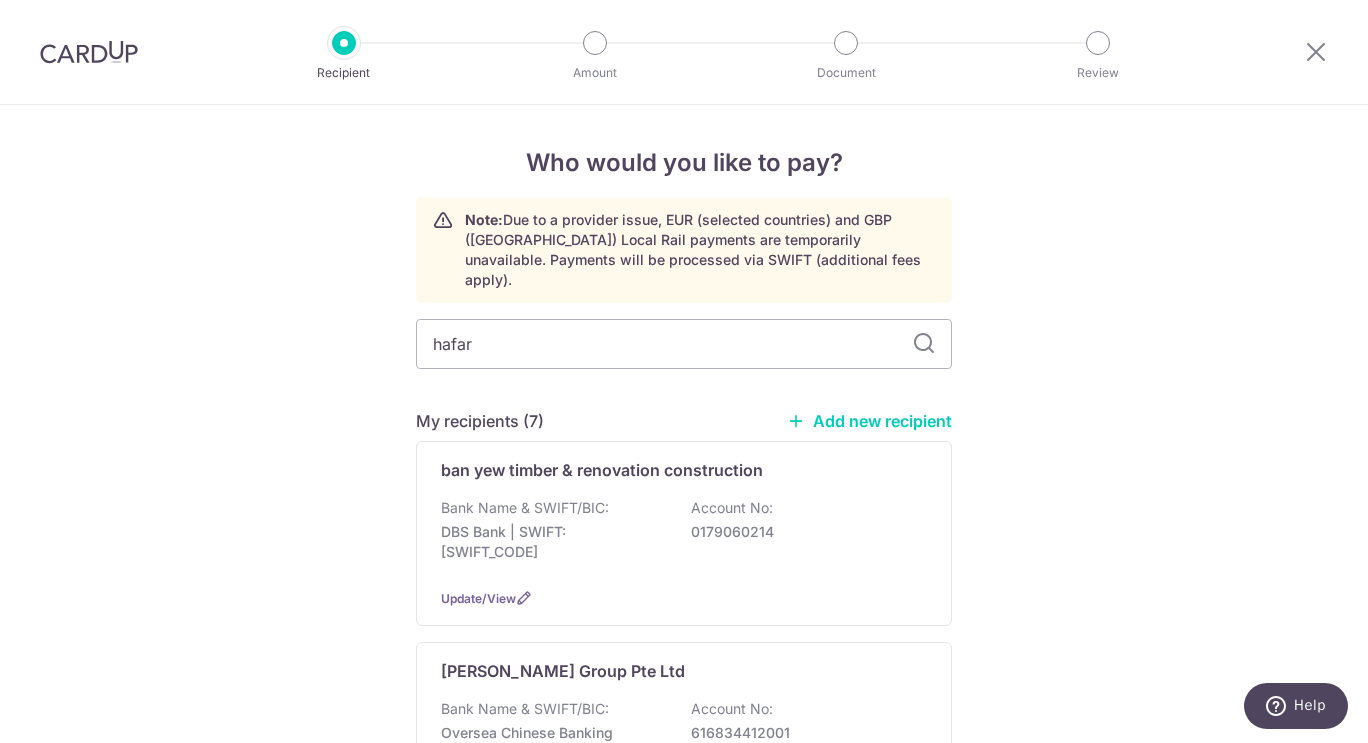 type on "hafary" 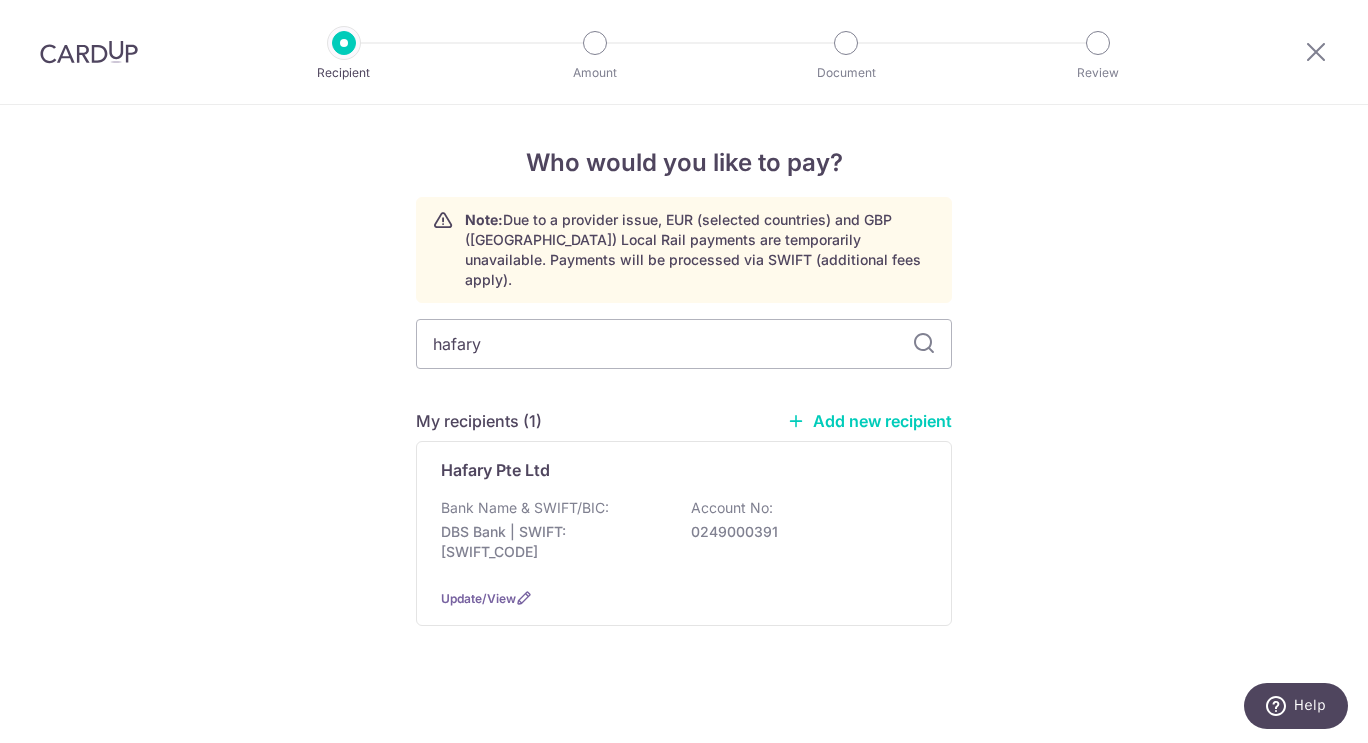 click on "DBS Bank | SWIFT: DBSSSGSGXXX" at bounding box center [553, 542] 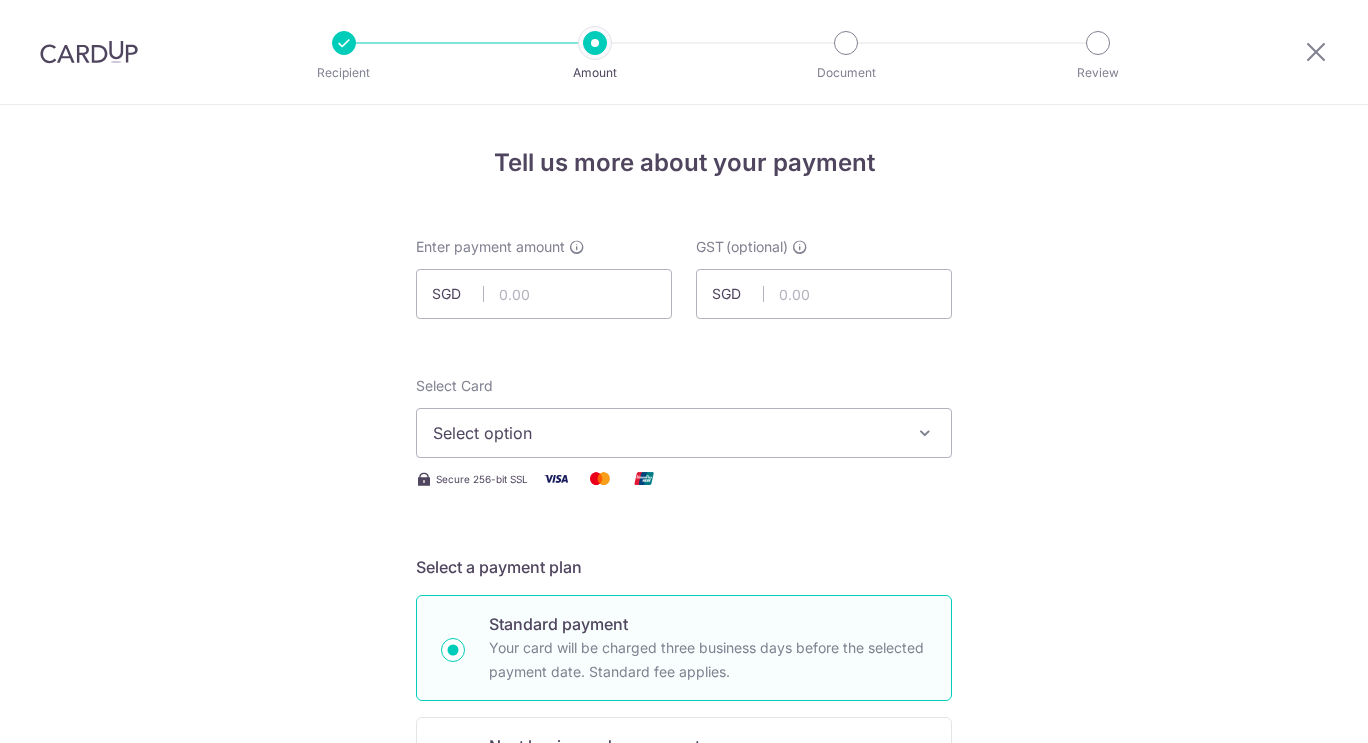 scroll, scrollTop: 0, scrollLeft: 0, axis: both 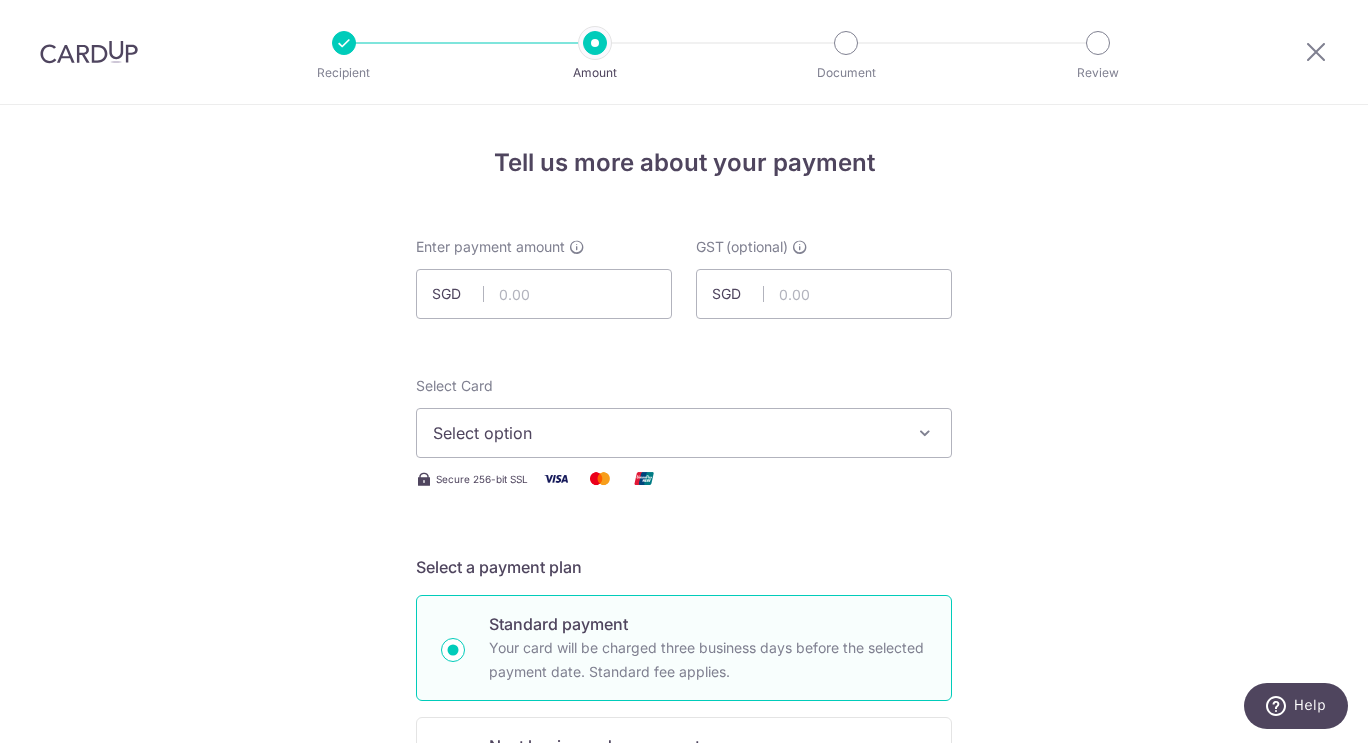 drag, startPoint x: 1081, startPoint y: 211, endPoint x: 1047, endPoint y: 225, distance: 36.769554 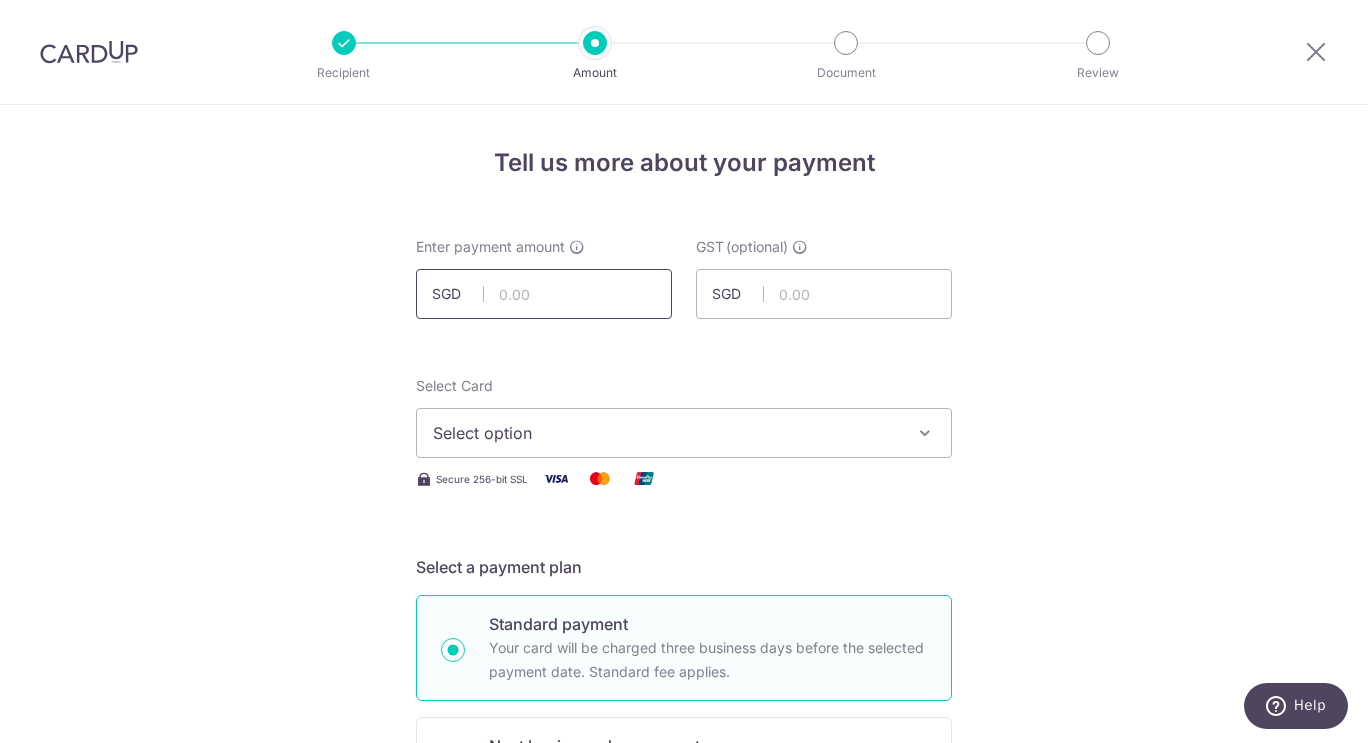 click at bounding box center (544, 294) 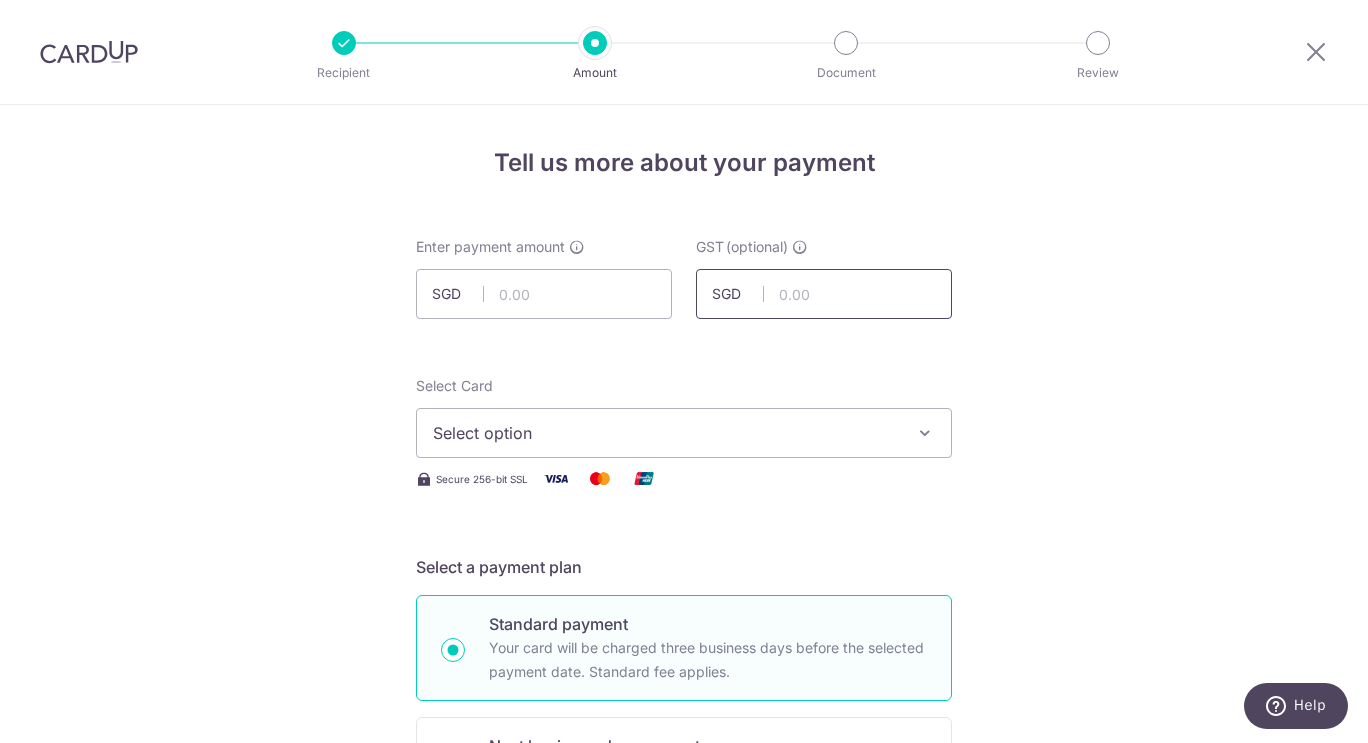 click at bounding box center [824, 294] 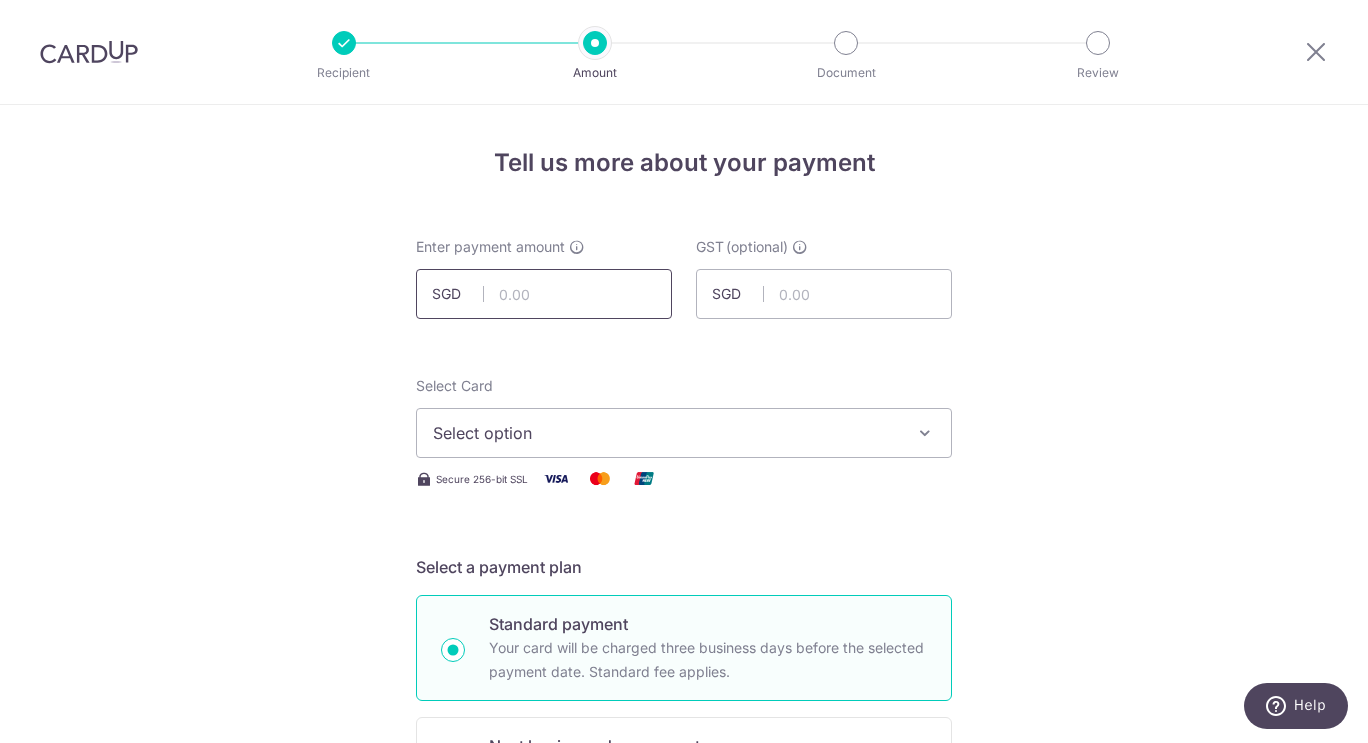 click at bounding box center (544, 294) 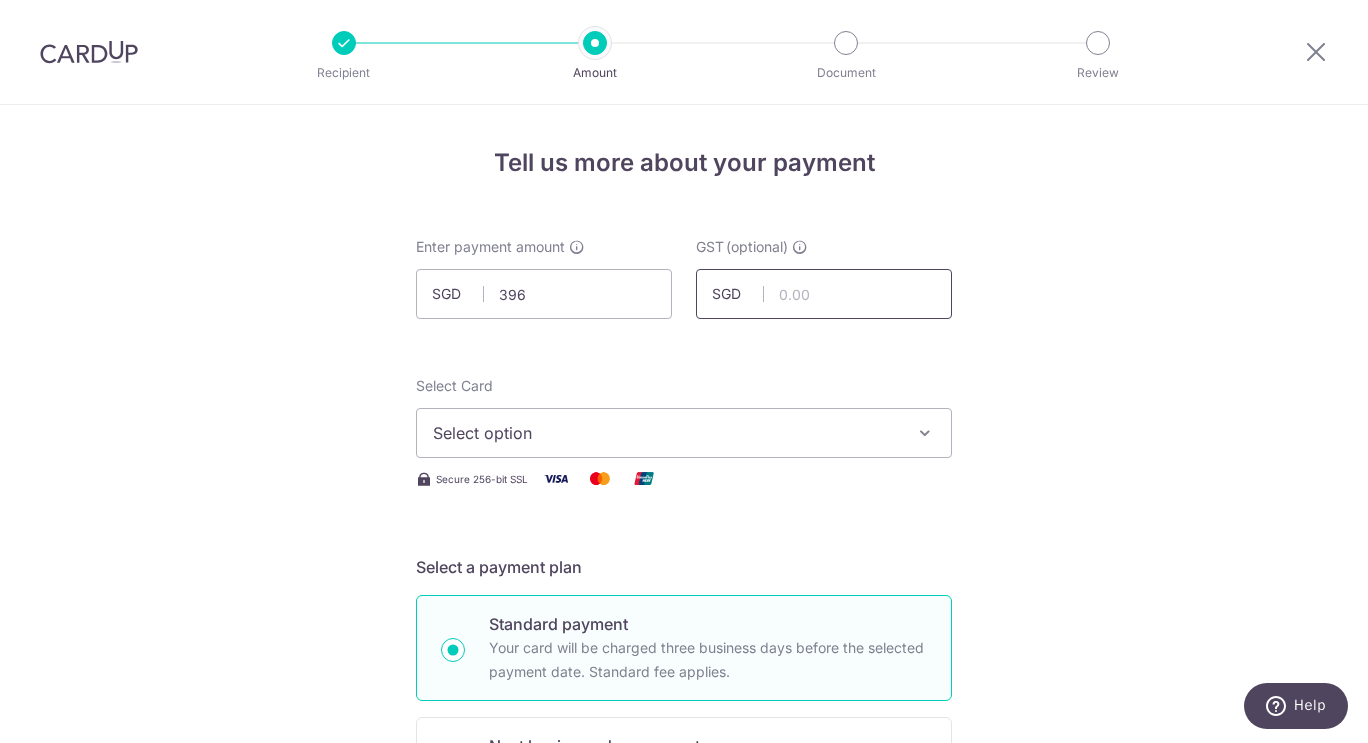 type on "396.00" 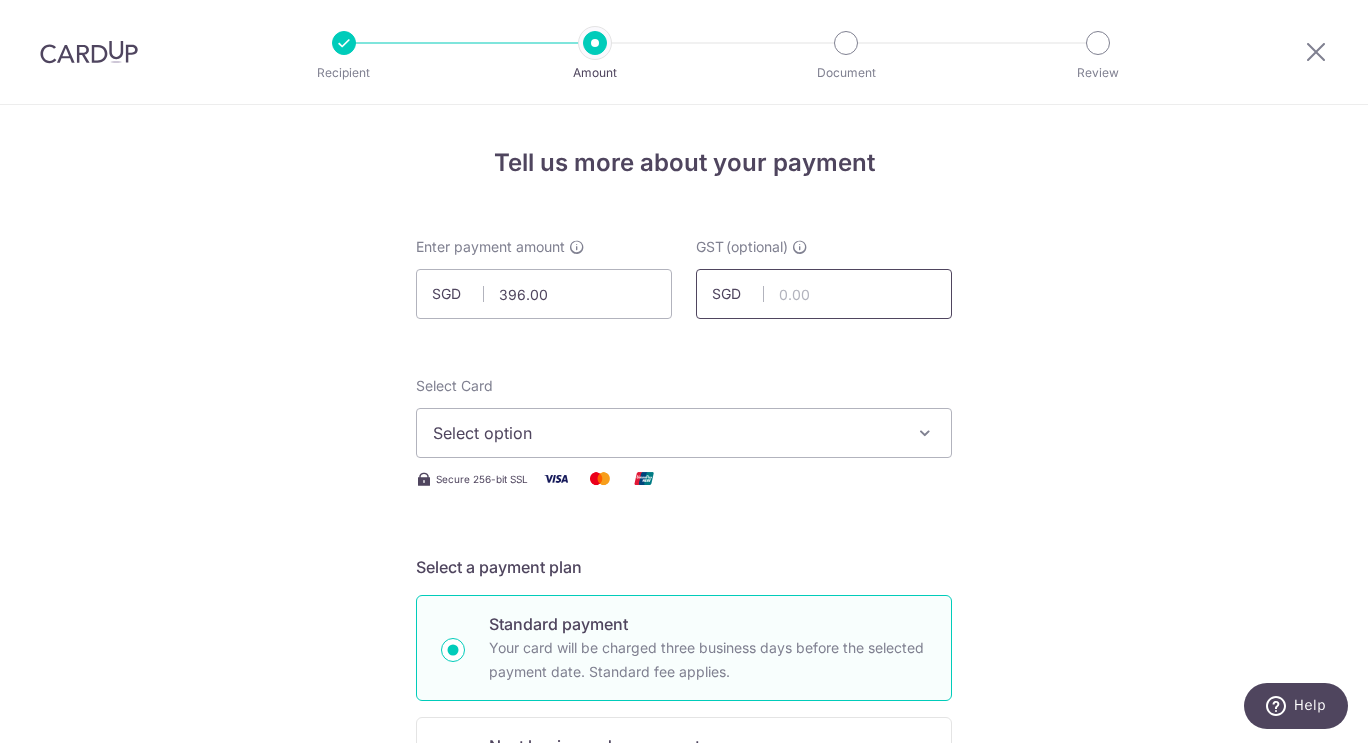 click at bounding box center (824, 294) 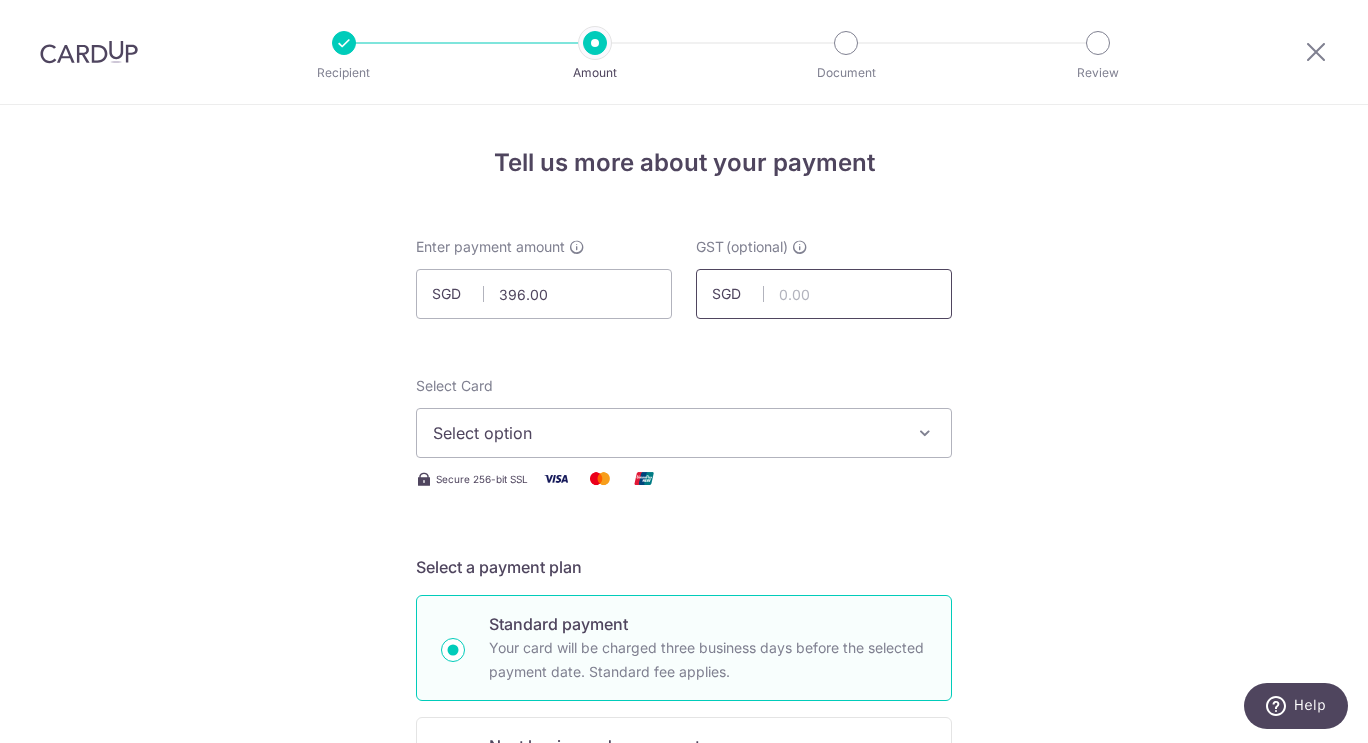 click at bounding box center [824, 294] 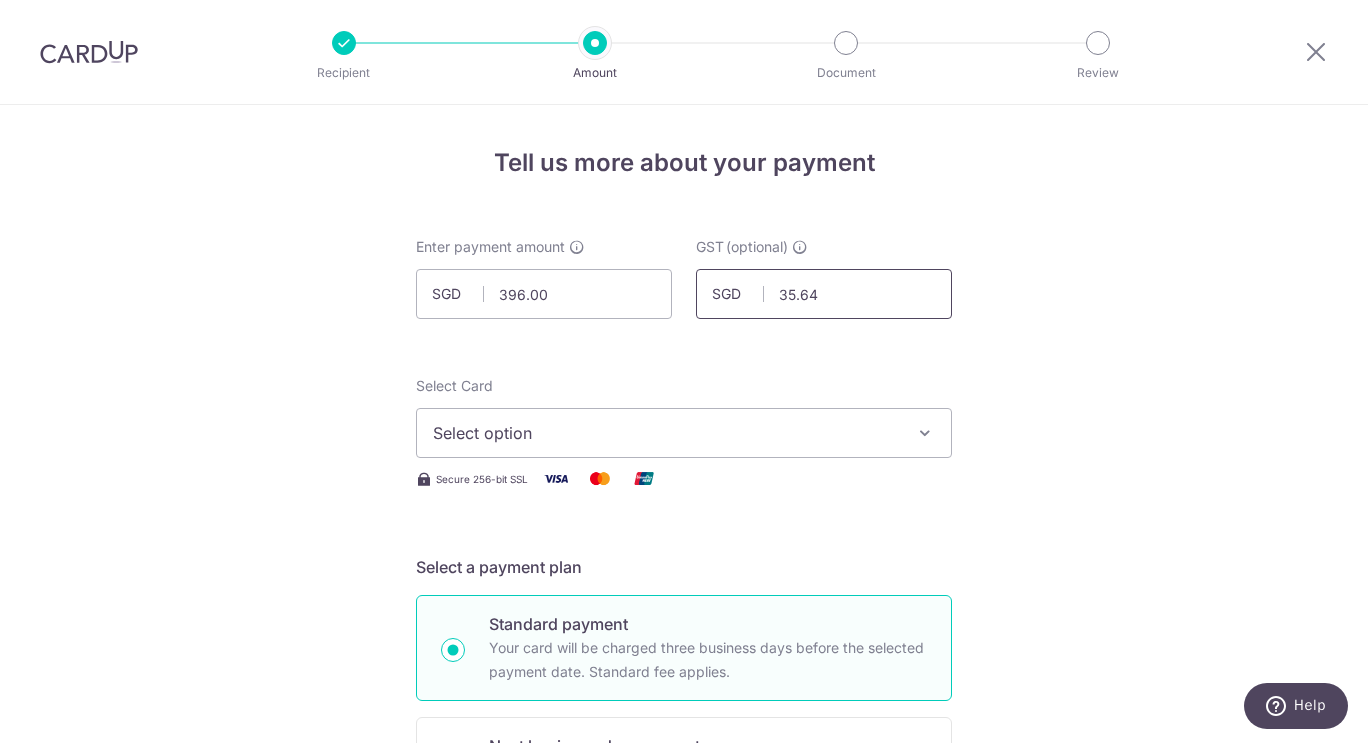 type on "35.64" 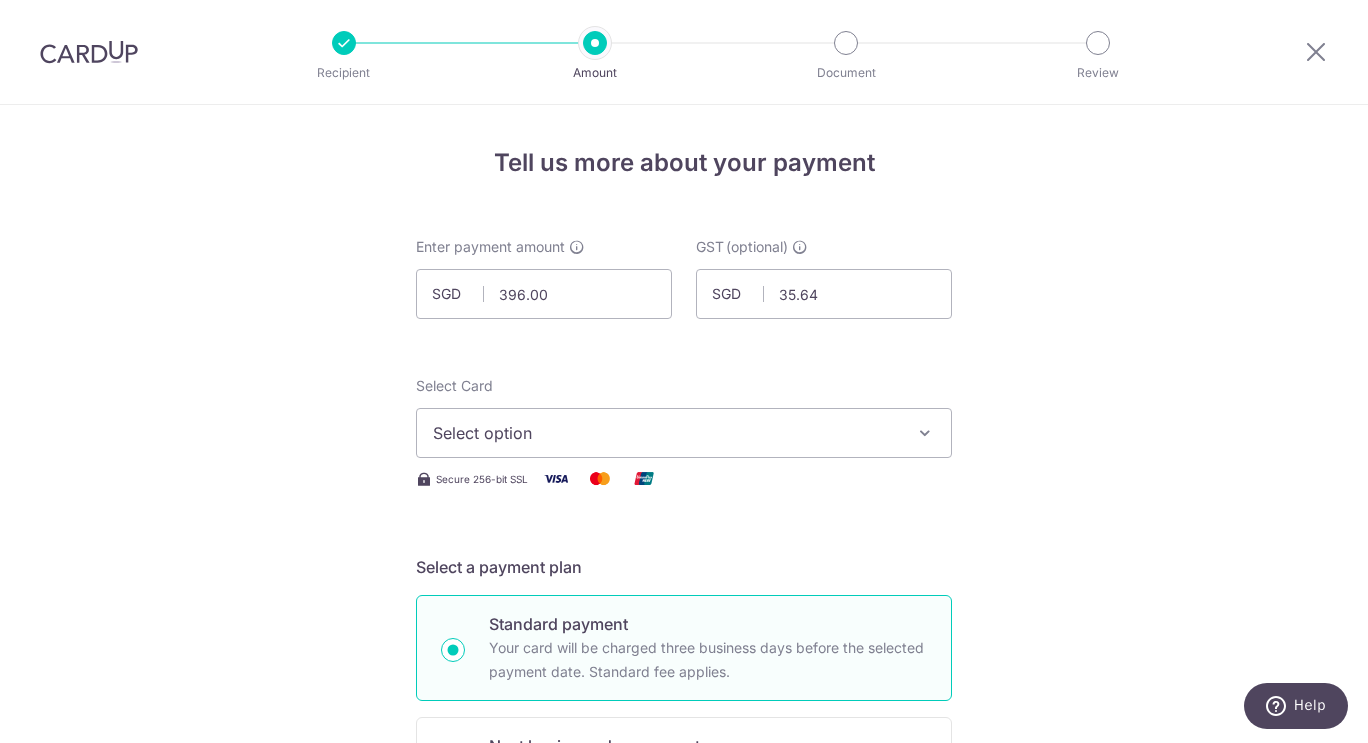 click on "Select option" at bounding box center [684, 433] 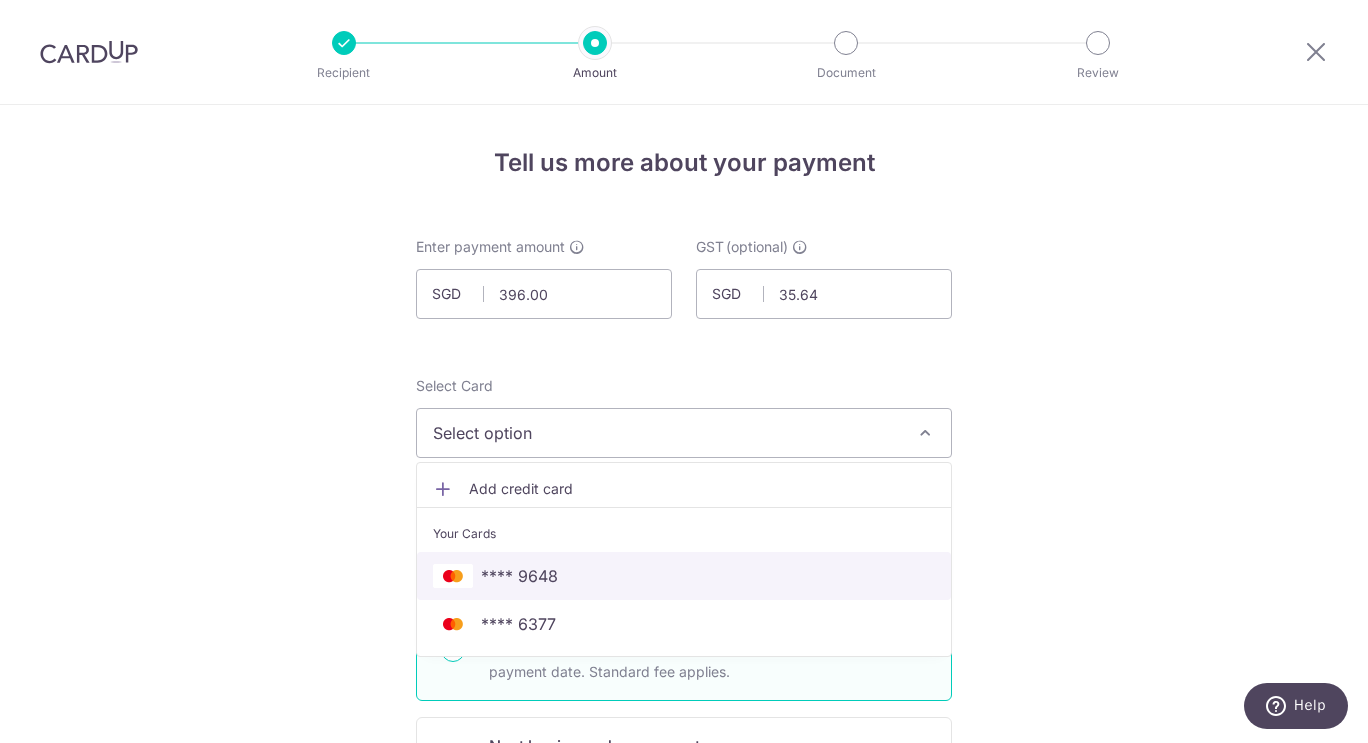 click on "**** 9648" at bounding box center (684, 576) 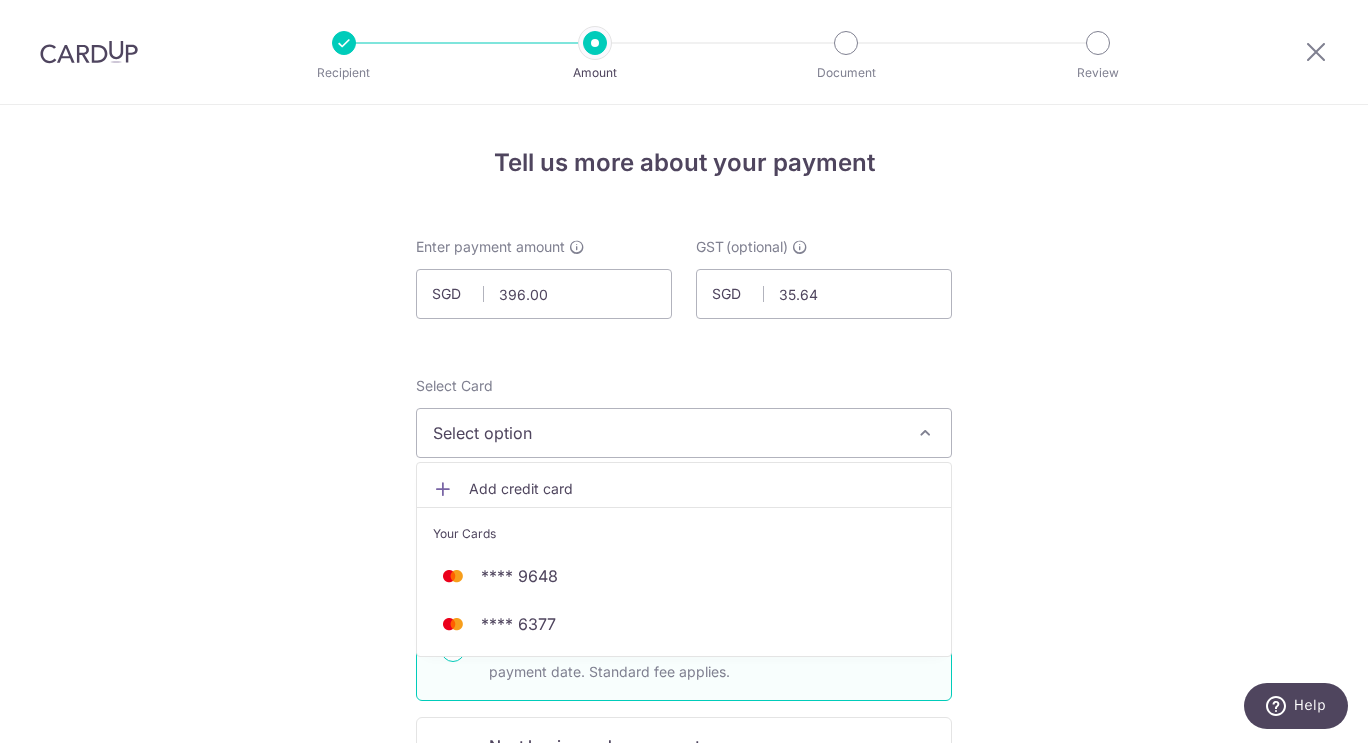 click on "Tell us more about your payment
Enter payment amount
SGD
396.00
396.00
GST
(optional)
SGD
35.64
35.64
Select Card
Select option
Add credit card
Your Cards
**** 9648
**** 6377
Secure 256-bit SSL" at bounding box center (684, 1076) 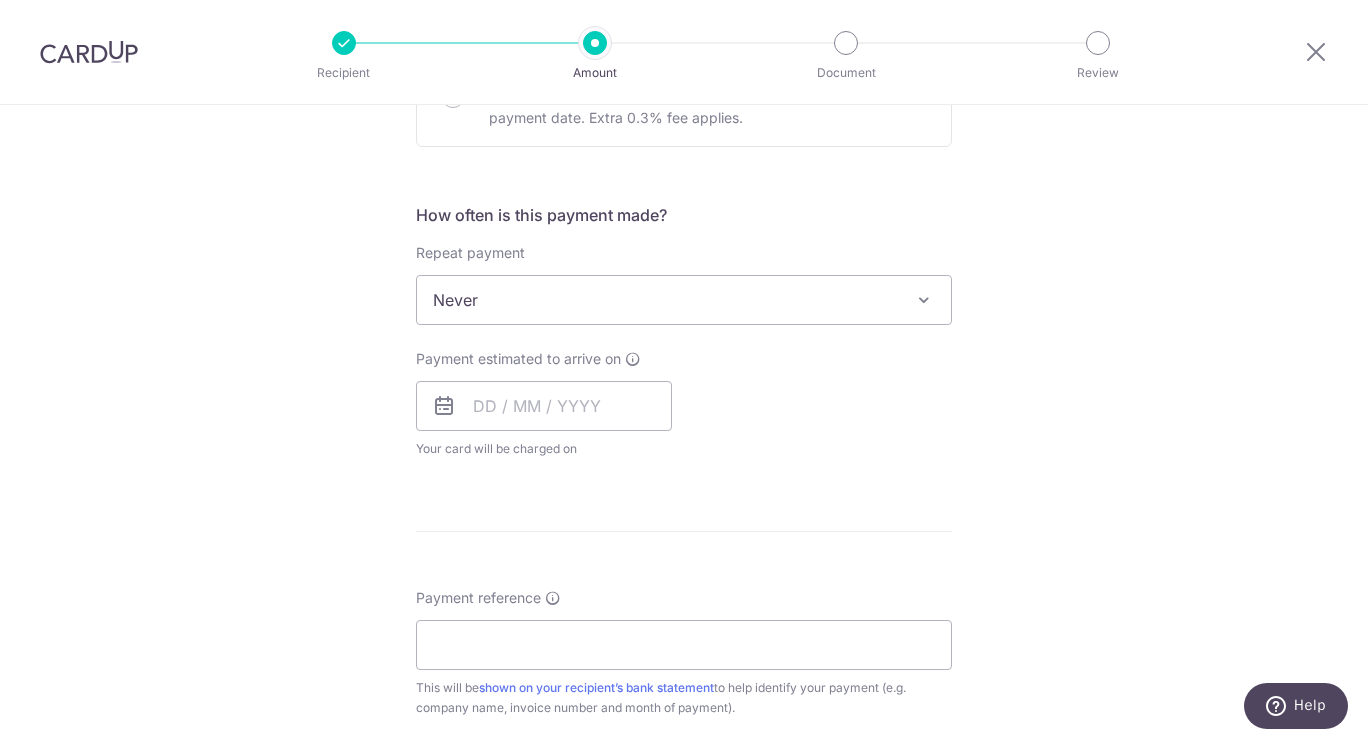 scroll, scrollTop: 700, scrollLeft: 0, axis: vertical 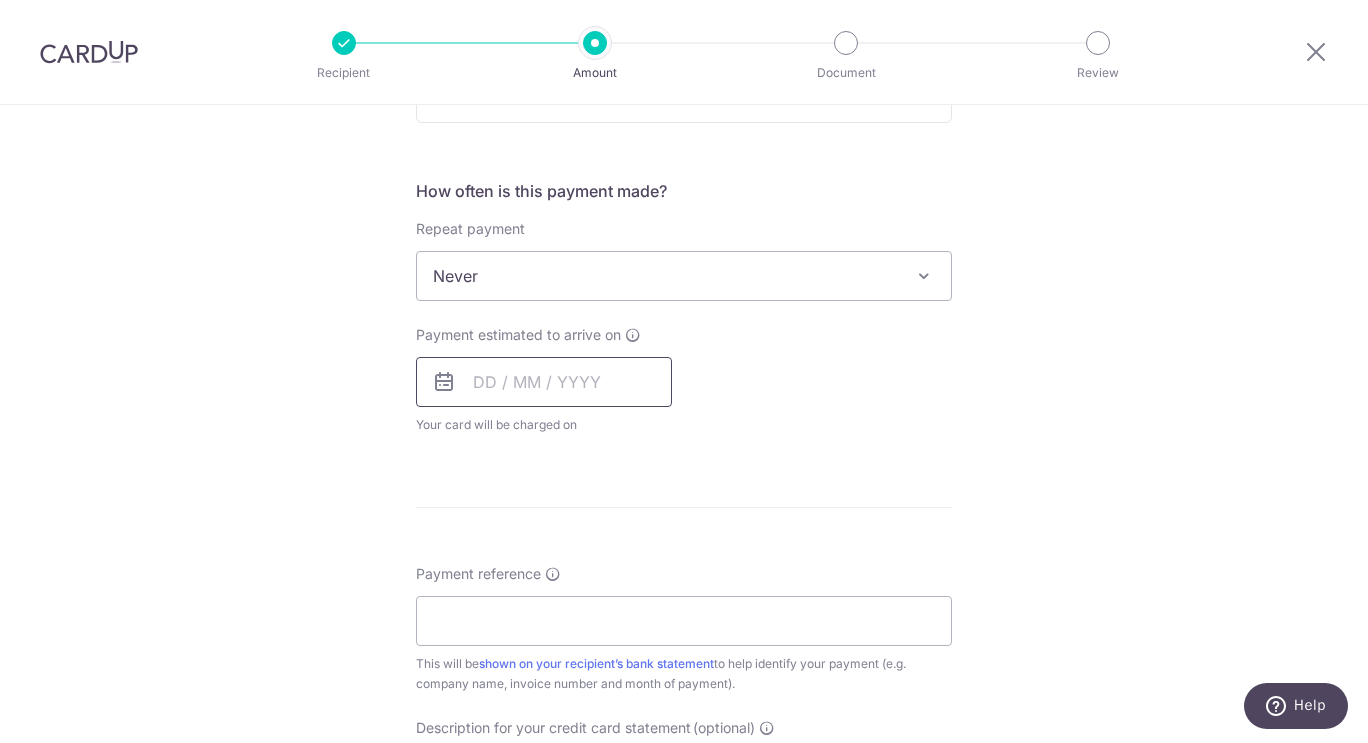 click at bounding box center (544, 382) 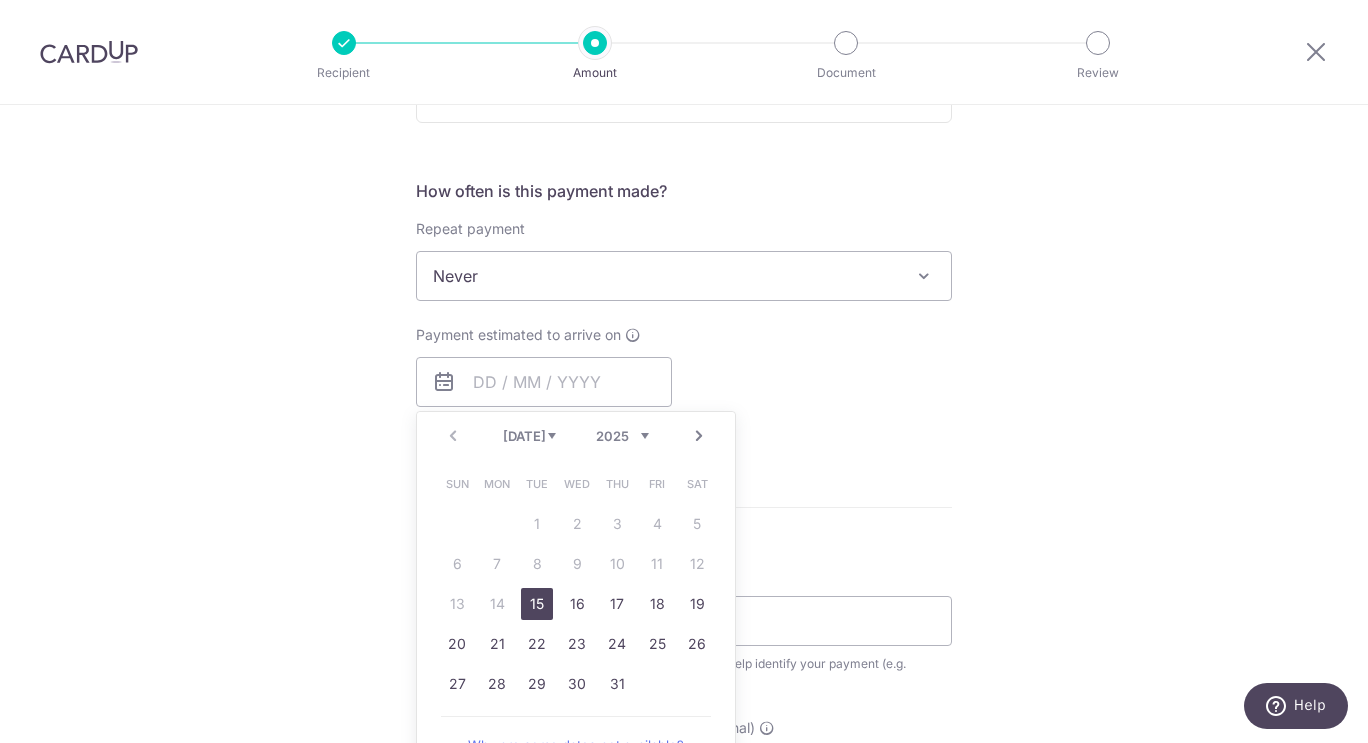 click on "15" at bounding box center [537, 604] 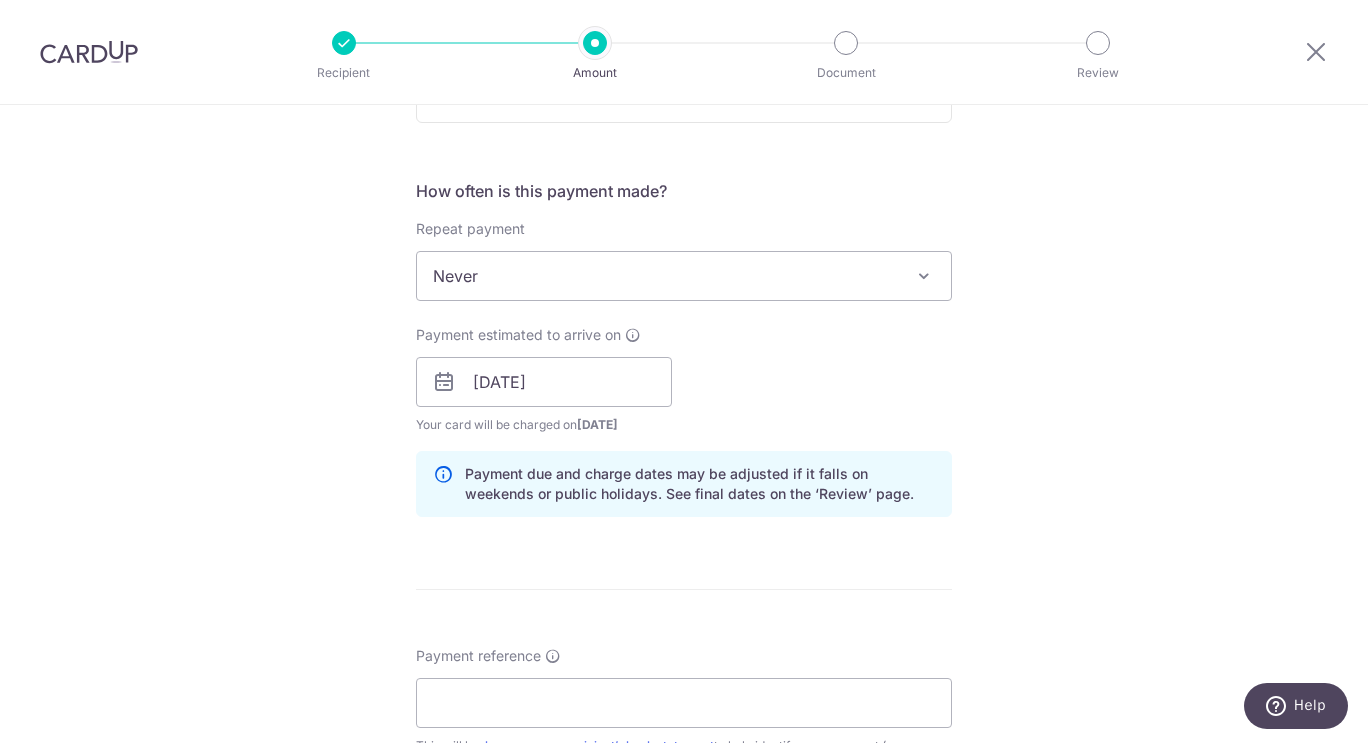 click on "Tell us more about your payment
Enter payment amount
SGD
396.00
396.00
GST
(optional)
SGD
35.64
35.64
Select Card
**** 9648
Add credit card
Your Cards
**** 9648
**** 6377
Secure 256-bit SSL" at bounding box center (684, 417) 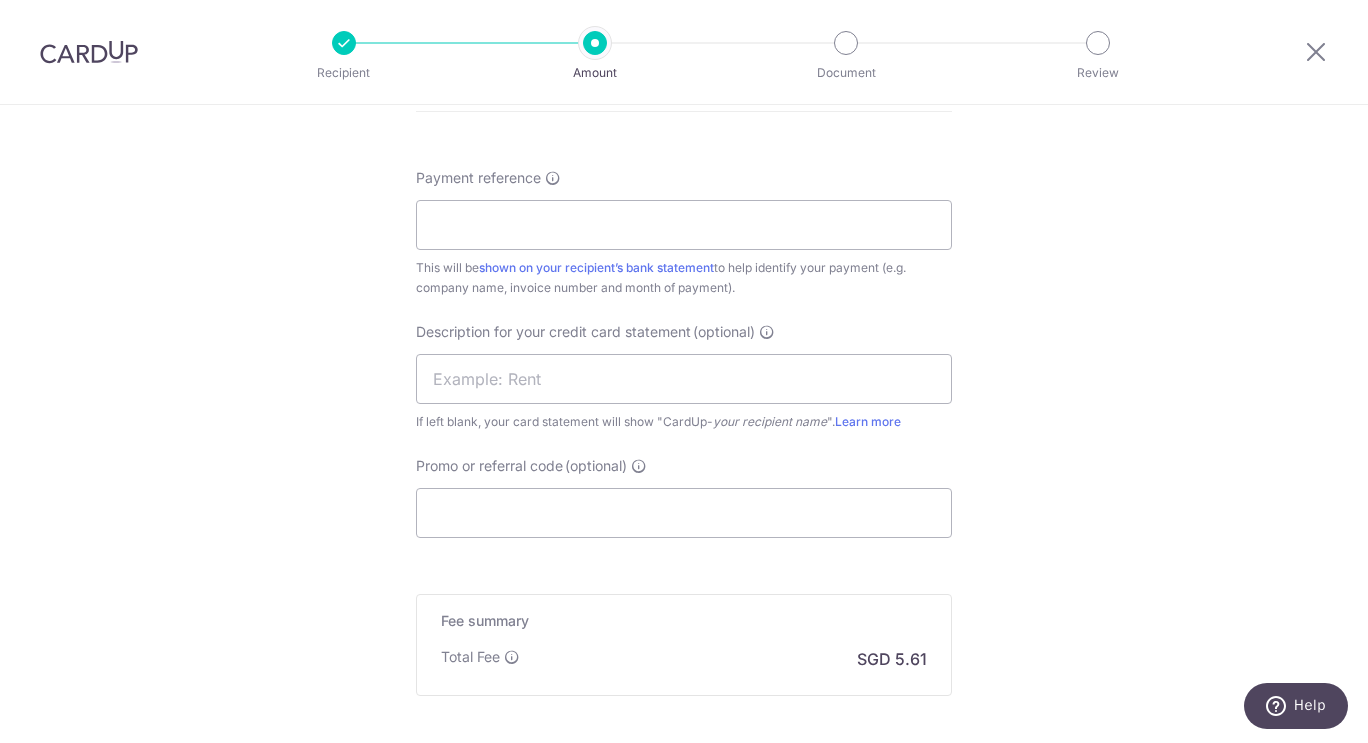 scroll, scrollTop: 1387, scrollLeft: 0, axis: vertical 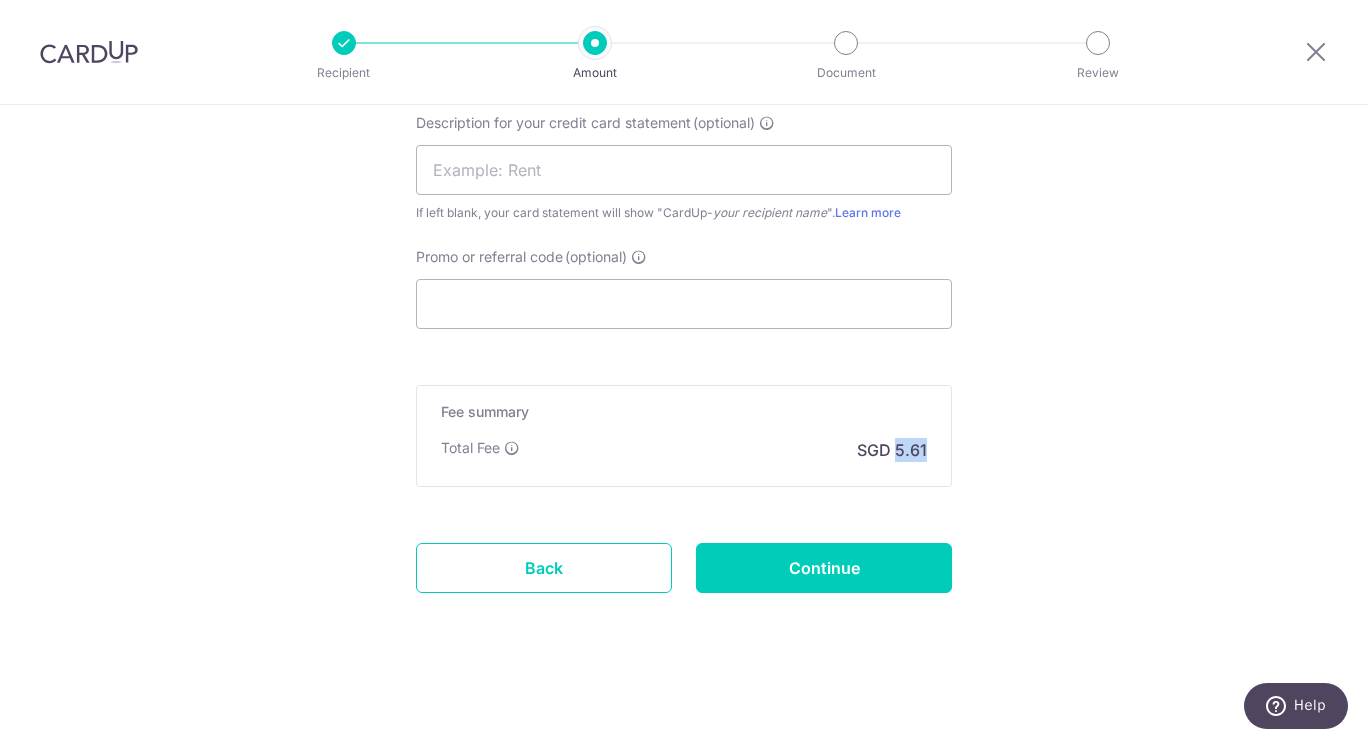 drag, startPoint x: 889, startPoint y: 460, endPoint x: 941, endPoint y: 460, distance: 52 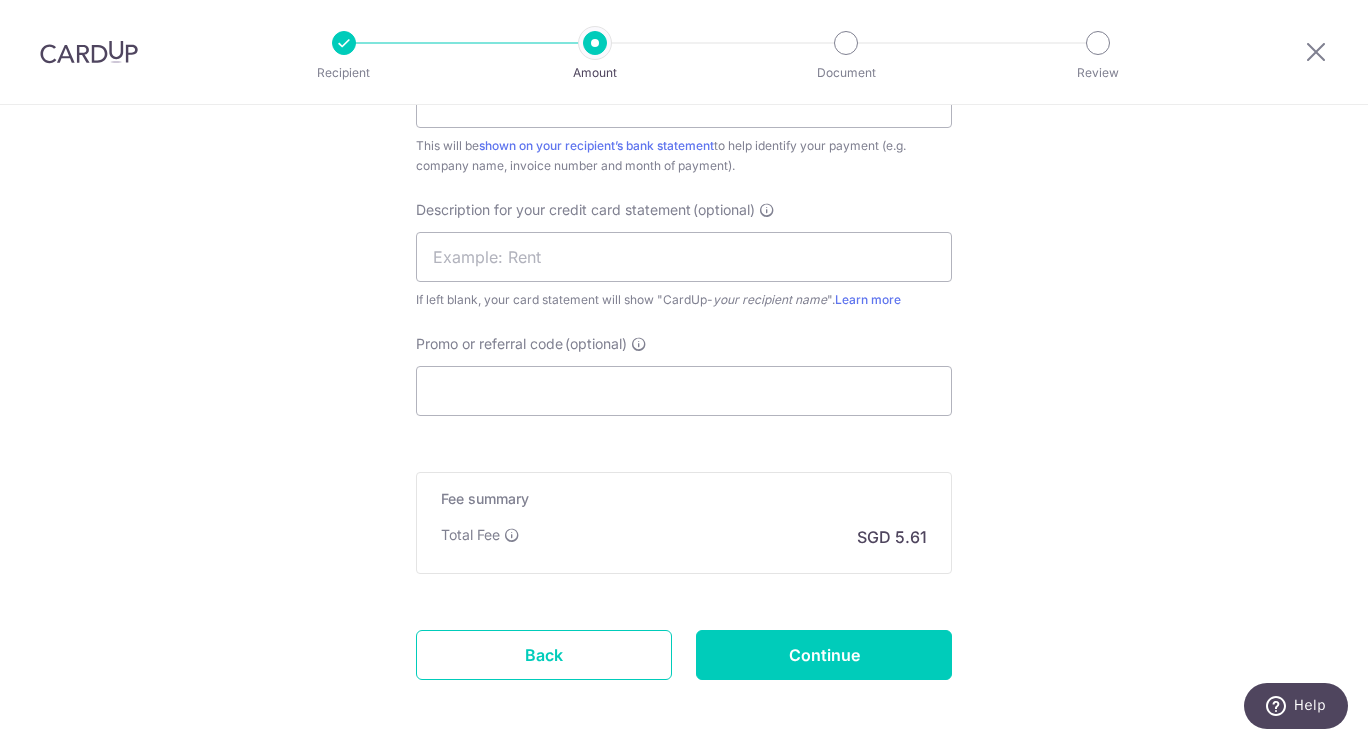 scroll, scrollTop: 1200, scrollLeft: 0, axis: vertical 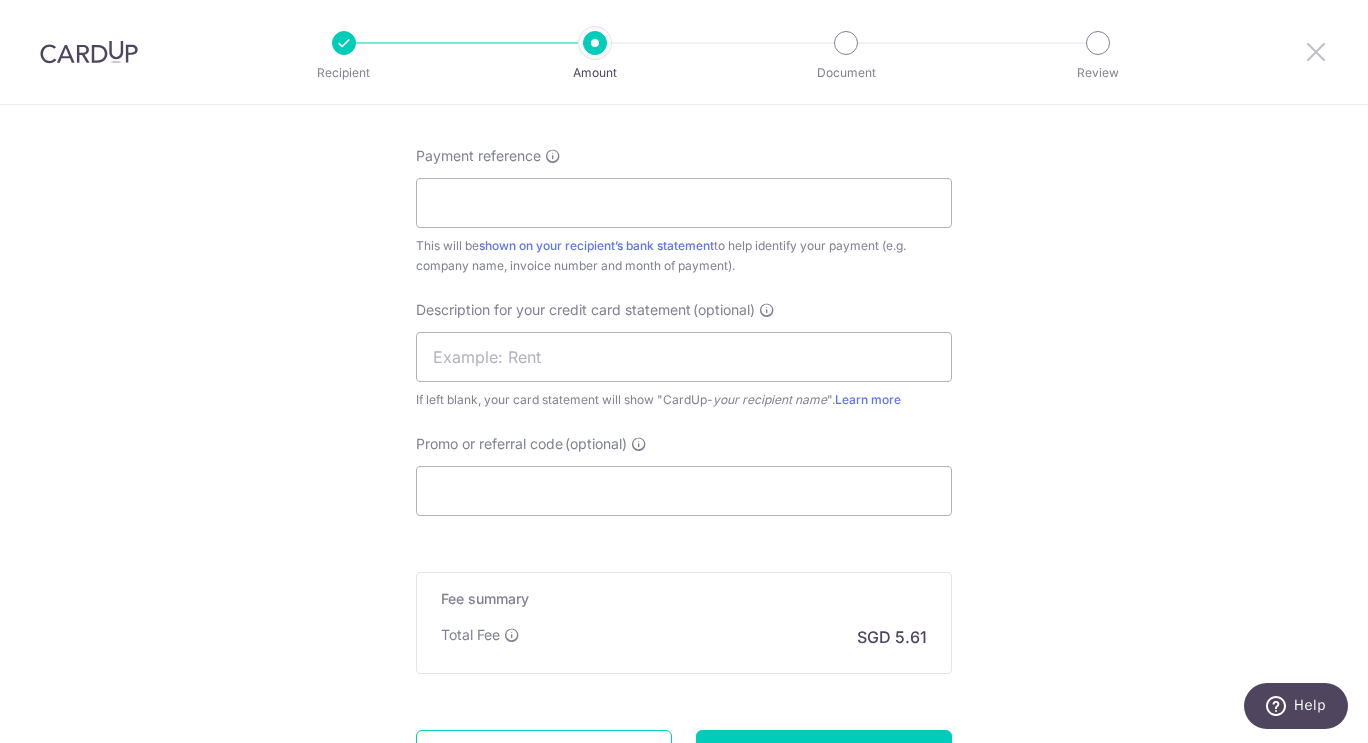 click at bounding box center (1316, 51) 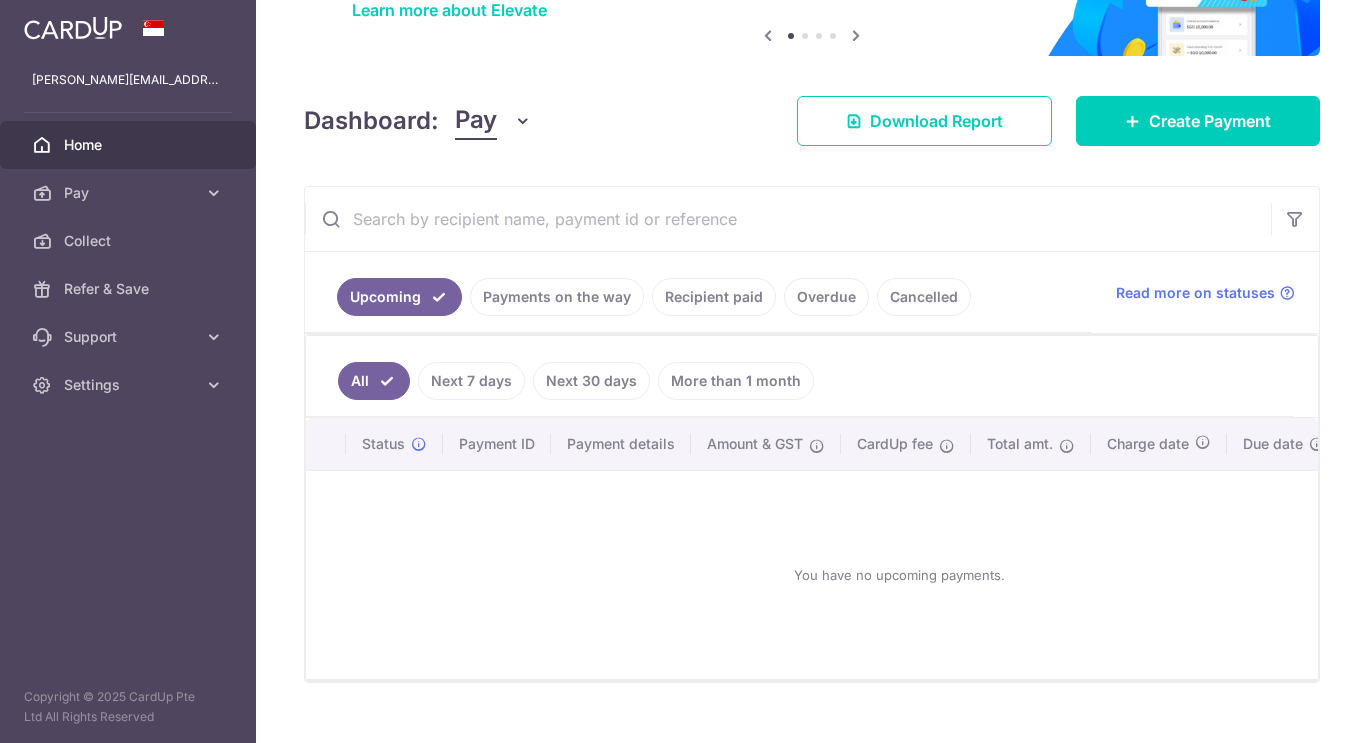 scroll, scrollTop: 220, scrollLeft: 0, axis: vertical 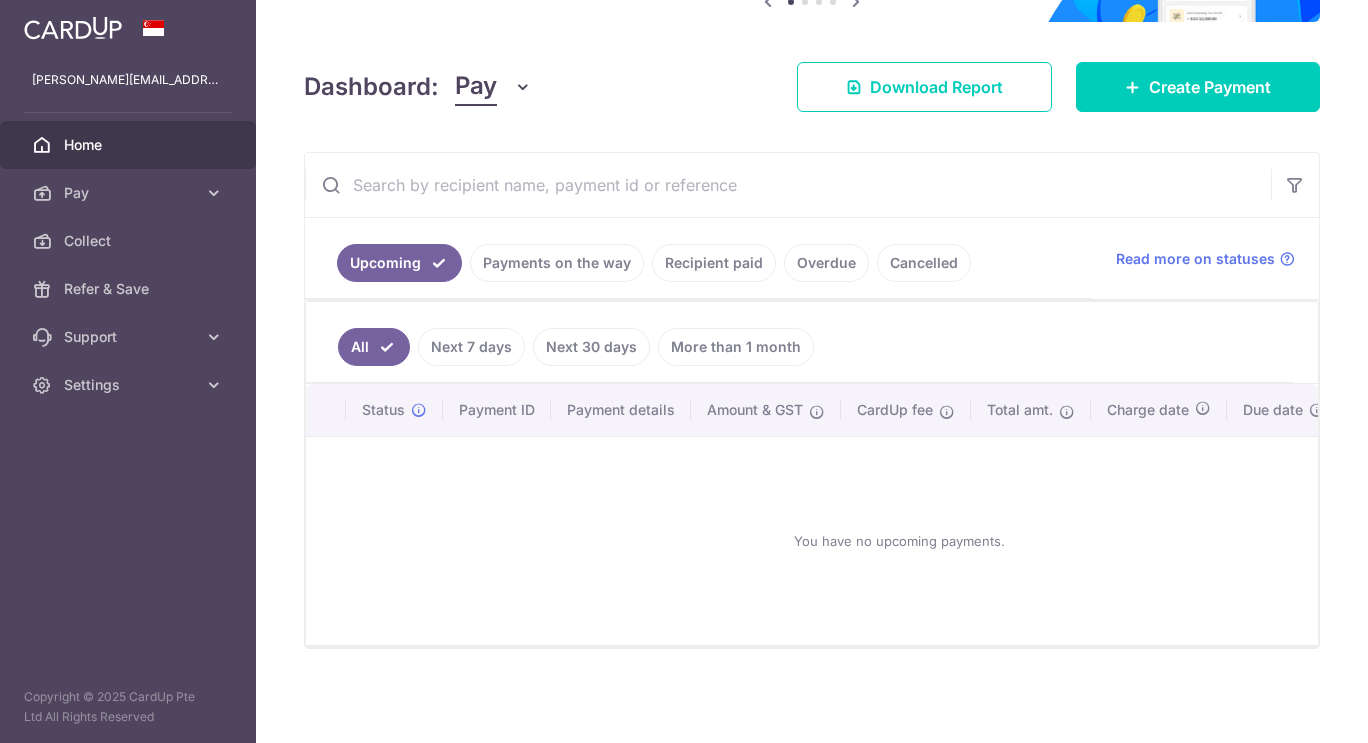 click on "Payments on the way" at bounding box center [557, 263] 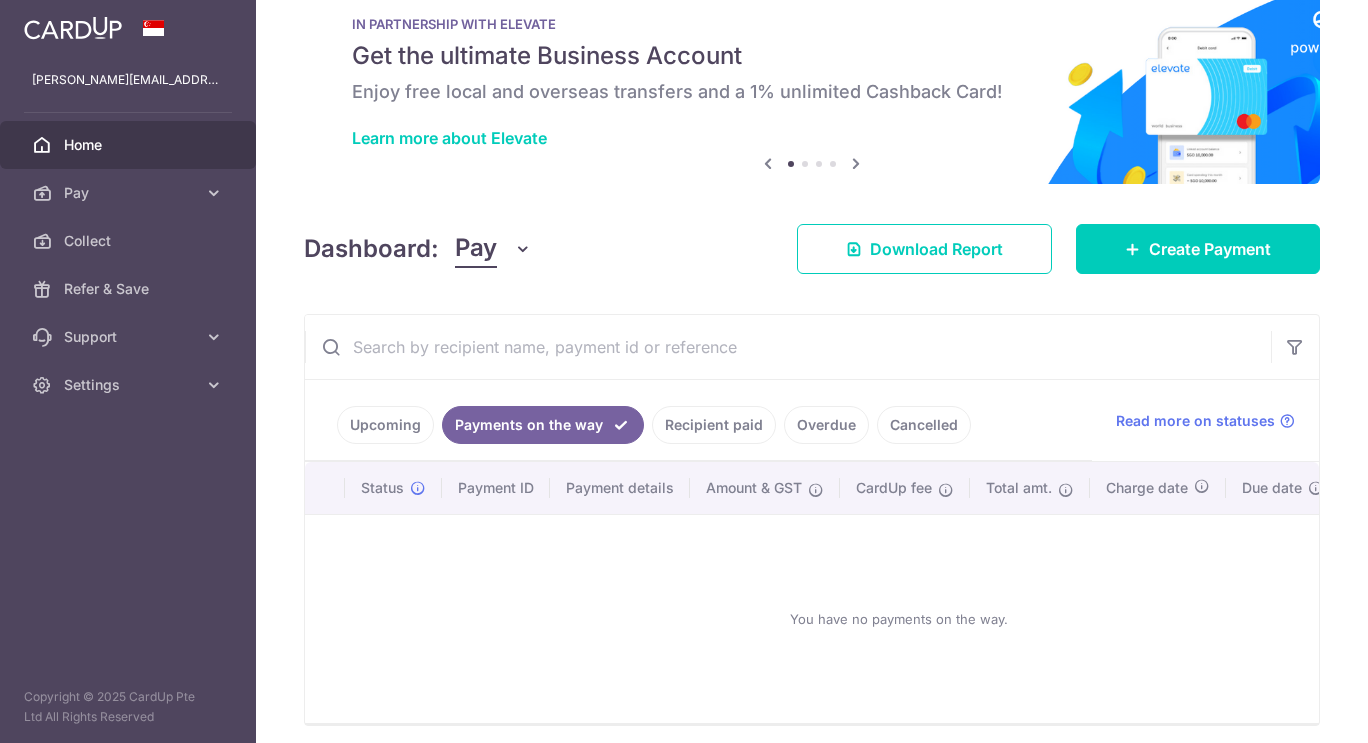 scroll, scrollTop: 135, scrollLeft: 0, axis: vertical 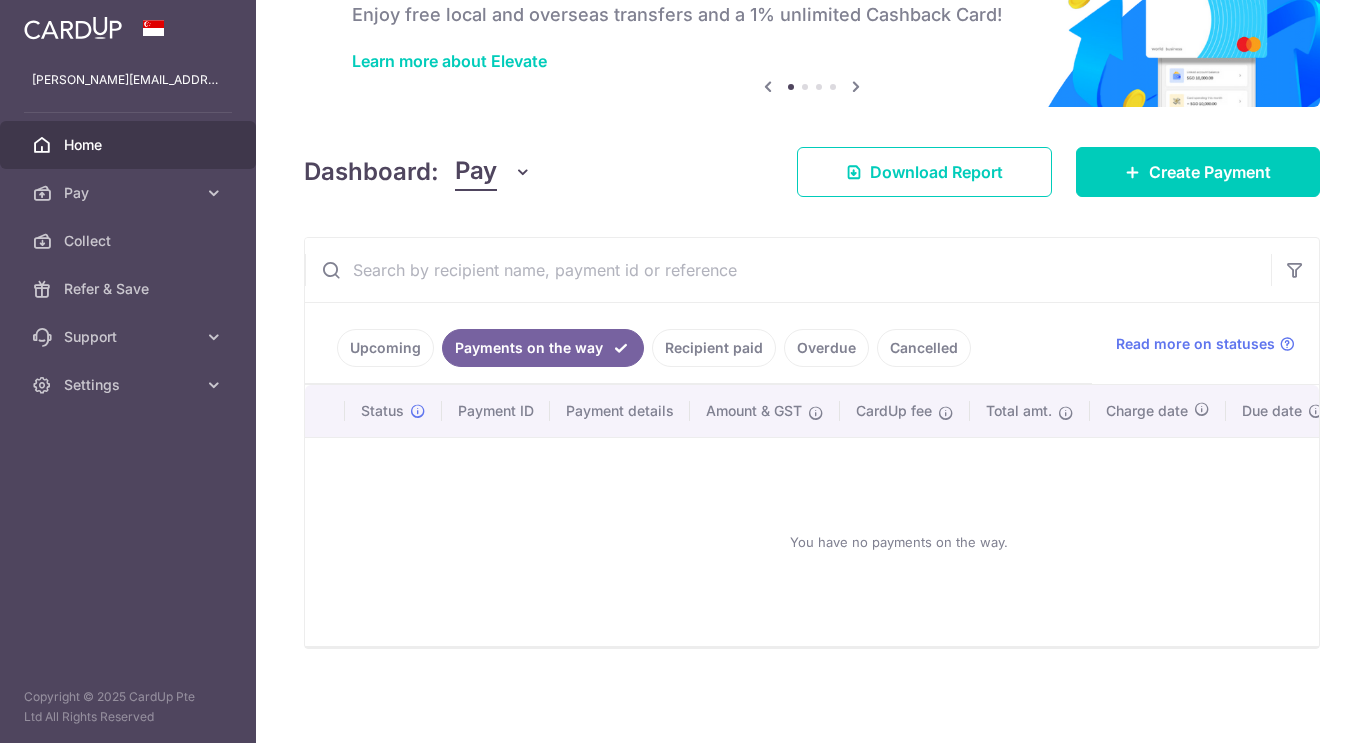 click on "Upcoming" at bounding box center (385, 348) 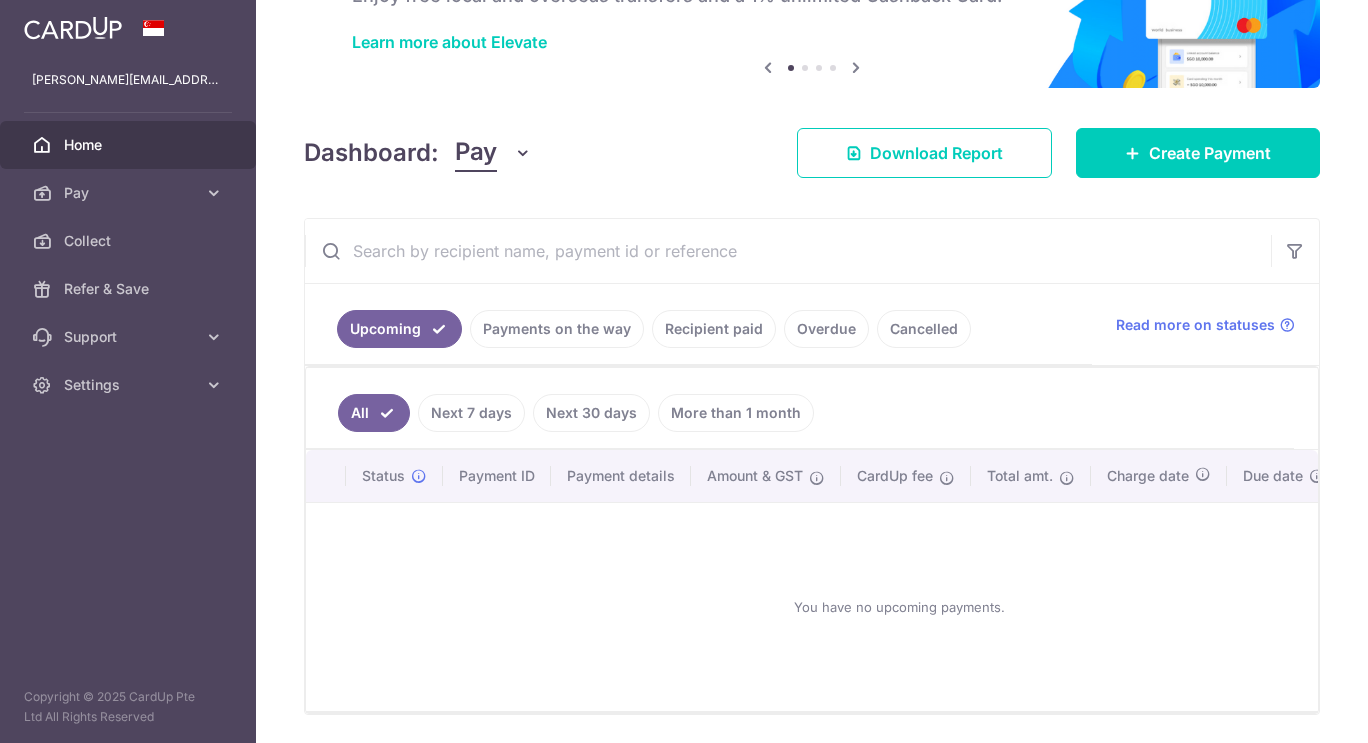 scroll, scrollTop: 120, scrollLeft: 0, axis: vertical 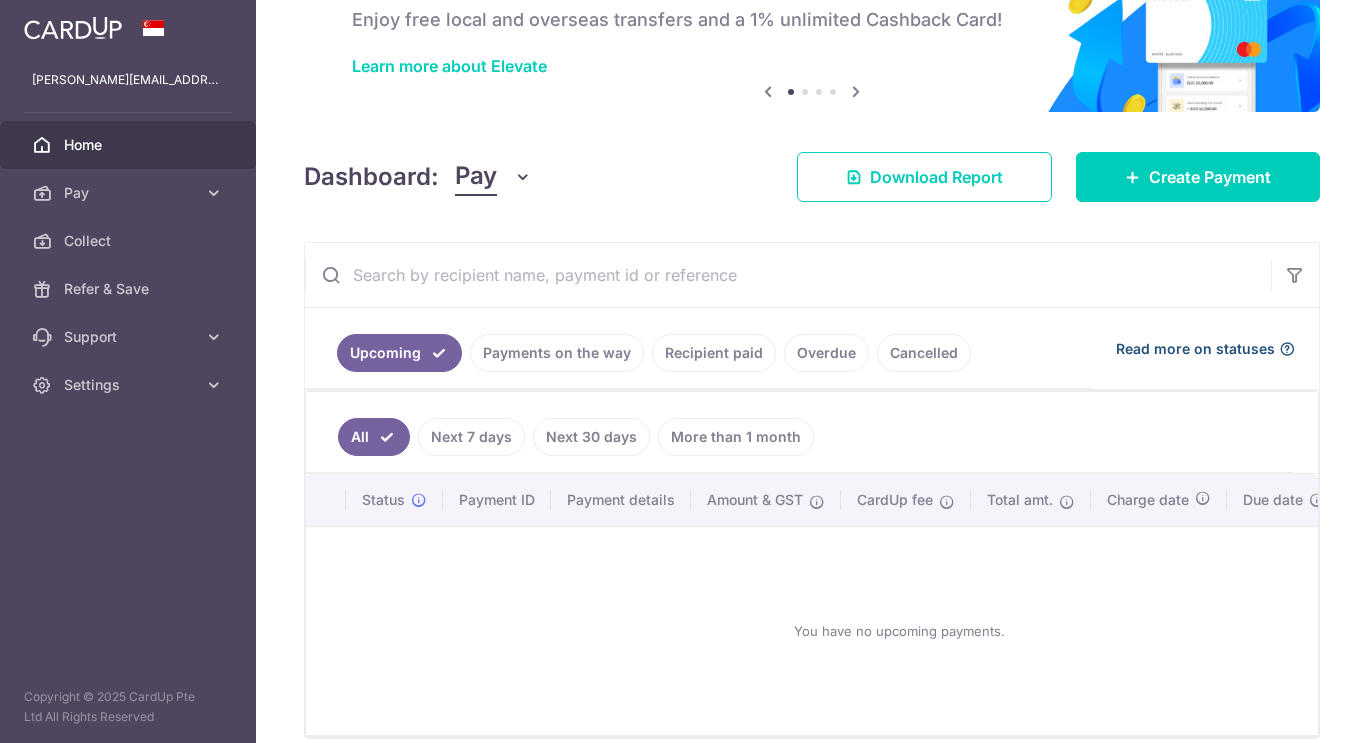 click on "Read more on statuses" at bounding box center [1195, 349] 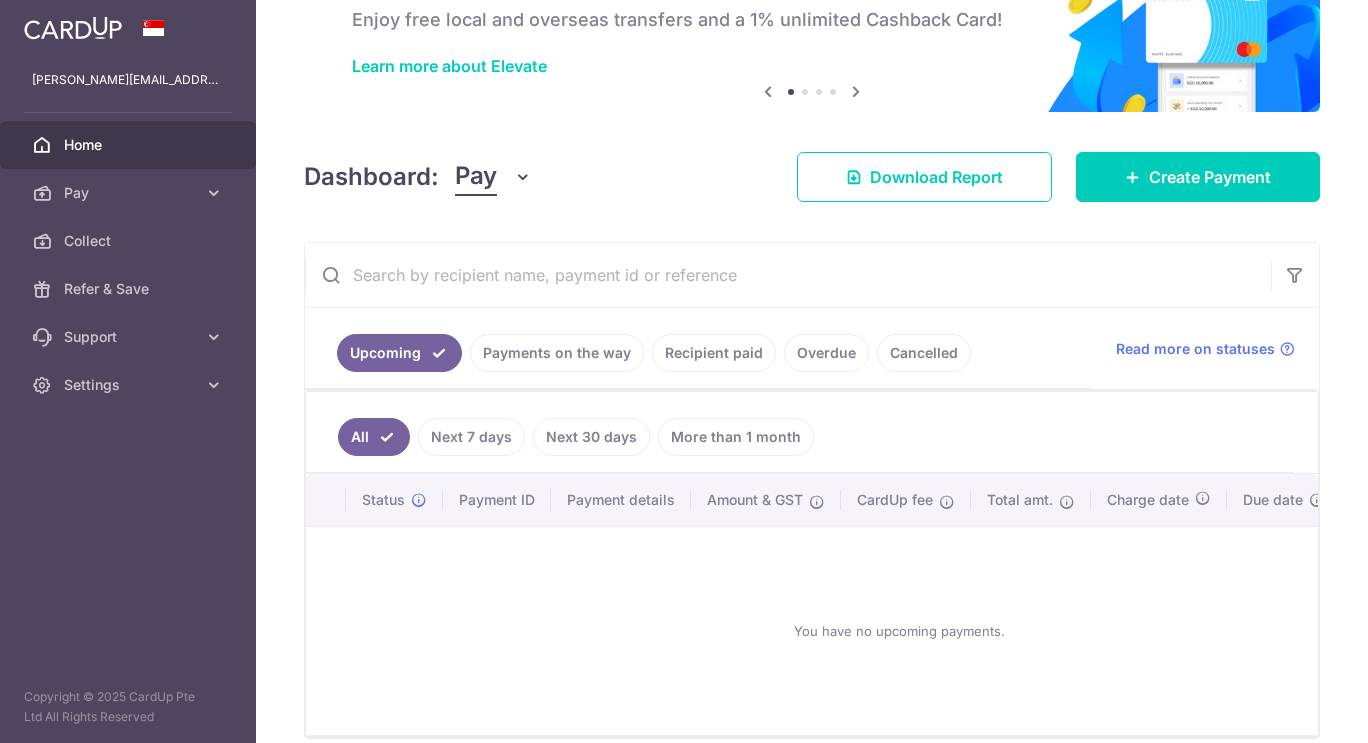 click on "Pay" at bounding box center (130, 193) 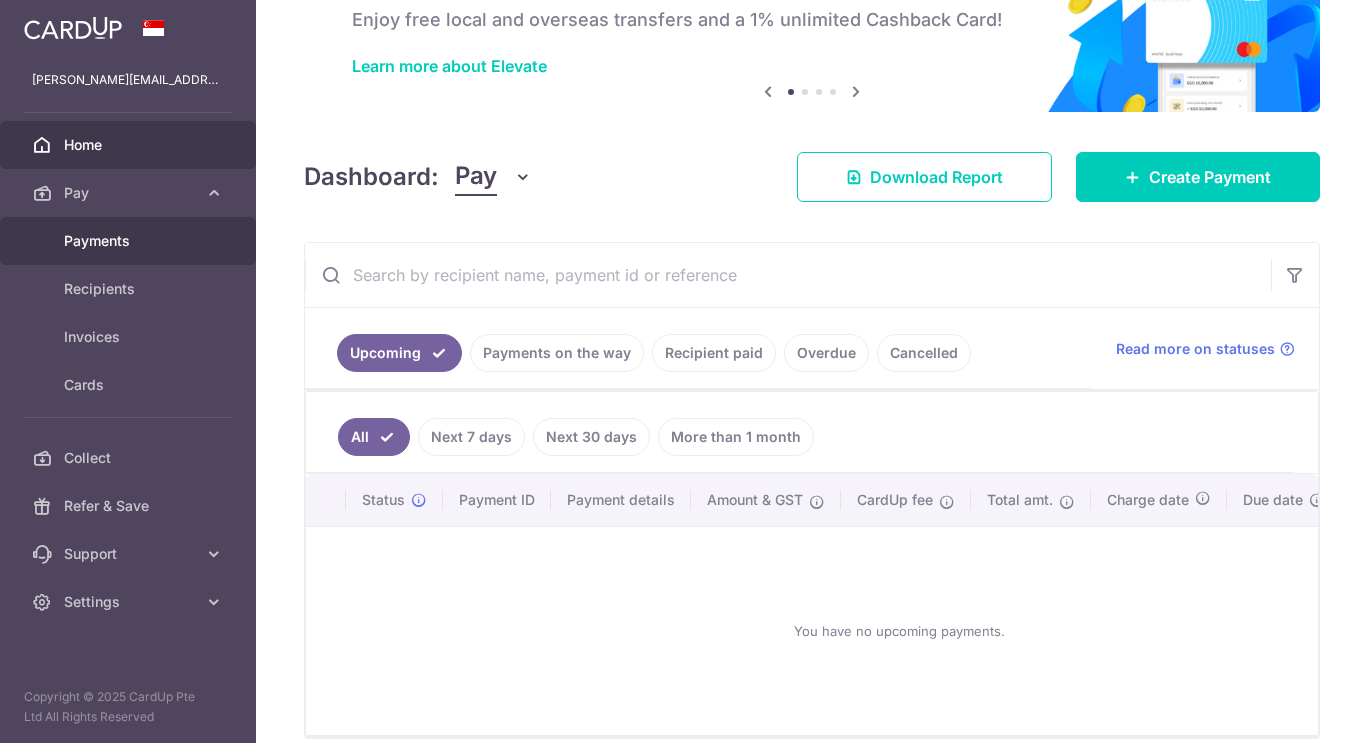 click on "Payments" at bounding box center (130, 241) 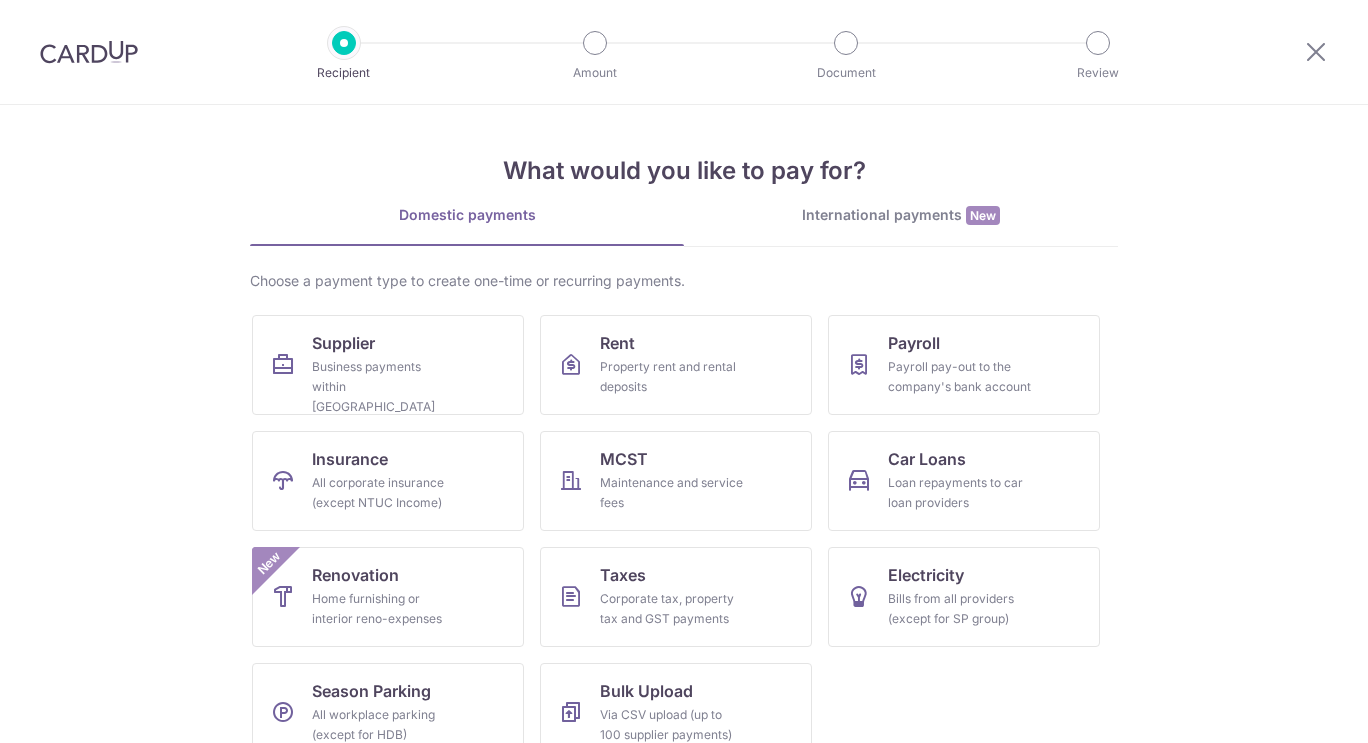 scroll, scrollTop: 0, scrollLeft: 0, axis: both 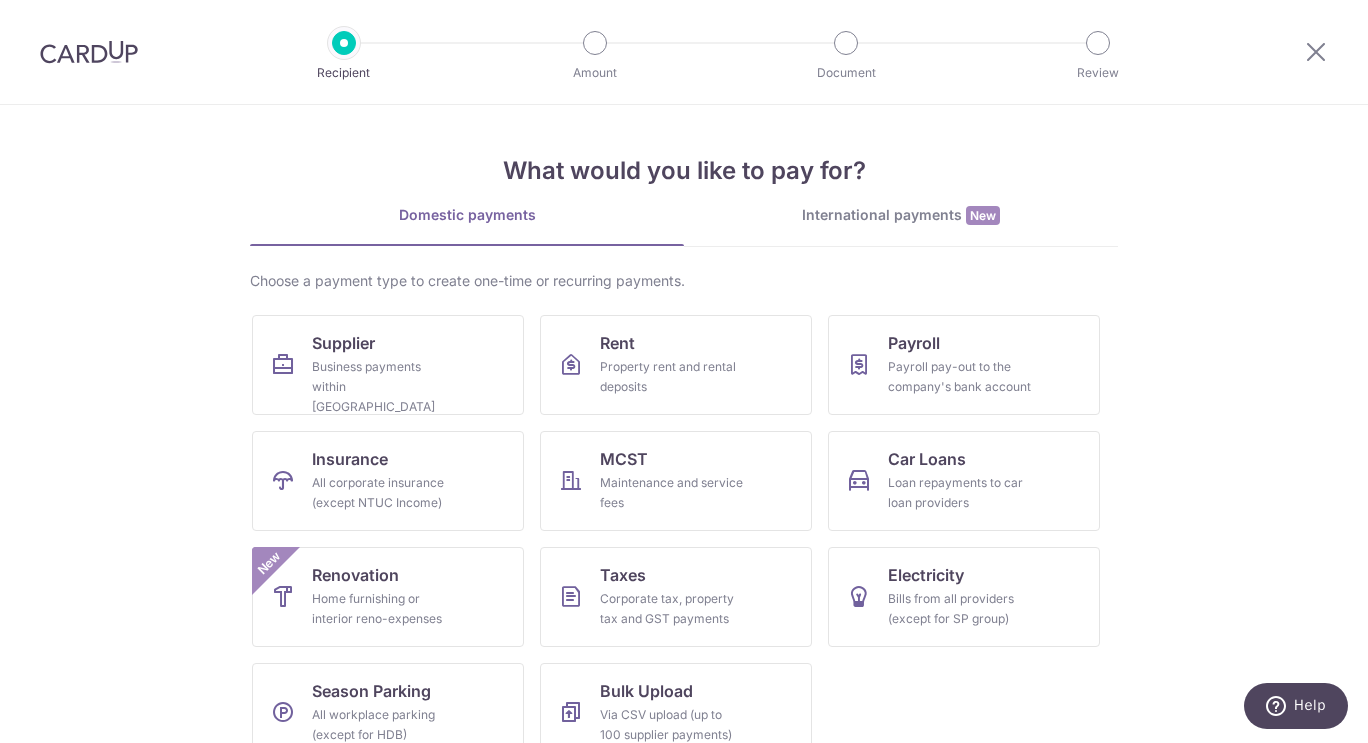 click at bounding box center [1316, 52] 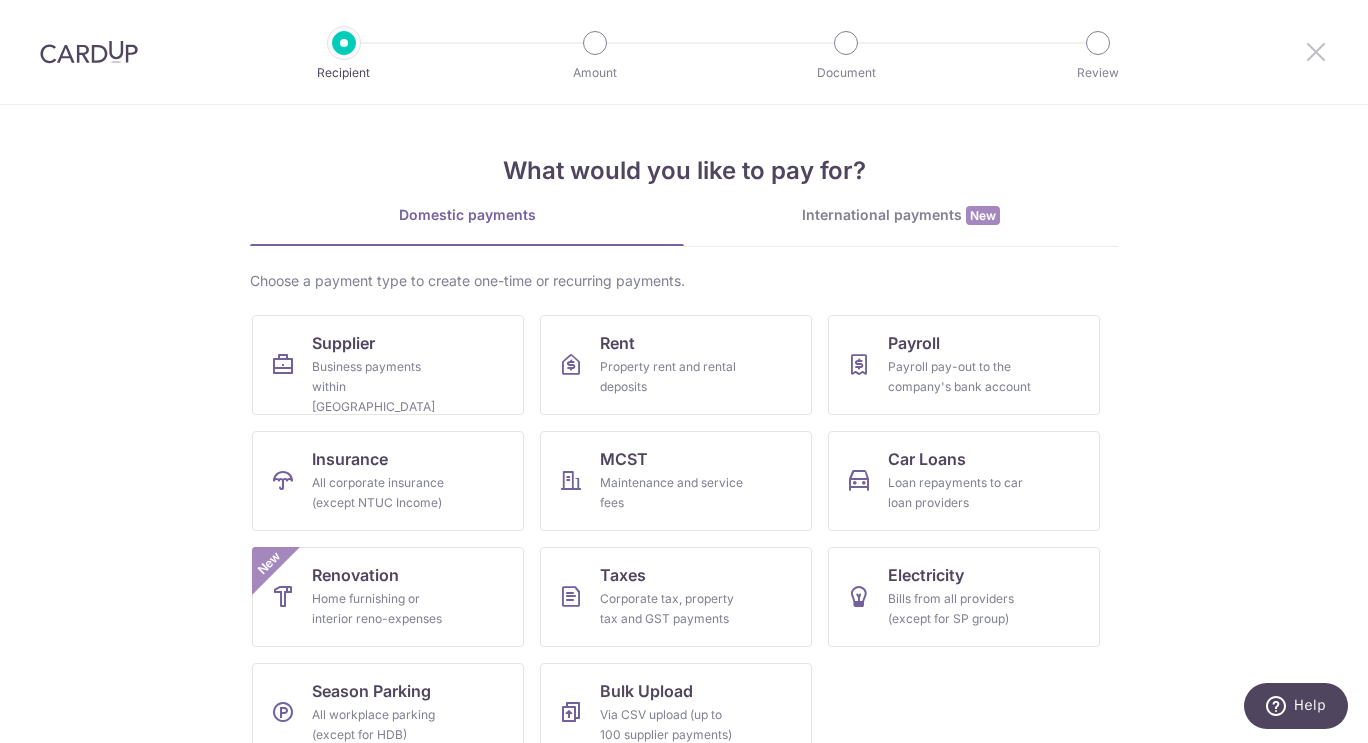 click at bounding box center (1316, 51) 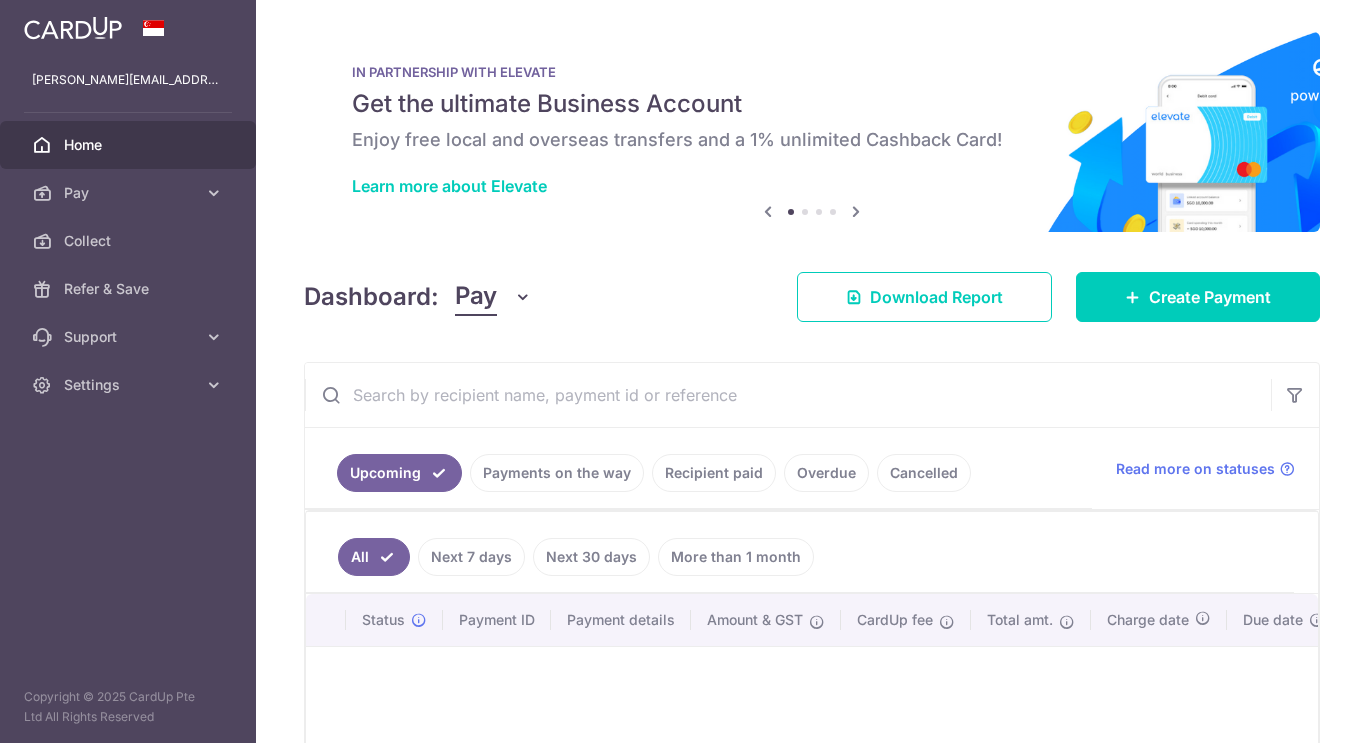scroll, scrollTop: 0, scrollLeft: 0, axis: both 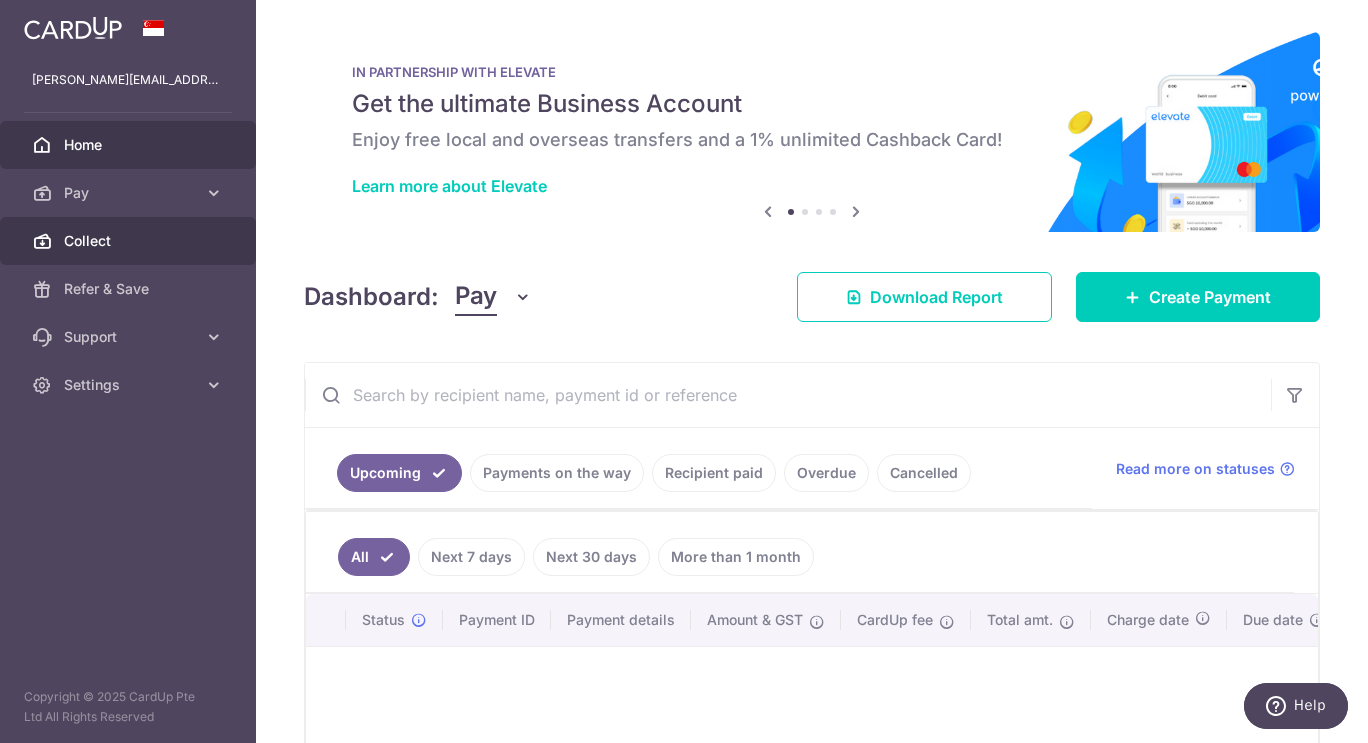 click on "Collect" at bounding box center (130, 241) 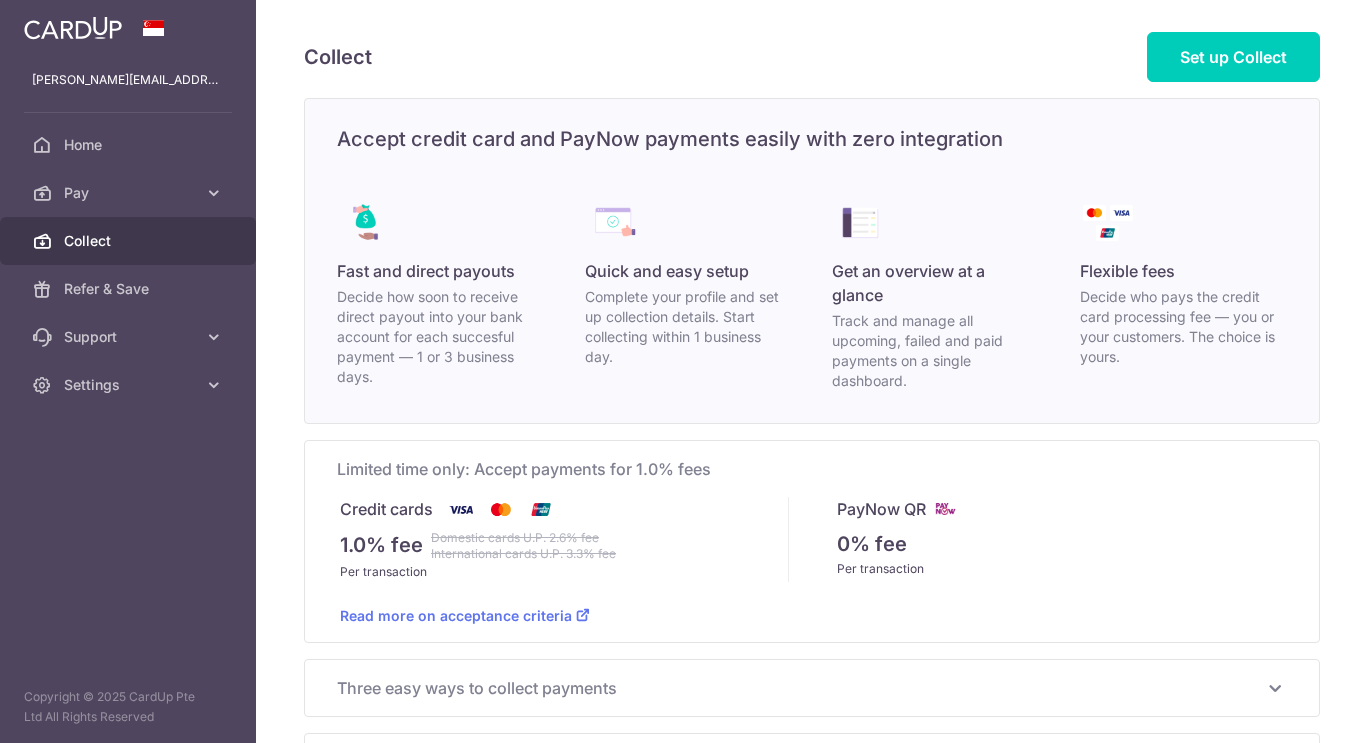 scroll, scrollTop: 0, scrollLeft: 0, axis: both 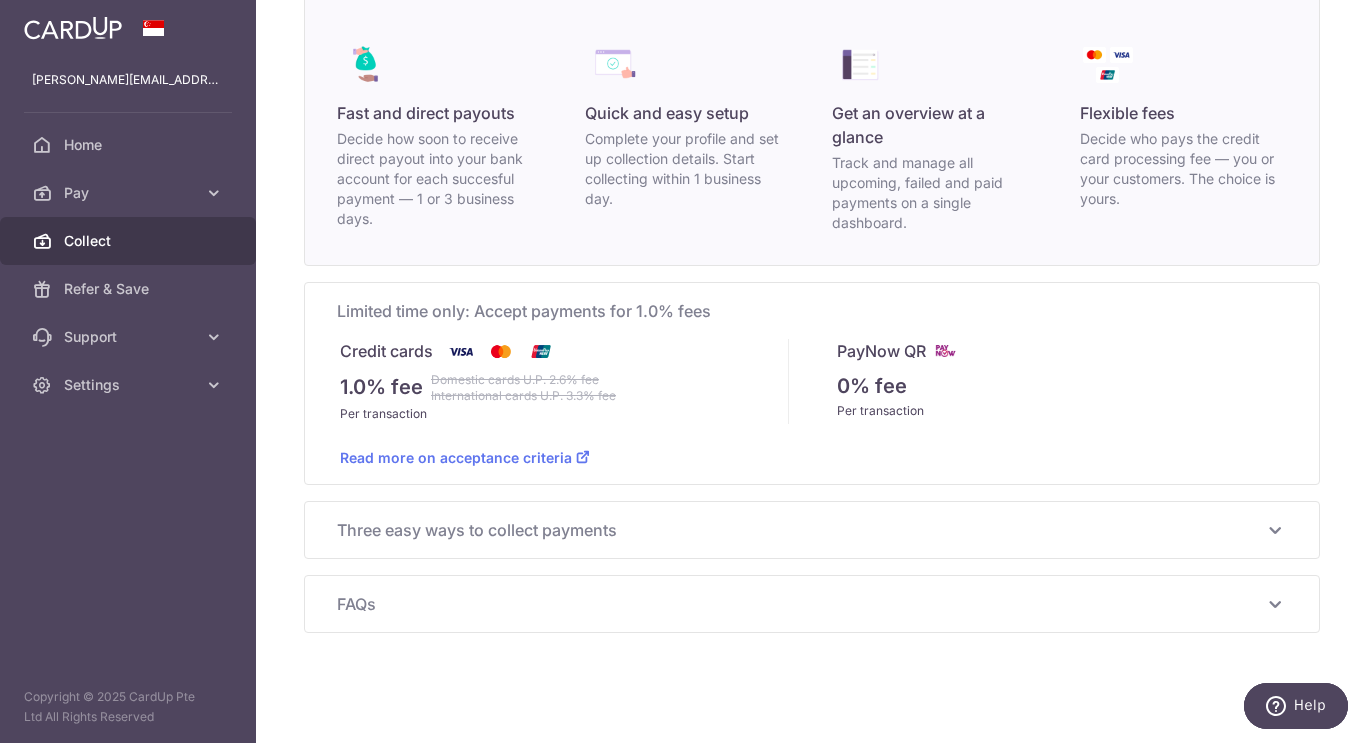 click on "Three easy ways to collect payments" at bounding box center (800, 530) 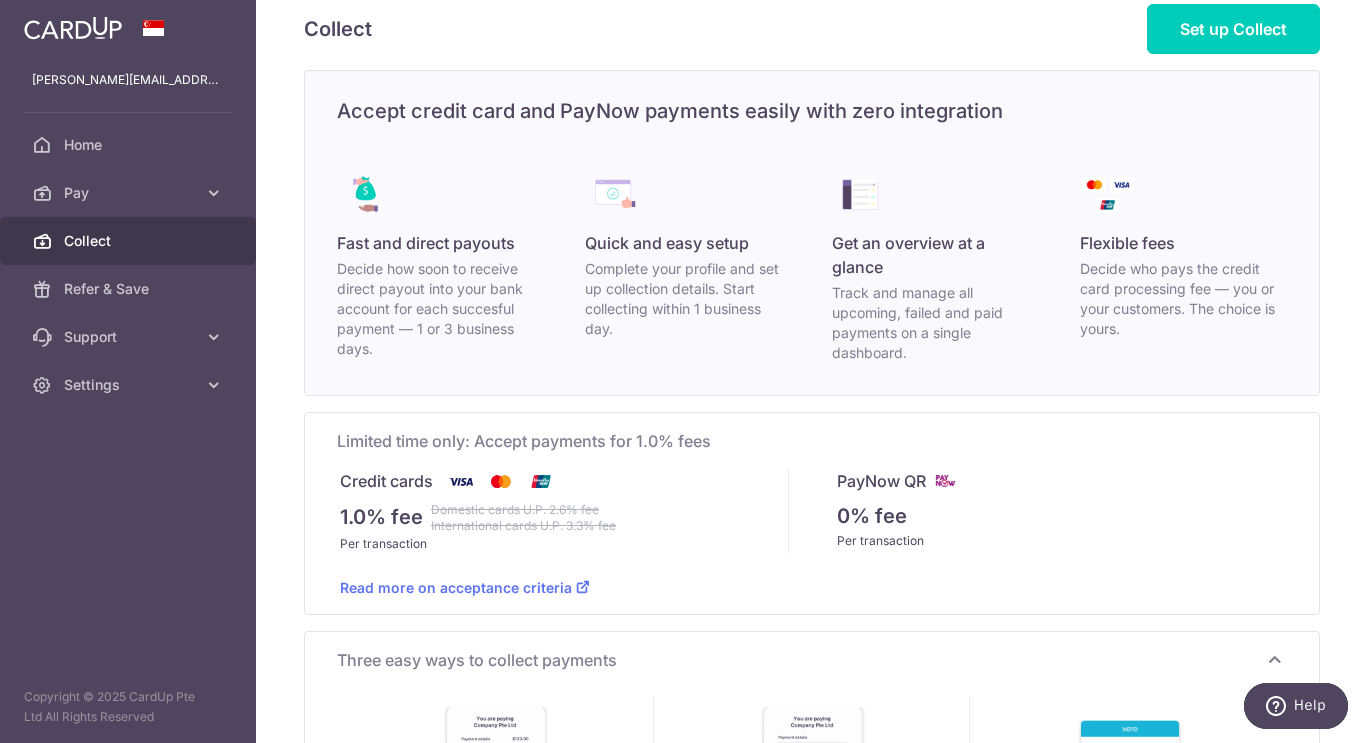 scroll, scrollTop: 0, scrollLeft: 0, axis: both 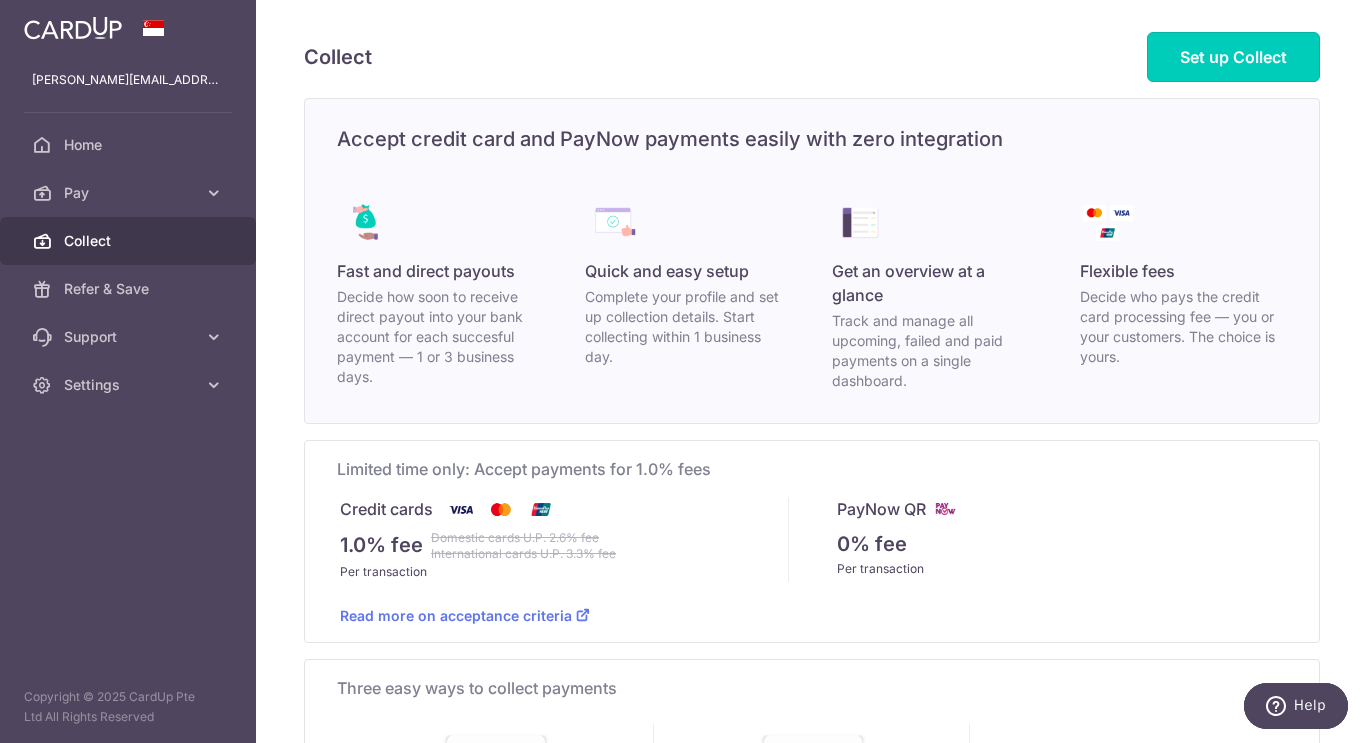 click on "Set up Collect" at bounding box center [1233, 57] 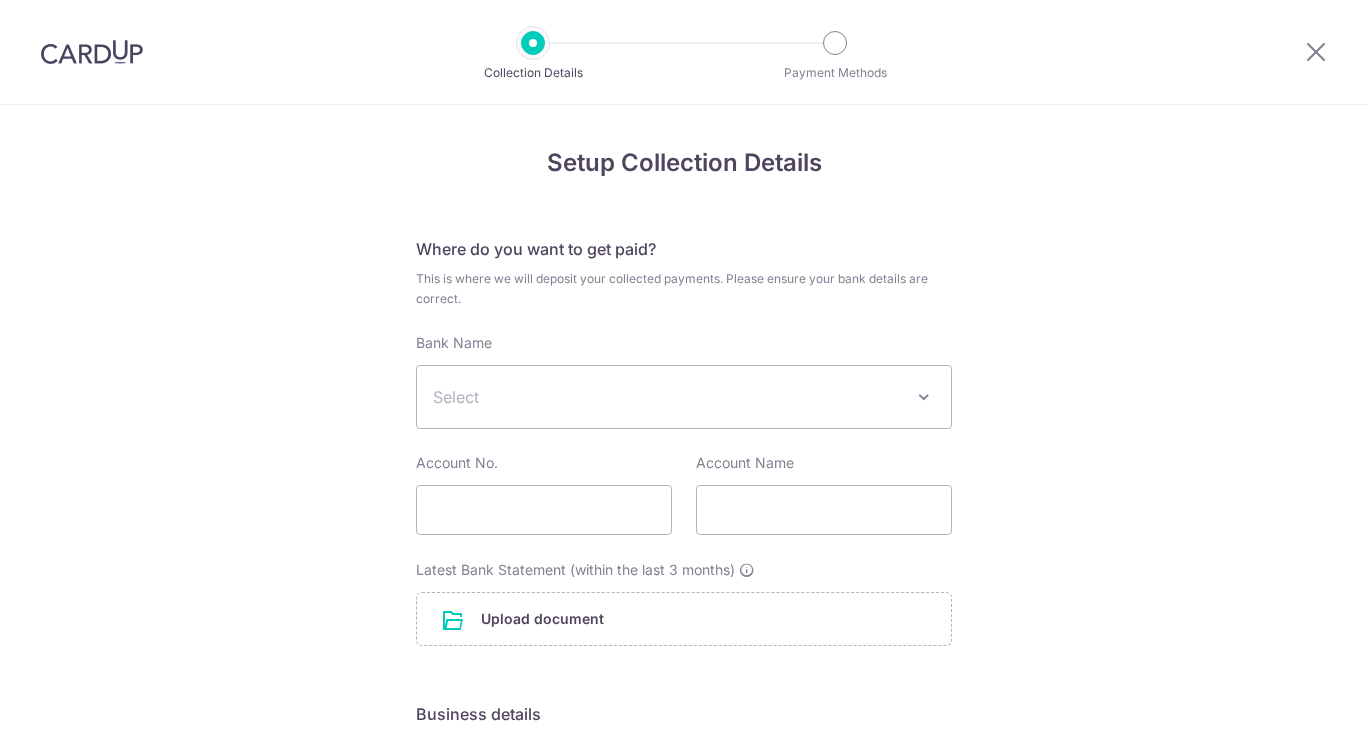 scroll, scrollTop: 0, scrollLeft: 0, axis: both 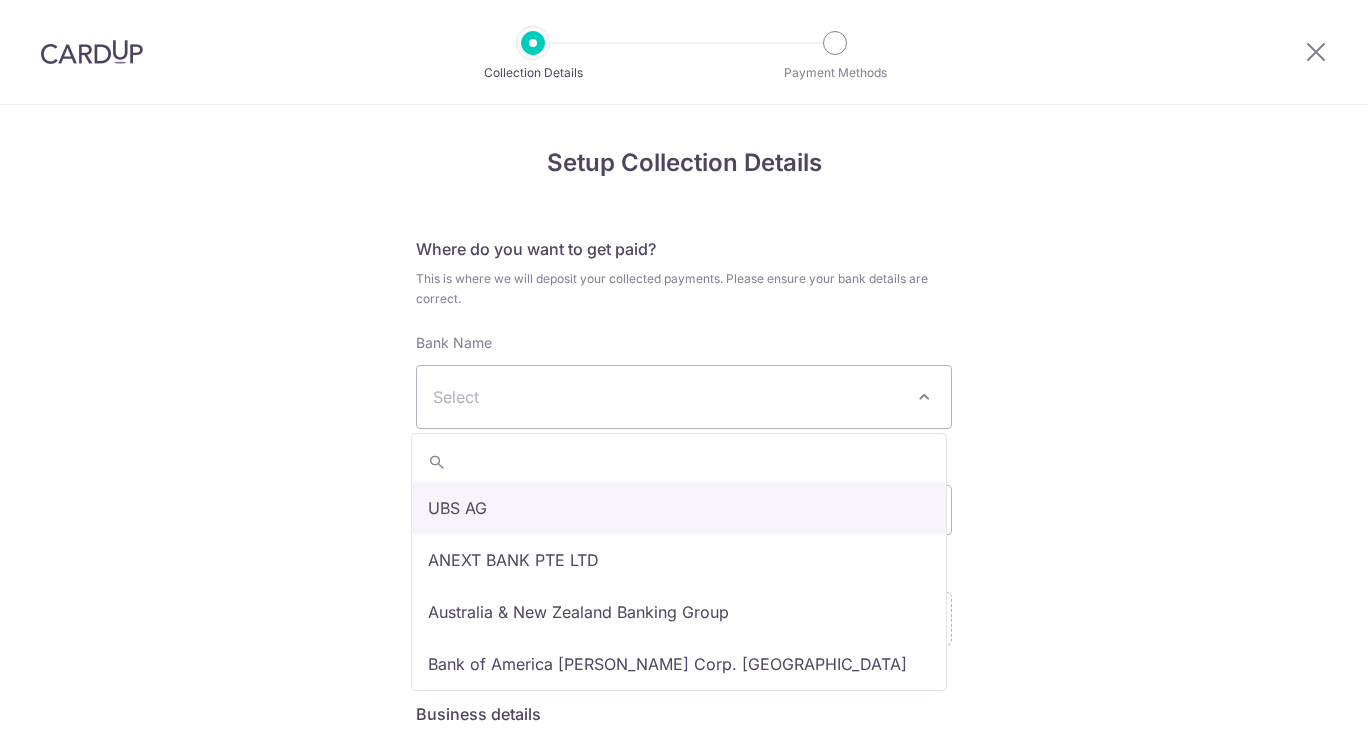 click at bounding box center [924, 397] 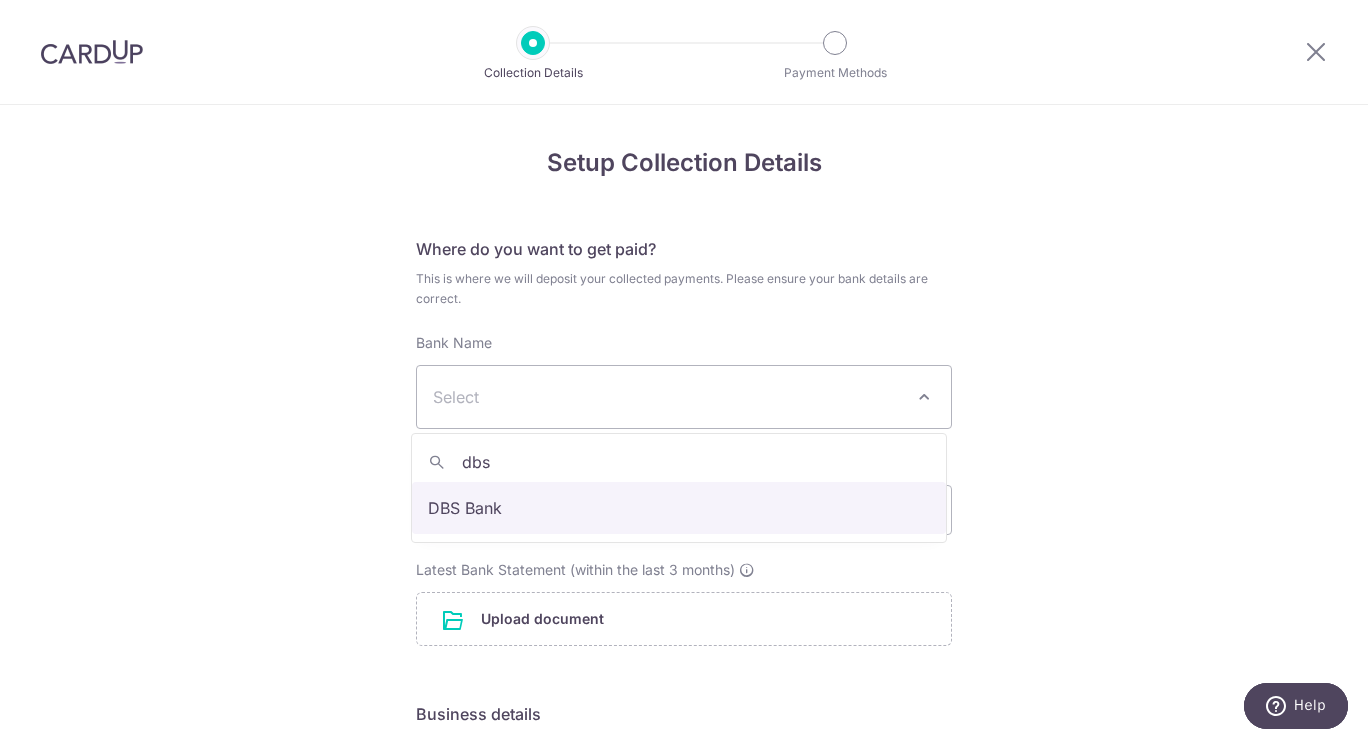 type on "dbs" 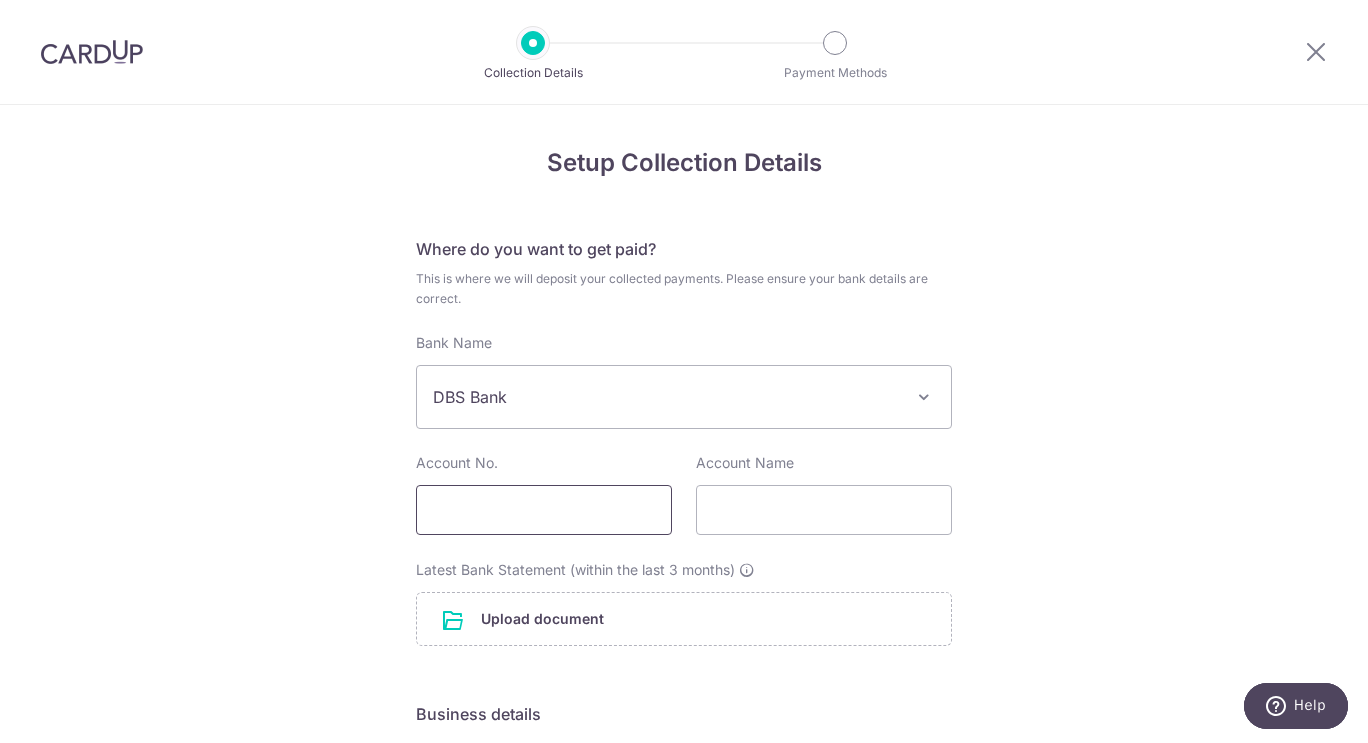 click at bounding box center [544, 510] 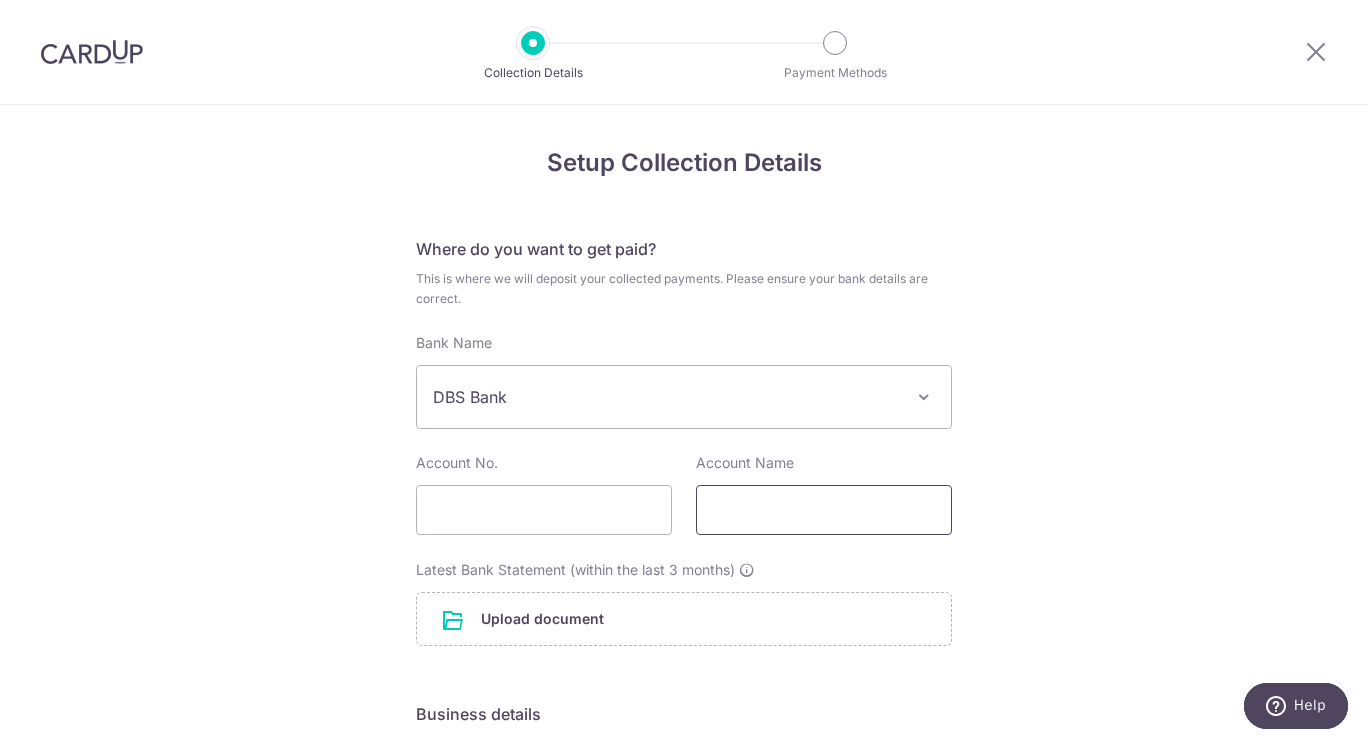 click at bounding box center (824, 510) 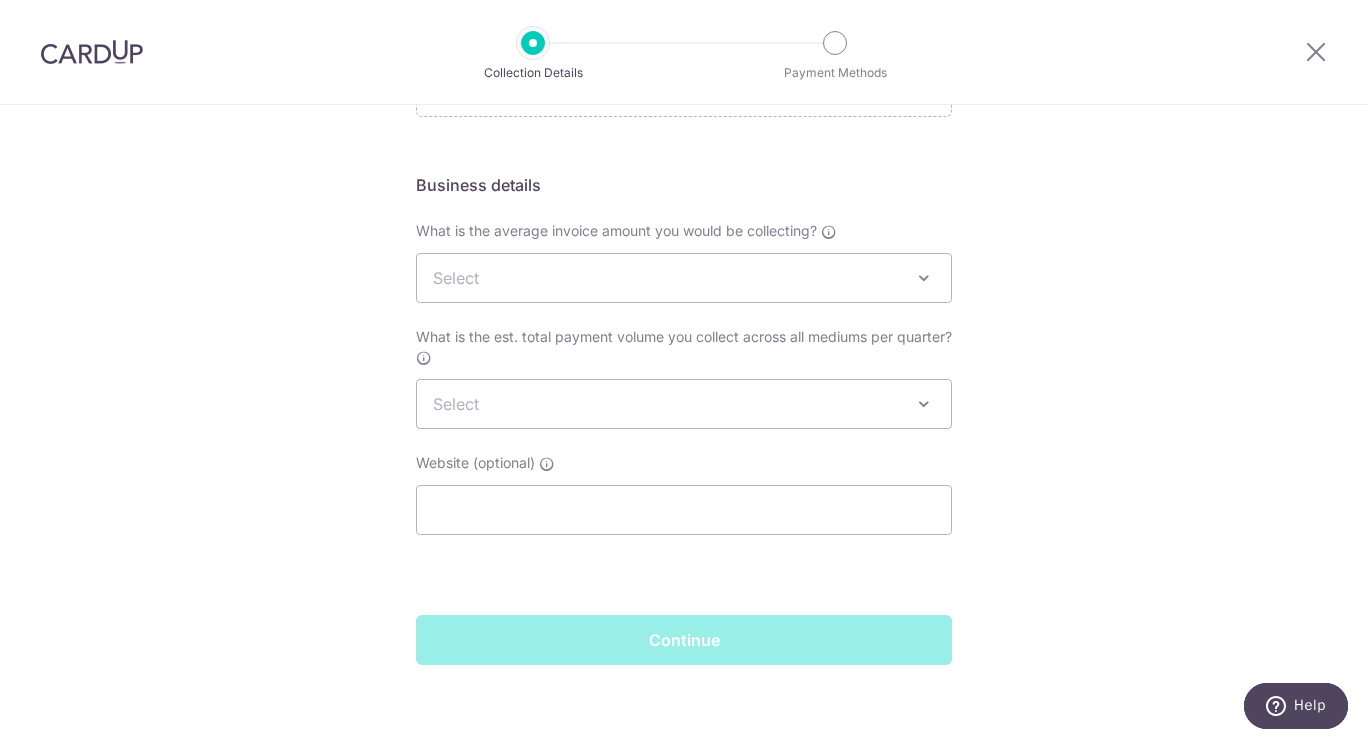 scroll, scrollTop: 545, scrollLeft: 0, axis: vertical 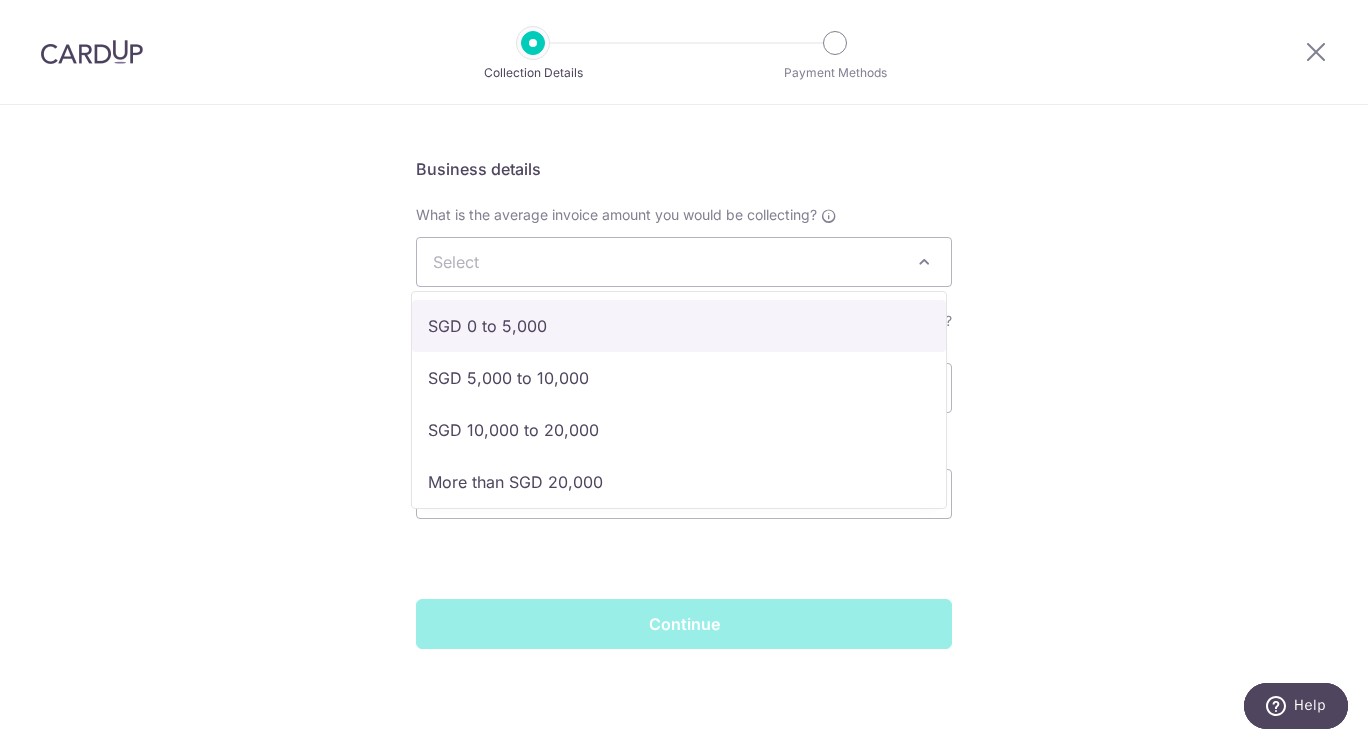 click at bounding box center [924, 262] 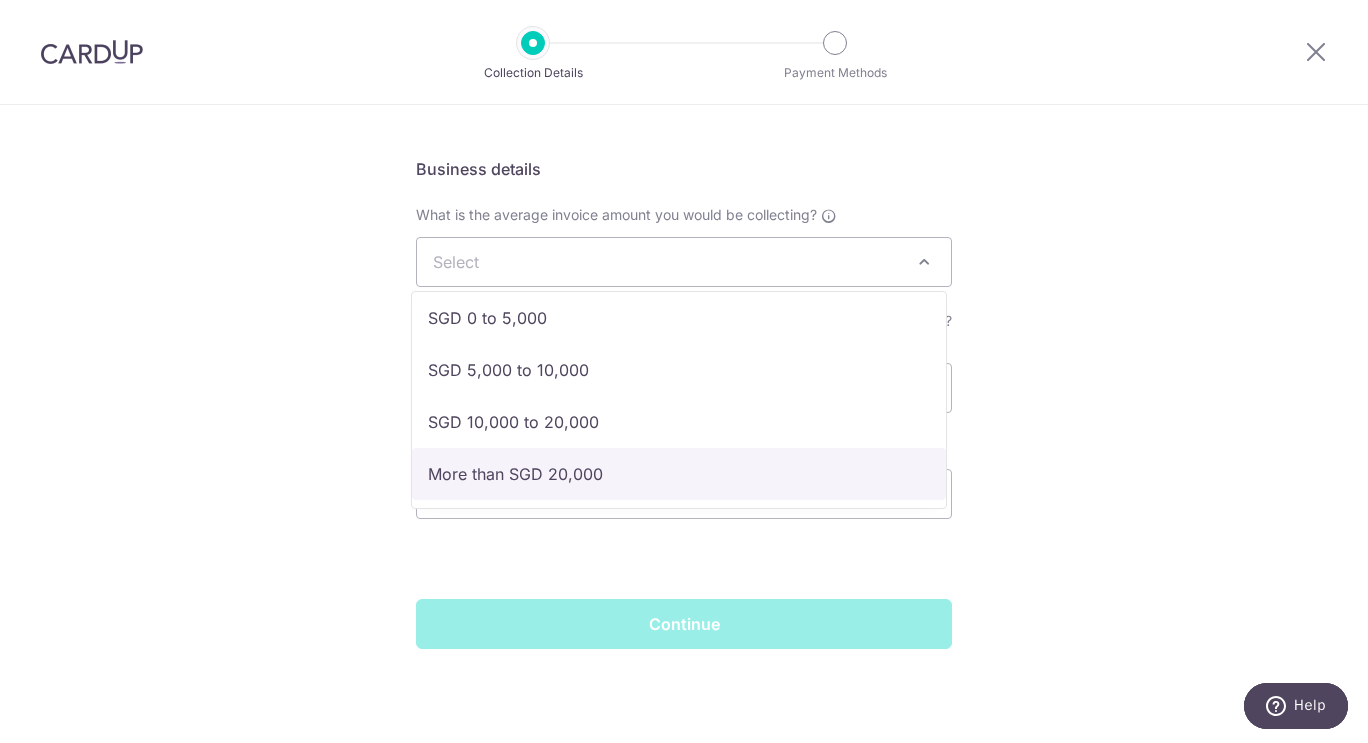 select on "More than SGD 20,000" 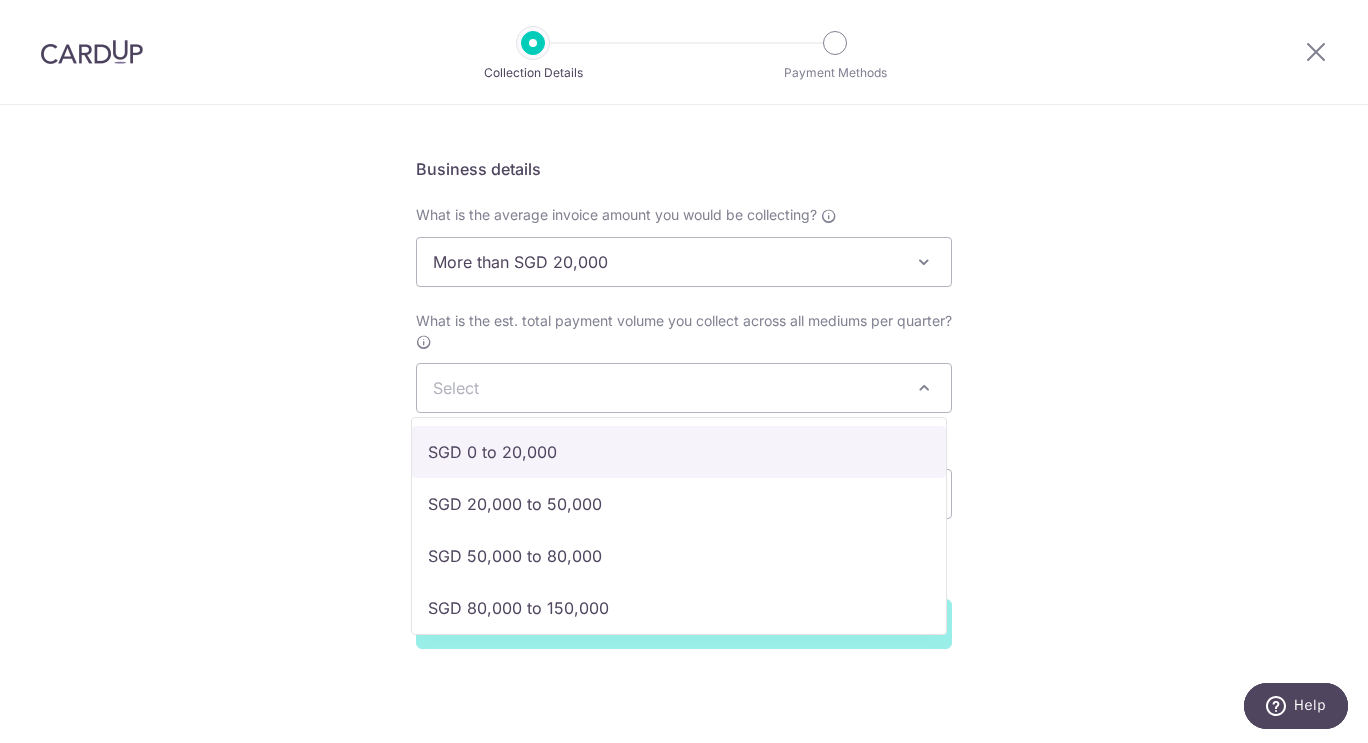 click on "Select" at bounding box center [684, 388] 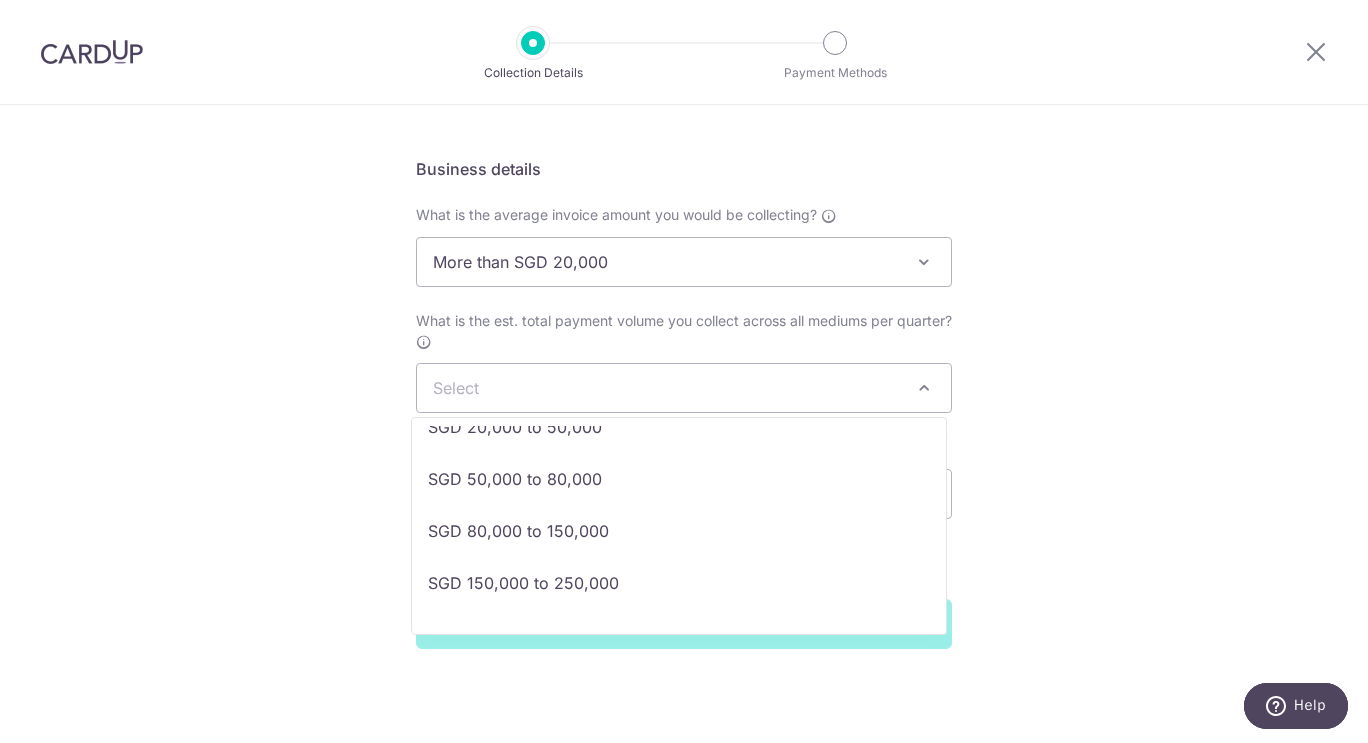 scroll, scrollTop: 112, scrollLeft: 0, axis: vertical 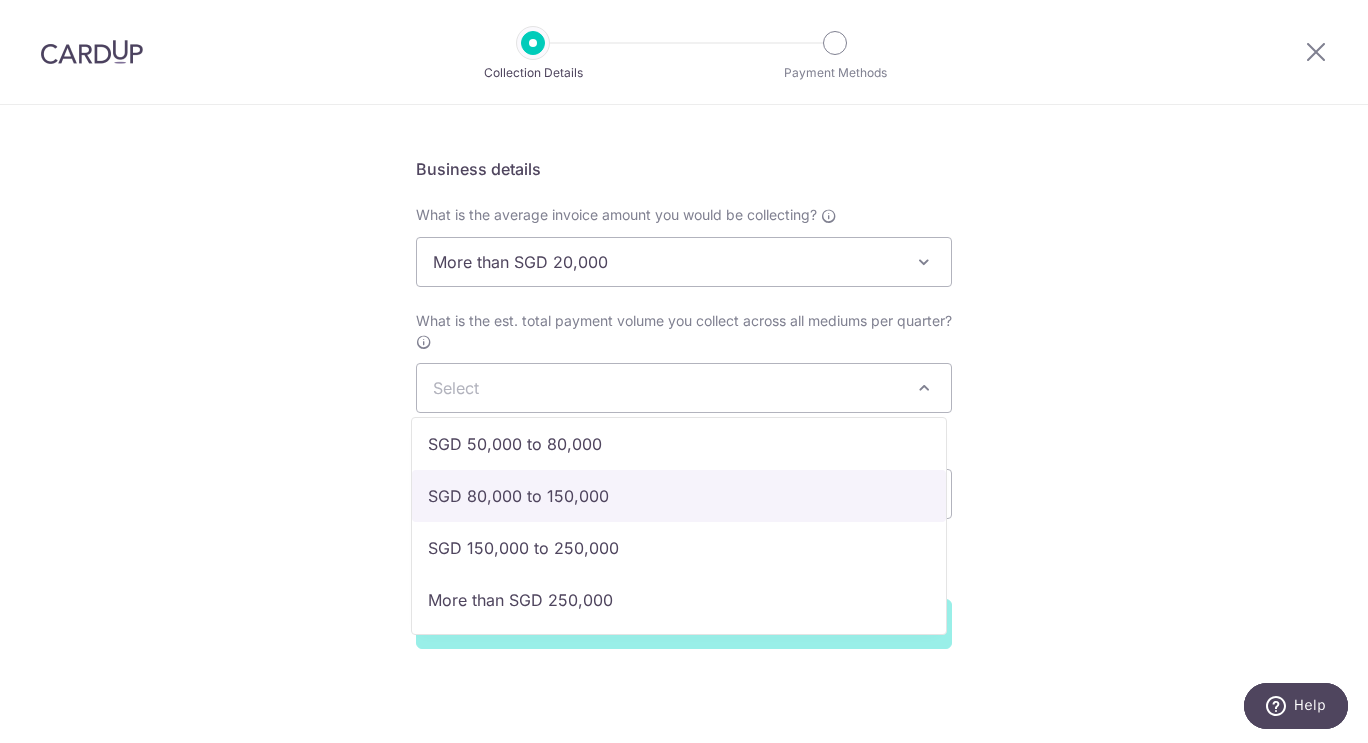 select on "SGD 80,000 to 150,000" 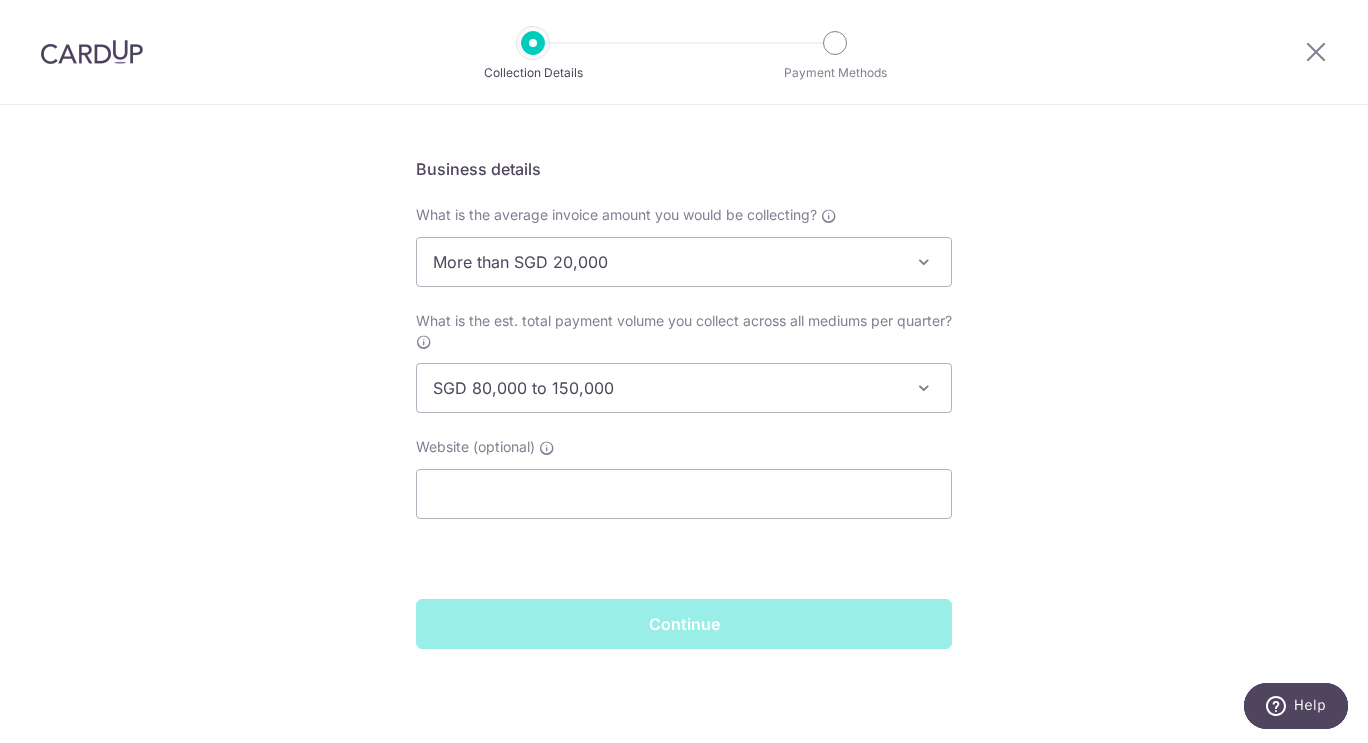 click on "Setup Collection Details
Where do you want to get paid?
This is where we will deposit your collected payments. Please ensure your bank details are correct.
Bank Name
Select  UBS AG
ANEXT BANK PTE LTD
Australia & New Zealand Banking Group
Bank of America Merrill Corp. Singapore
Bank of China
BANK OF COMMUNICATIONS CO.,LTD.
Barclays Bank
BNP Paribas
Cambridge Trust Company
CHINA CONSTRUCTION BANK CORPORATION
CIMB
Citibank Jakarta
Citibank Singapore Limited
Citibank, N.A.
Citibank, N.A.
Citibank, N.A.
Citibank,N.A.
CommerzBank
Commonwealth Bank of Australia
Credit Agricole Corporate and Investment Bank
DBS Bank
Deutsche Bank
Far Eastern Bank
GXS Bank Pte Ltd
HDFC Bank
HL Bank
HSBC Bank (Singapore) Limited.
HSBC Corporate (Hongkong and Shanghai Banking Corporation)
HSBC Personal (Hongkong and Shanghai Banking Corporation)" at bounding box center (684, 151) 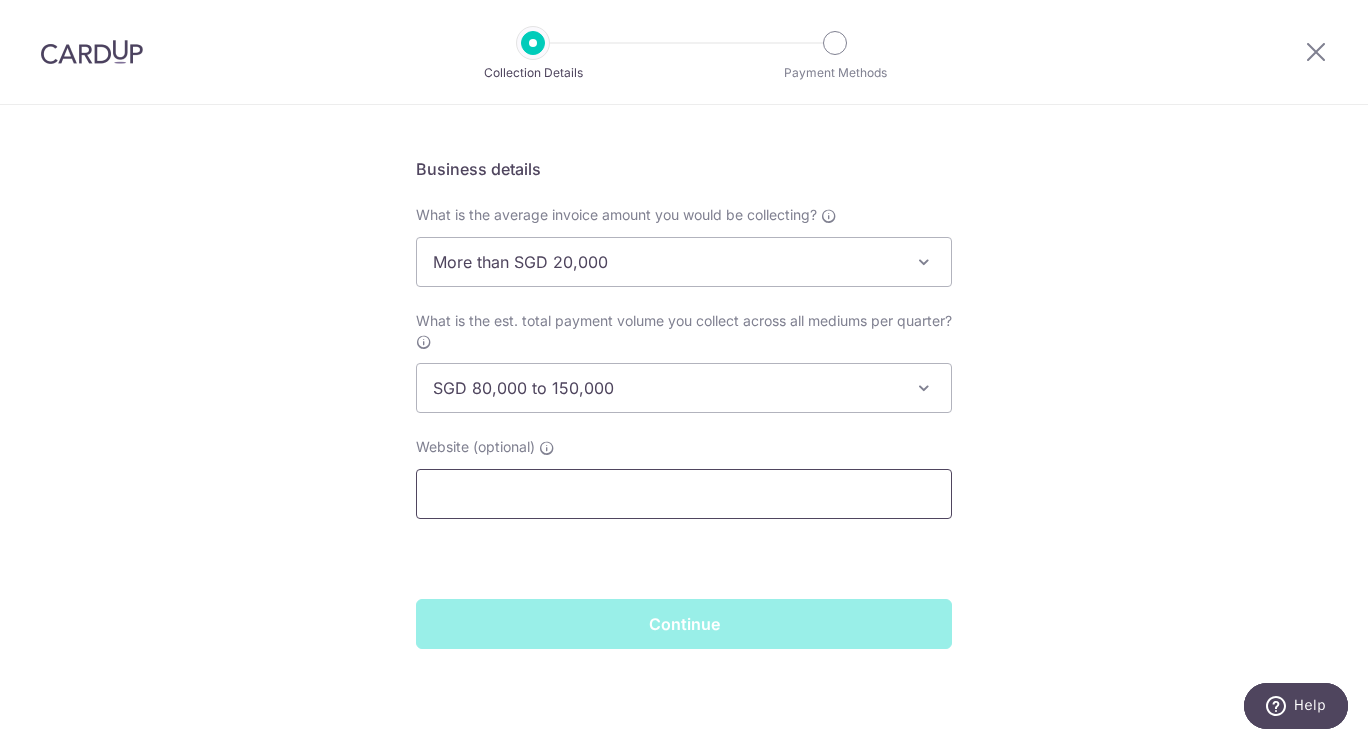 click at bounding box center (684, 494) 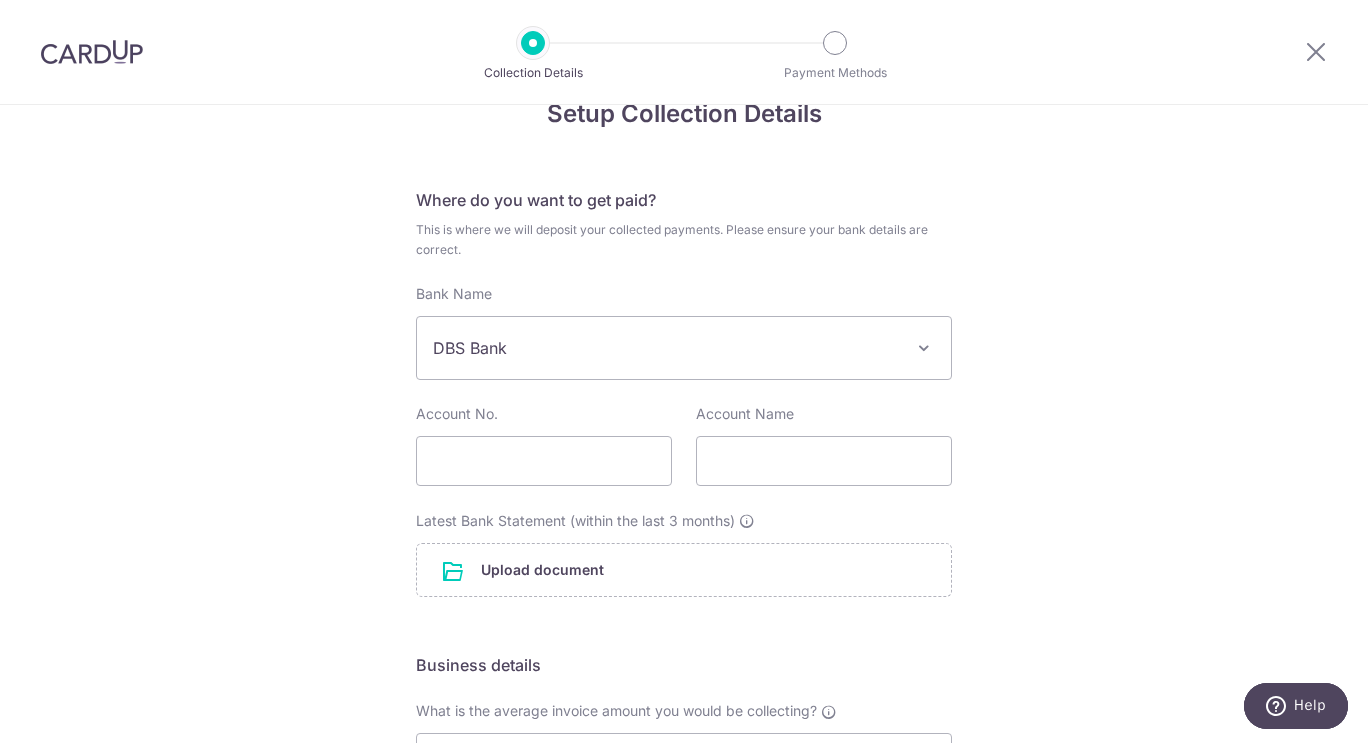 scroll, scrollTop: 45, scrollLeft: 0, axis: vertical 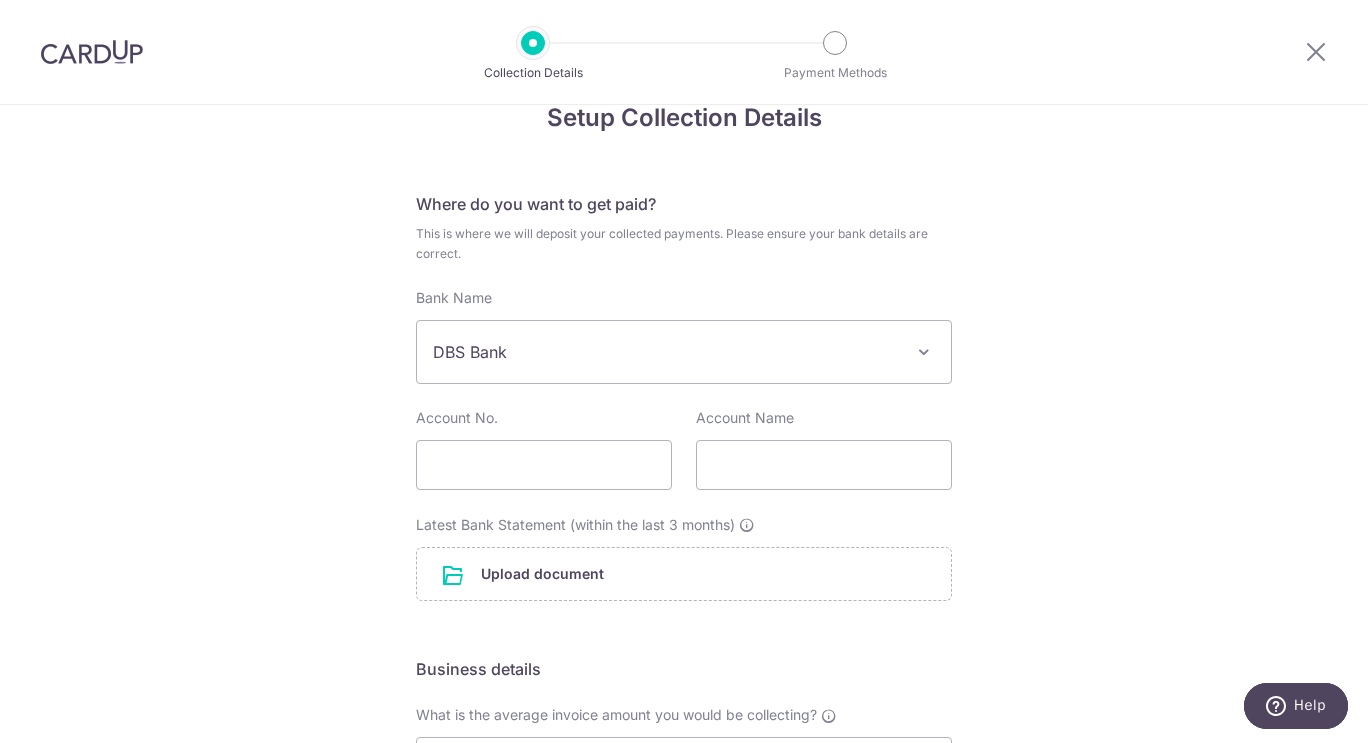 type on "www.banyew.com" 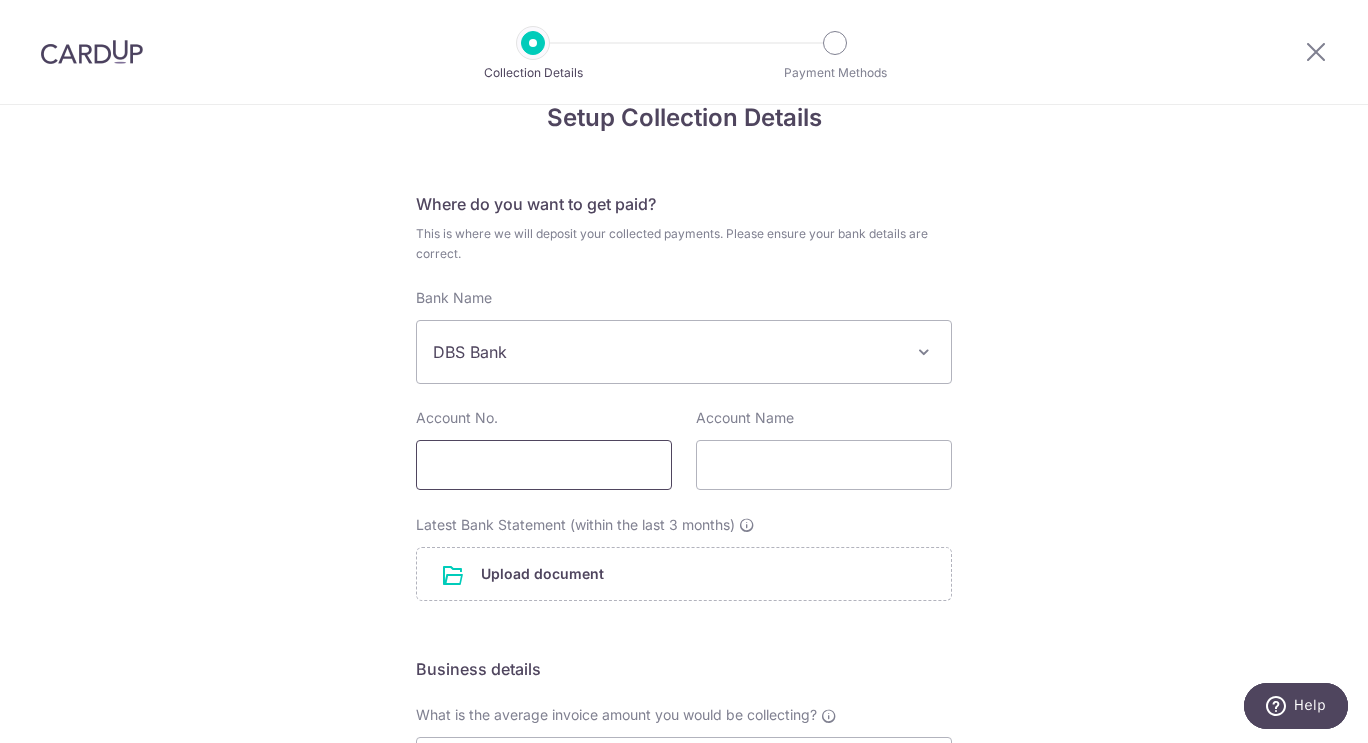 click at bounding box center [544, 465] 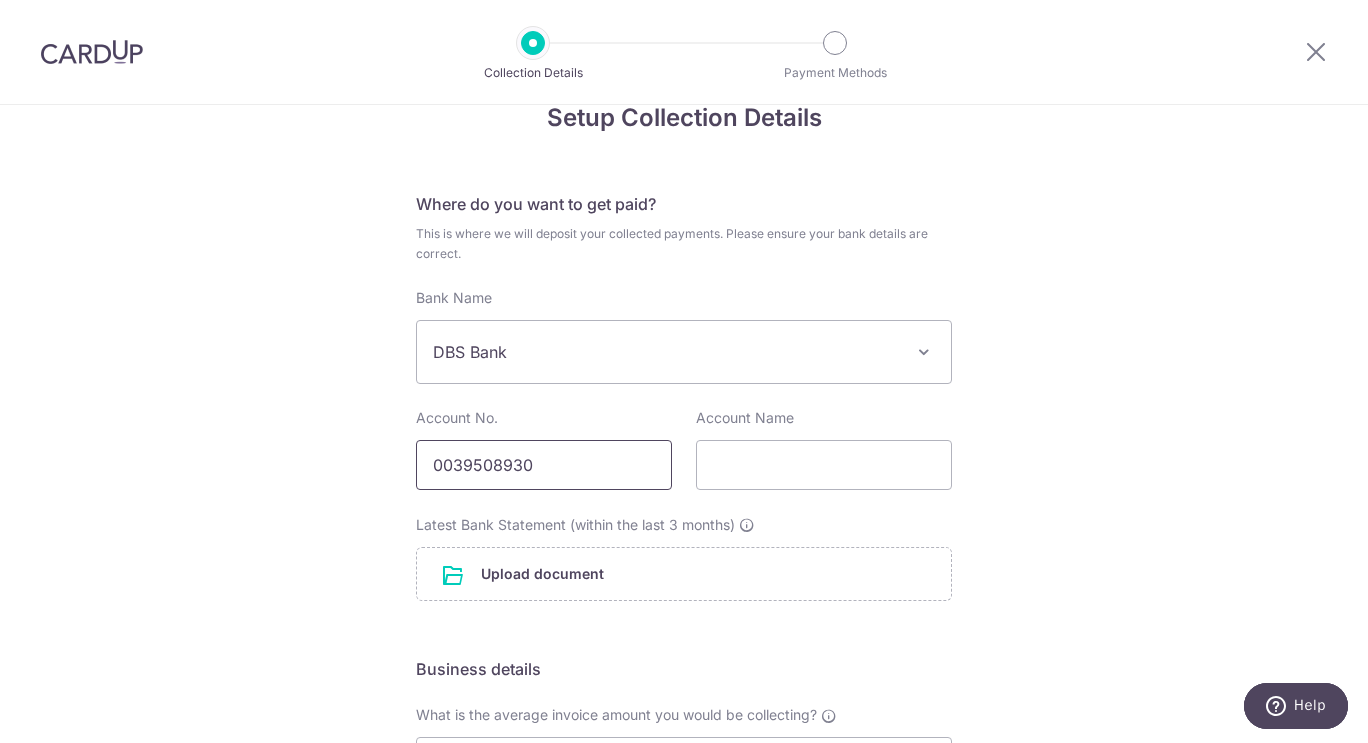 type on "0039508930" 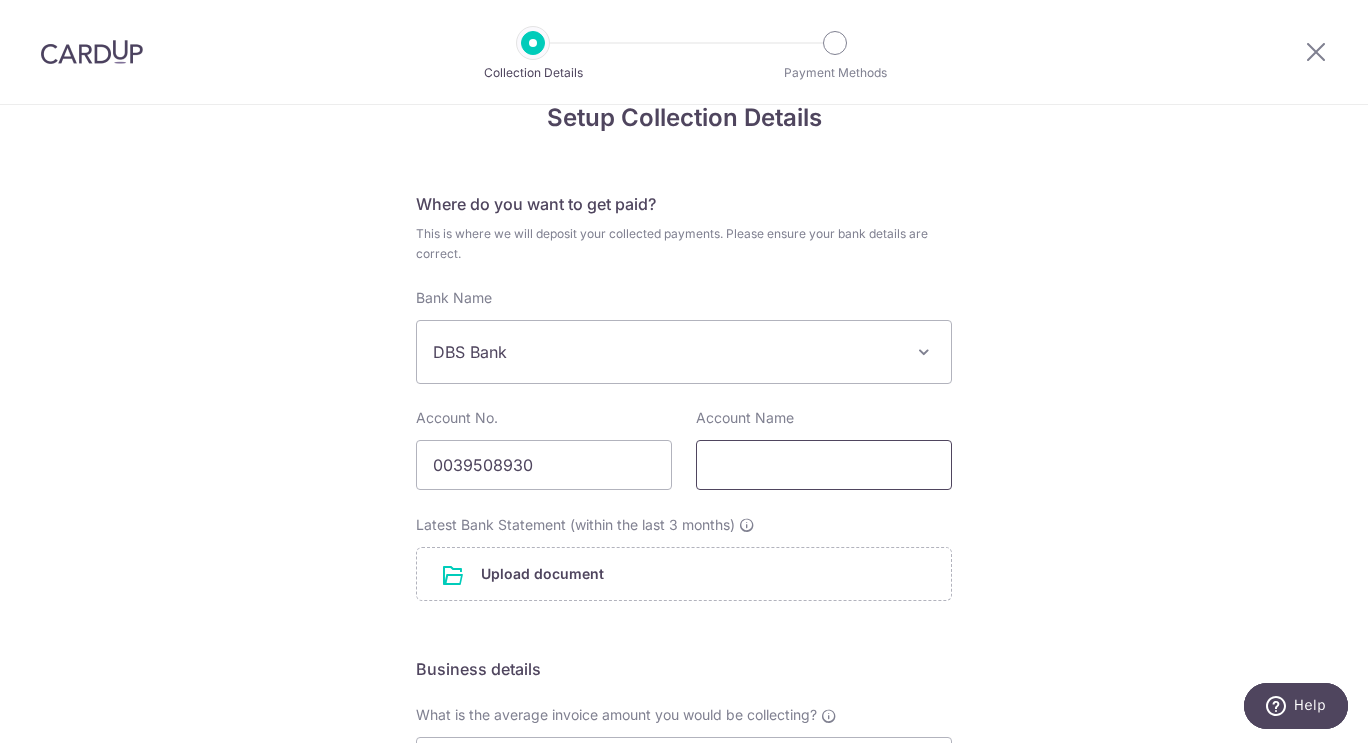 click at bounding box center [824, 465] 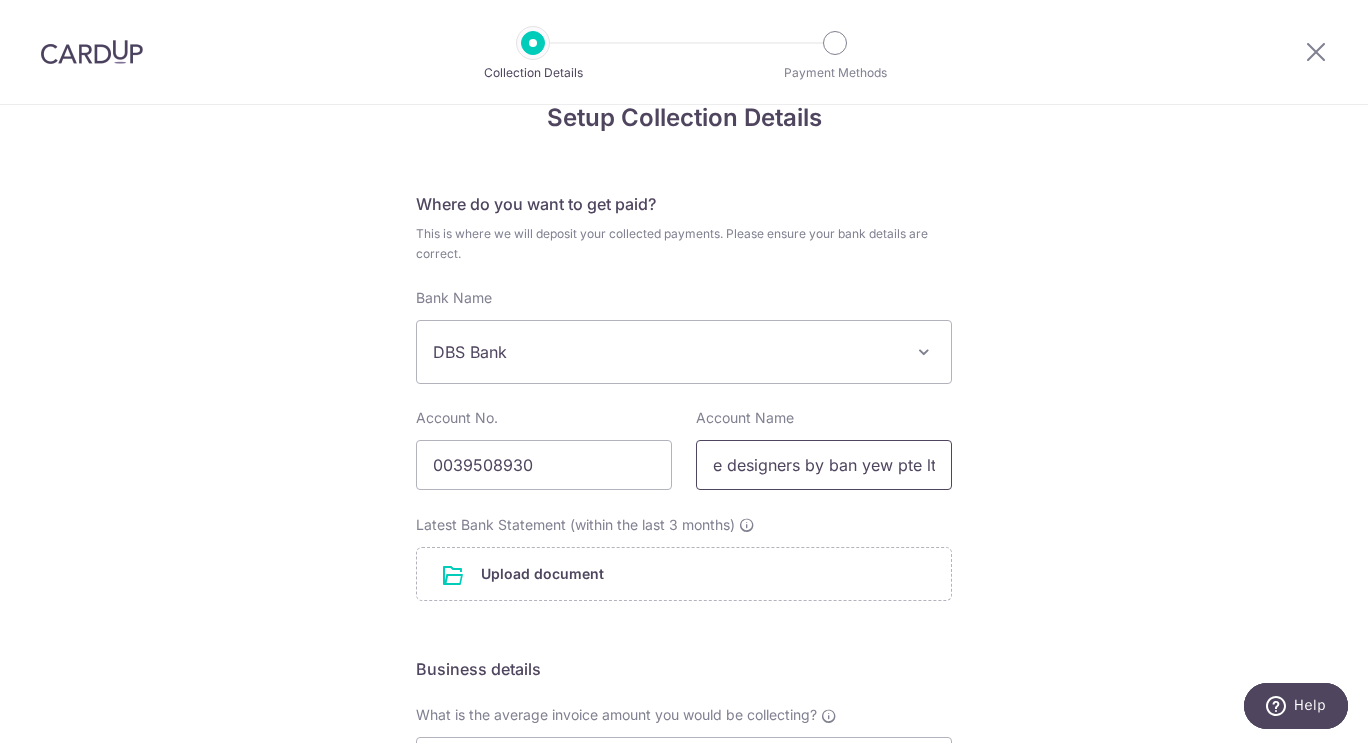 scroll, scrollTop: 0, scrollLeft: 24, axis: horizontal 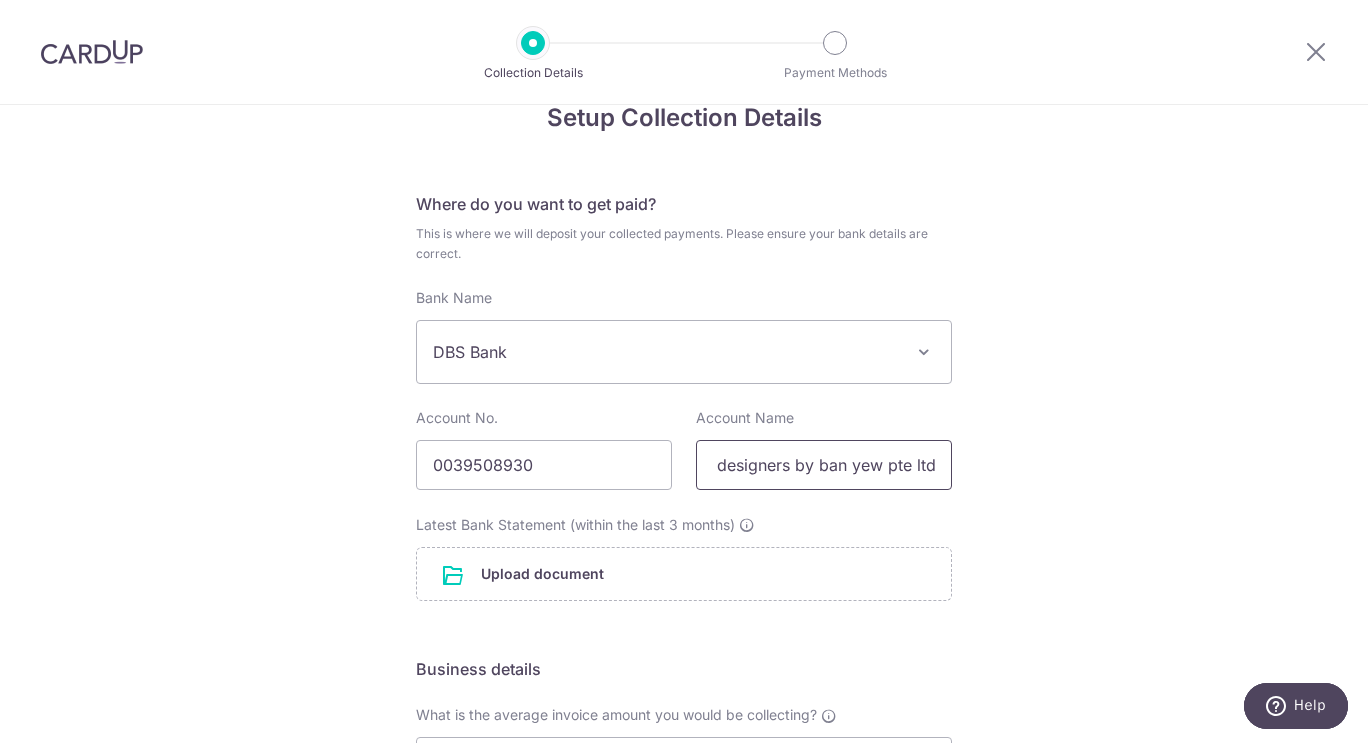 type on "the designers by ban yew pte ltd" 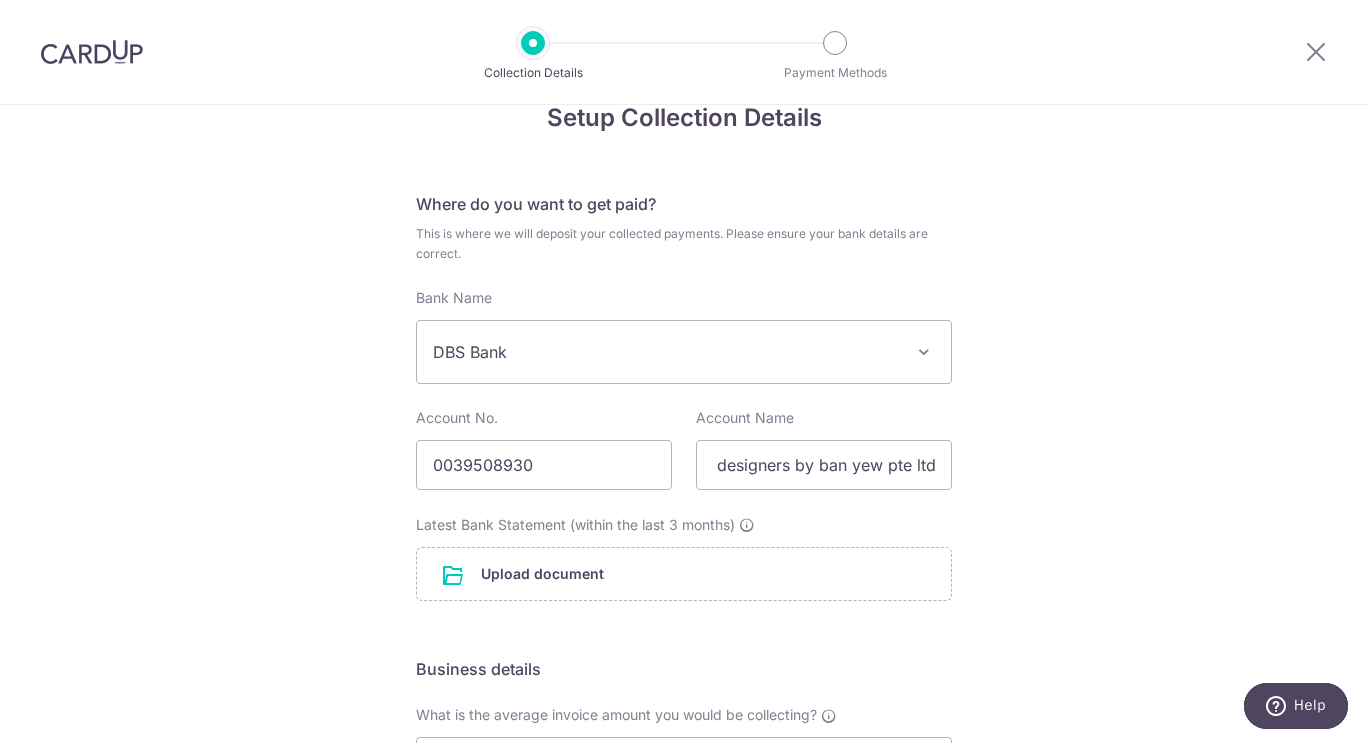 click on "Setup Collection Details
Where do you want to get paid?
This is where we will deposit your collected payments. Please ensure your bank details are correct.
Bank Name
Select  UBS AG
ANEXT BANK PTE LTD
Australia & New Zealand Banking Group
Bank of America Merrill Corp. Singapore
Bank of China
BANK OF COMMUNICATIONS CO.,LTD.
Barclays Bank
BNP Paribas
Cambridge Trust Company
CHINA CONSTRUCTION BANK CORPORATION
CIMB
Citibank Jakarta
Citibank Singapore Limited
Citibank, N.A.
Citibank, N.A.
Citibank, N.A.
Citibank,N.A.
CommerzBank
Commonwealth Bank of Australia
Credit Agricole Corporate and Investment Bank
DBS Bank
Deutsche Bank
Far Eastern Bank
GXS Bank Pte Ltd
HDFC Bank
HL Bank
HSBC Bank (Singapore) Limited.
HSBC Corporate (Hongkong and Shanghai Banking Corporation)
HSBC Personal (Hongkong and Shanghai Banking Corporation)" at bounding box center (684, 651) 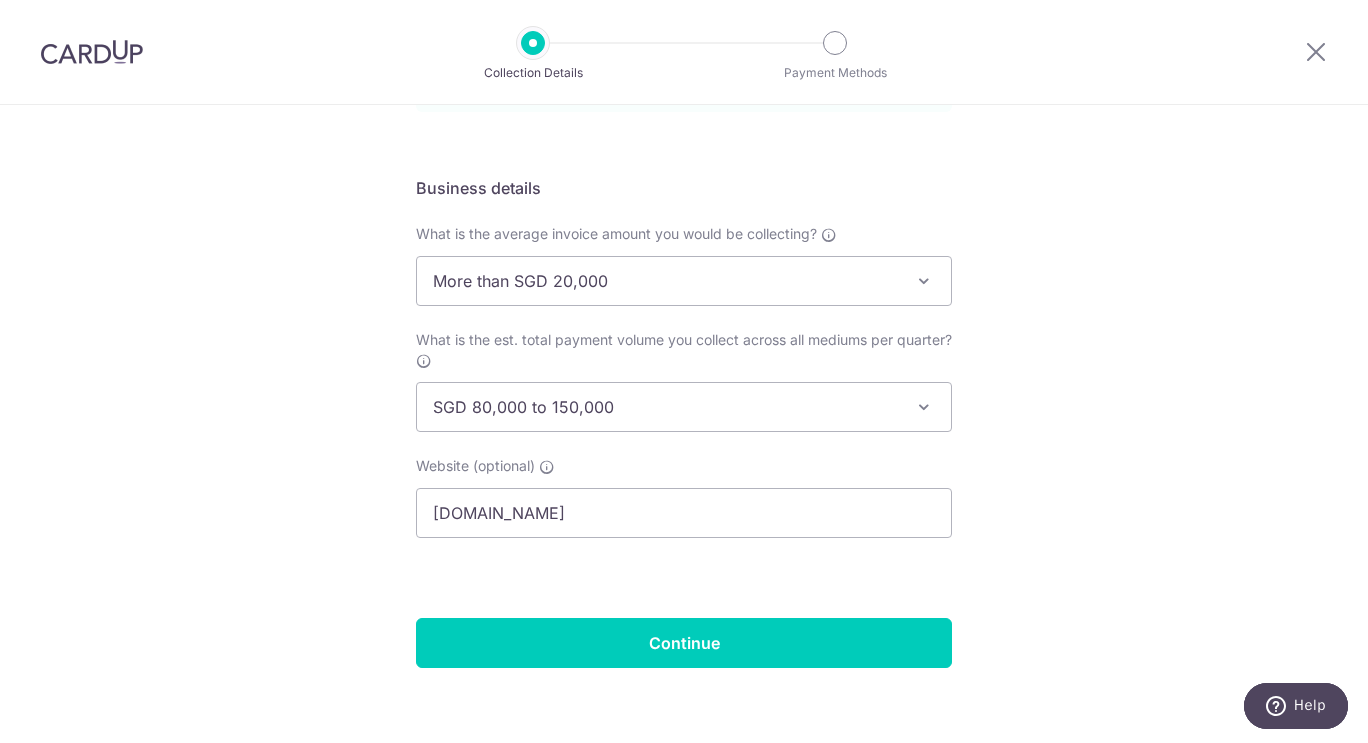 scroll, scrollTop: 627, scrollLeft: 0, axis: vertical 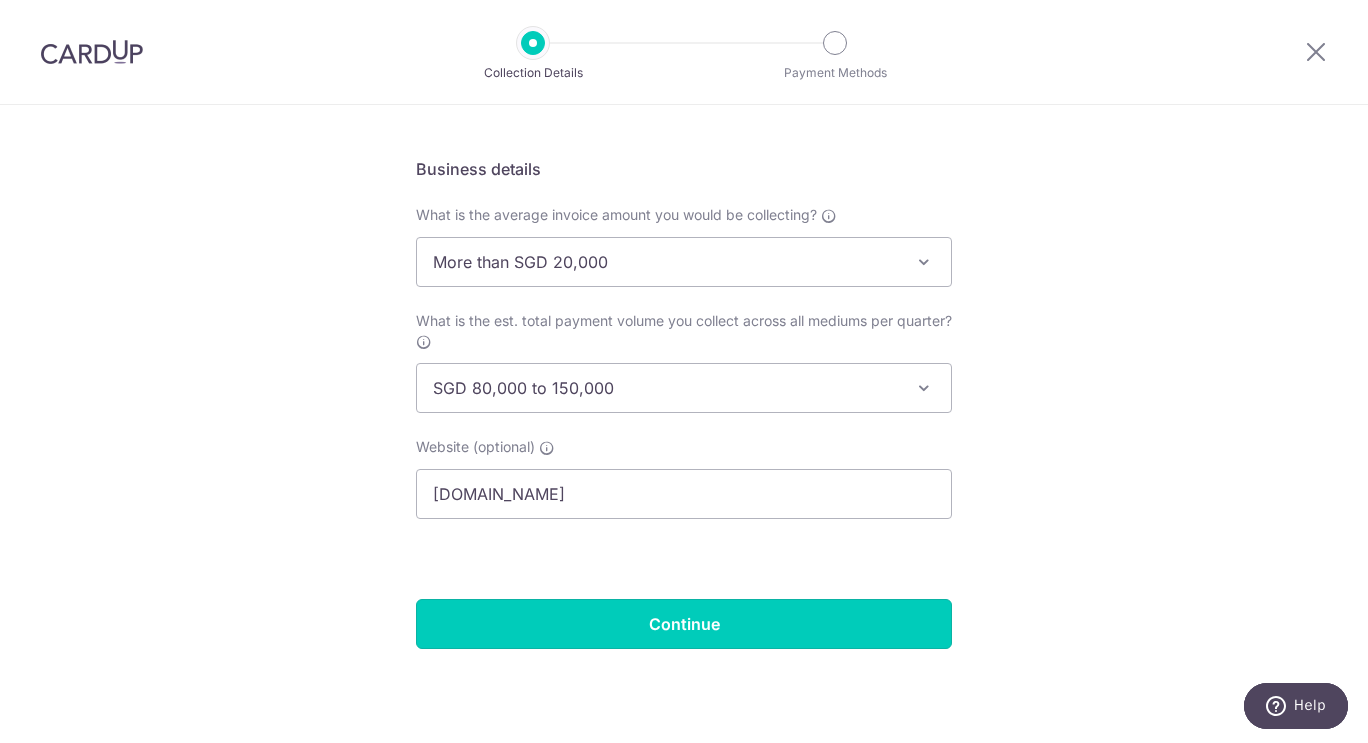 click on "Continue" at bounding box center [684, 624] 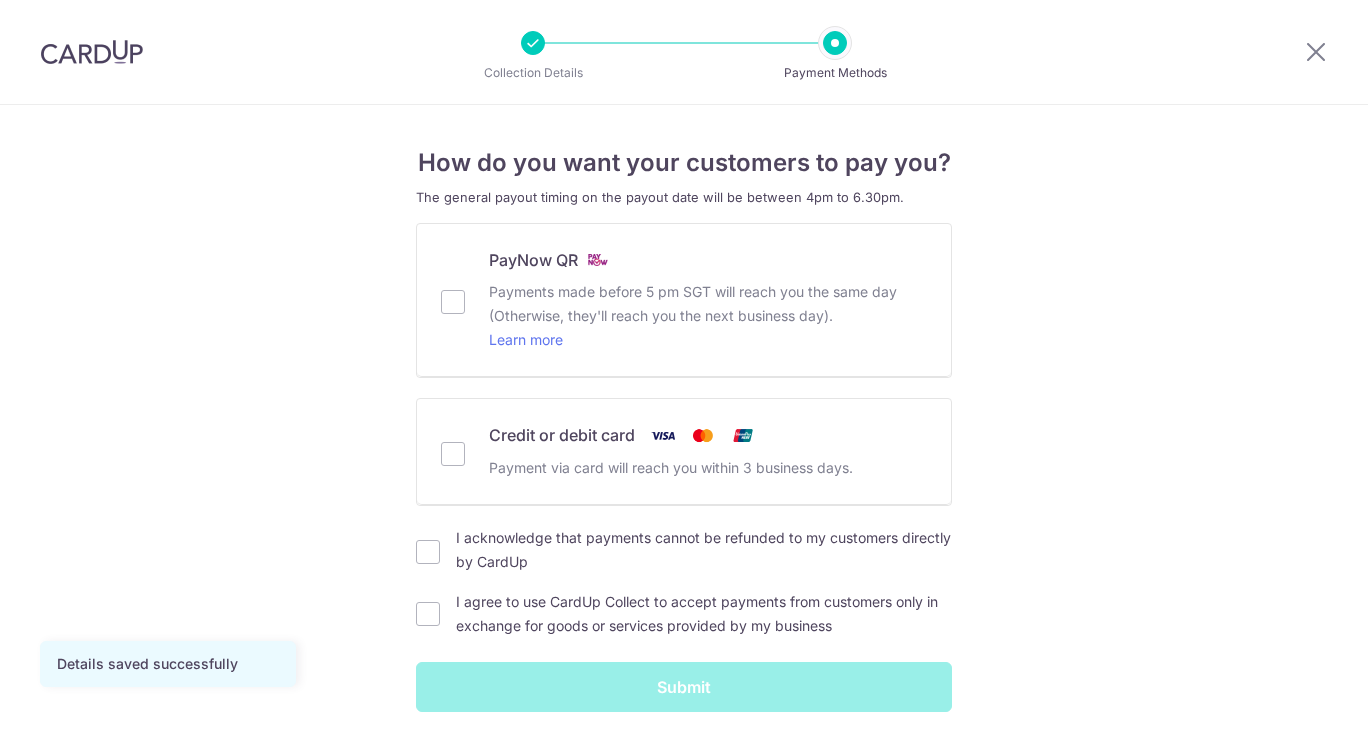 scroll, scrollTop: 0, scrollLeft: 0, axis: both 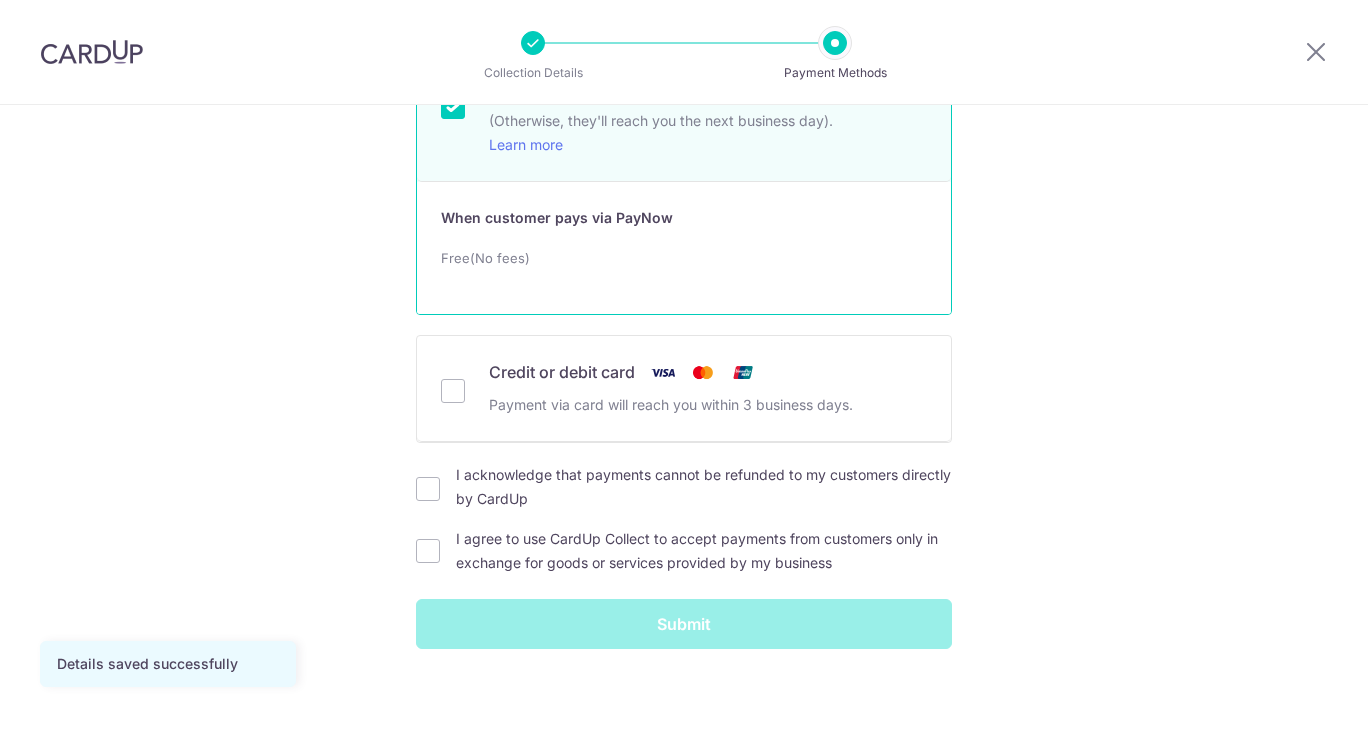click on "Credit or debit card
Payment via card will reach you within 3 business days." at bounding box center (453, 391) 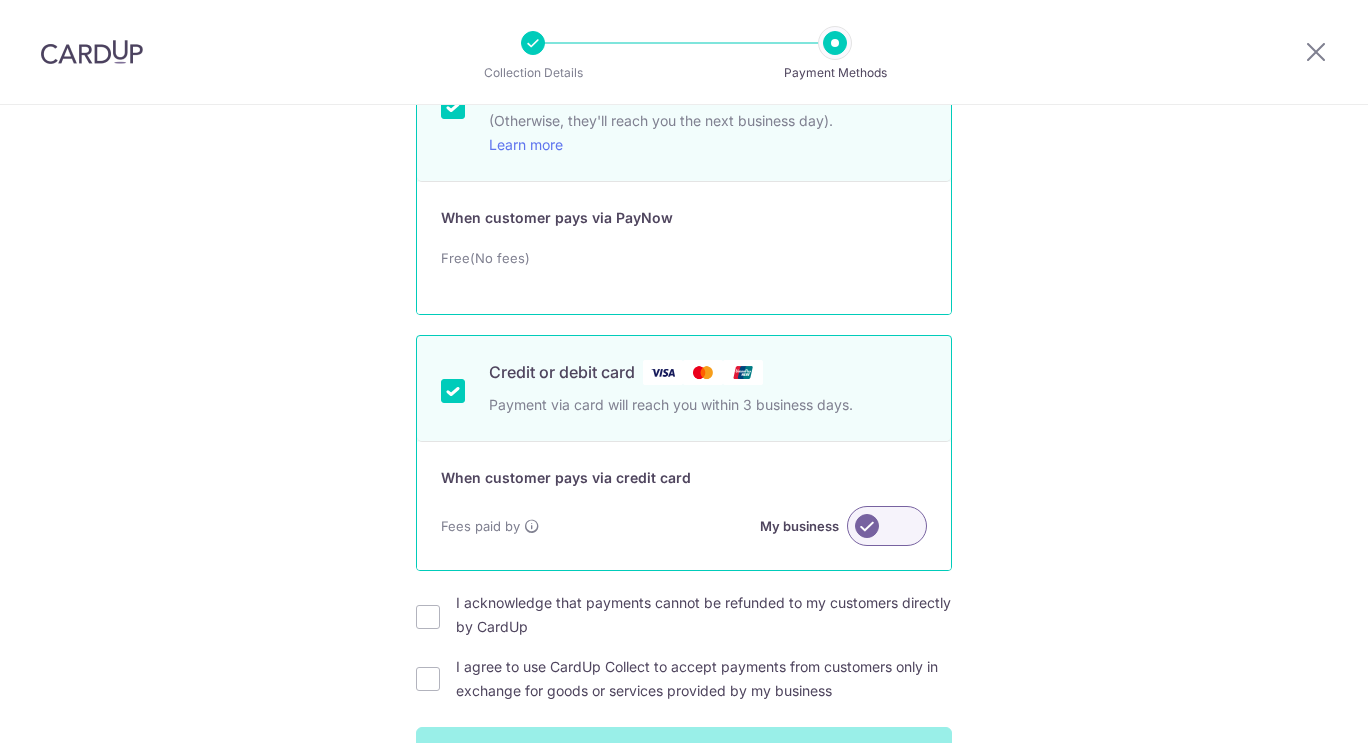 scroll, scrollTop: 295, scrollLeft: 0, axis: vertical 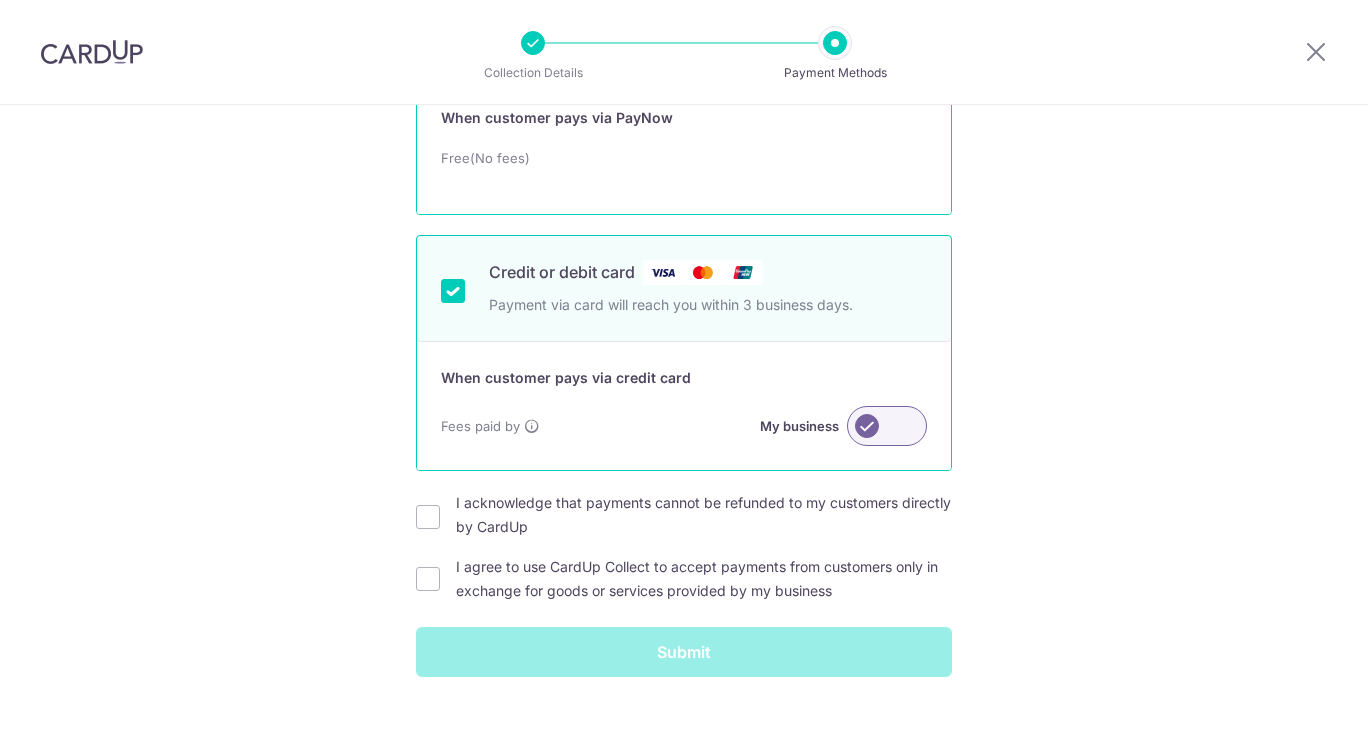 click at bounding box center (887, 426) 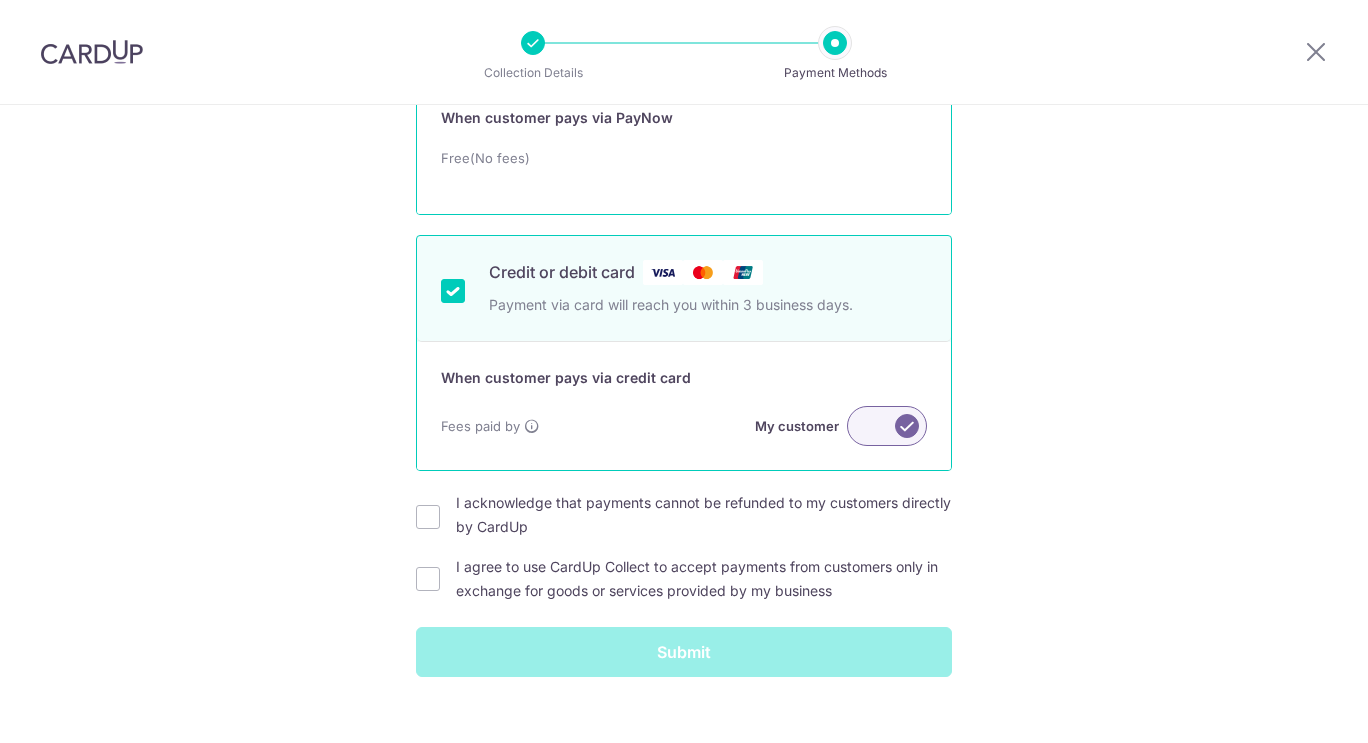 click at bounding box center [887, 426] 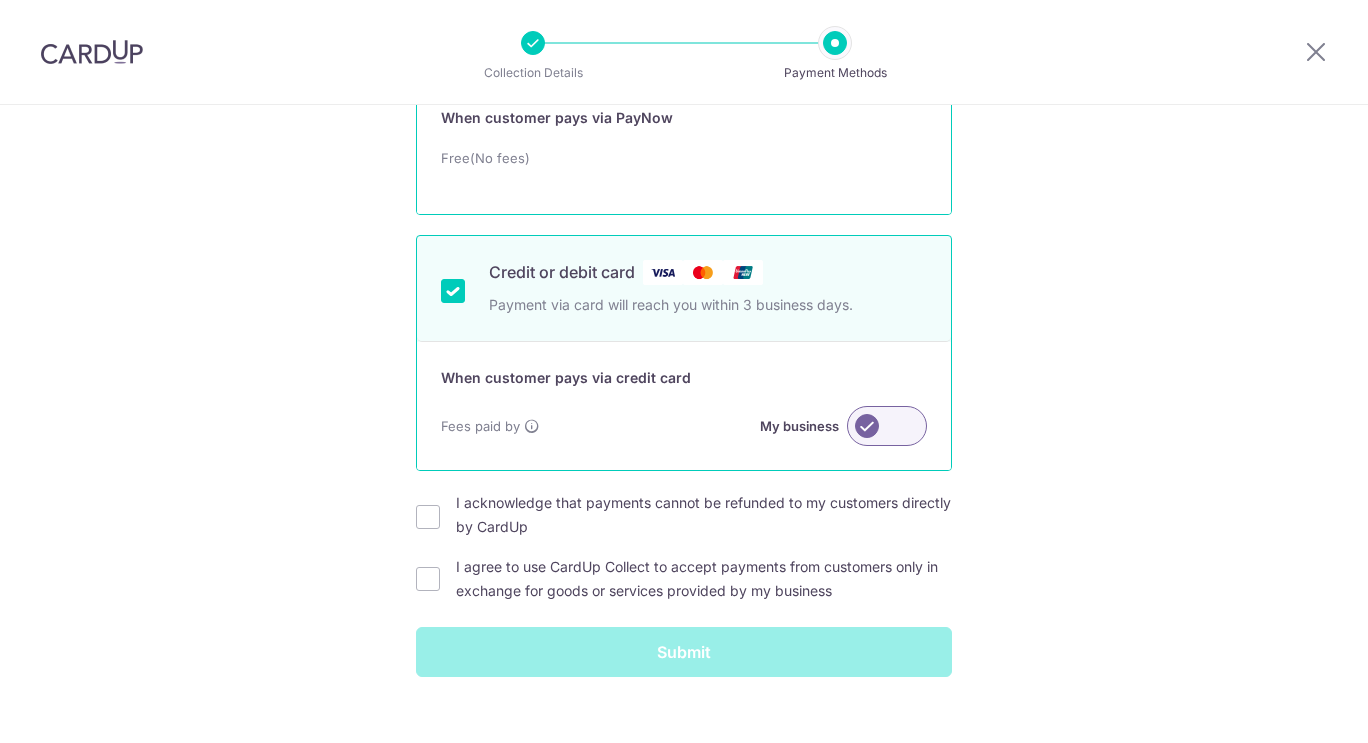 click at bounding box center (887, 426) 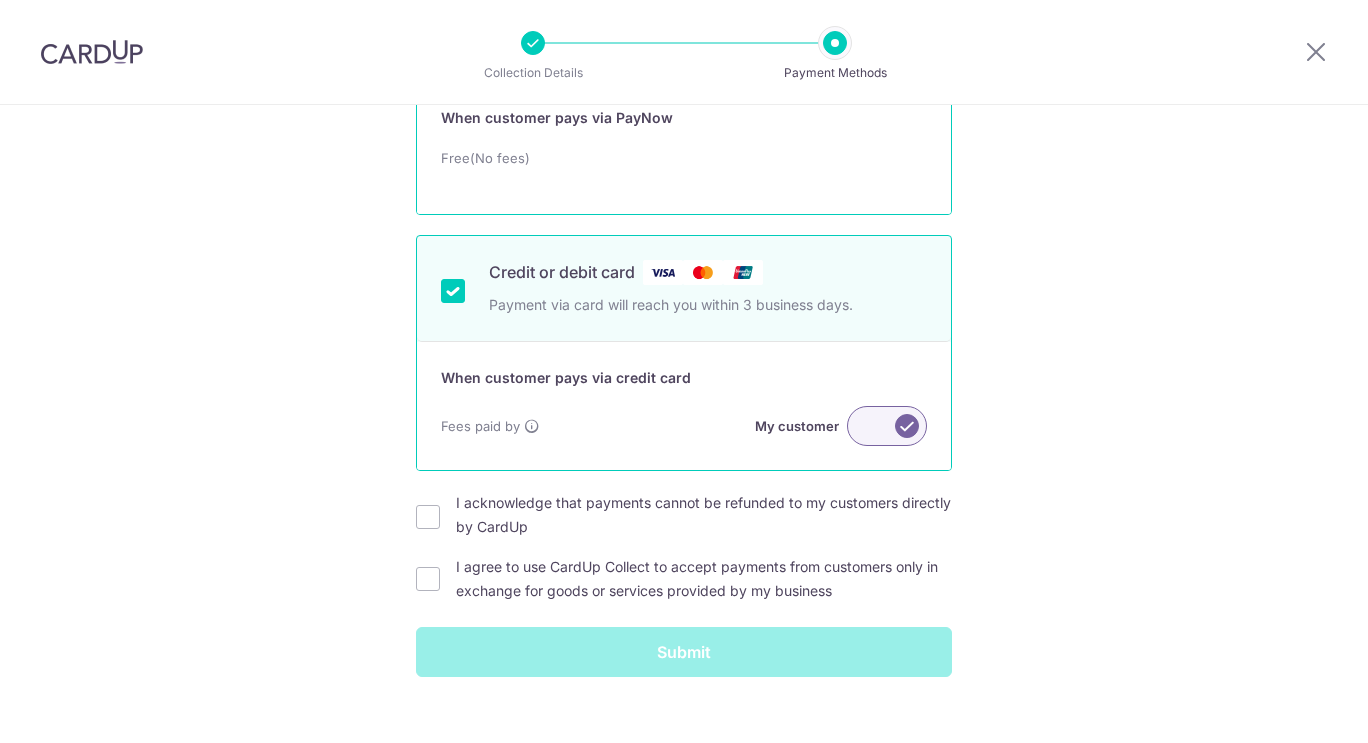 scroll, scrollTop: 323, scrollLeft: 0, axis: vertical 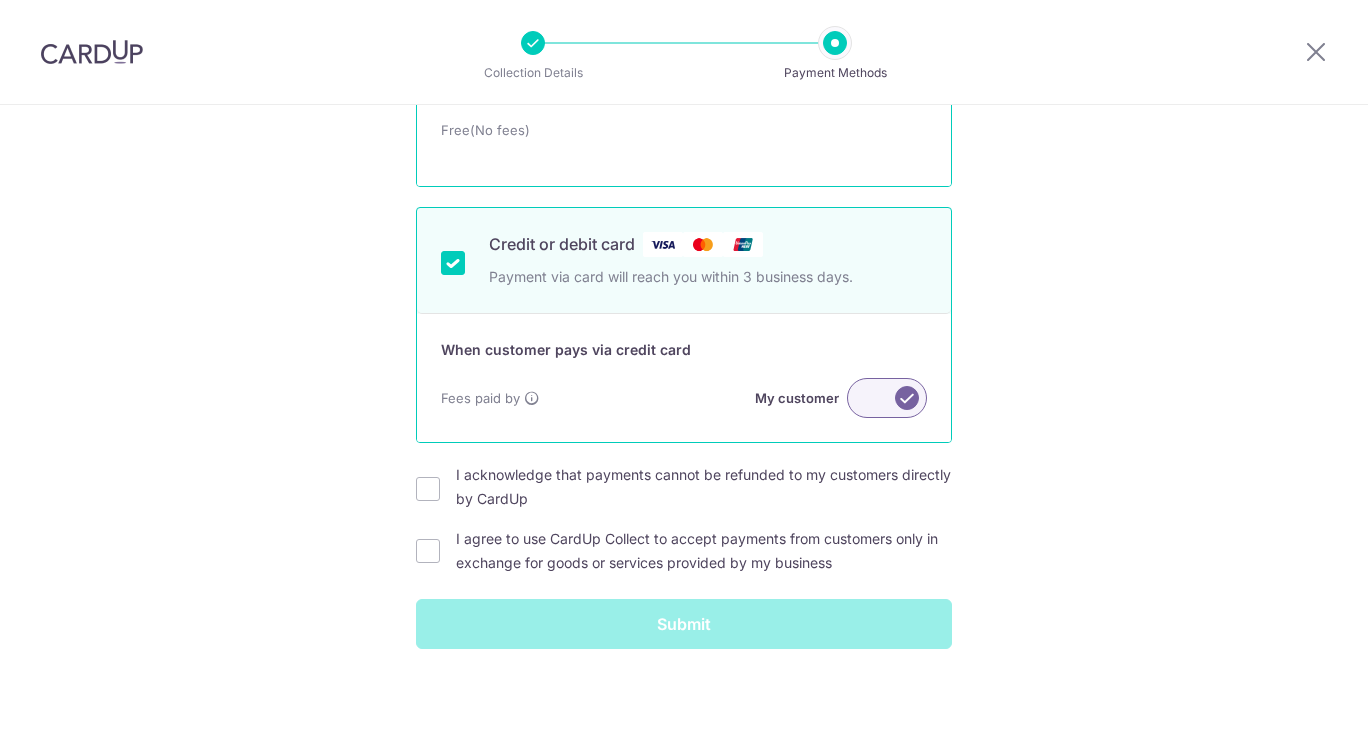 click on "I acknowledge that payments cannot be refunded to my customers directly by CardUp" at bounding box center [428, 489] 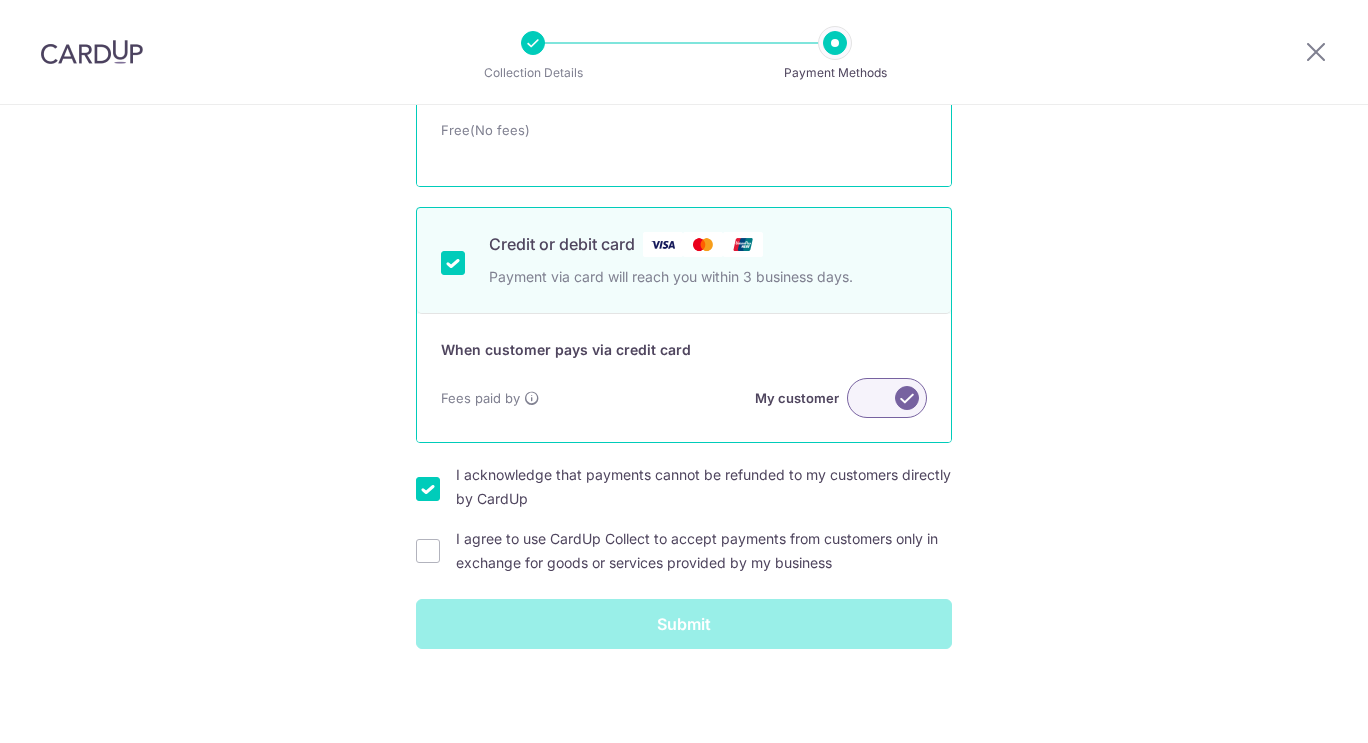 click on "I agree to use CardUp Collect to accept payments from customers only in exchange for goods or services provided by my business" at bounding box center [428, 551] 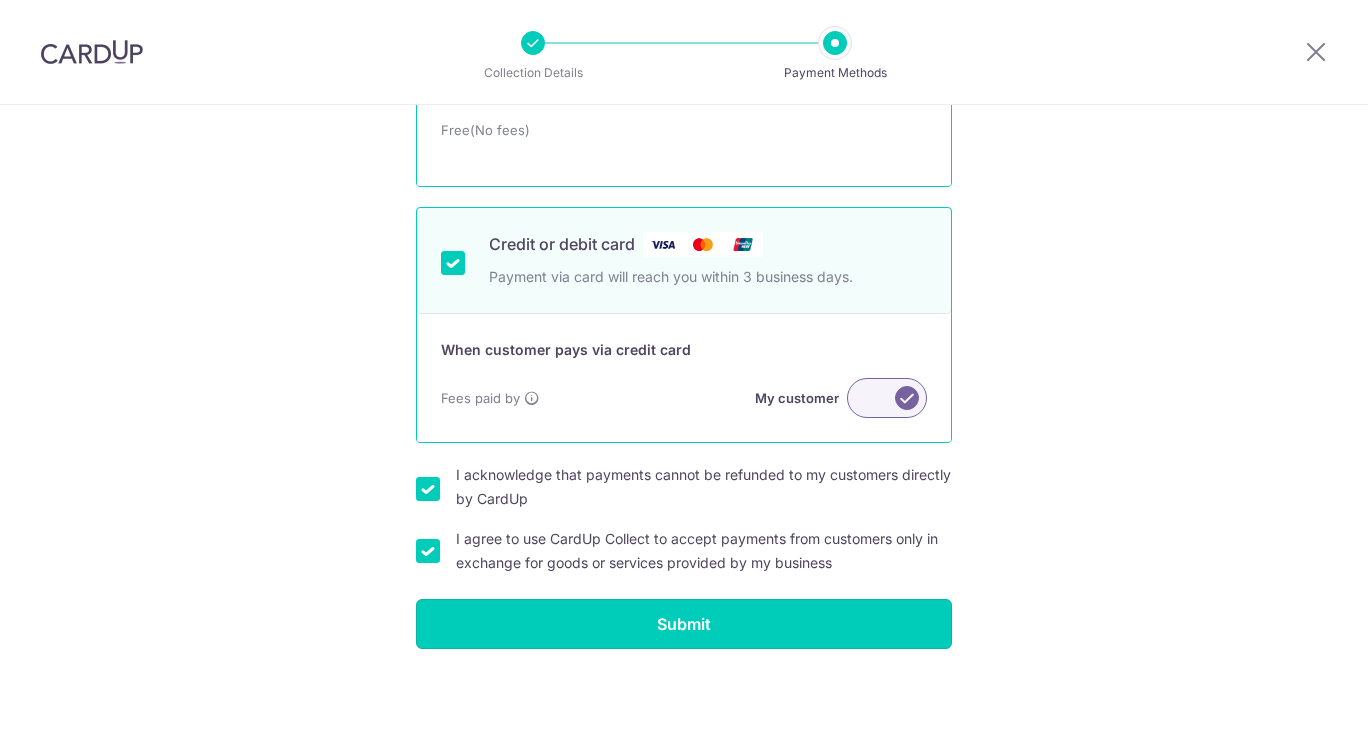 click on "Submit" at bounding box center (684, 624) 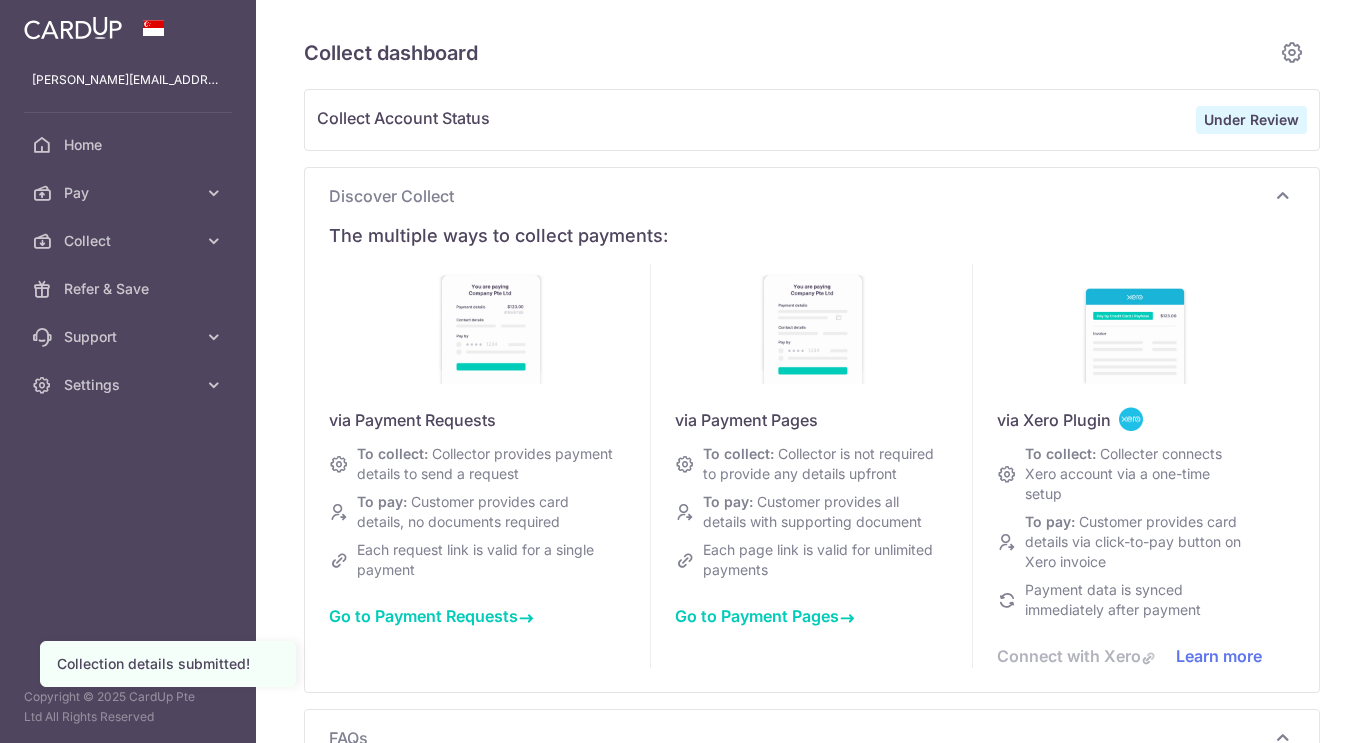 scroll, scrollTop: 0, scrollLeft: 0, axis: both 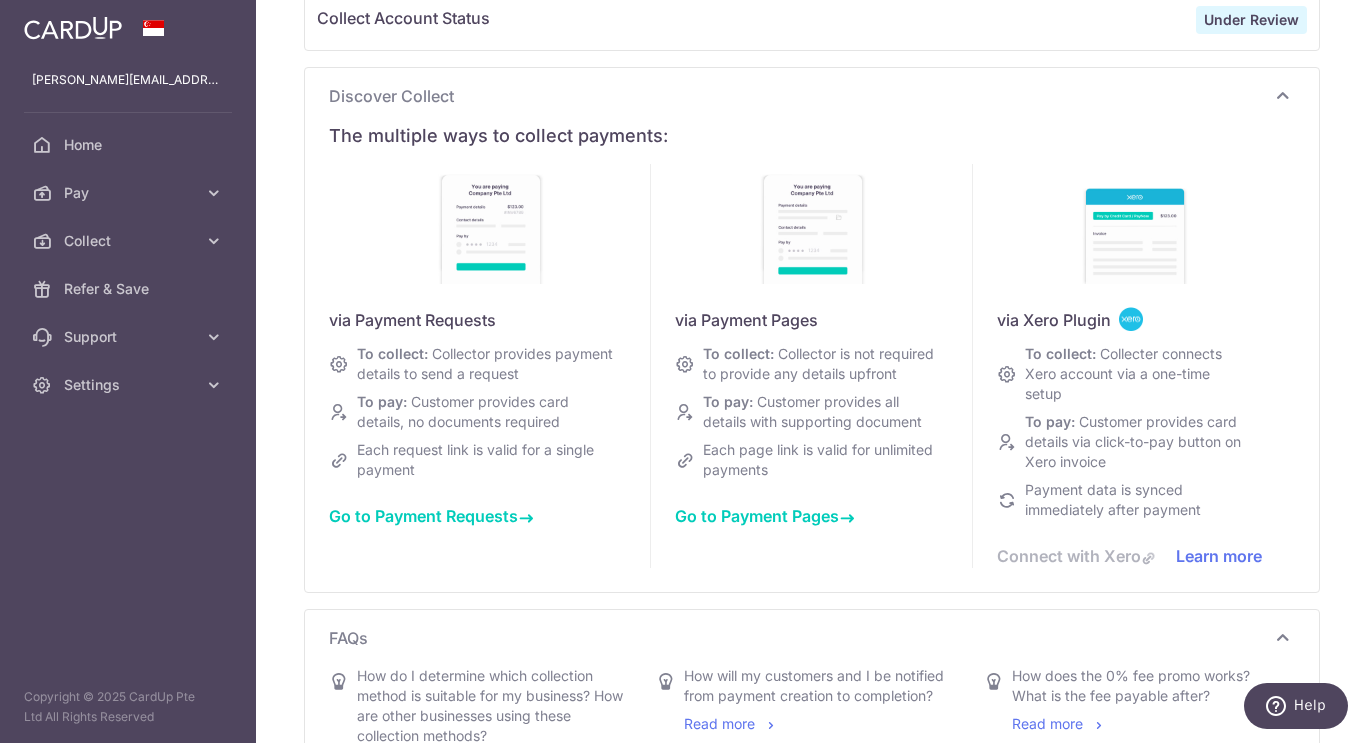 type on "[DATE]" 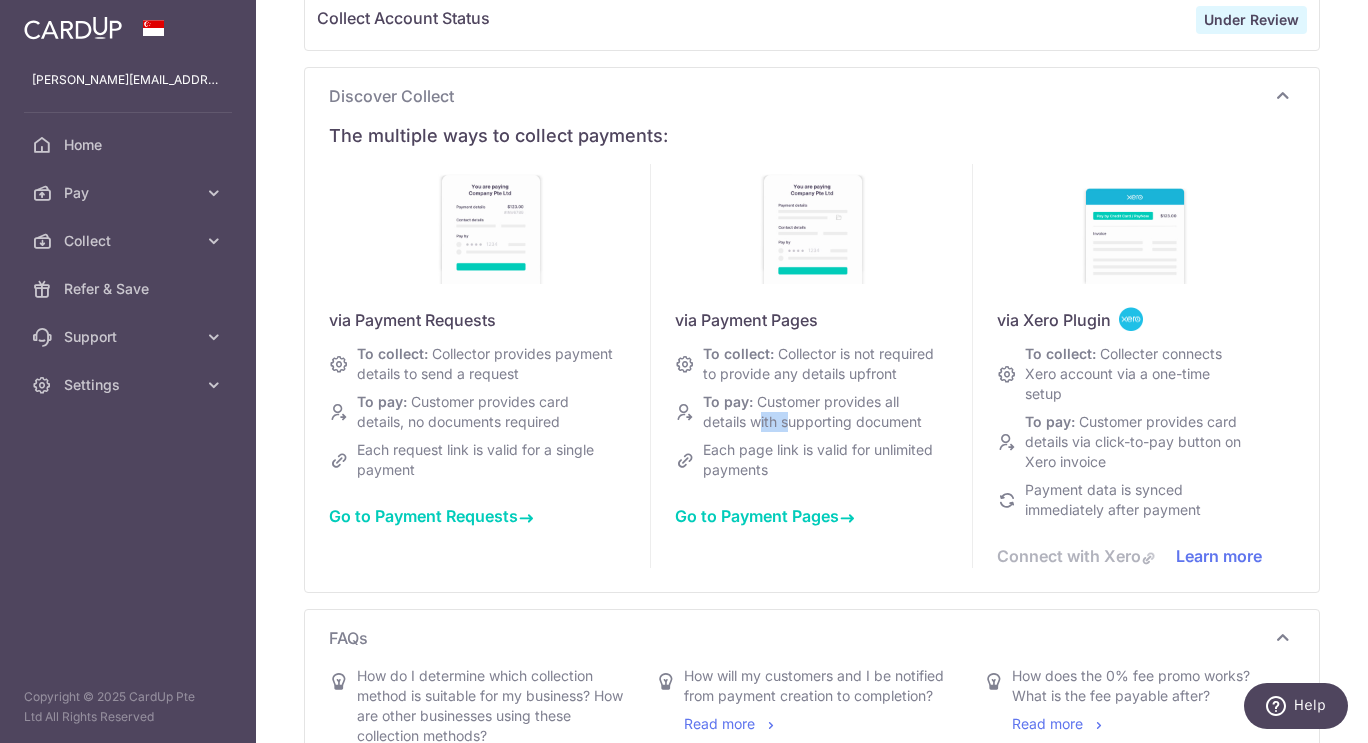 drag, startPoint x: 756, startPoint y: 412, endPoint x: 786, endPoint y: 421, distance: 31.320919 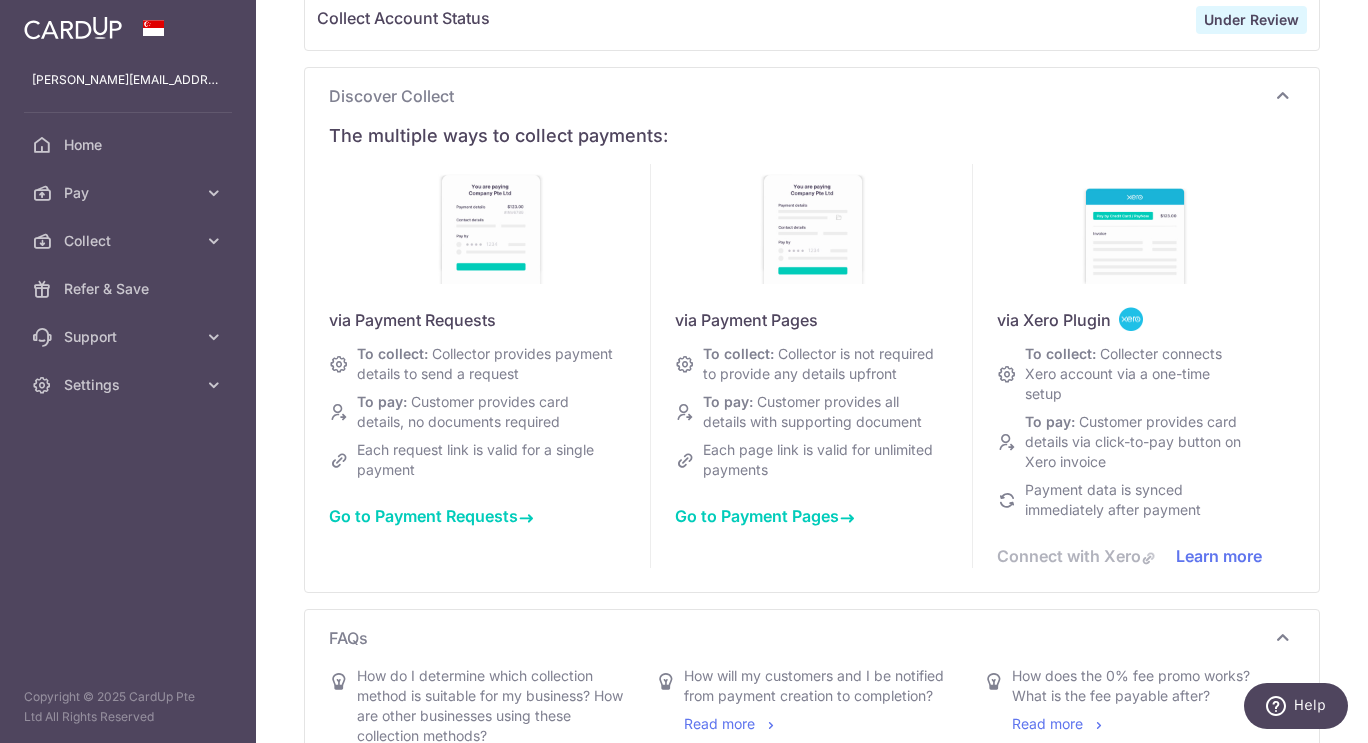click on "via Payment Pages
To collect:
Collector is not required to provide any details upfront
To pay:
Customer provides all details with supporting document
Each page link is valid for unlimited payments
Go to Payment Pages" at bounding box center [812, 366] 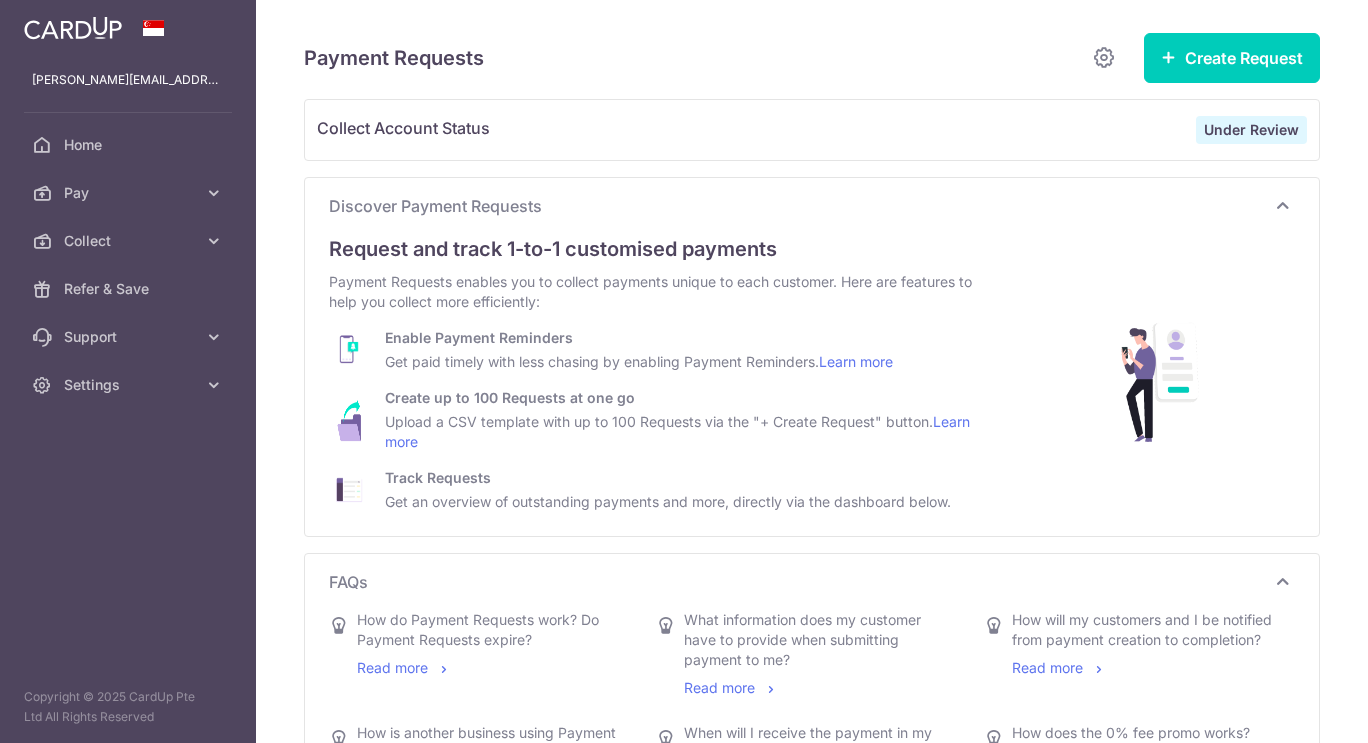 scroll, scrollTop: 0, scrollLeft: 0, axis: both 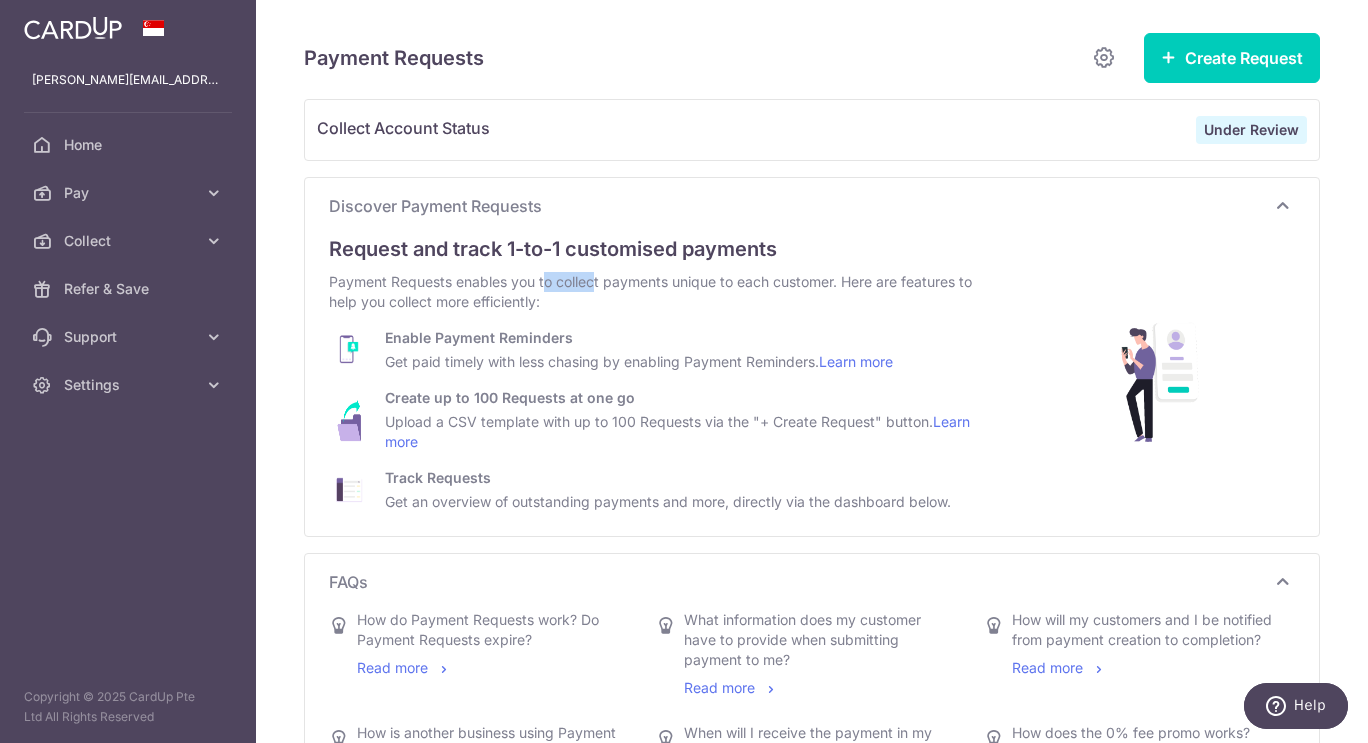 drag, startPoint x: 429, startPoint y: 278, endPoint x: 487, endPoint y: 277, distance: 58.00862 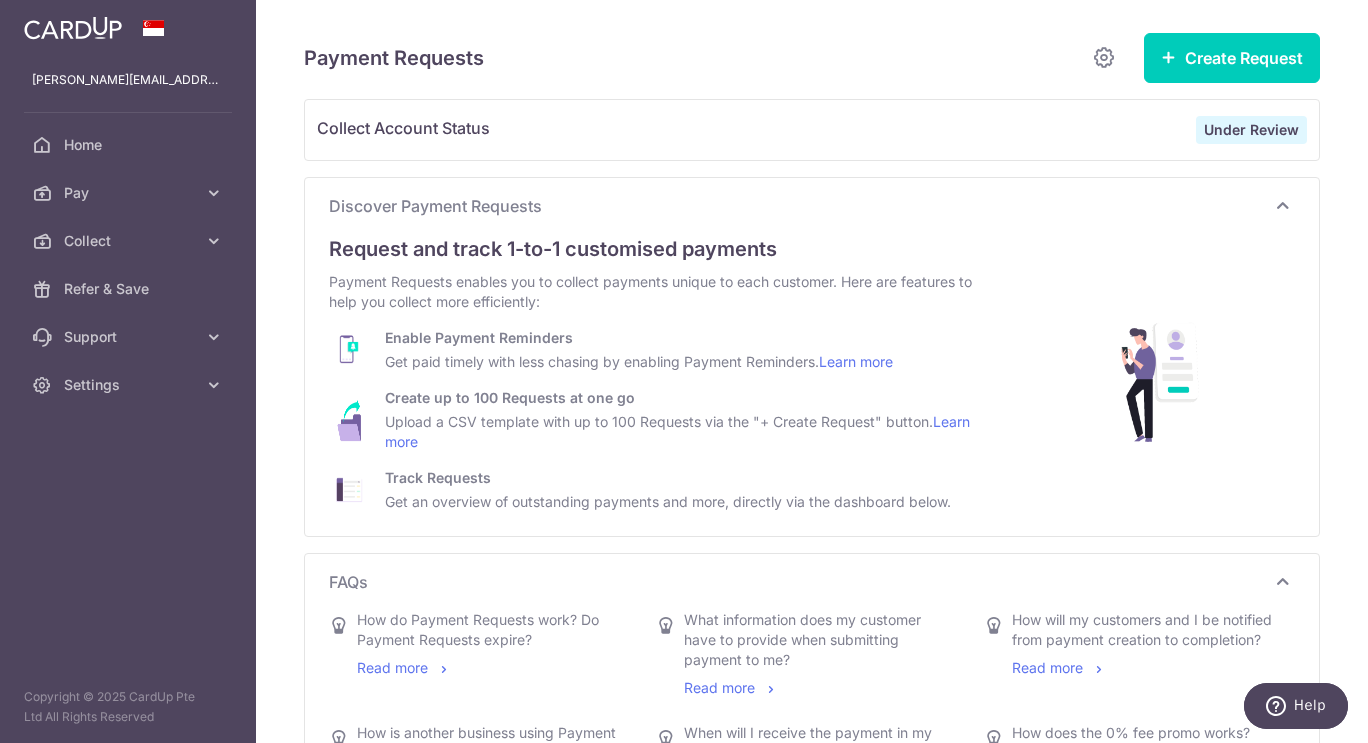 drag, startPoint x: 606, startPoint y: 293, endPoint x: 583, endPoint y: 286, distance: 24.04163 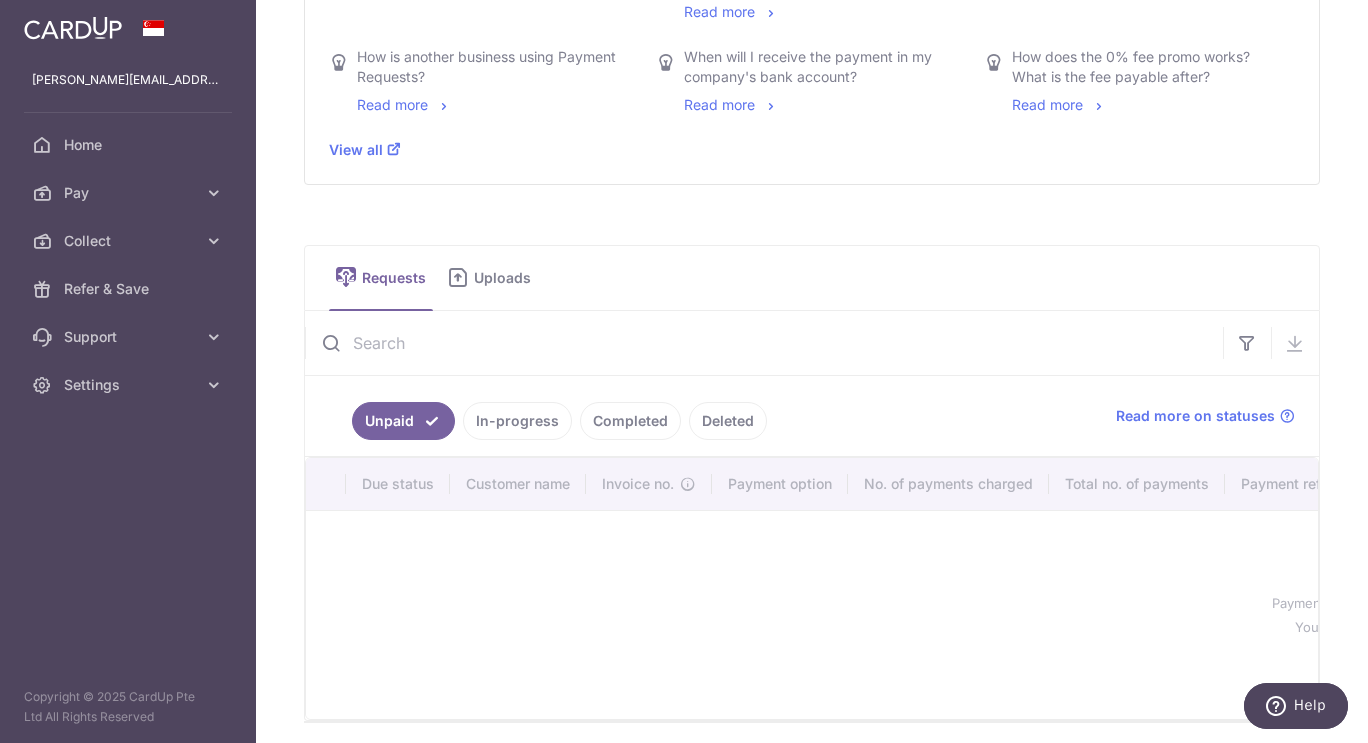 scroll, scrollTop: 700, scrollLeft: 0, axis: vertical 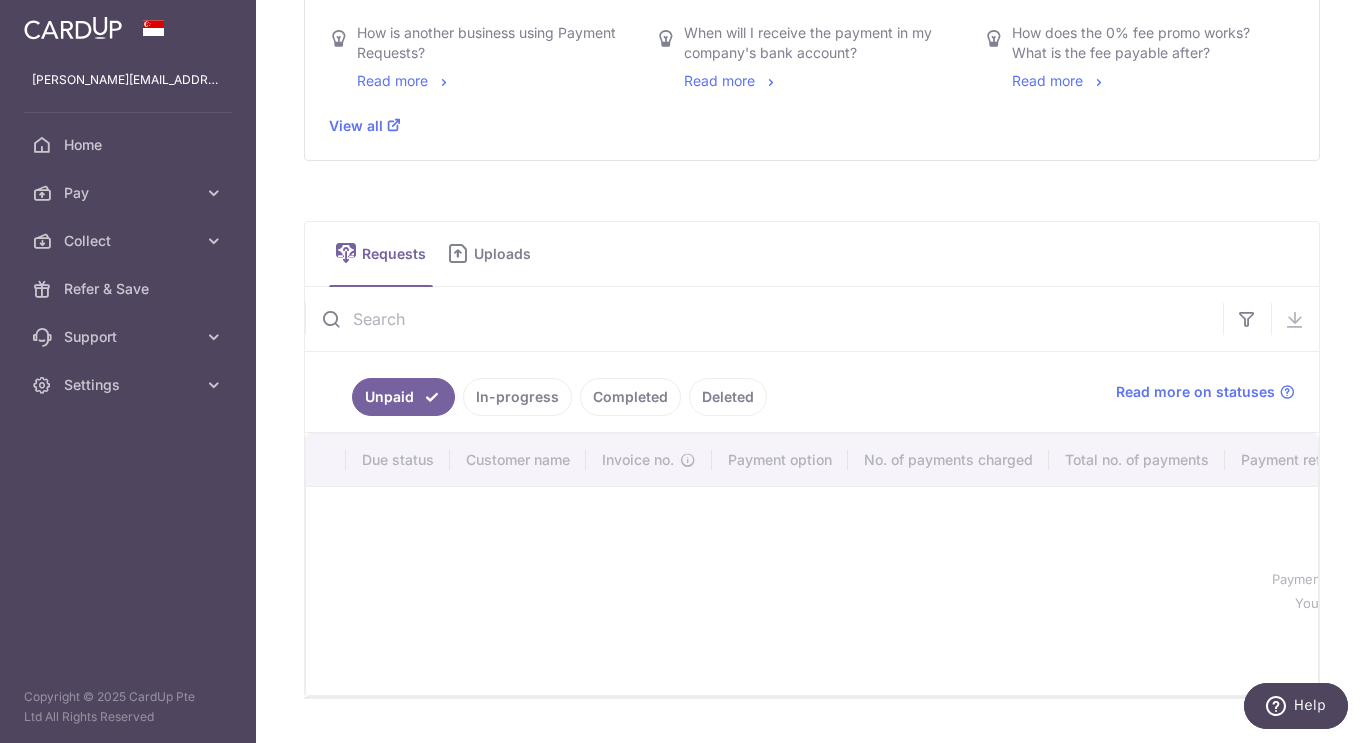 click on "In-progress" at bounding box center (517, 397) 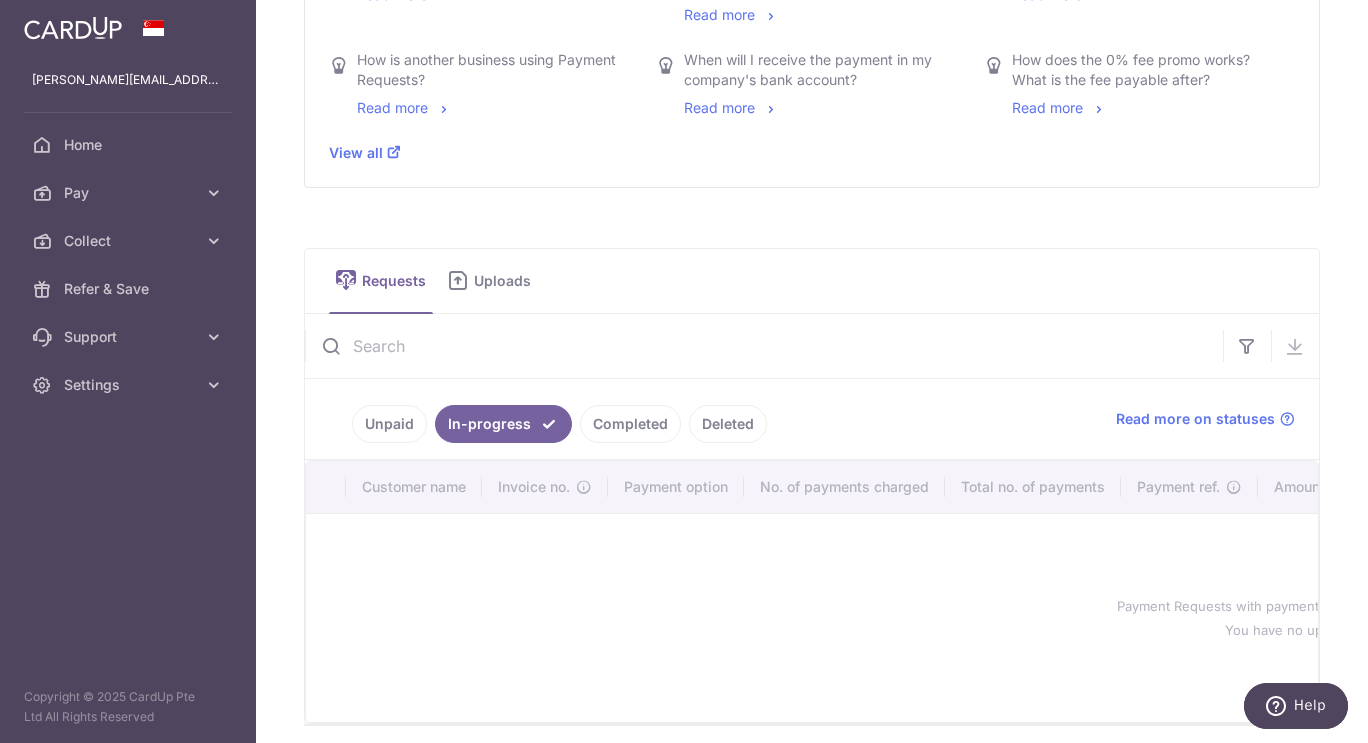 scroll, scrollTop: 700, scrollLeft: 0, axis: vertical 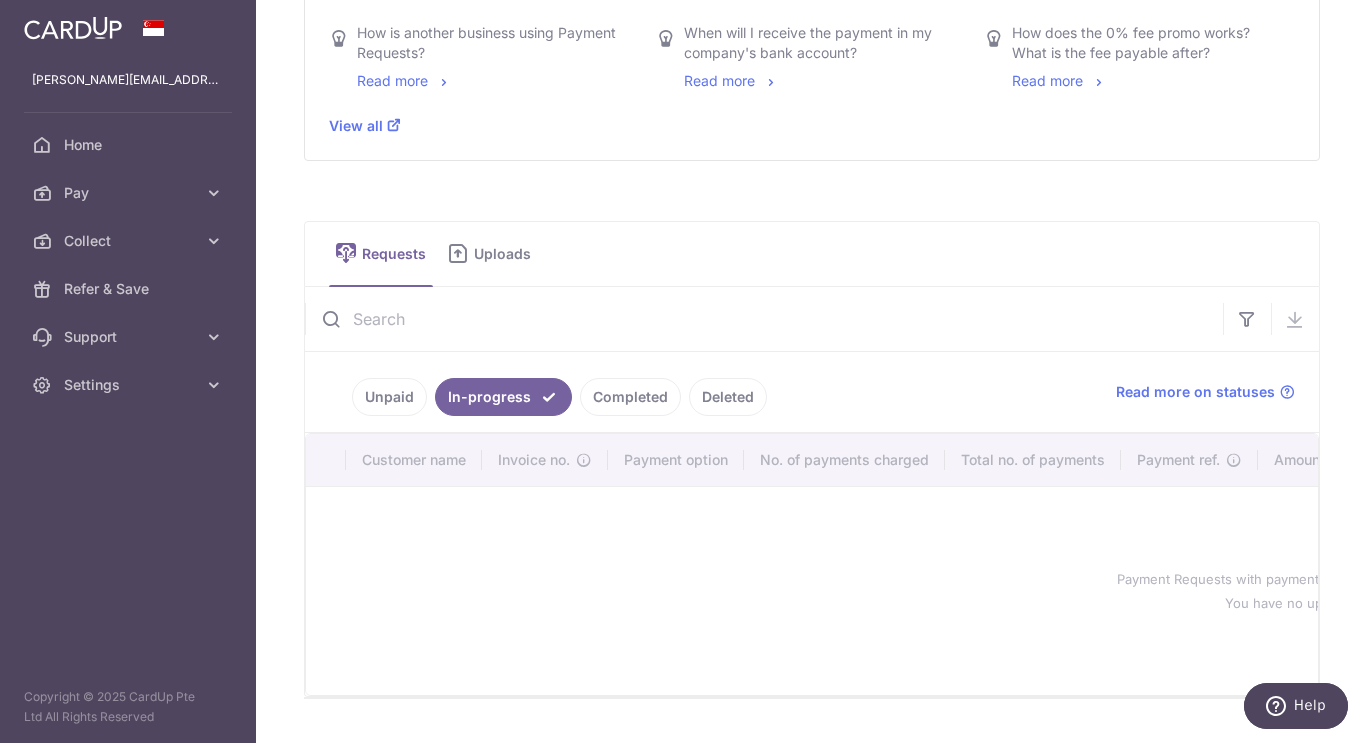 click on "Completed" at bounding box center [630, 397] 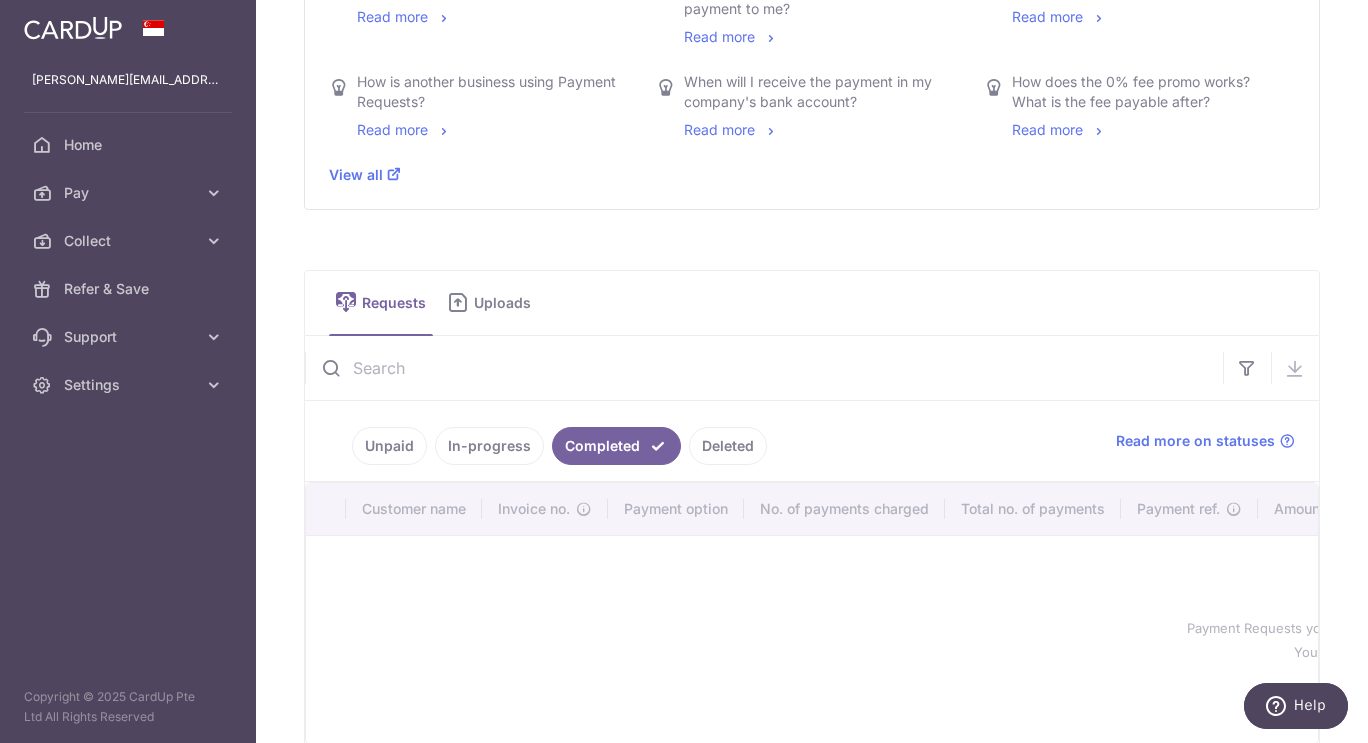 scroll, scrollTop: 500, scrollLeft: 0, axis: vertical 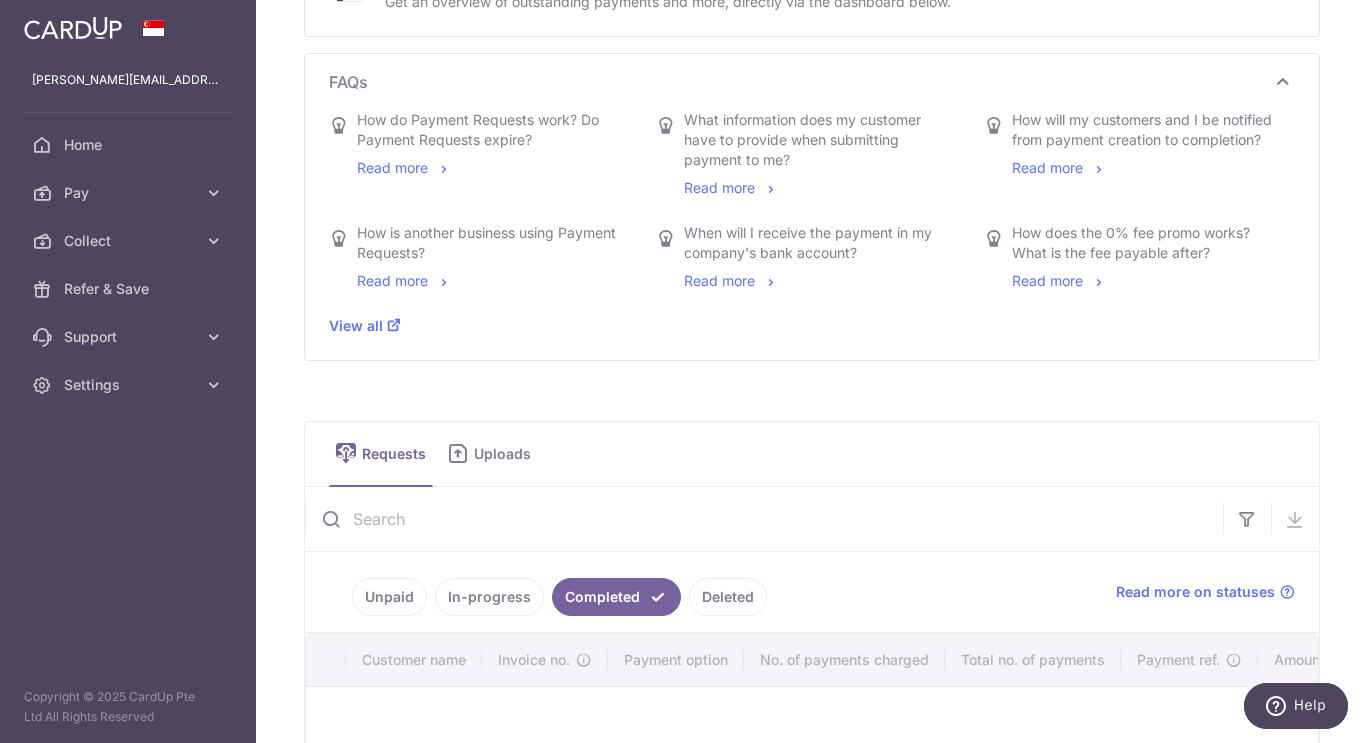click on "Read more" at bounding box center [1059, 280] 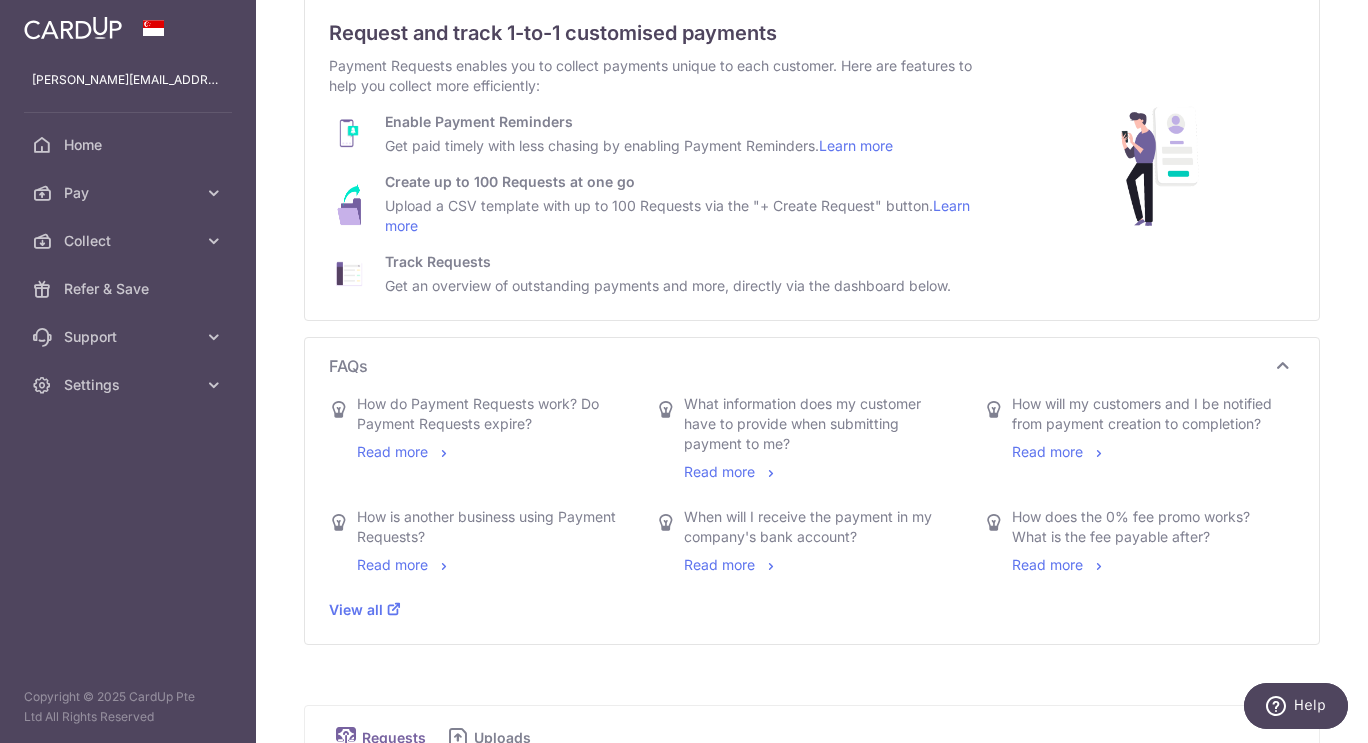 scroll, scrollTop: 200, scrollLeft: 0, axis: vertical 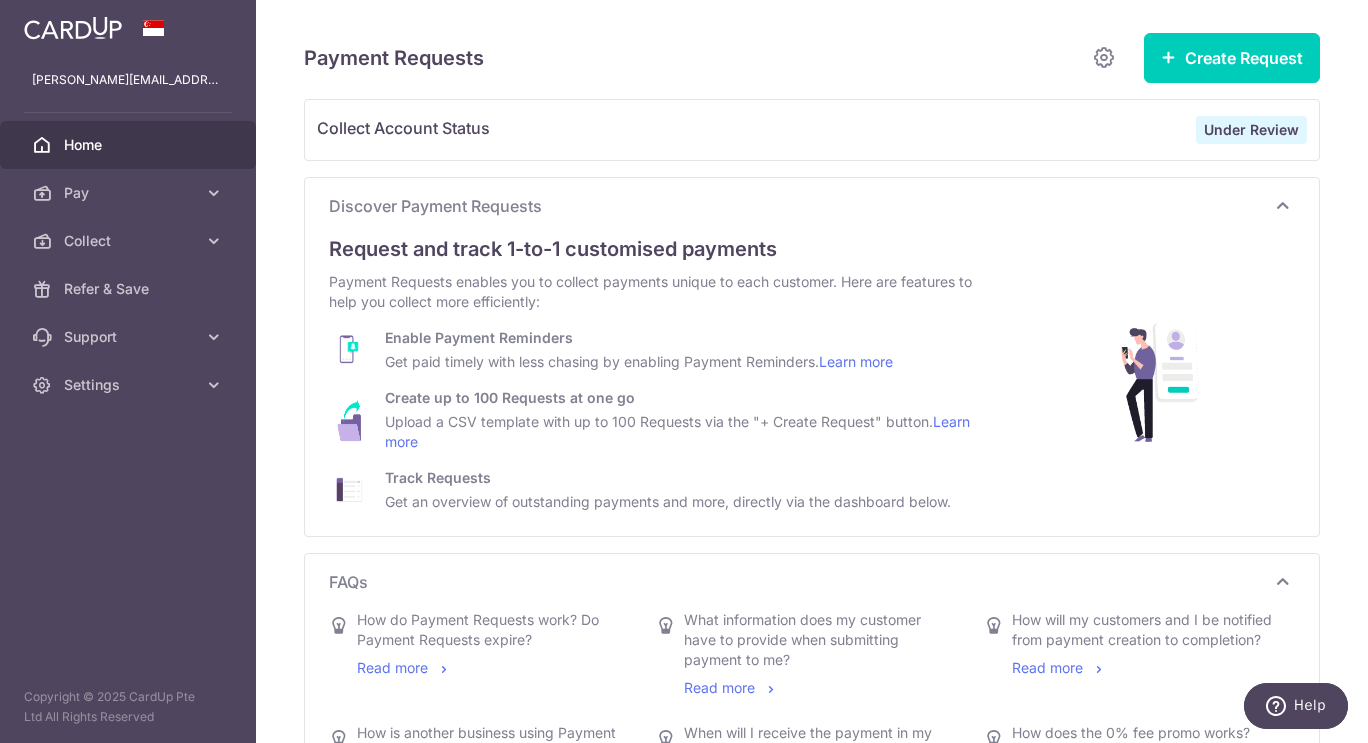 click on "Home" at bounding box center [128, 145] 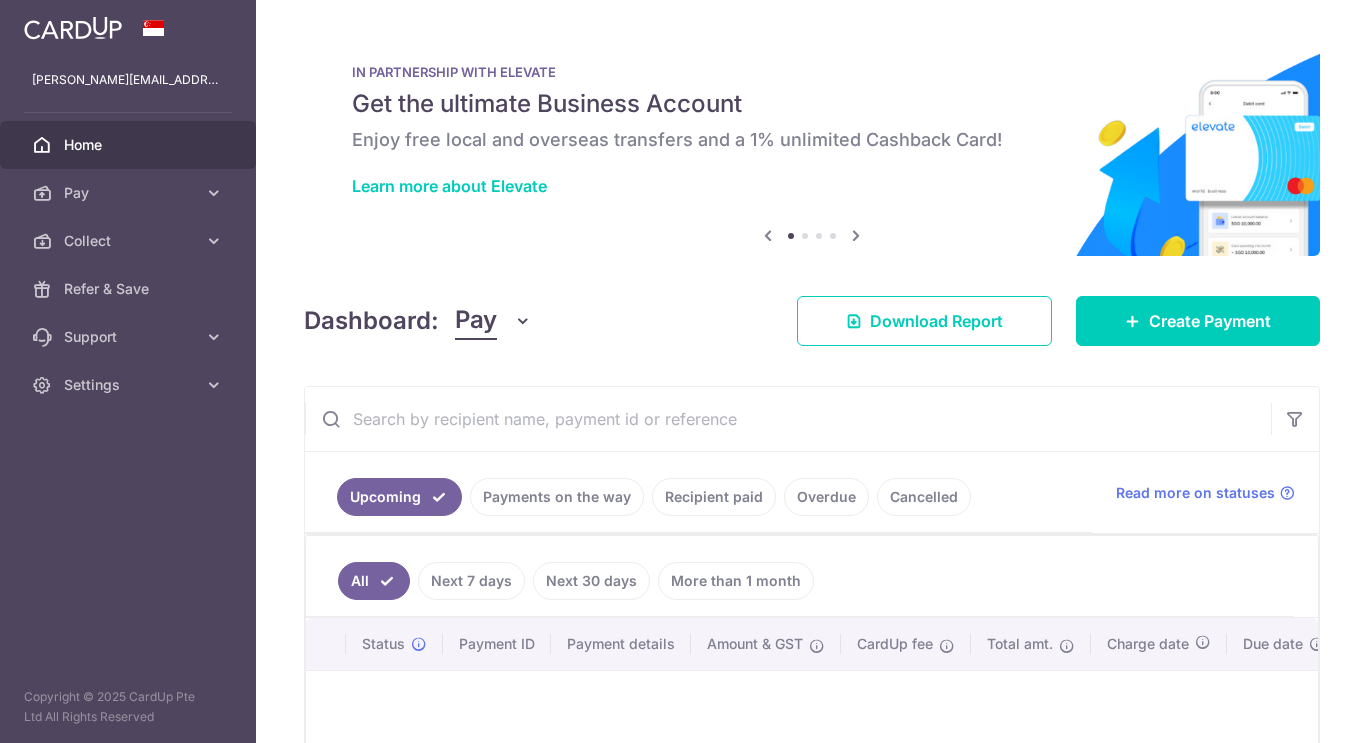 scroll, scrollTop: 0, scrollLeft: 0, axis: both 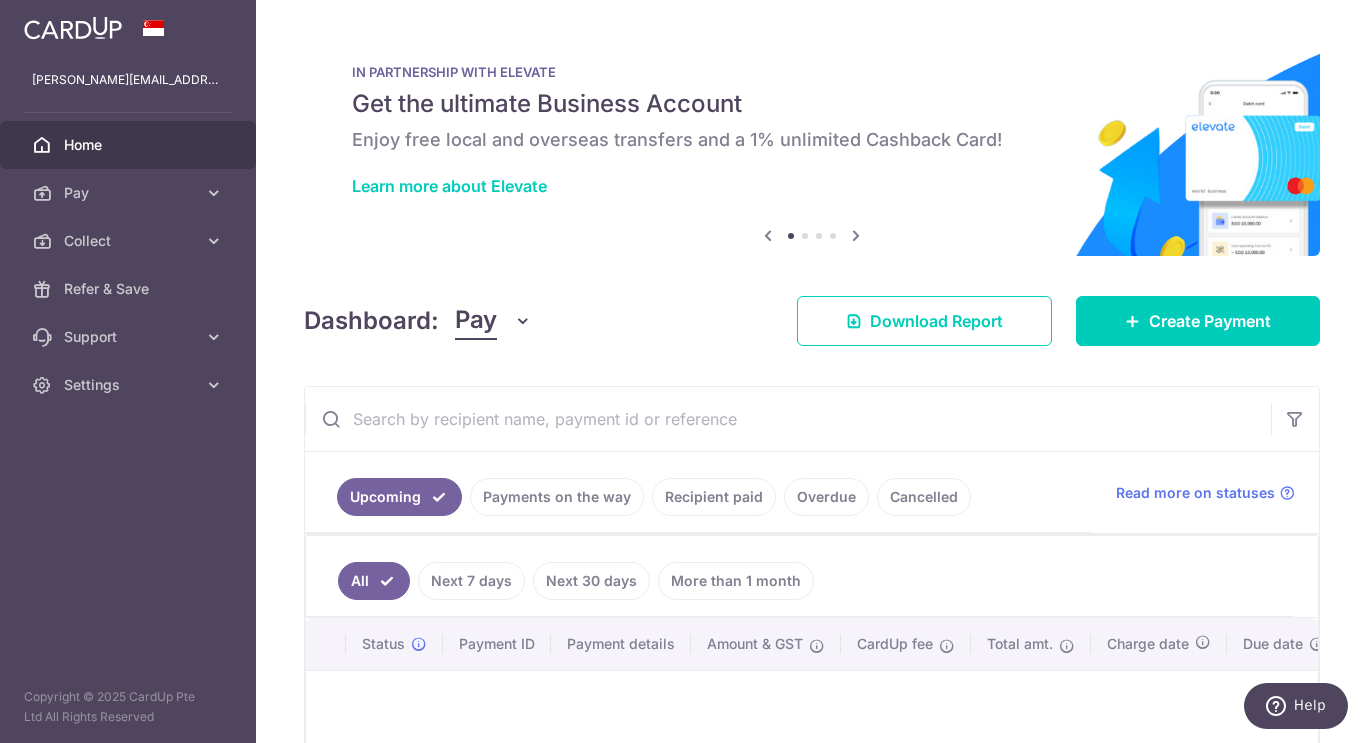 click on "Collect" at bounding box center [130, 241] 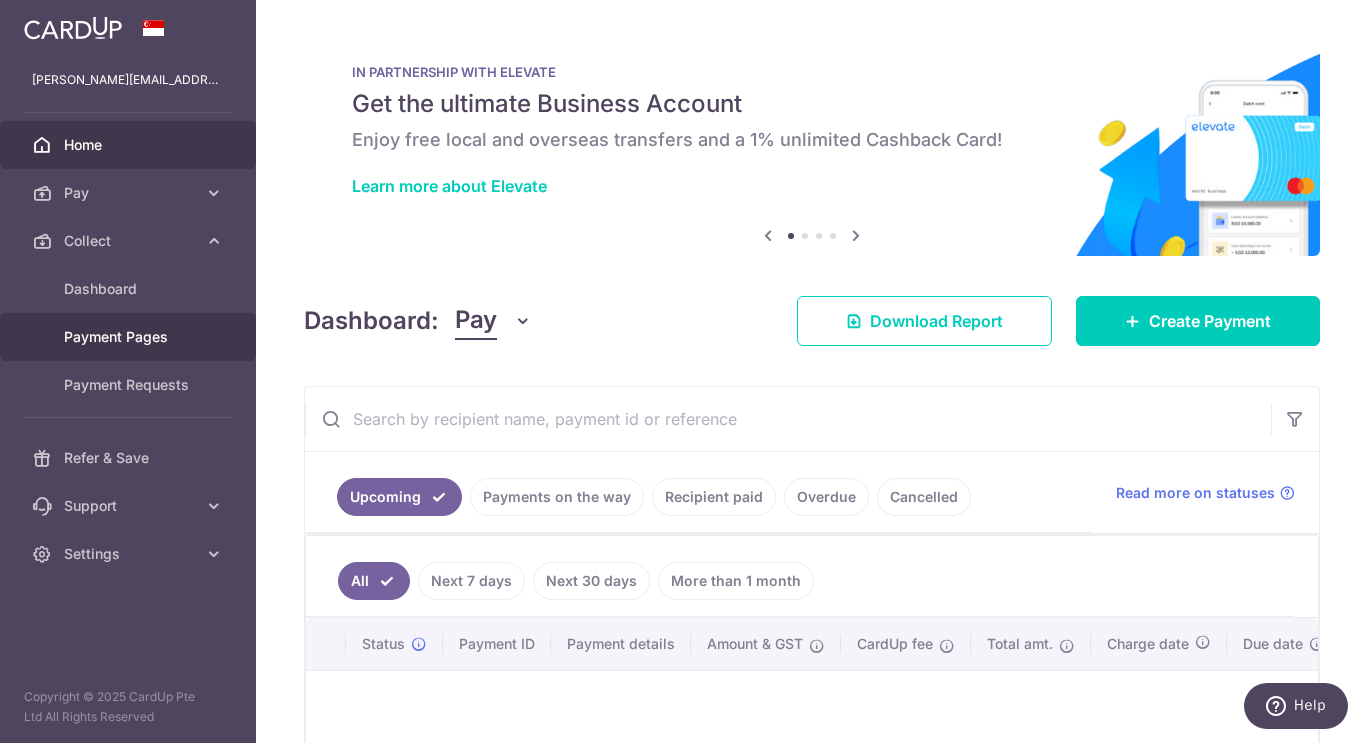 click on "Payment Pages" at bounding box center [130, 337] 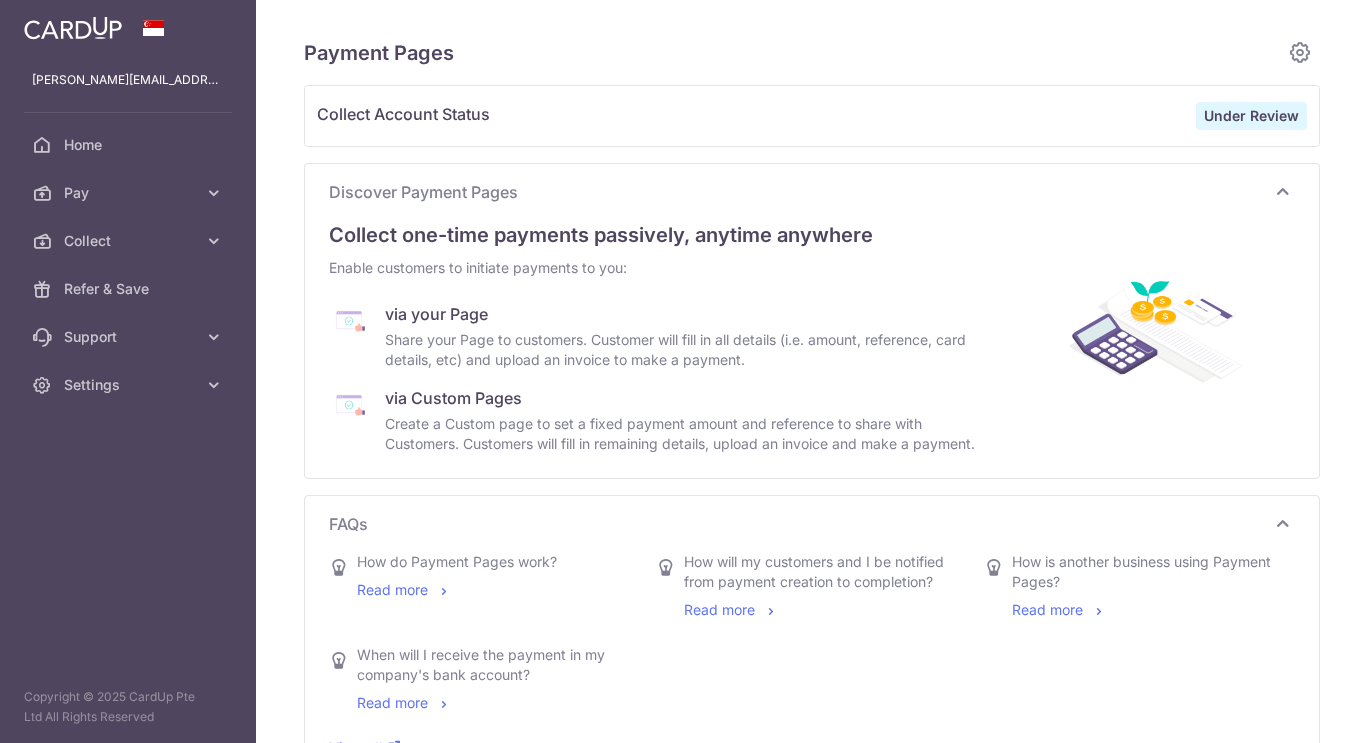 scroll, scrollTop: 0, scrollLeft: 0, axis: both 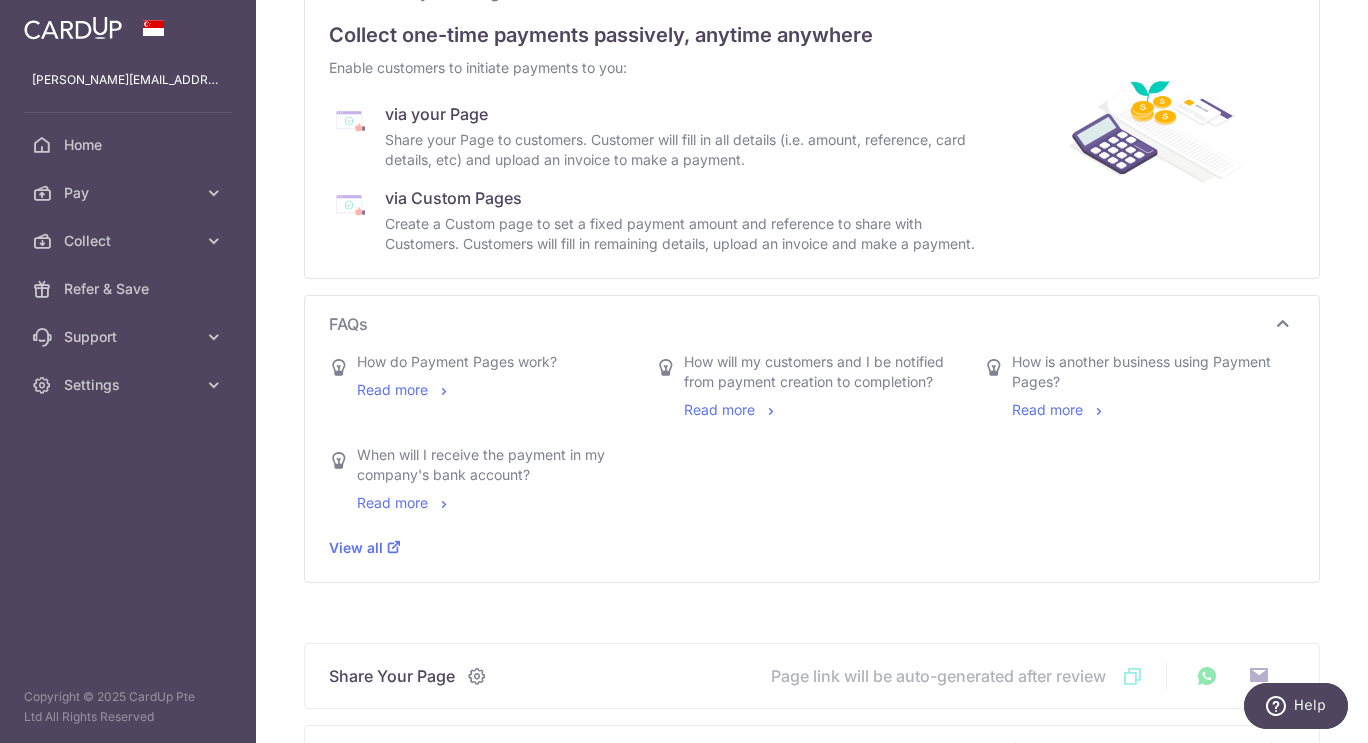 click on "Read more" at bounding box center [404, 502] 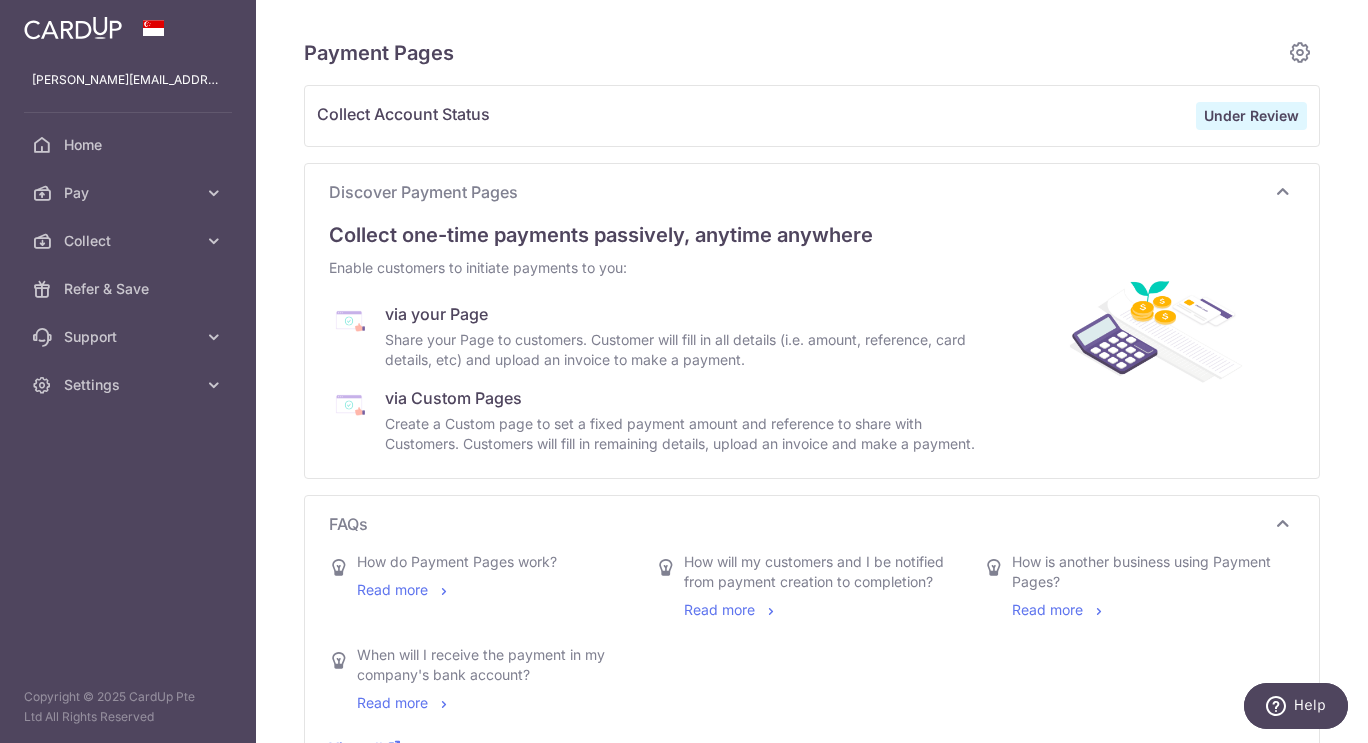 click on "Pay" at bounding box center [130, 193] 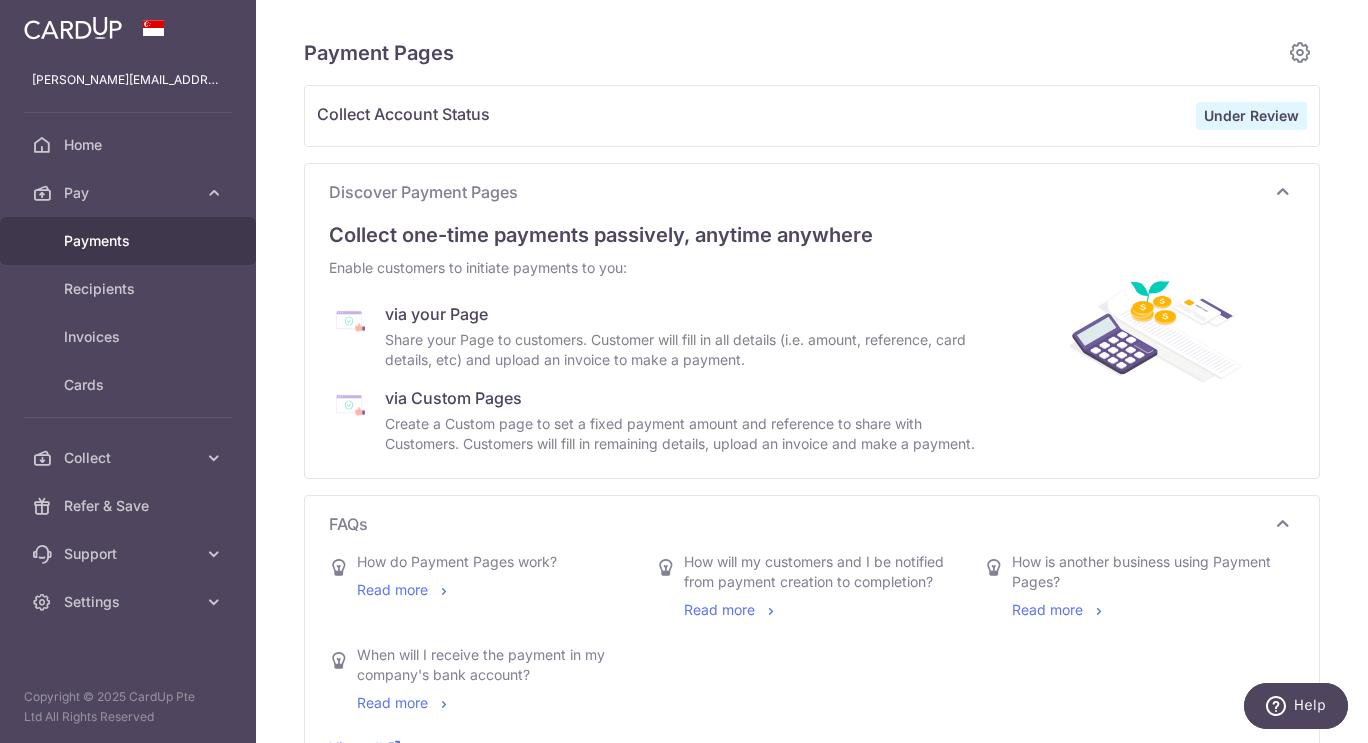 click on "Payments" at bounding box center (130, 241) 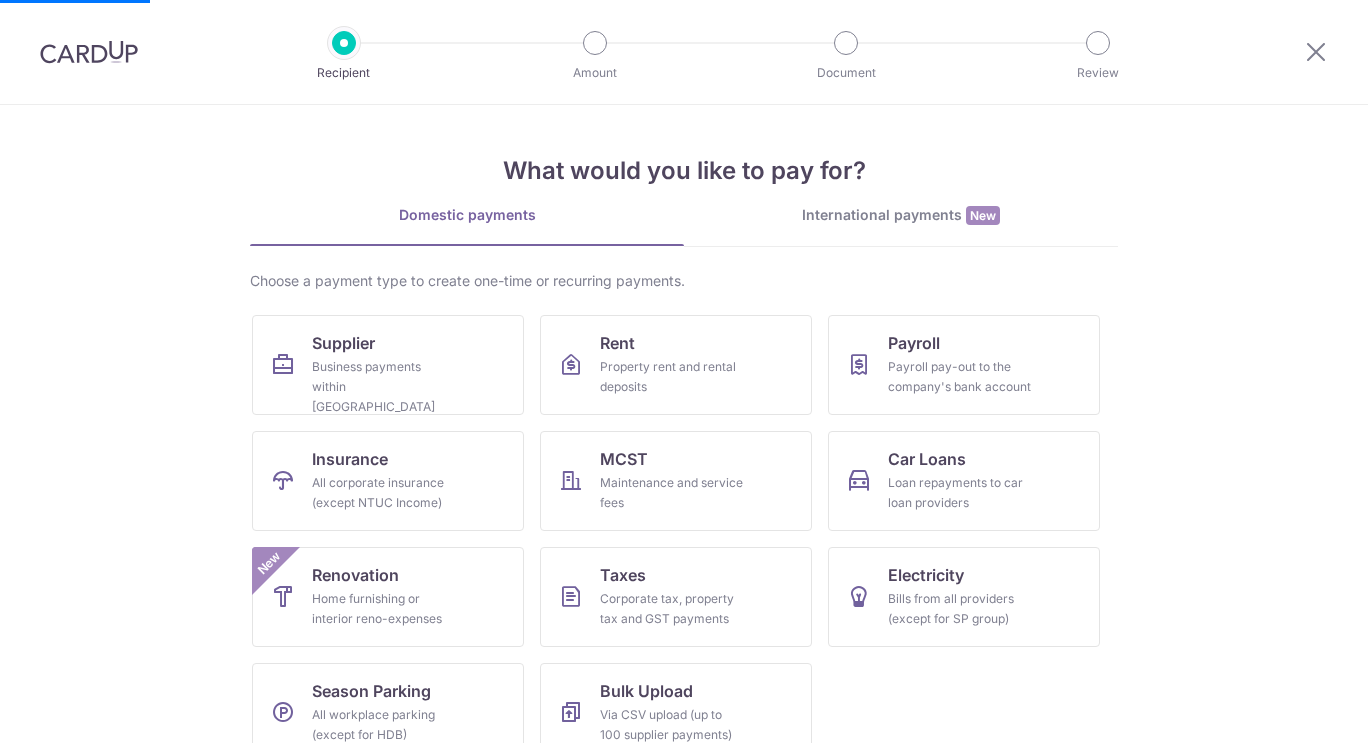 scroll, scrollTop: 0, scrollLeft: 0, axis: both 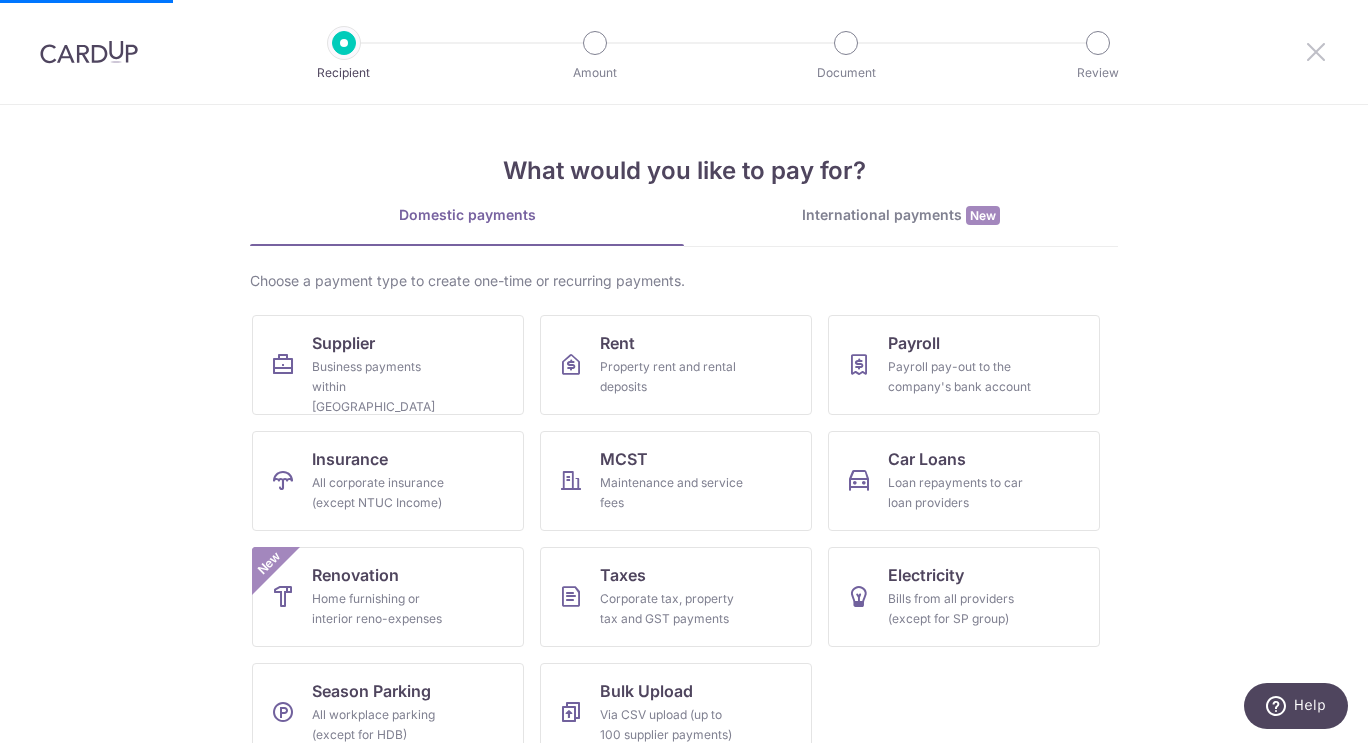 click at bounding box center (1316, 51) 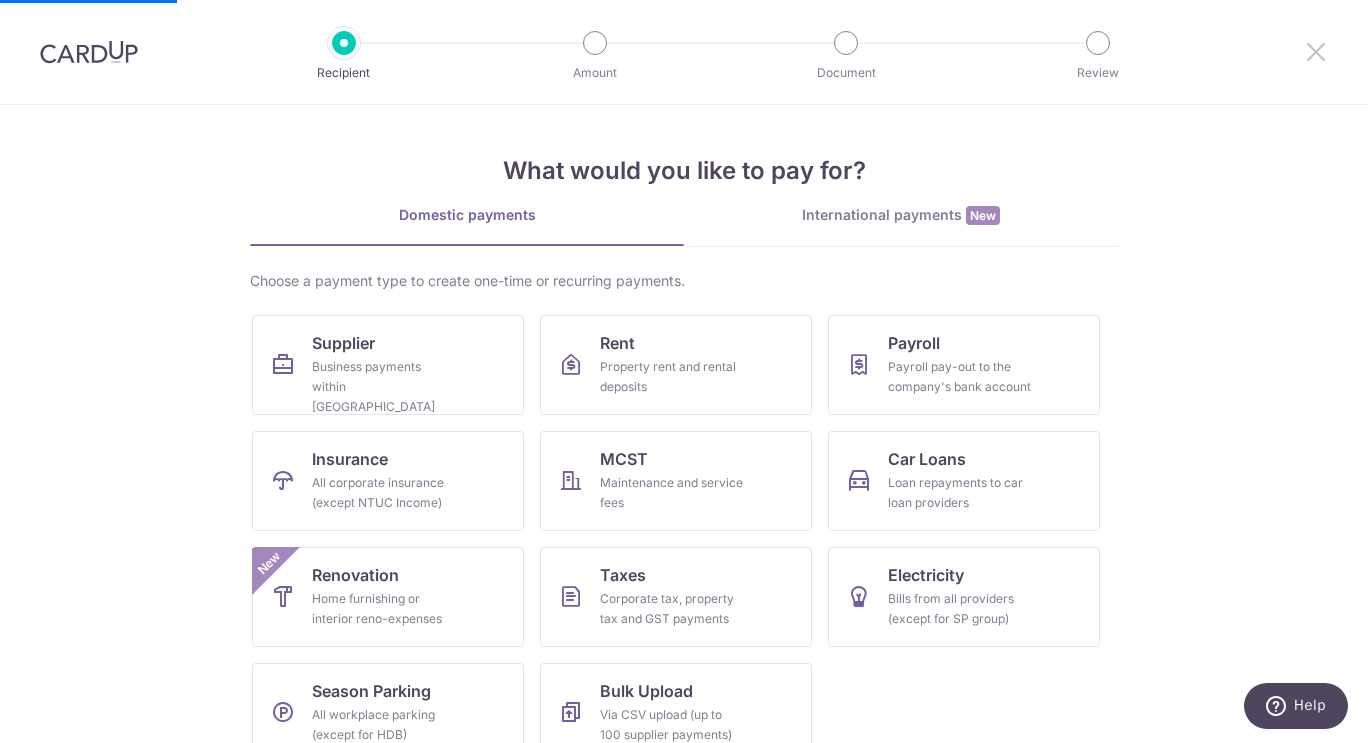 scroll, scrollTop: 0, scrollLeft: 0, axis: both 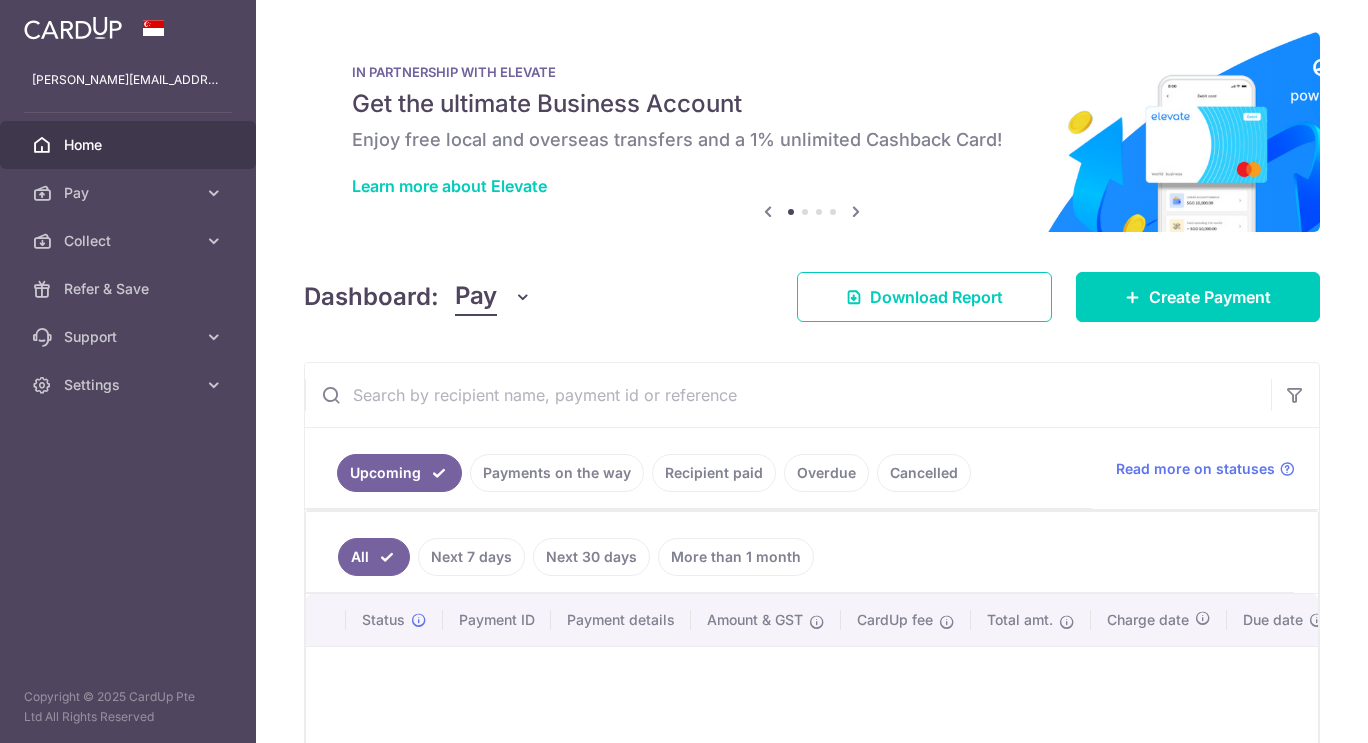 click on "Pay" at bounding box center (130, 193) 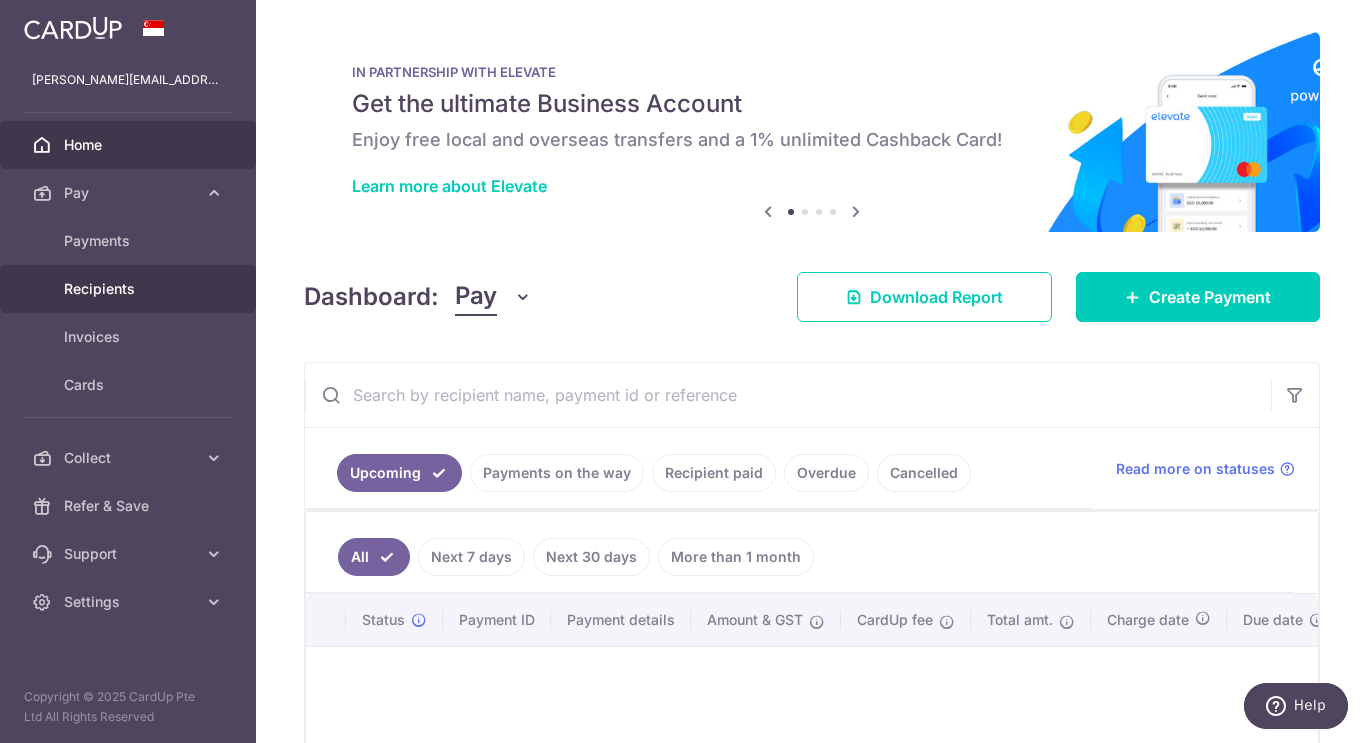 click on "Recipients" at bounding box center [130, 289] 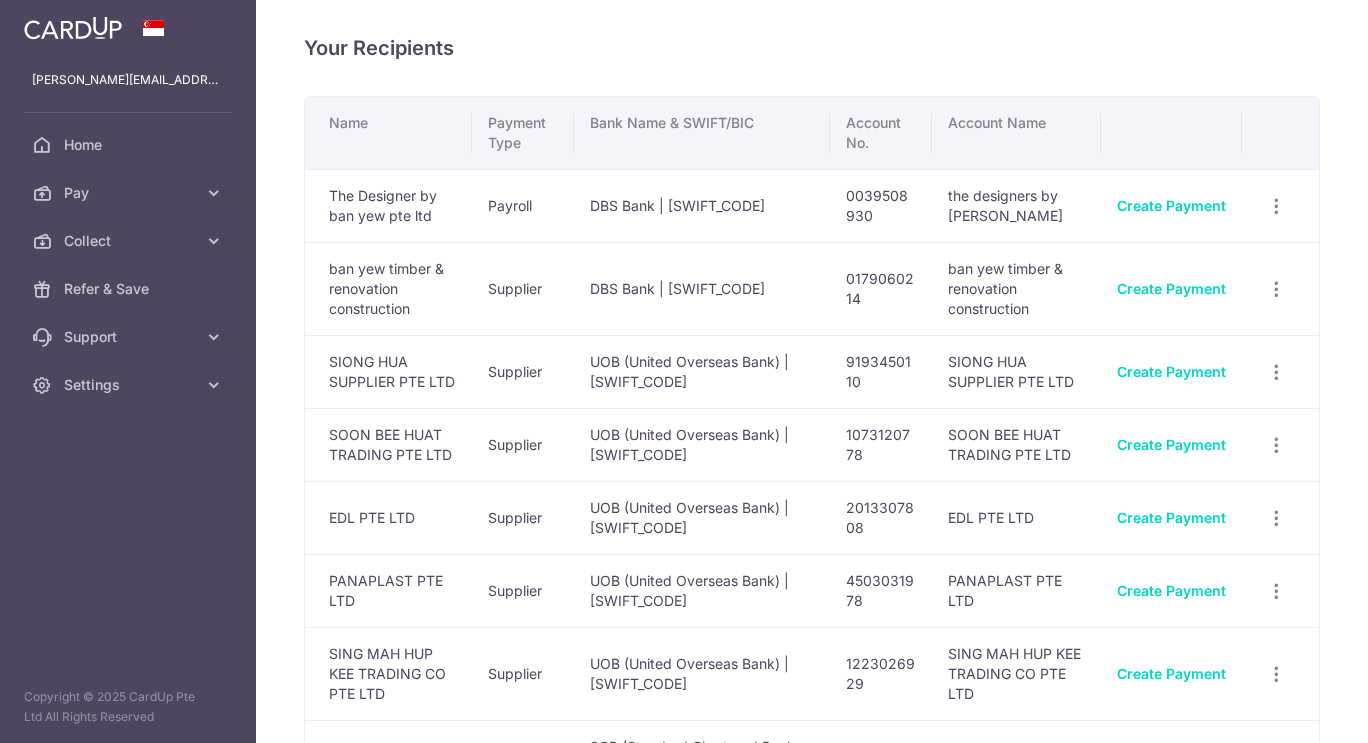 scroll, scrollTop: 0, scrollLeft: 0, axis: both 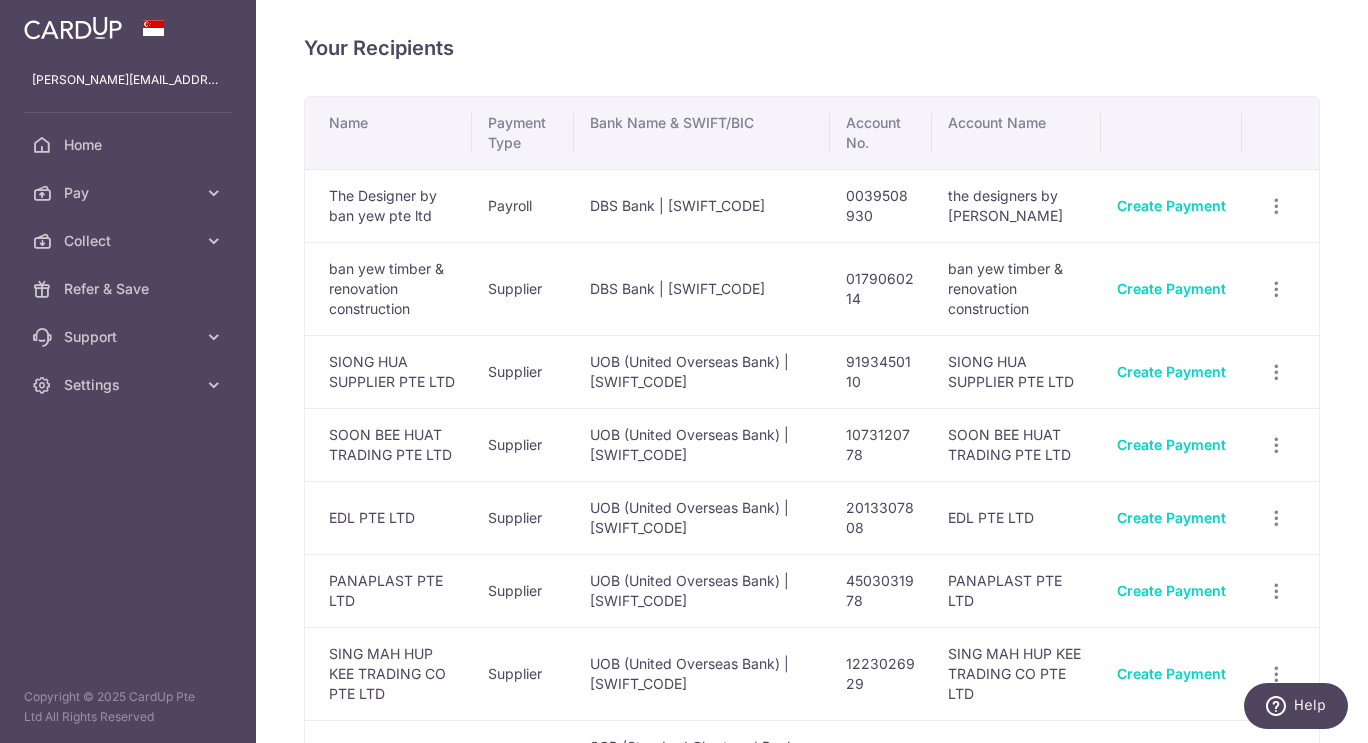 click at bounding box center (214, 193) 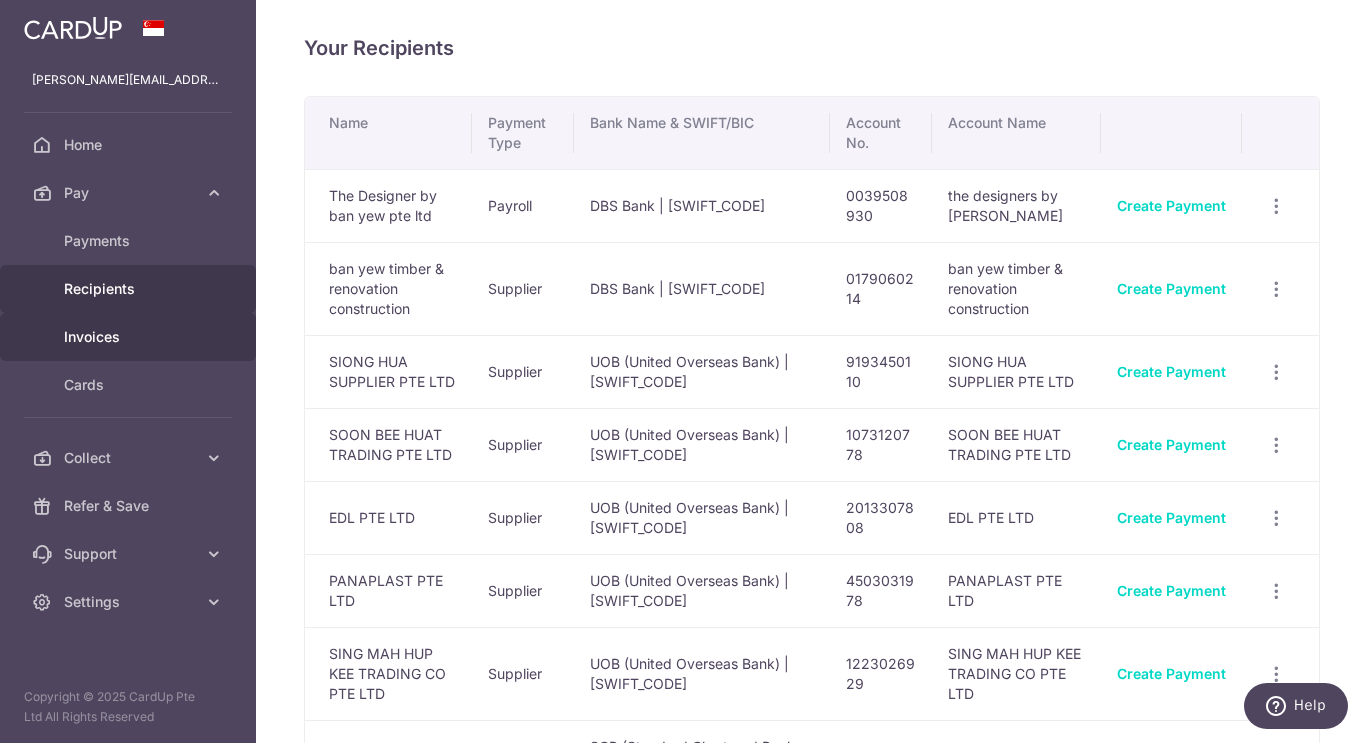 click on "Invoices" at bounding box center (130, 337) 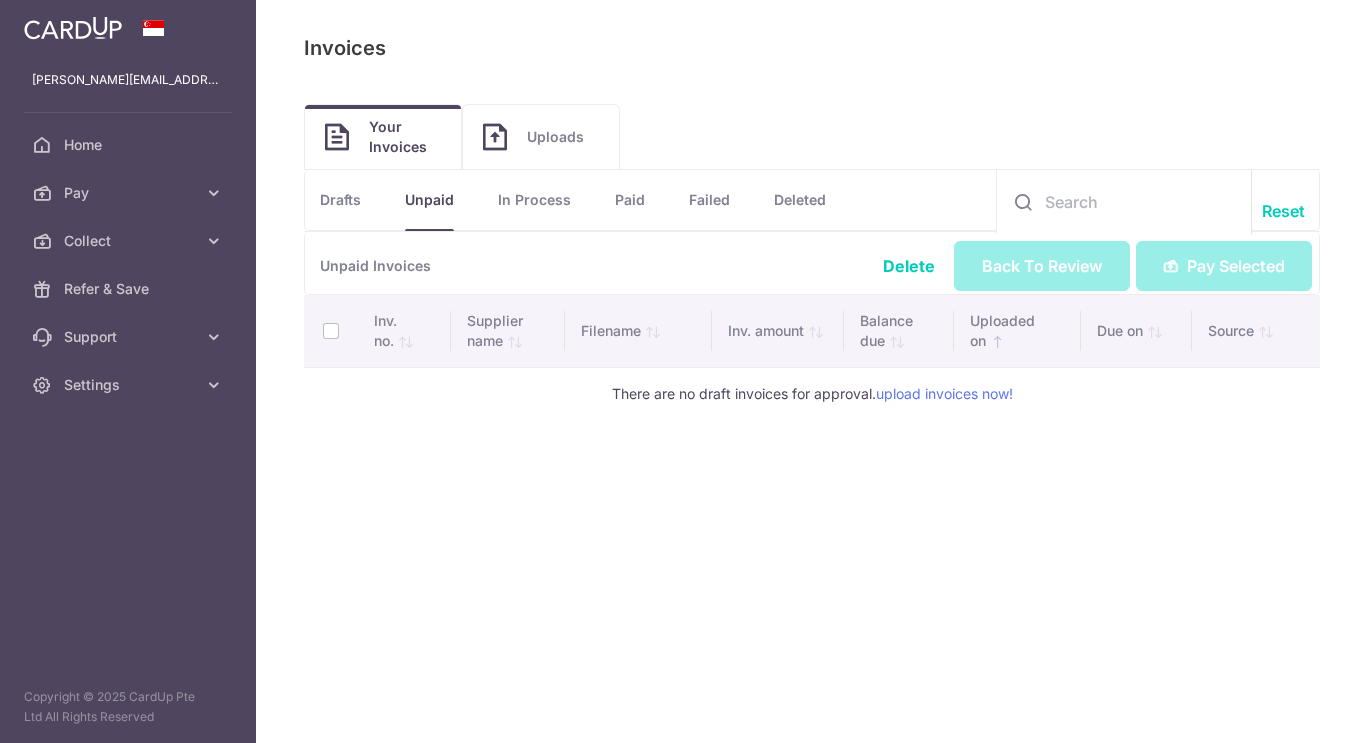 scroll, scrollTop: 0, scrollLeft: 0, axis: both 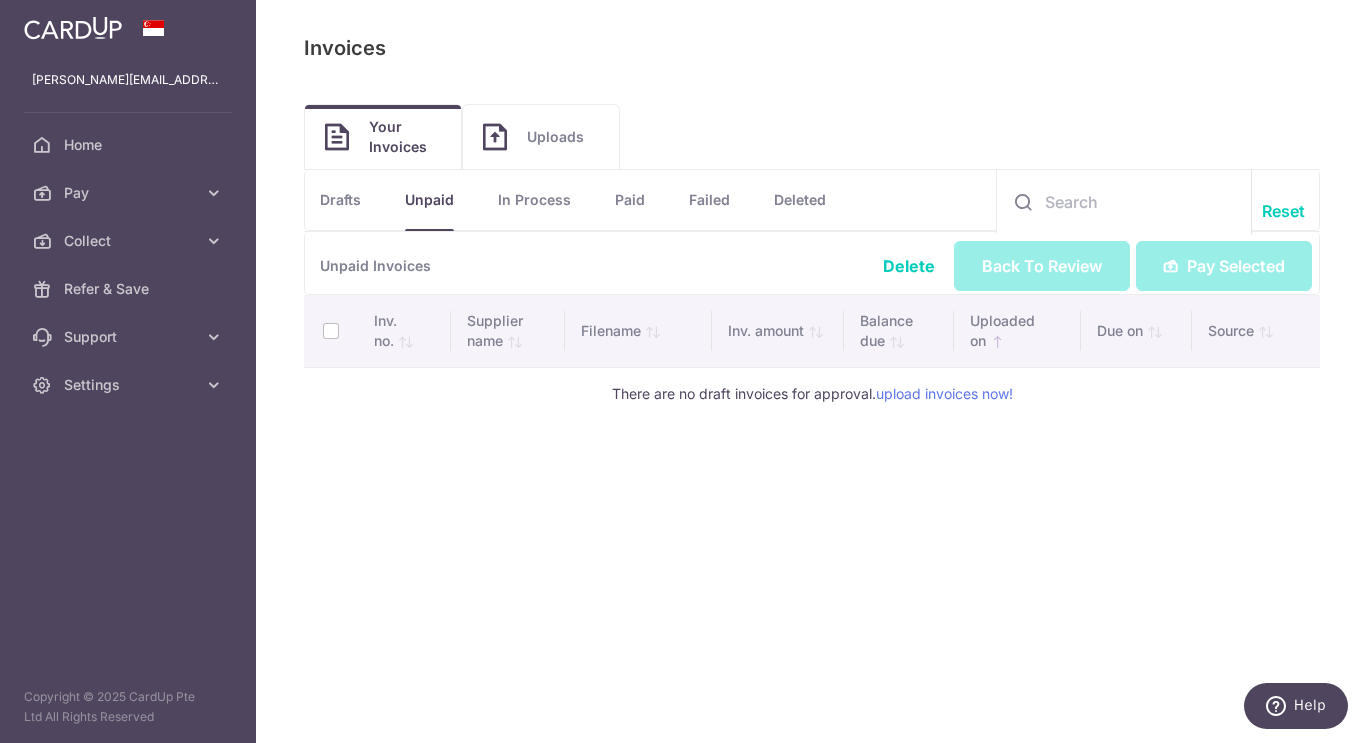 click on "In Process" at bounding box center (534, 200) 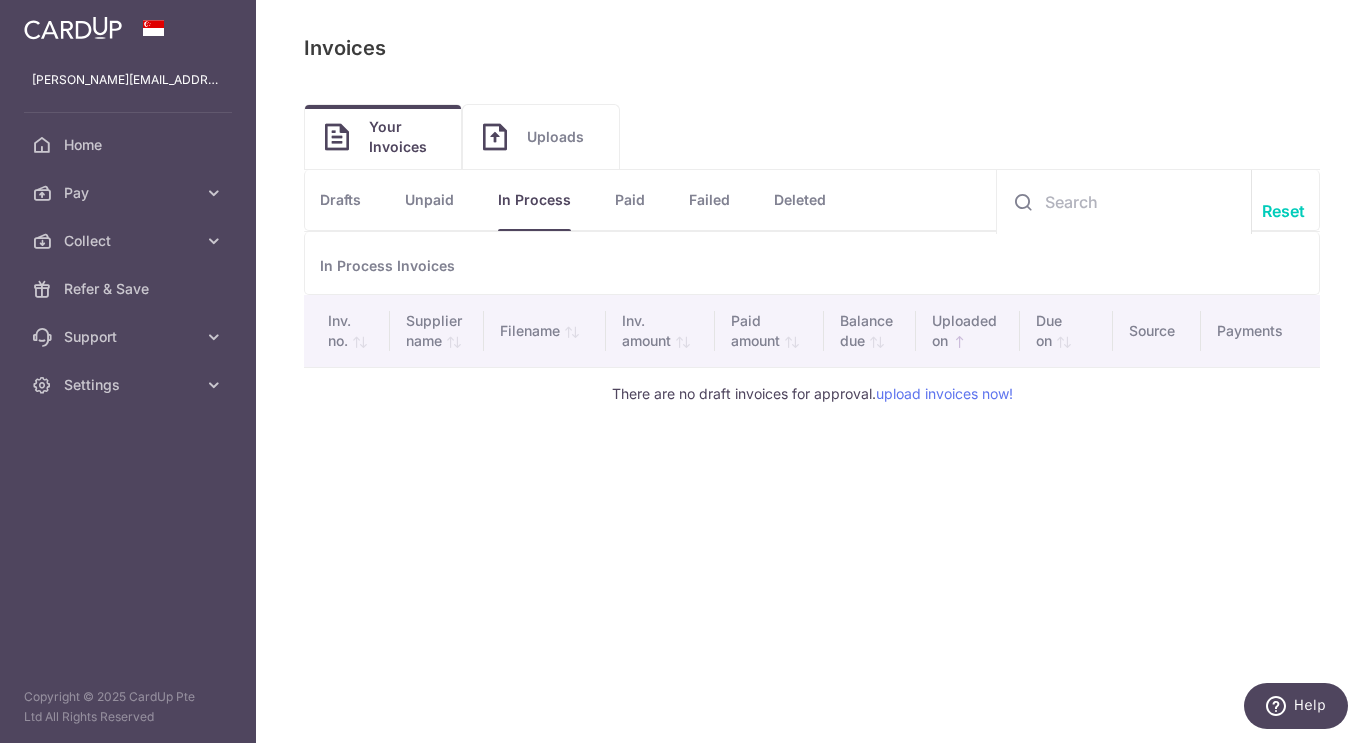 click on "Paid" at bounding box center [630, 200] 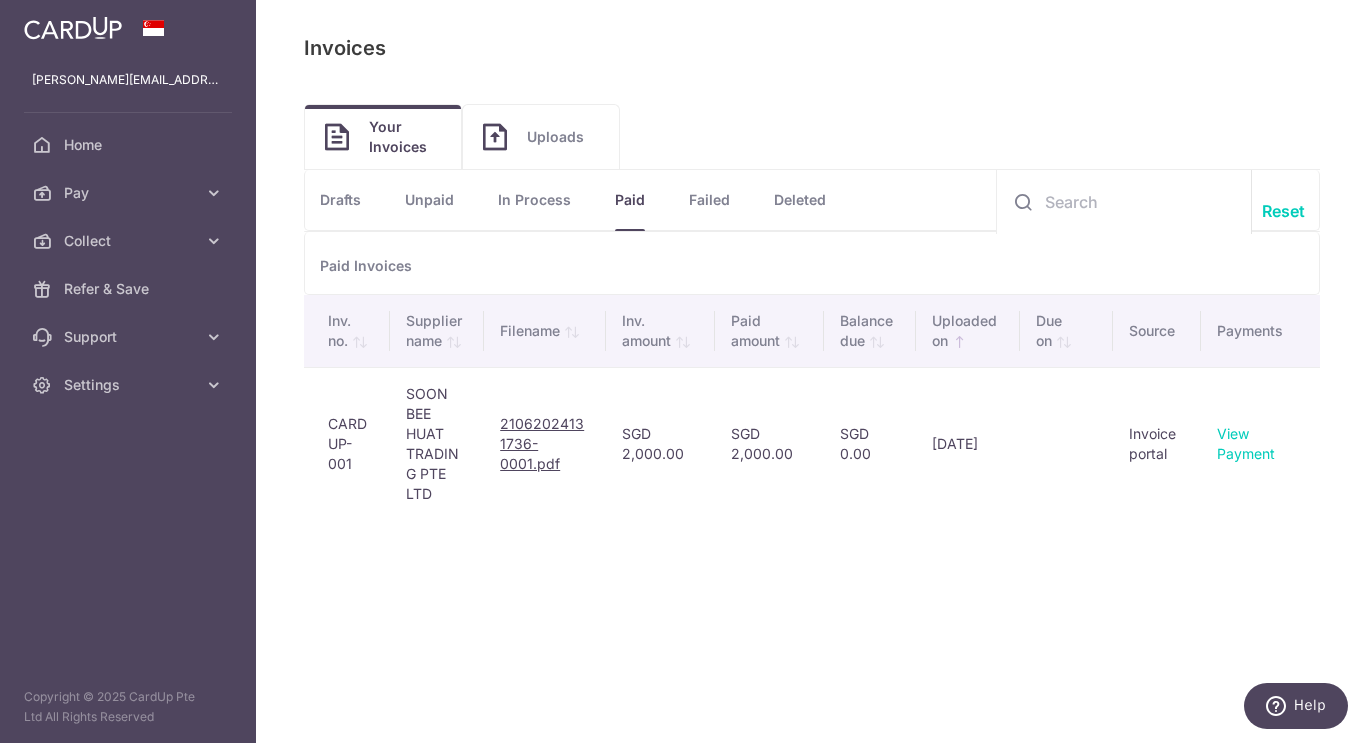 click on "Failed" at bounding box center (709, 200) 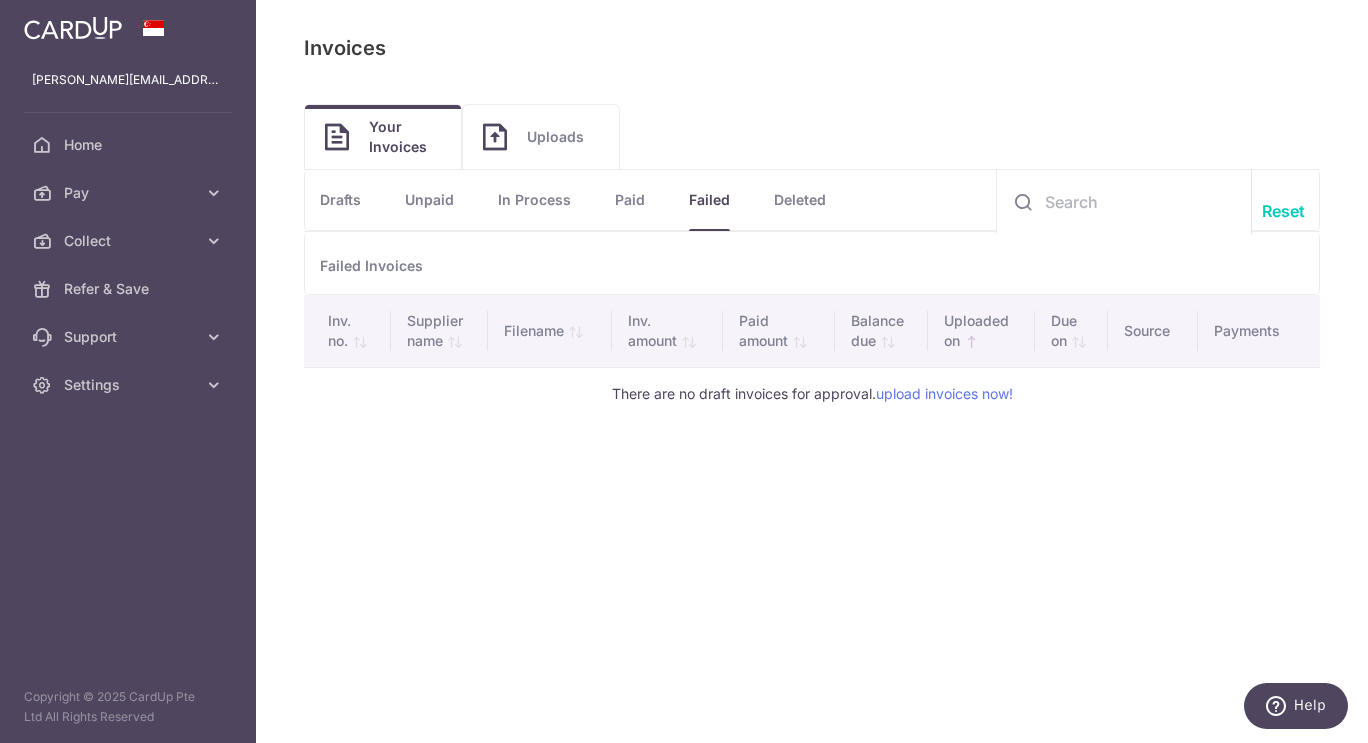 click on "Deleted" at bounding box center [800, 200] 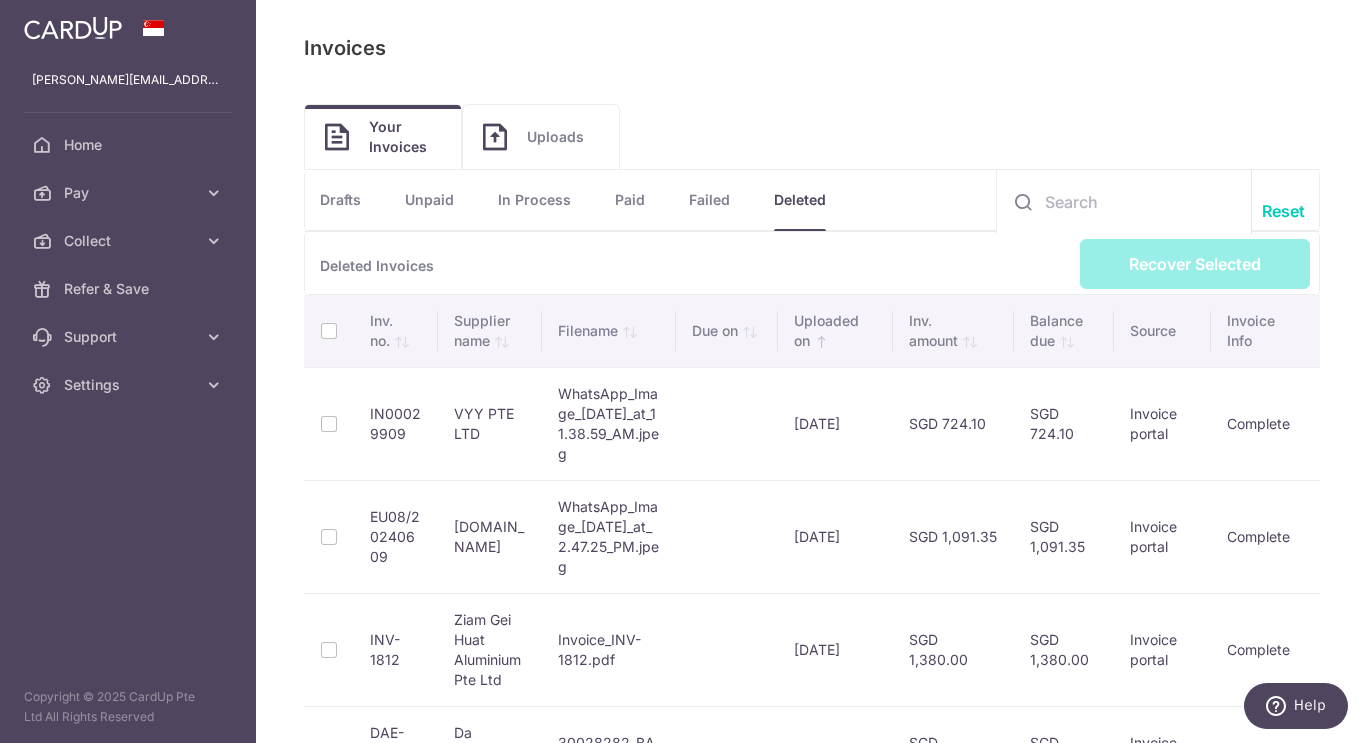 click on "Drafts" at bounding box center [340, 200] 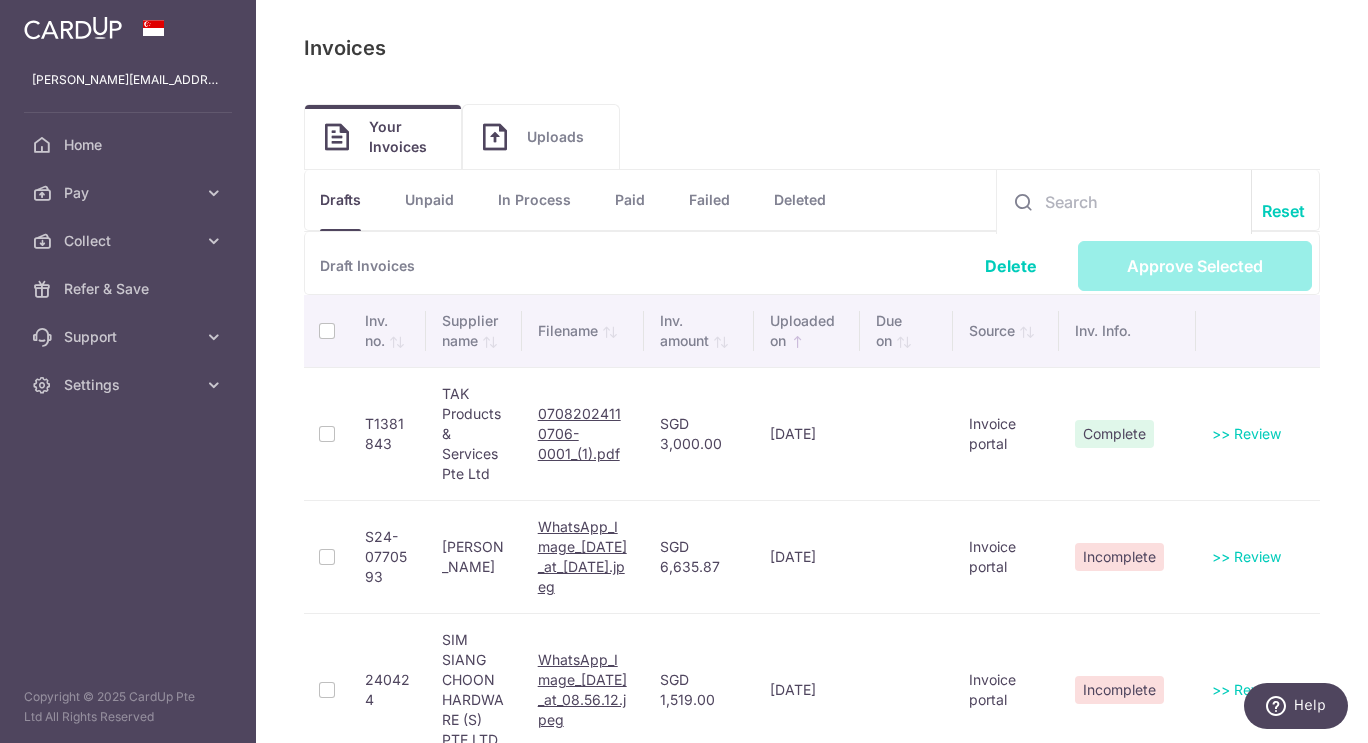click on "Uploads" at bounding box center (563, 137) 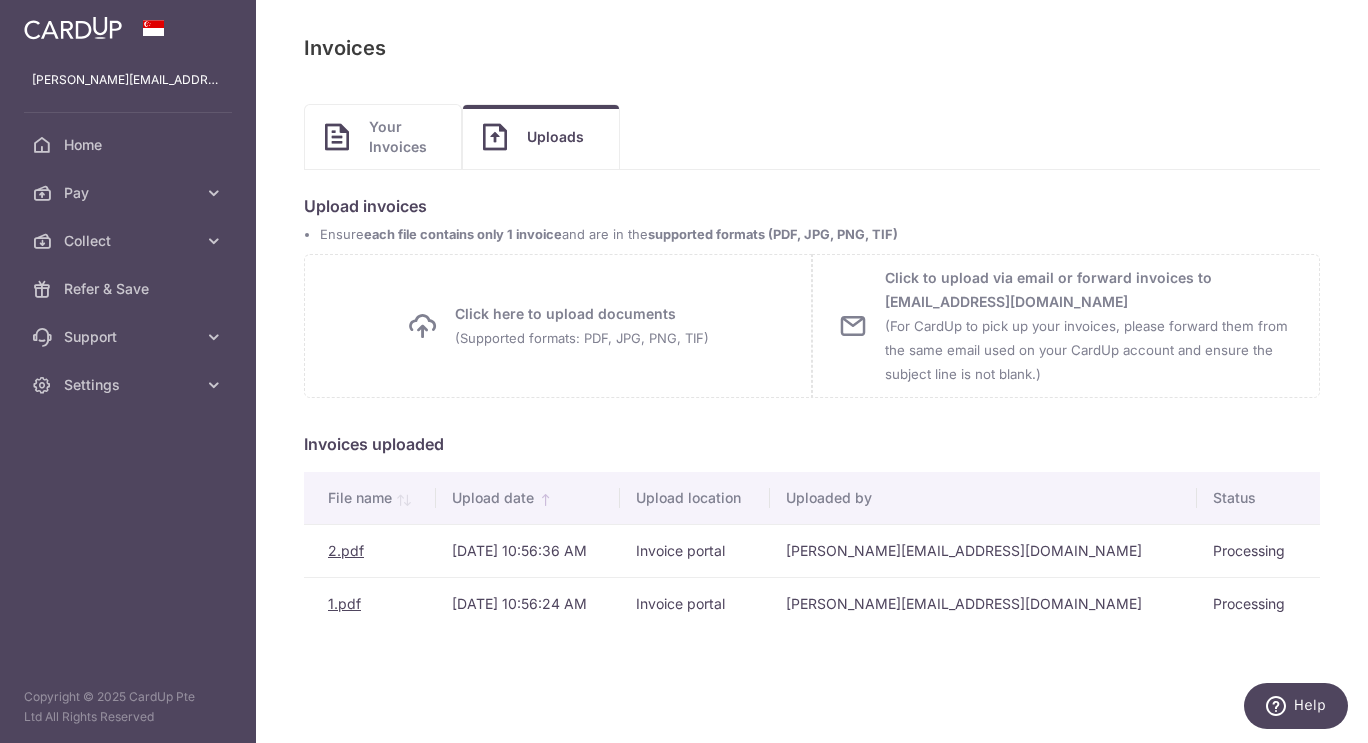 click on "1.pdf" at bounding box center [344, 603] 